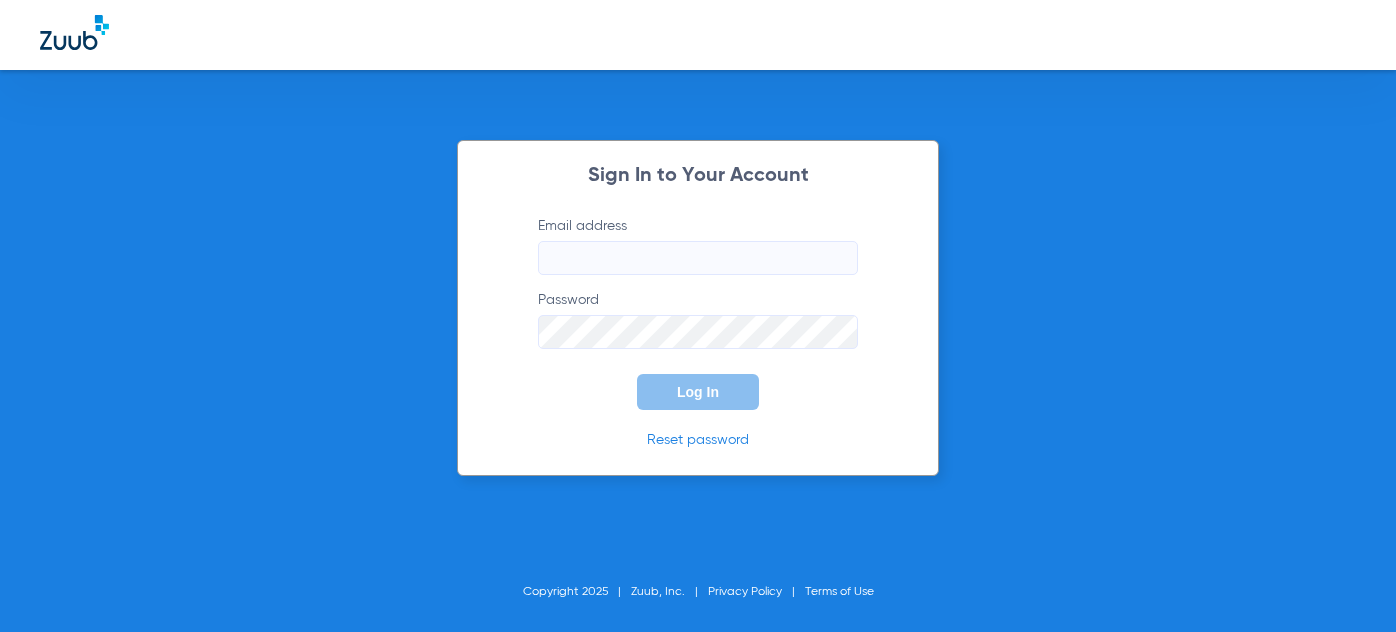 scroll, scrollTop: 0, scrollLeft: 0, axis: both 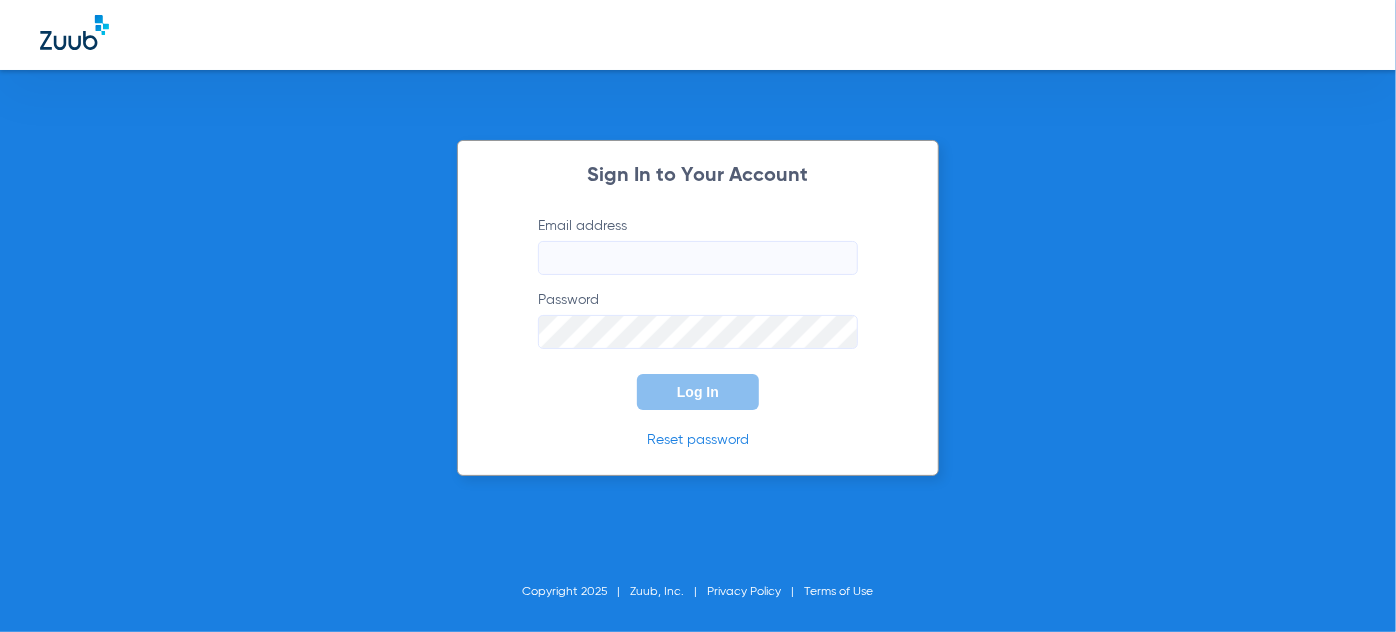 type on "[EMAIL]" 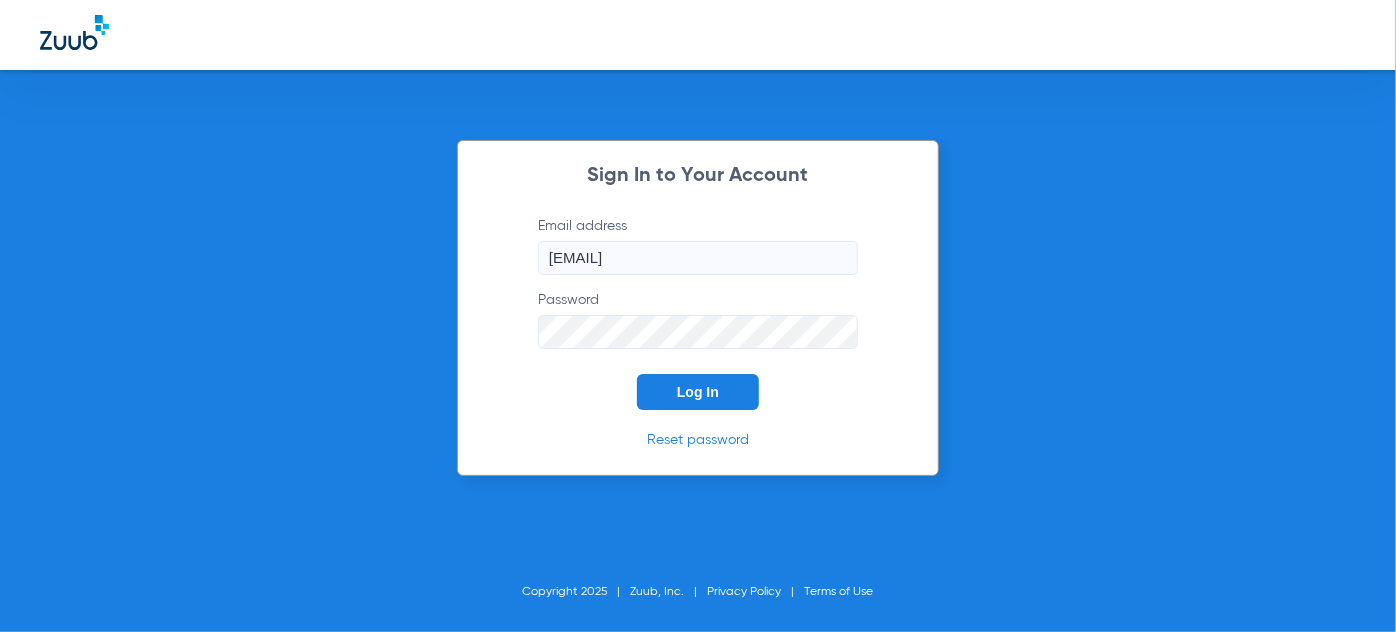 click on "Email address  cpdwgbilling@gmail.com  Password  Log In" 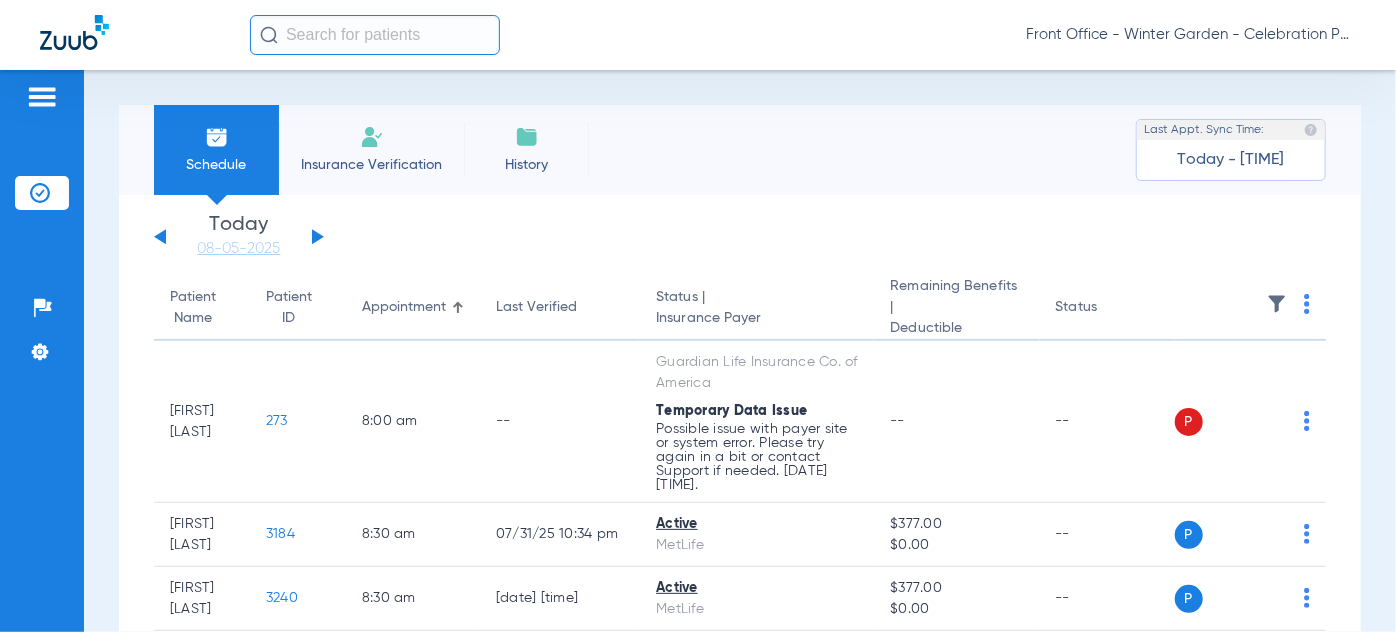 click on "Sunday   06-01-2025   Monday   06-02-2025   Tuesday   06-03-2025   Wednesday   06-04-2025   Thursday   06-05-2025   Friday   06-06-2025   Saturday   06-07-2025   Sunday   06-08-2025   Monday   06-09-2025   Tuesday   06-10-2025   Wednesday   06-11-2025   Thursday   06-12-2025   Friday   06-13-2025   Saturday   06-14-2025   Sunday   06-15-2025   Monday   06-16-2025   Tuesday   06-17-2025   Wednesday   06-18-2025   Thursday   06-19-2025   Friday   06-20-2025   Saturday   06-21-2025   Sunday   06-22-2025   Monday   06-23-2025   Tuesday   06-24-2025   Wednesday   06-25-2025   Thursday   06-26-2025   Friday   06-27-2025   Saturday   06-28-2025   Sunday   06-29-2025   Monday   06-30-2025   Tuesday   07-01-2025   Wednesday   07-02-2025   Thursday   07-03-2025   Friday   07-04-2025   Saturday   07-05-2025   Sunday   07-06-2025   Monday   07-07-2025   Tuesday   07-08-2025   Wednesday   07-09-2025   Thursday   07-10-2025   Friday   07-11-2025   Saturday   07-12-2025   Sunday   07-13-2025   Monday   07-14-2025   Friday" 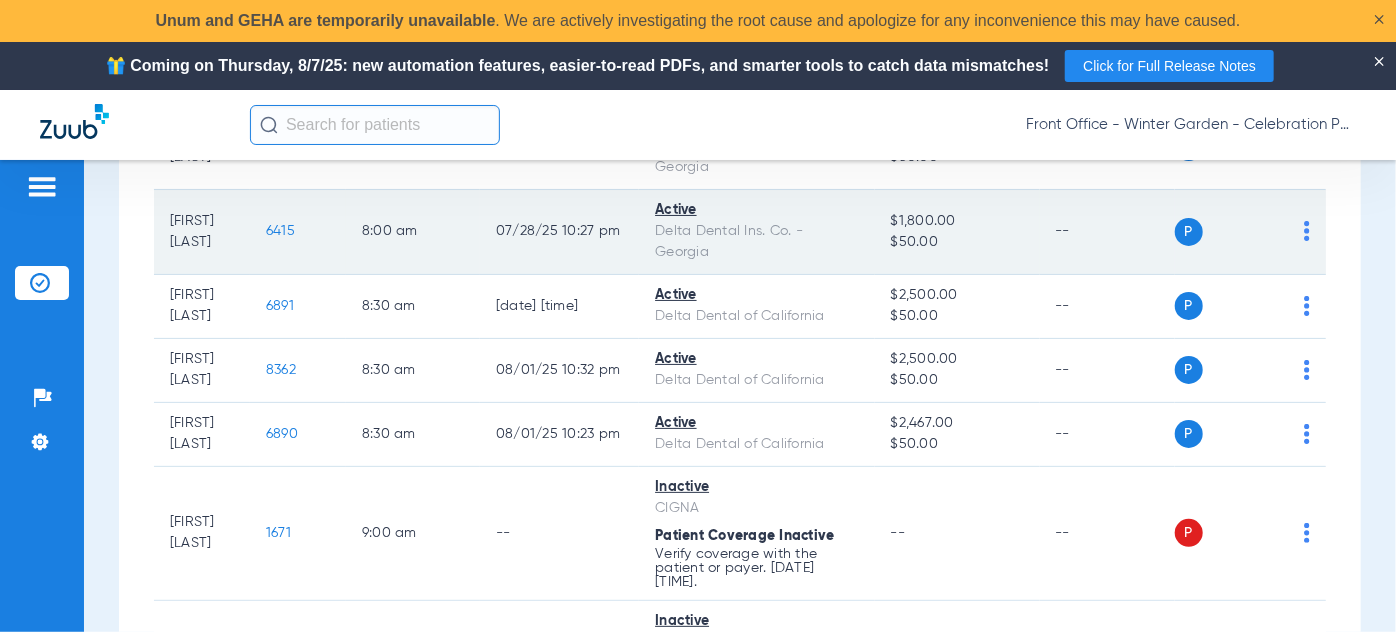 scroll, scrollTop: 727, scrollLeft: 0, axis: vertical 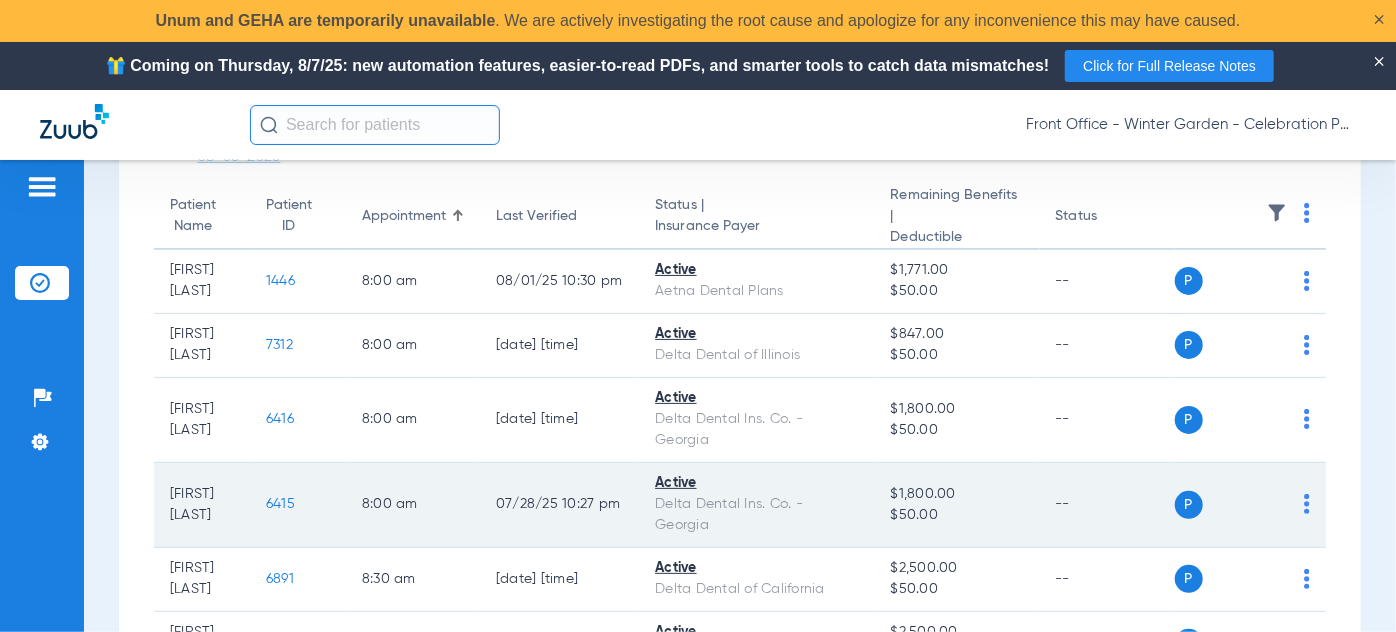 click on "6415" 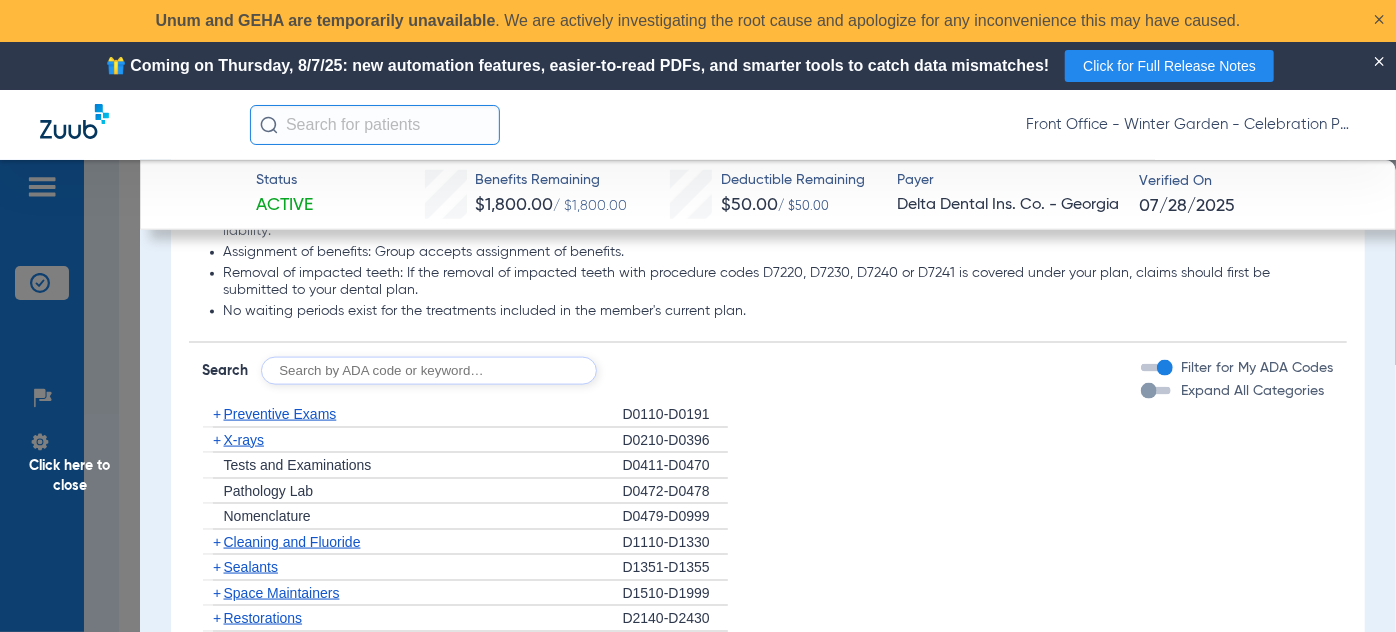 scroll, scrollTop: 1363, scrollLeft: 0, axis: vertical 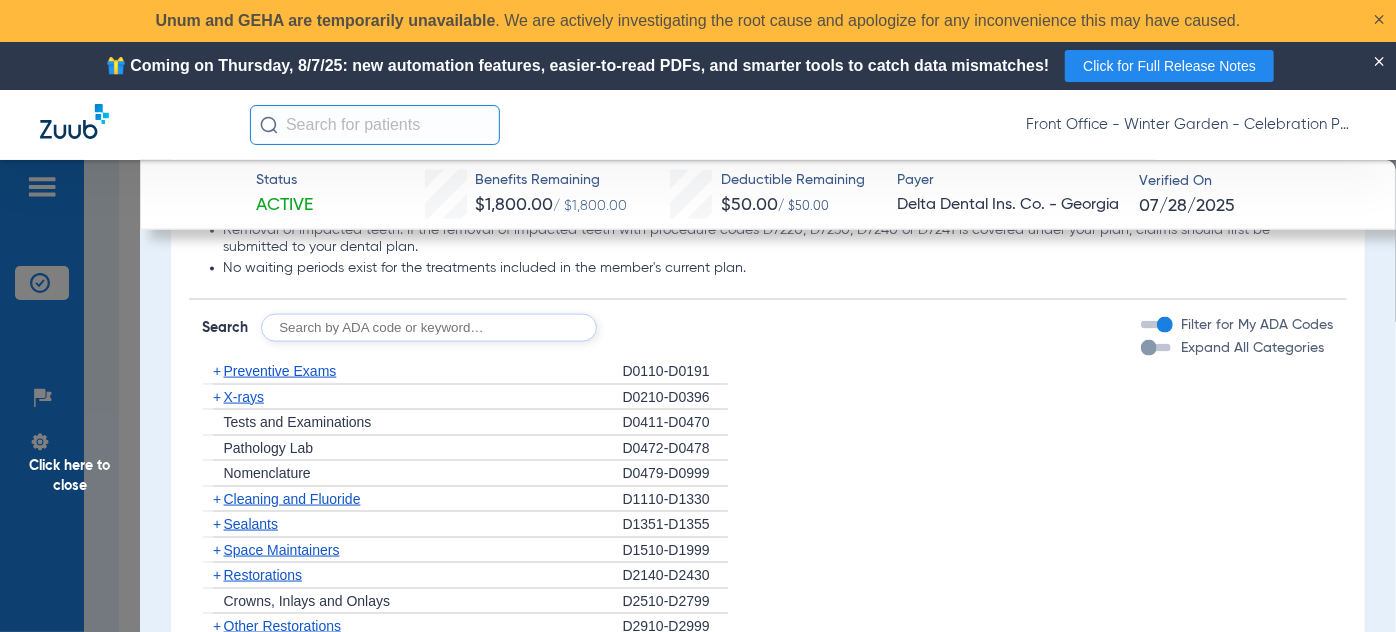click on "+" 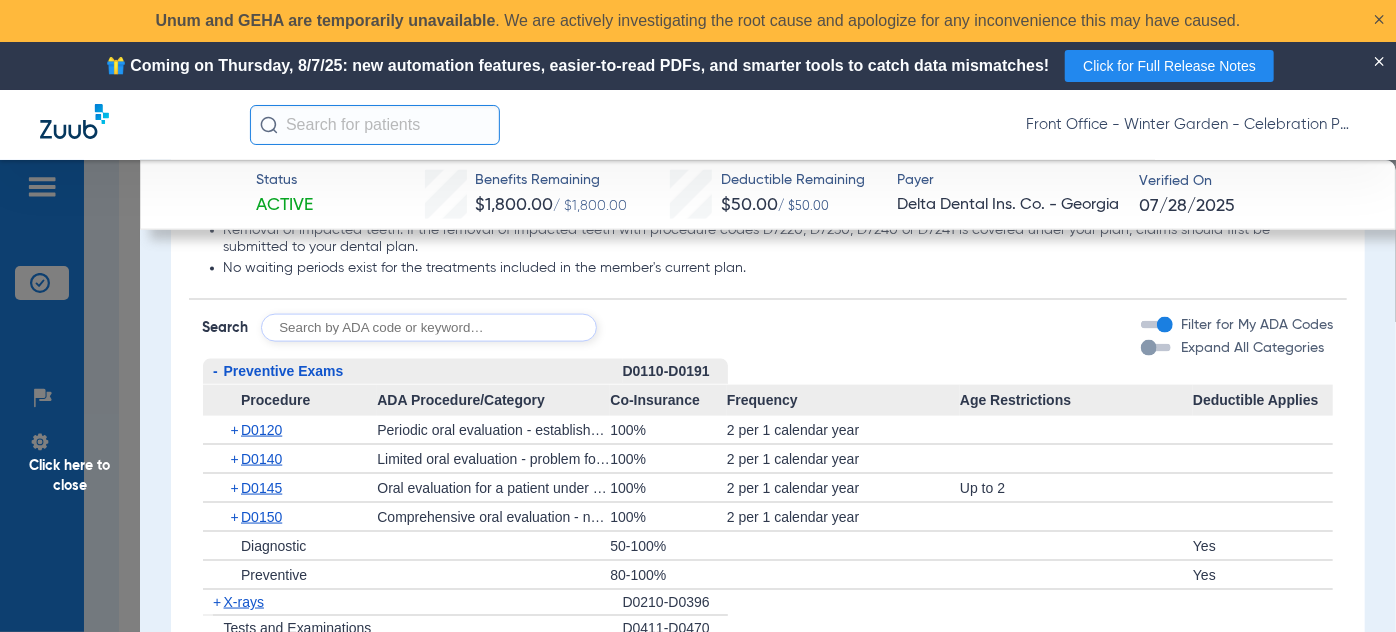 scroll, scrollTop: 1454, scrollLeft: 0, axis: vertical 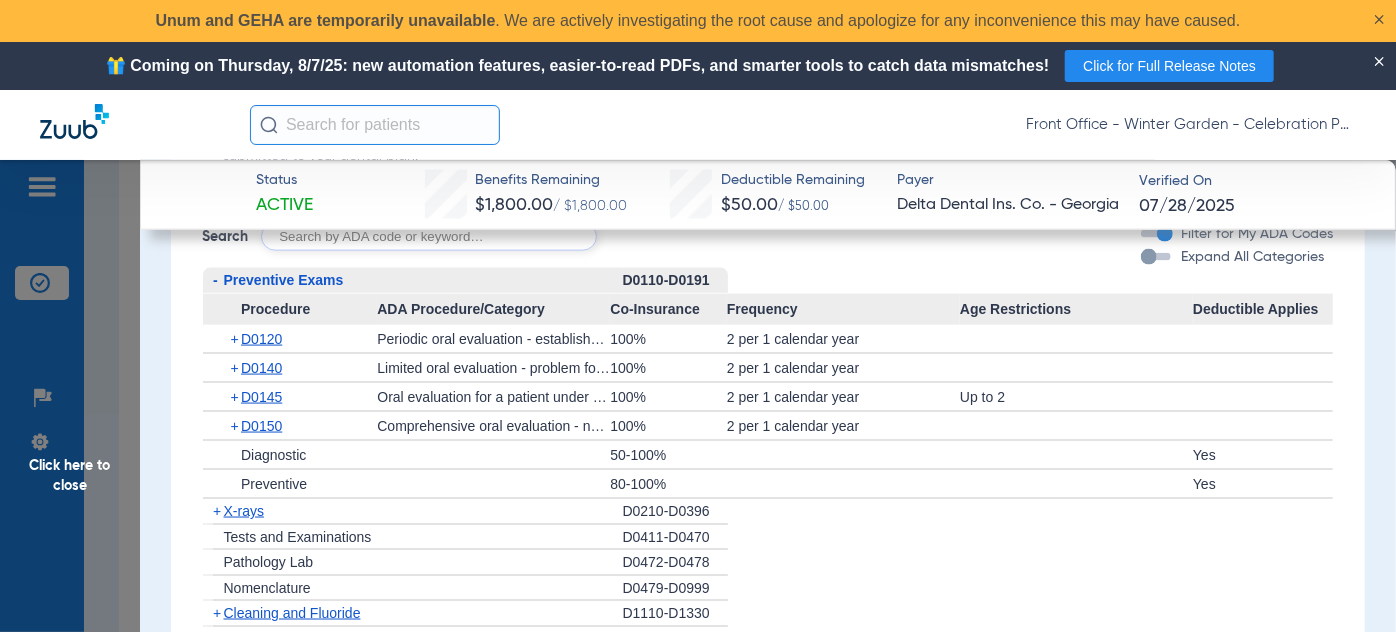 click on "Click here to close" 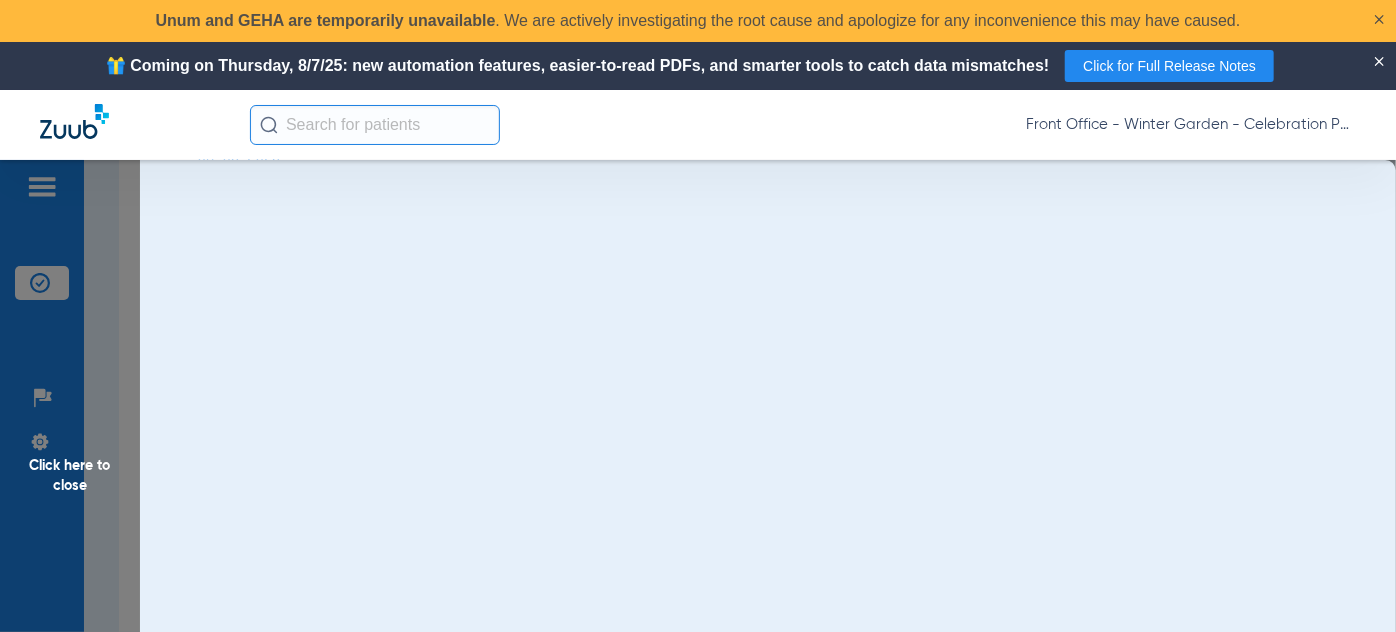 scroll, scrollTop: 0, scrollLeft: 0, axis: both 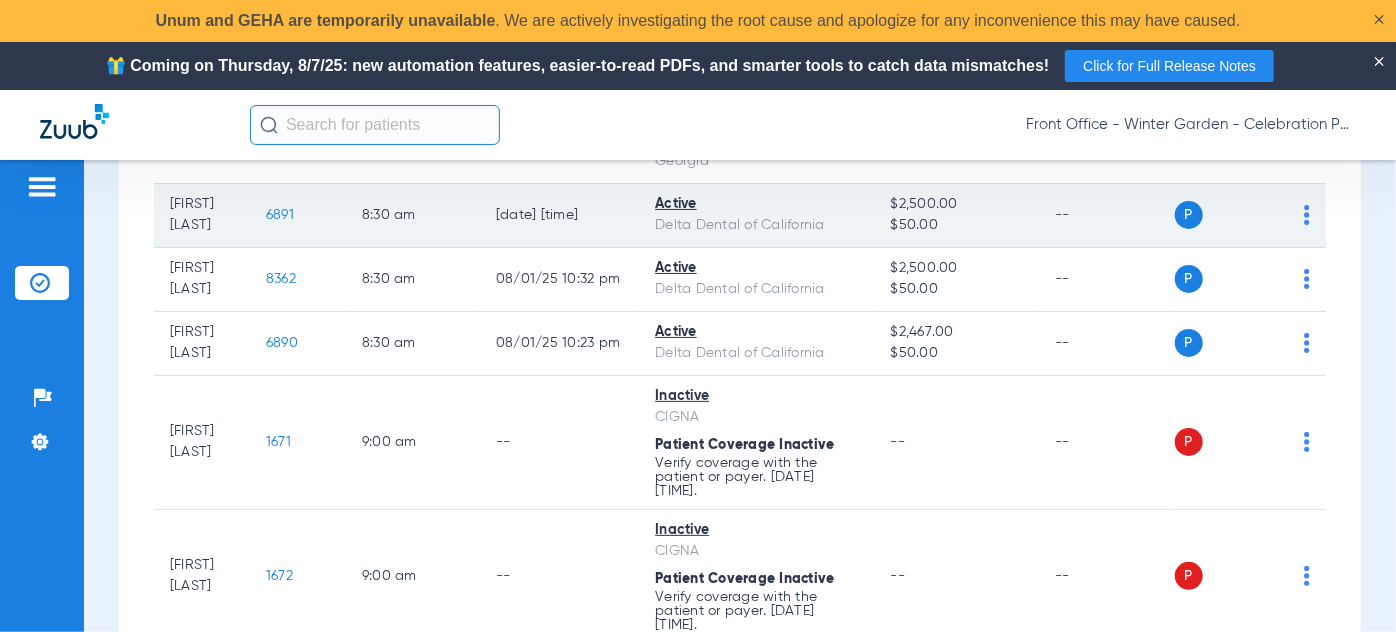 click on "6891" 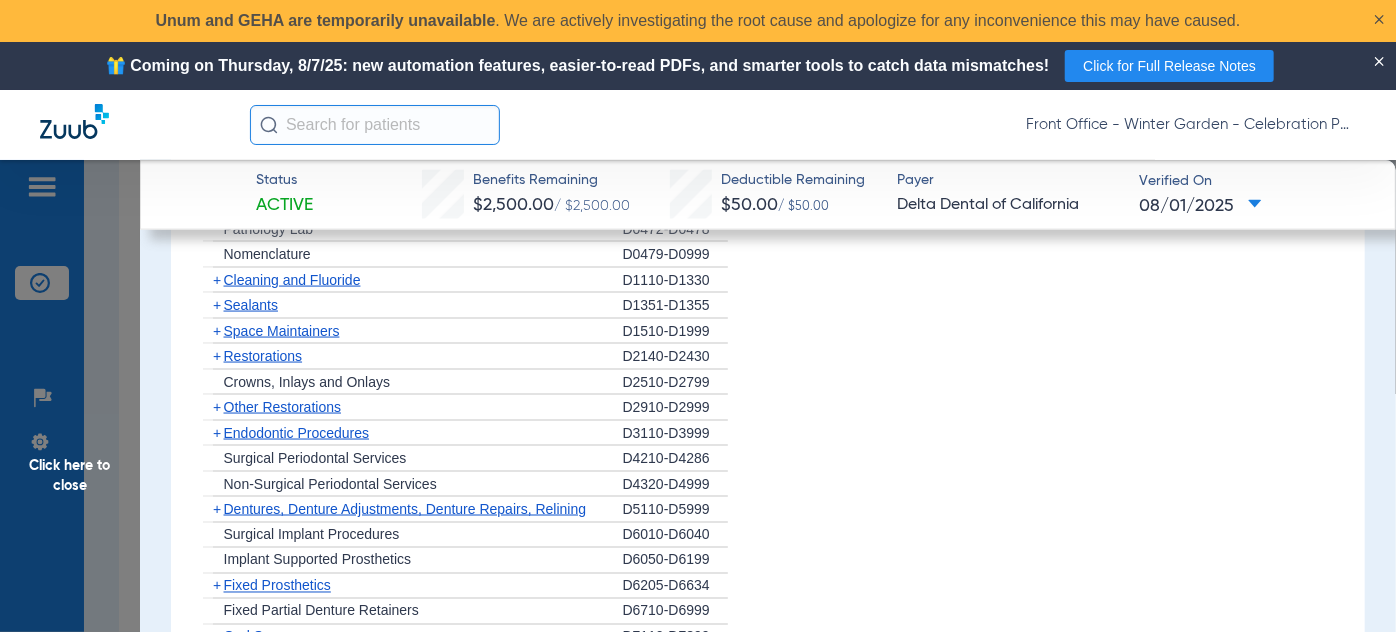 scroll, scrollTop: 1454, scrollLeft: 0, axis: vertical 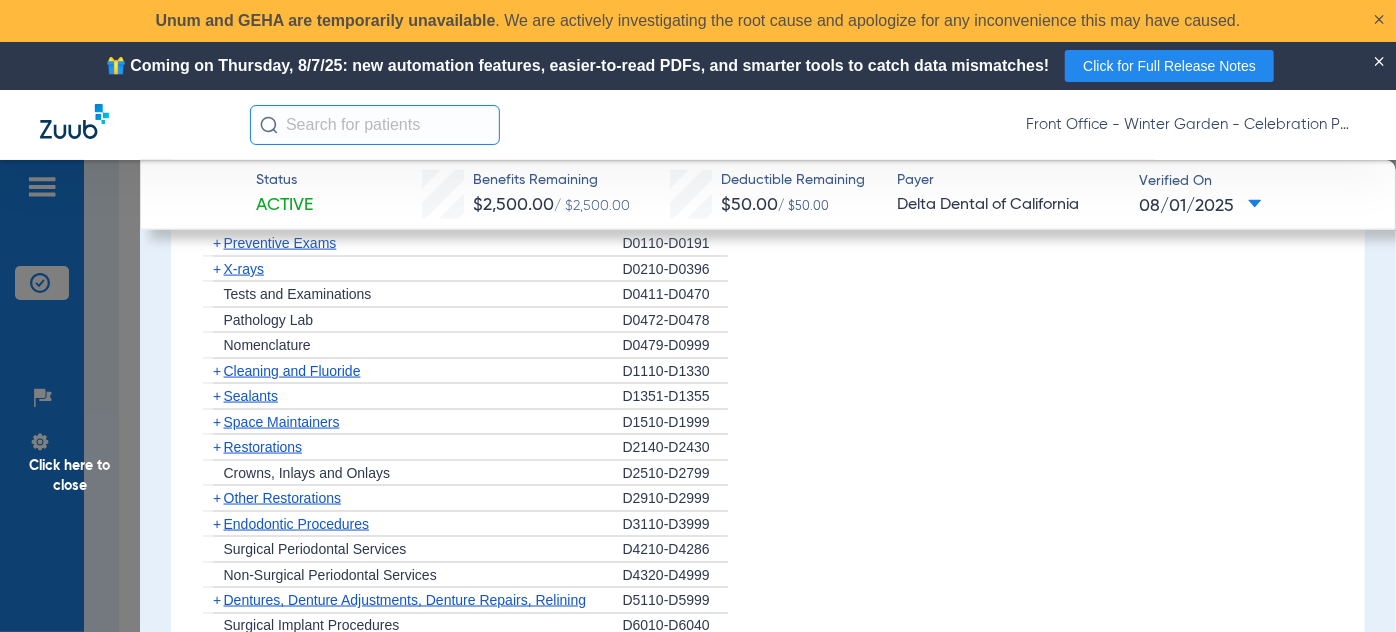 click on "+" 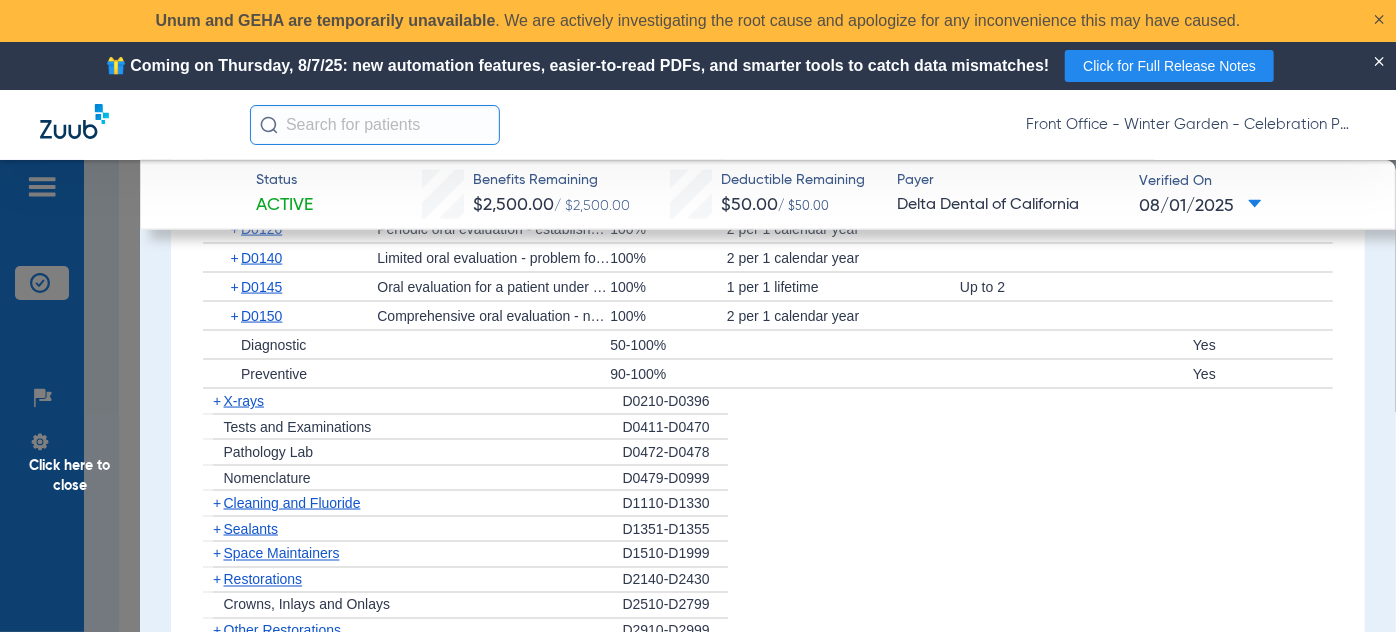 scroll, scrollTop: 1545, scrollLeft: 0, axis: vertical 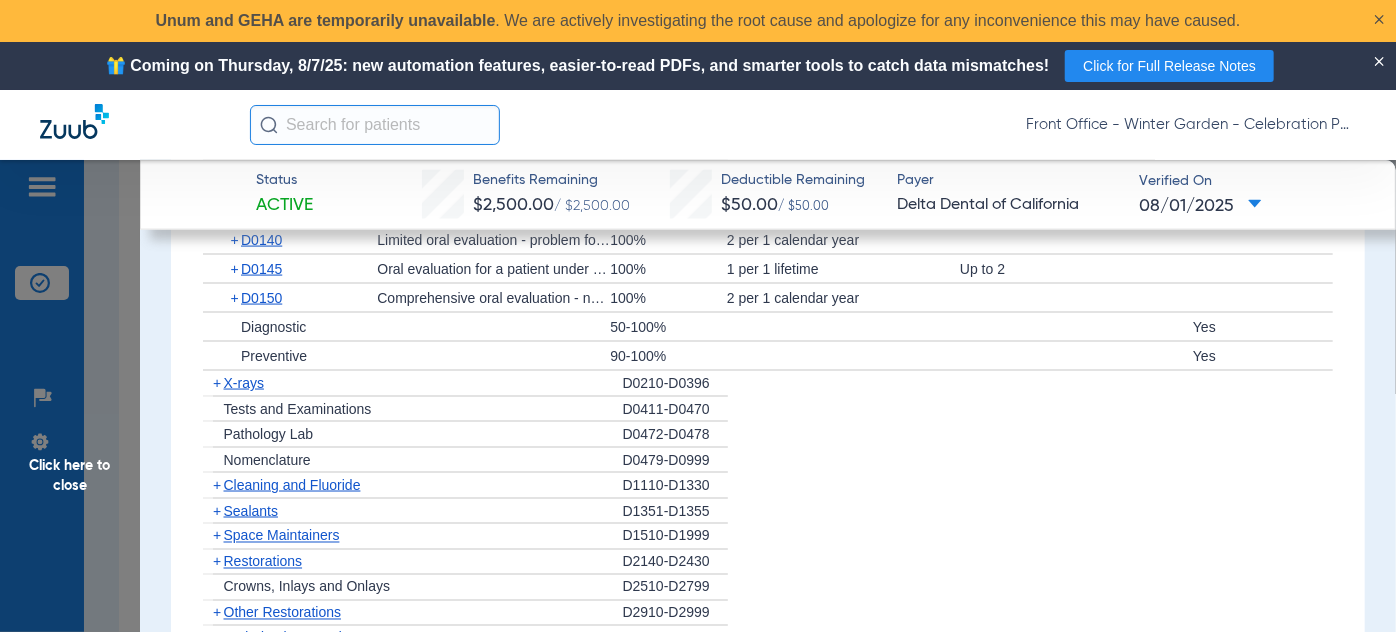 click on "+" 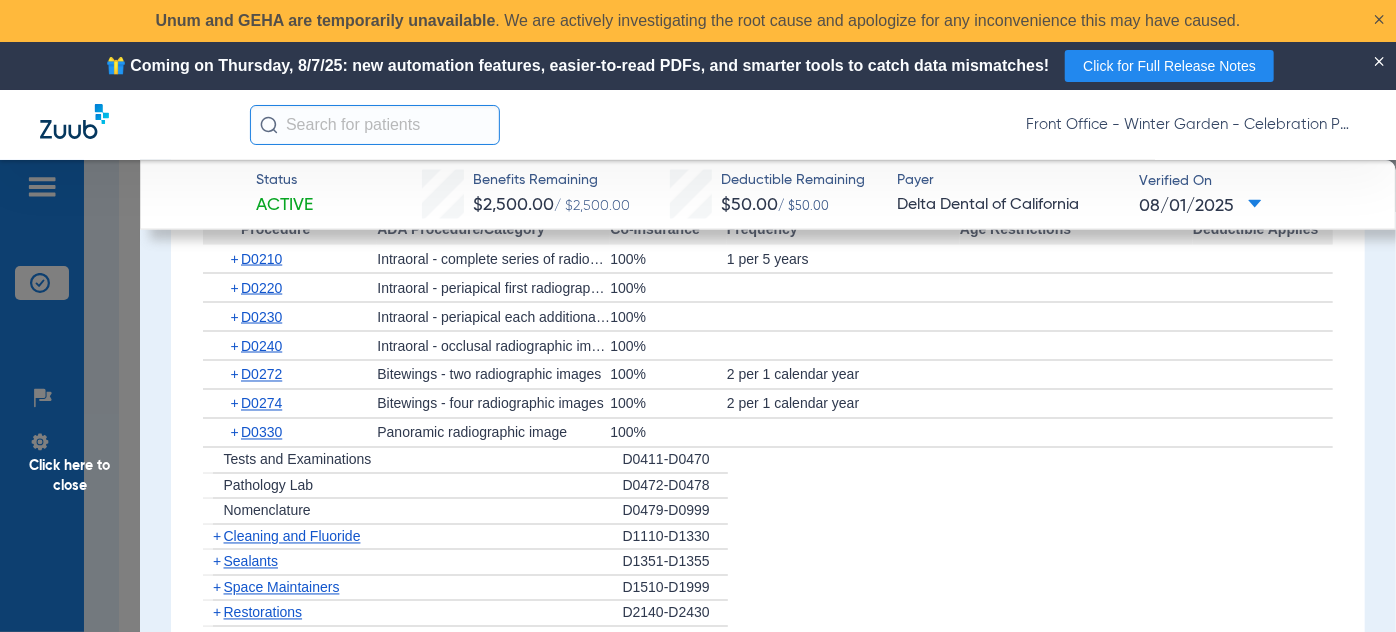 scroll, scrollTop: 1818, scrollLeft: 0, axis: vertical 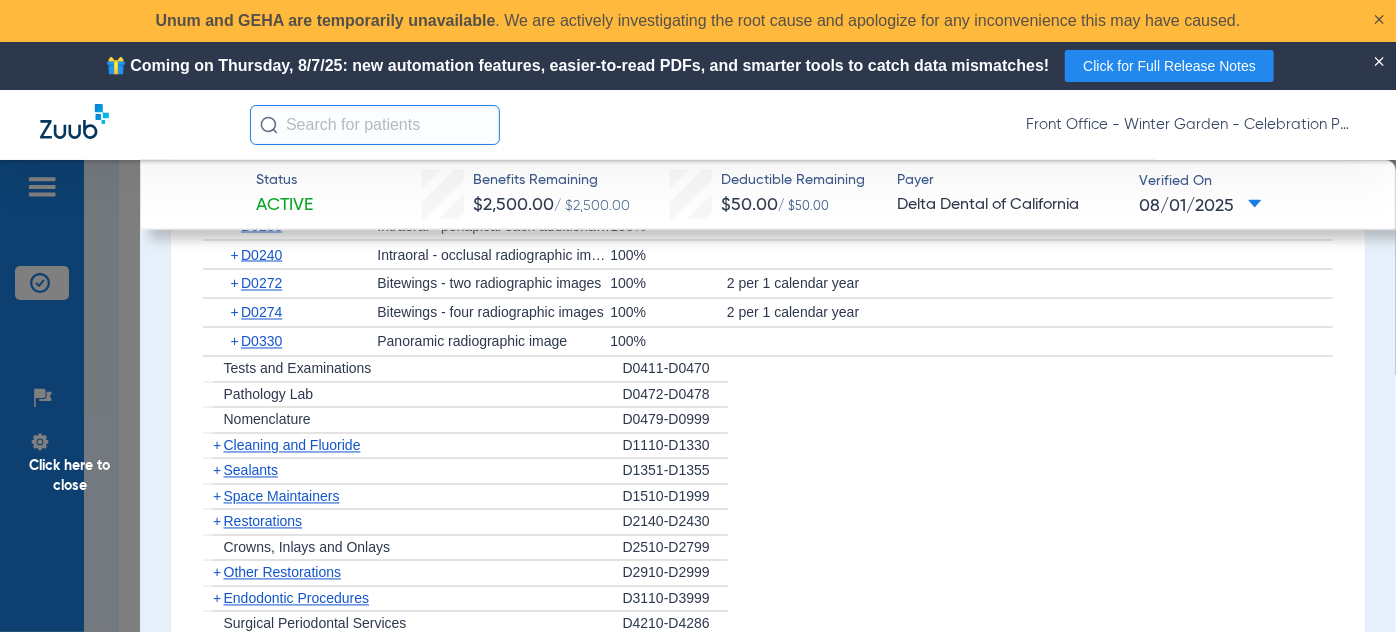 click on "+" 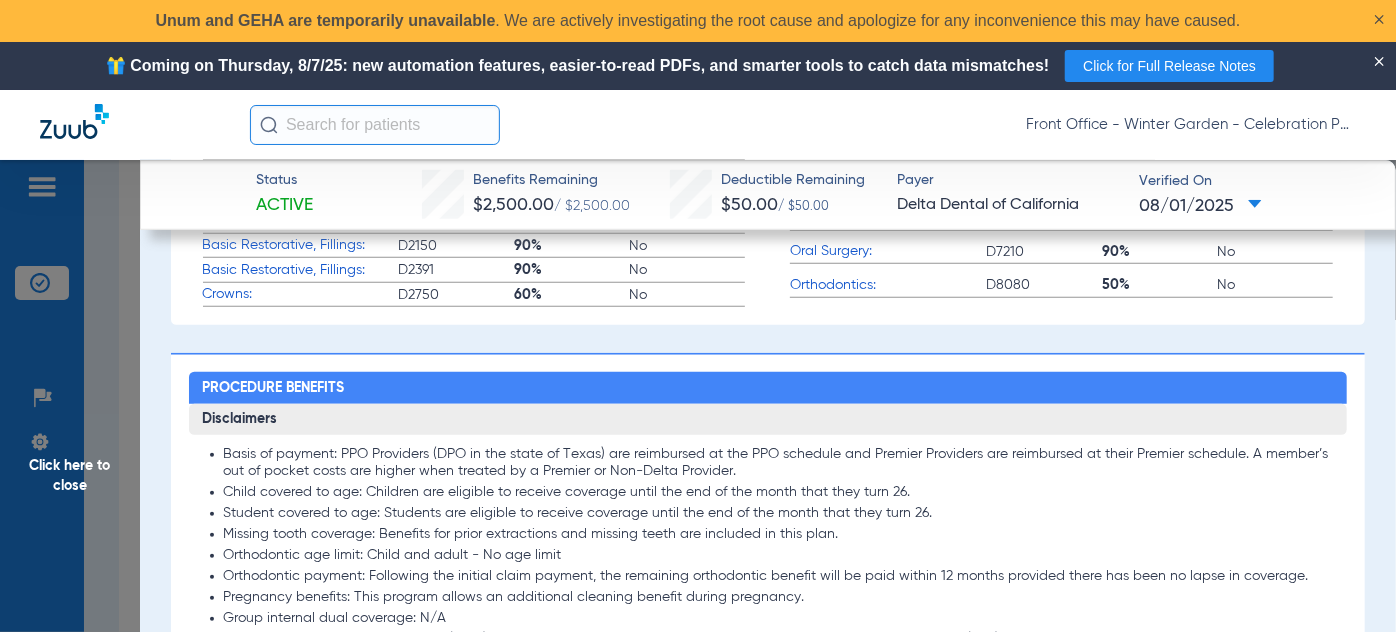 scroll, scrollTop: 851, scrollLeft: 0, axis: vertical 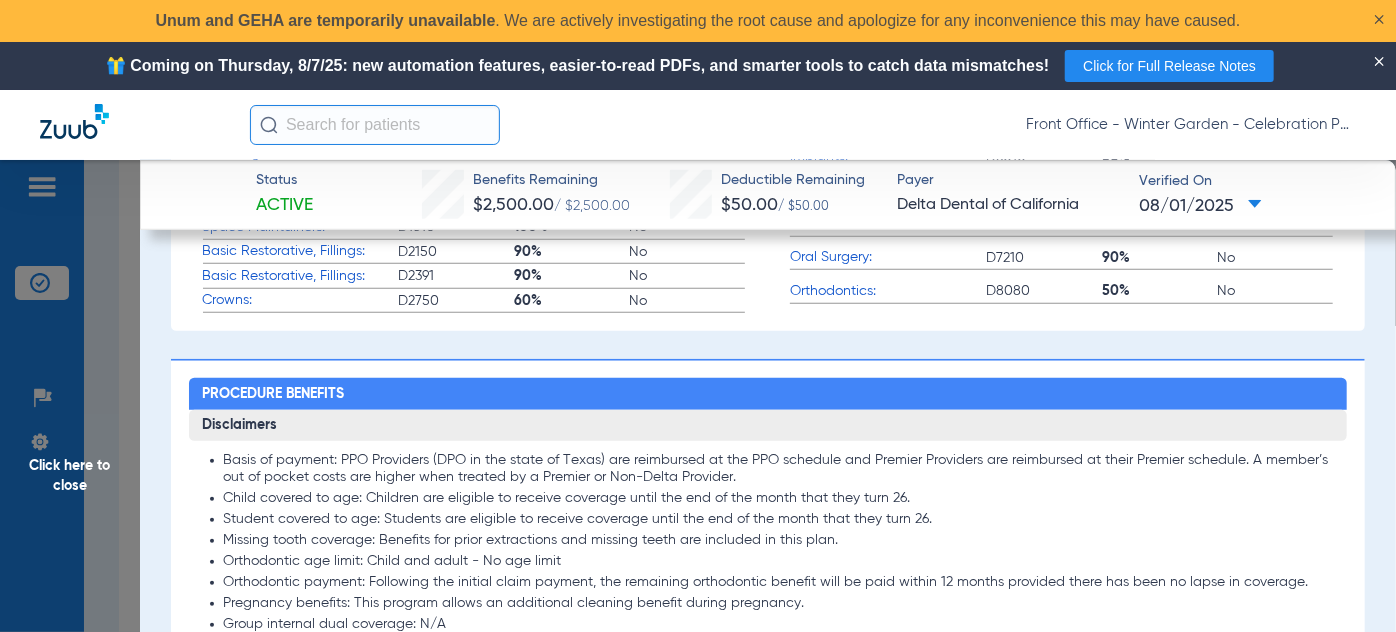 drag, startPoint x: 71, startPoint y: 485, endPoint x: 570, endPoint y: 473, distance: 499.14426 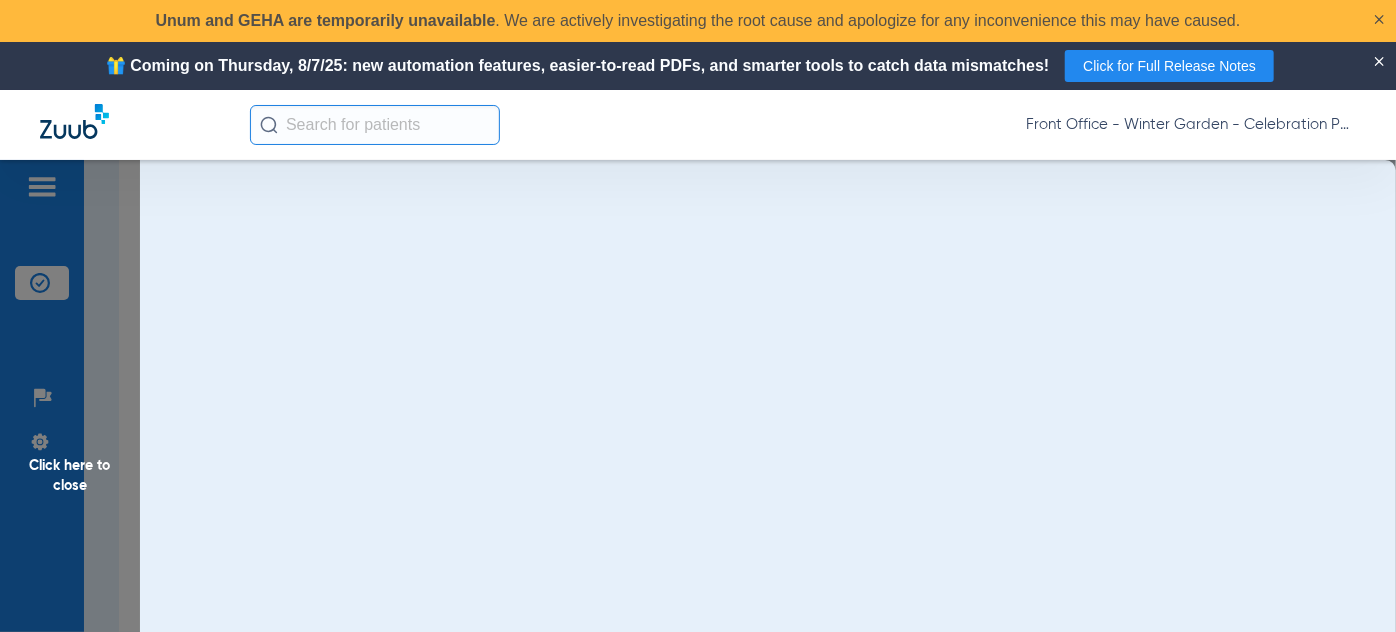 scroll, scrollTop: 0, scrollLeft: 0, axis: both 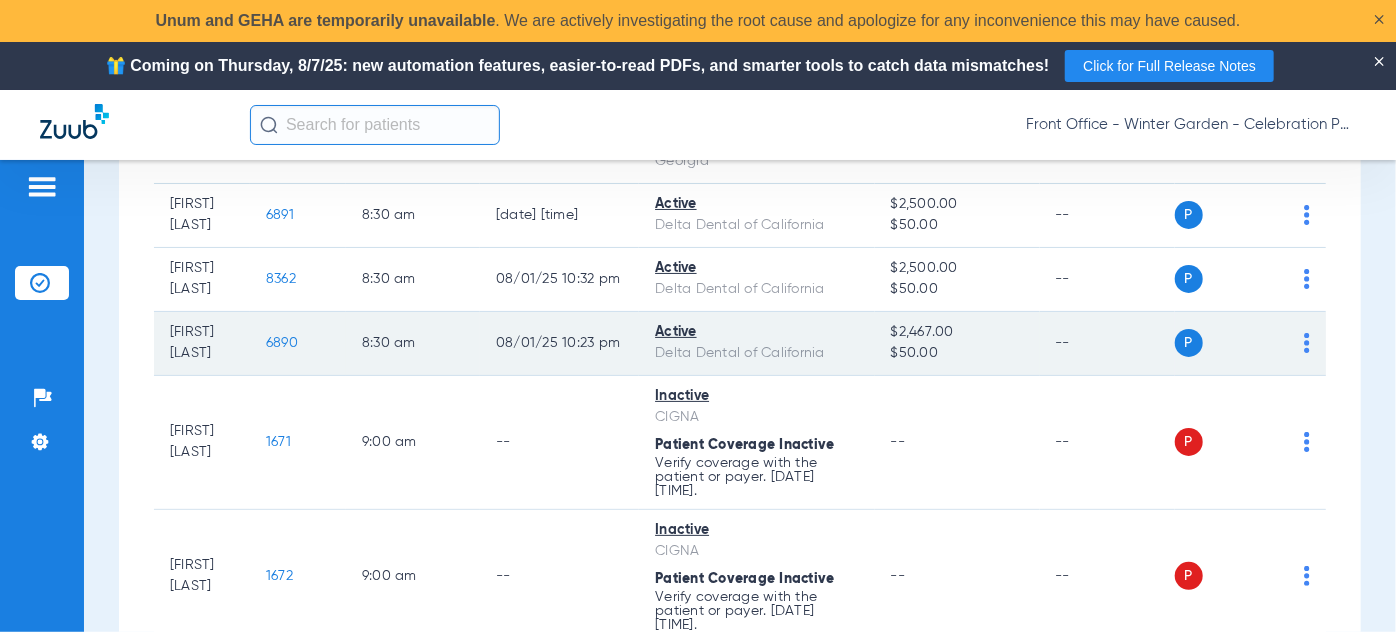 click on "6890" 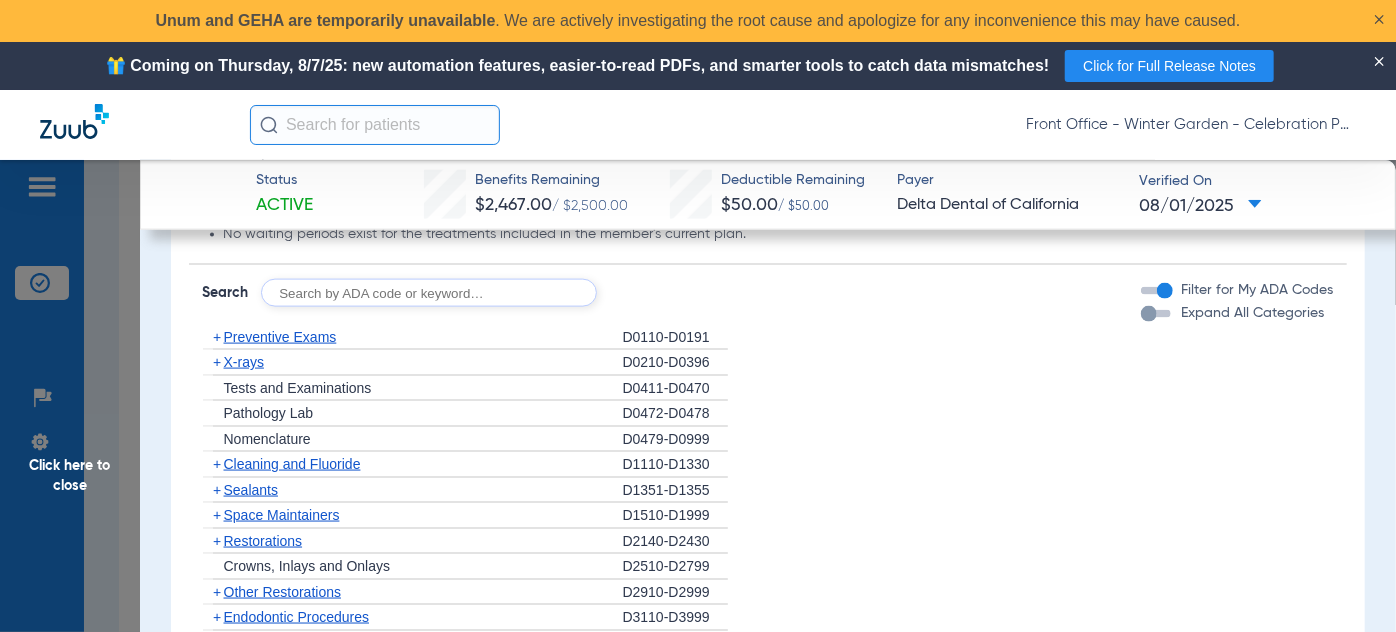 scroll, scrollTop: 1363, scrollLeft: 0, axis: vertical 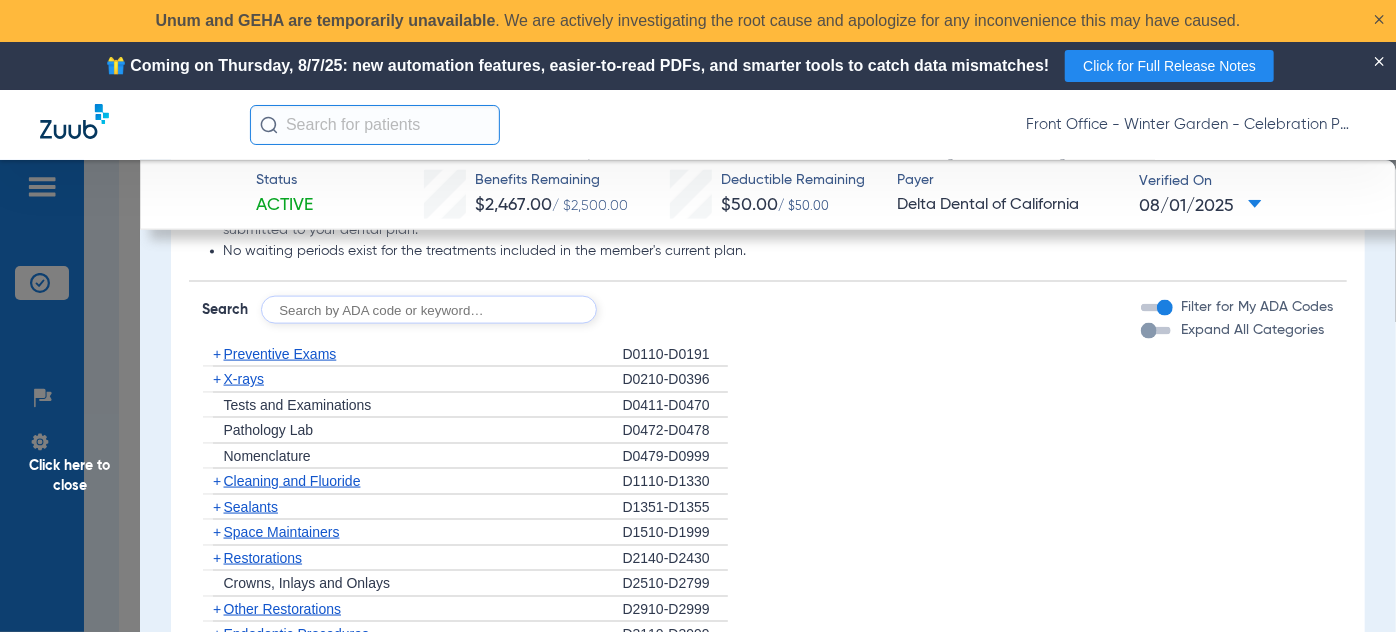 click on "+" 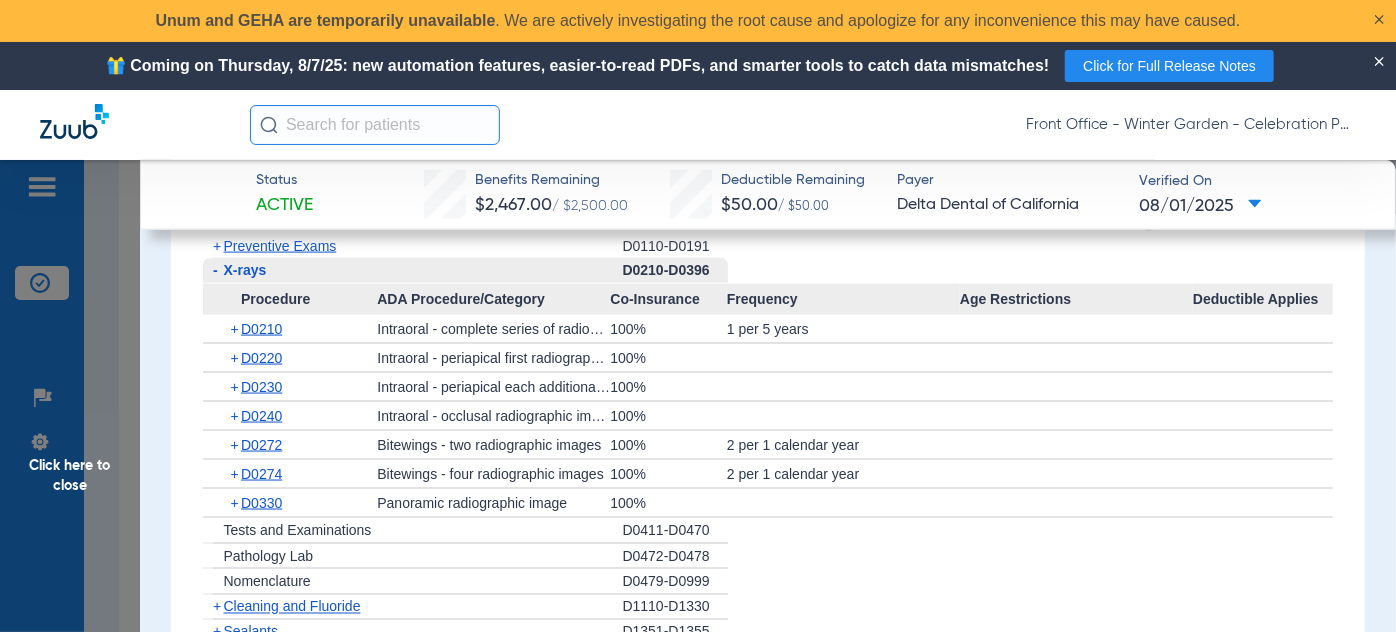 scroll, scrollTop: 1454, scrollLeft: 0, axis: vertical 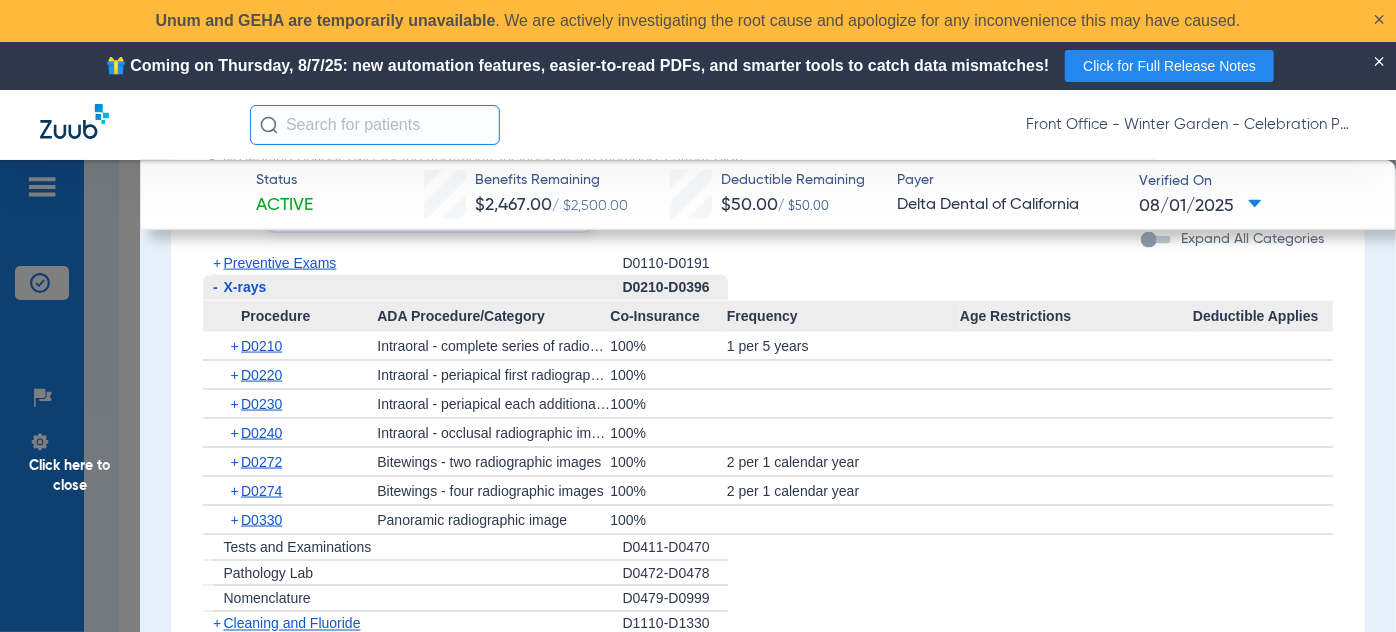 drag, startPoint x: 223, startPoint y: 287, endPoint x: 234, endPoint y: 292, distance: 12.083046 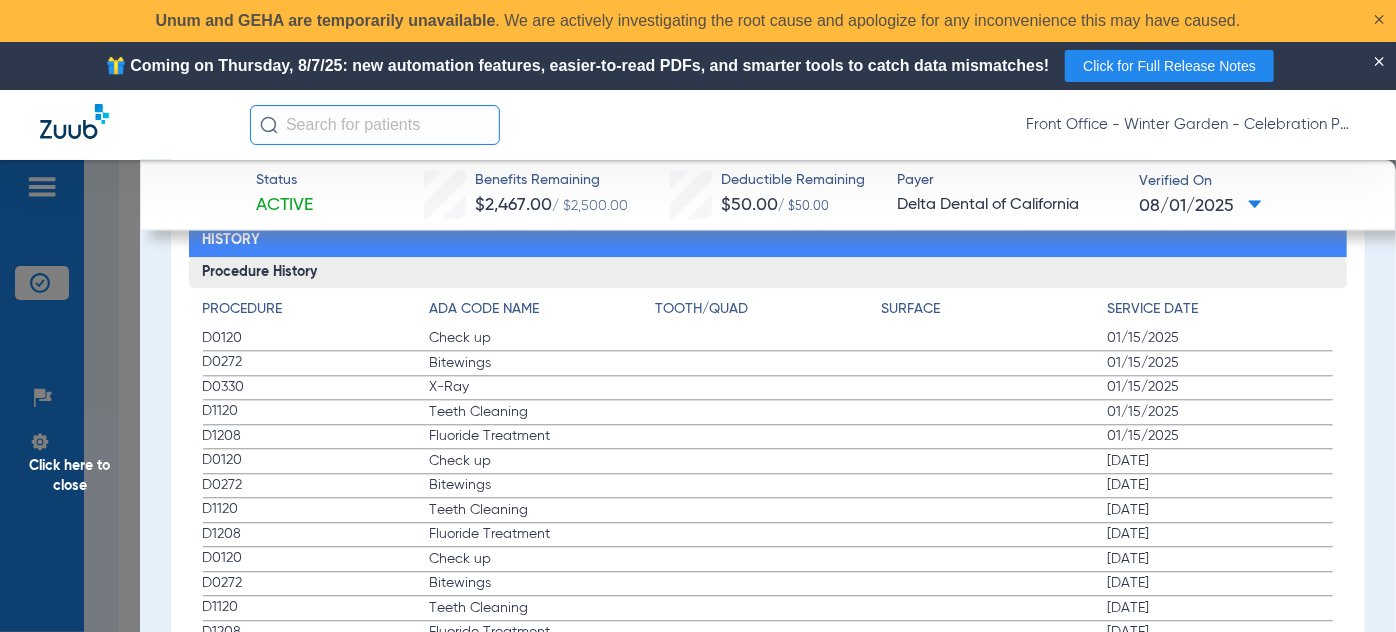 scroll, scrollTop: 2443, scrollLeft: 0, axis: vertical 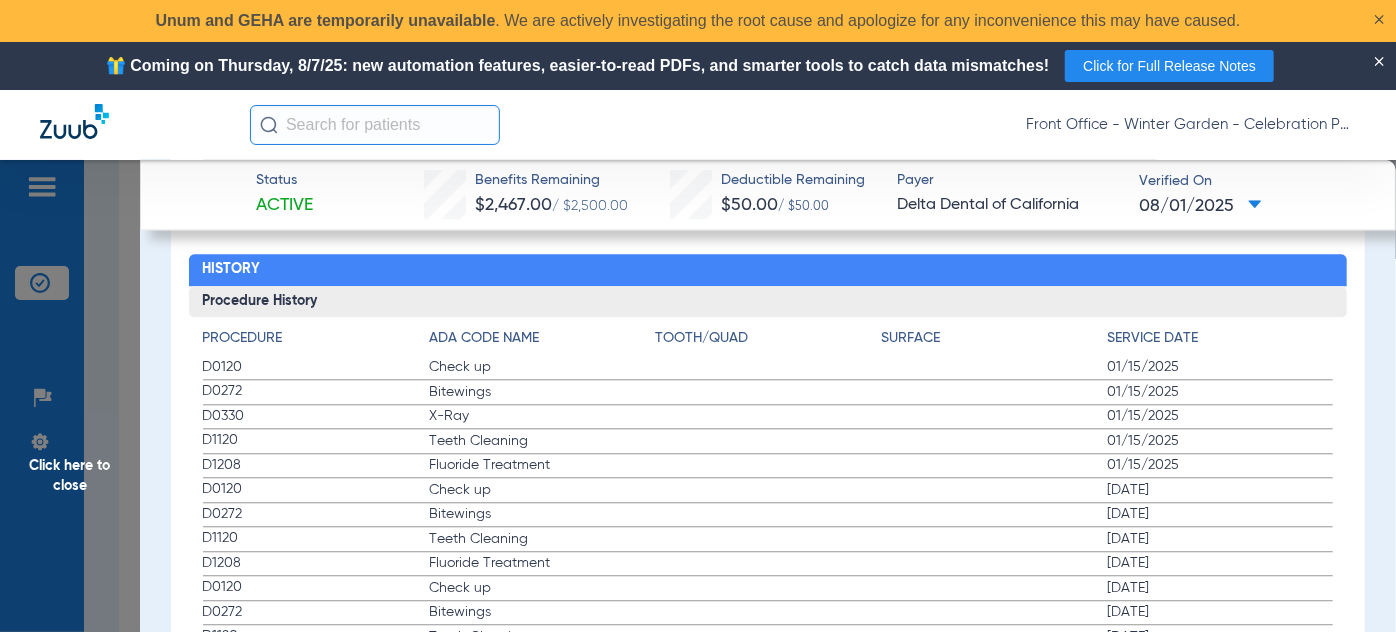 drag, startPoint x: 483, startPoint y: 408, endPoint x: 330, endPoint y: 393, distance: 153.73354 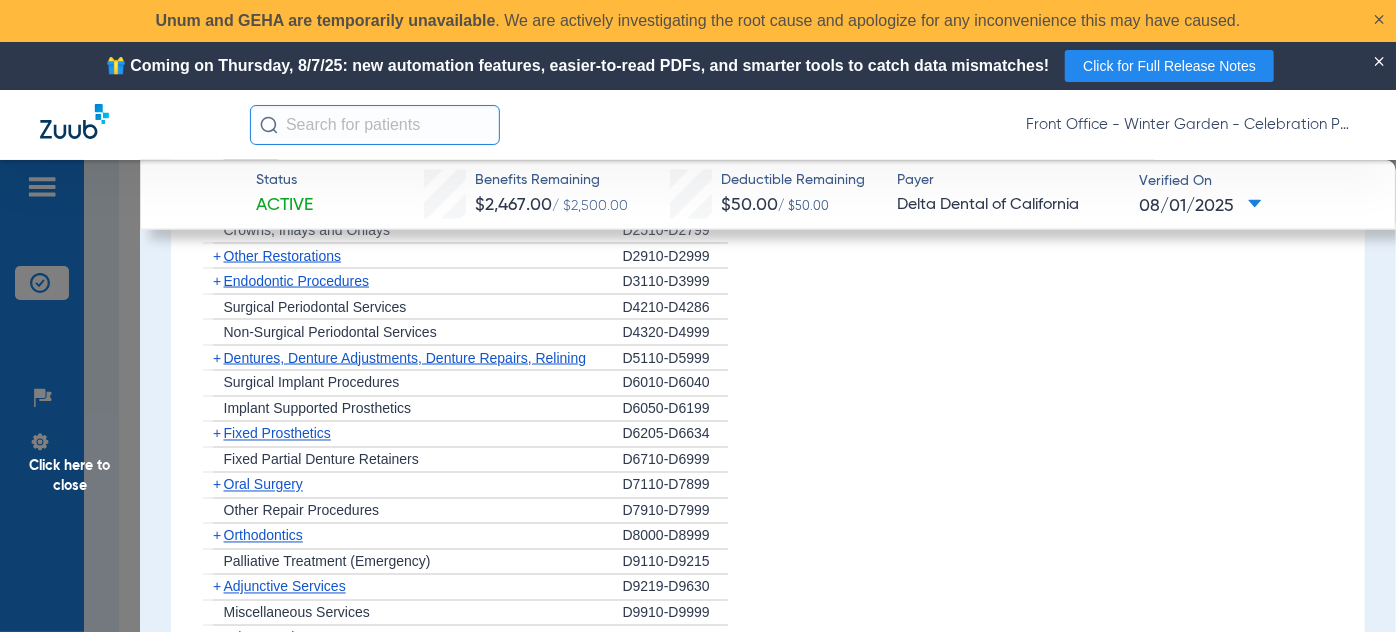 scroll, scrollTop: 1625, scrollLeft: 0, axis: vertical 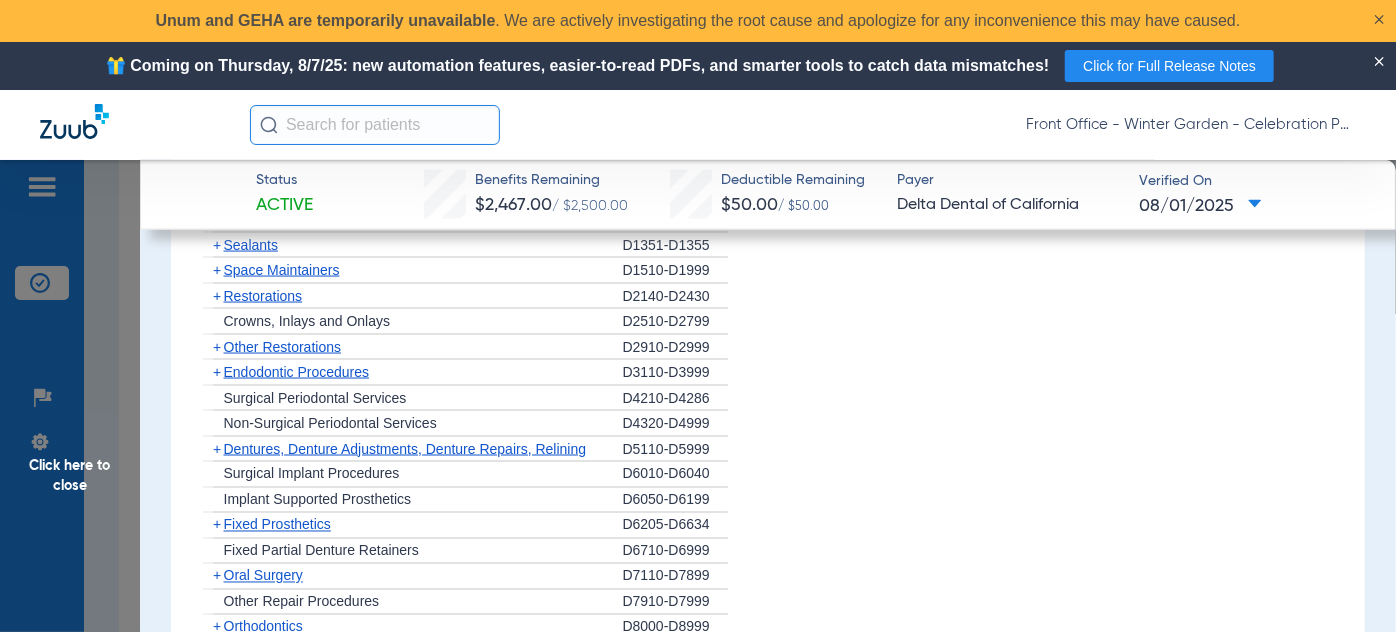 click on "+" 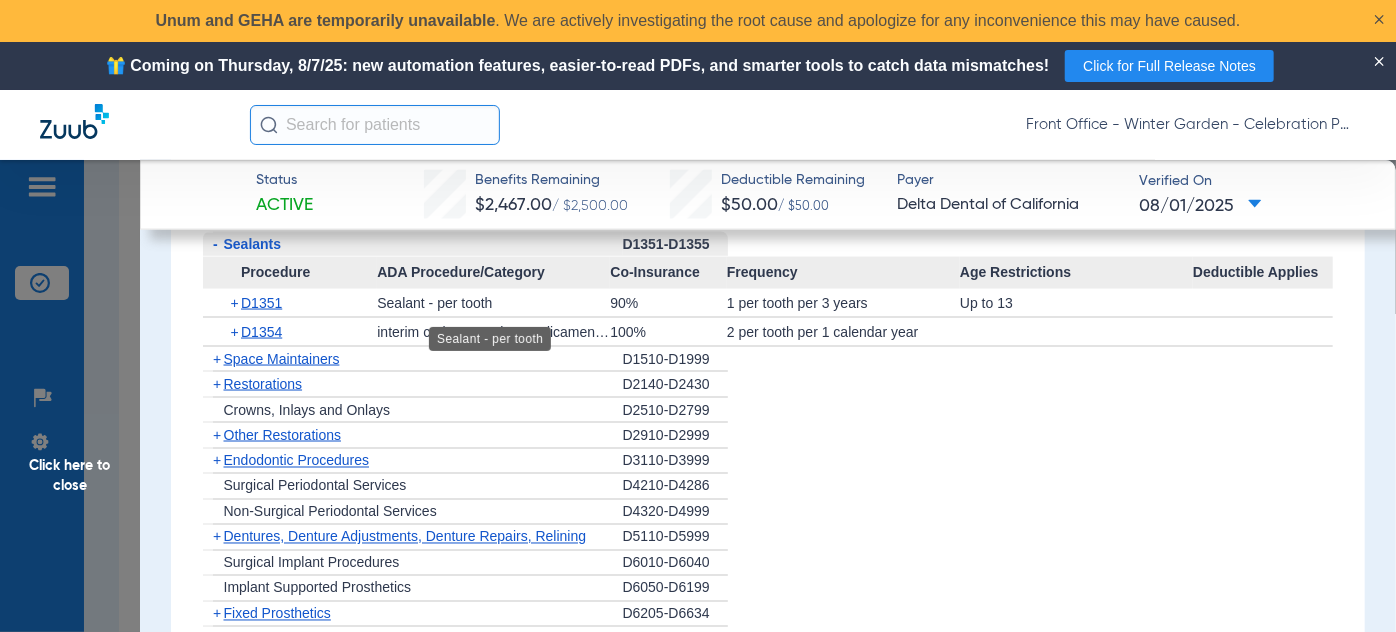 drag, startPoint x: 664, startPoint y: 307, endPoint x: 354, endPoint y: 315, distance: 310.1032 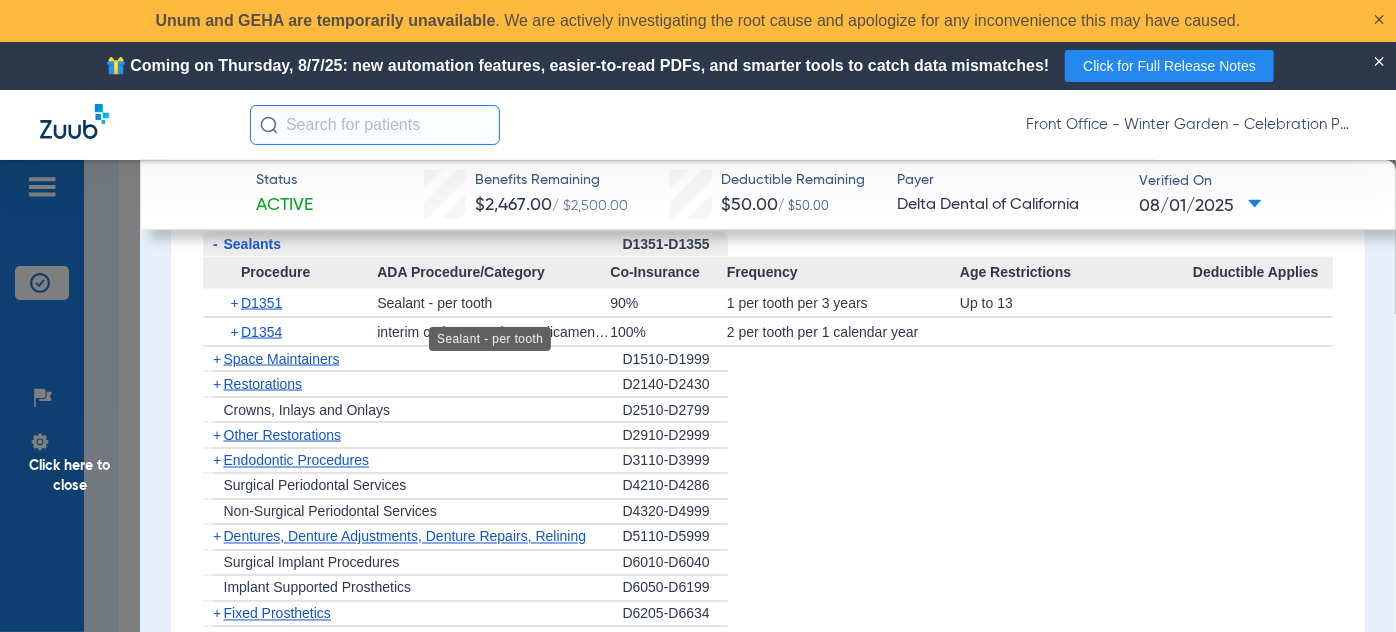 click on "+   D1351   Sealant - per tooth   90%   1 per tooth per 3 years   Up to 13" 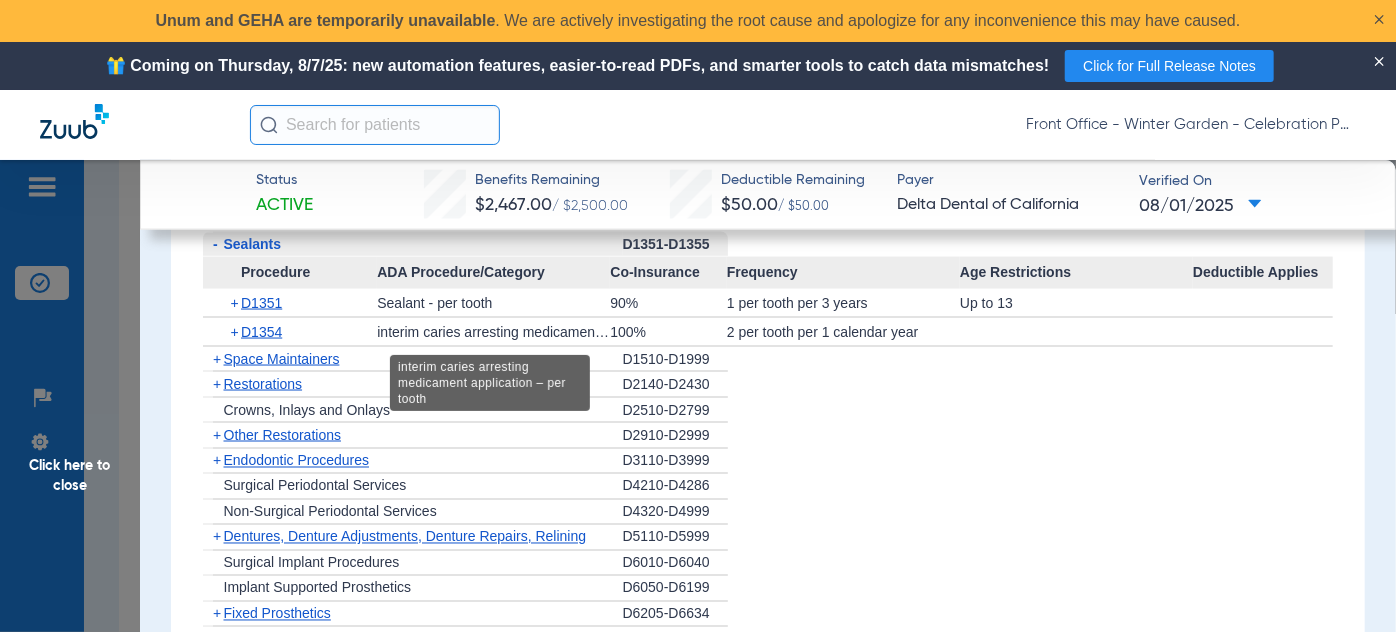 click on "interim caries arresting medicament application – per tooth" 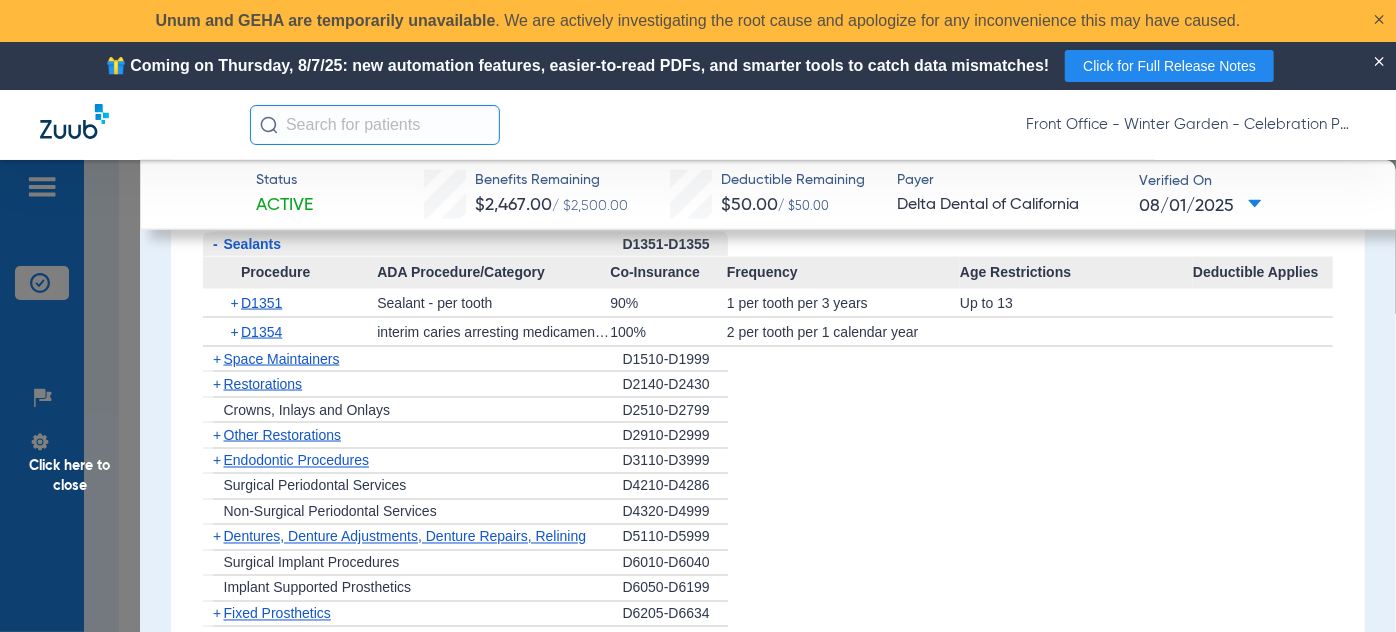drag, startPoint x: 24, startPoint y: 457, endPoint x: 285, endPoint y: 460, distance: 261.01724 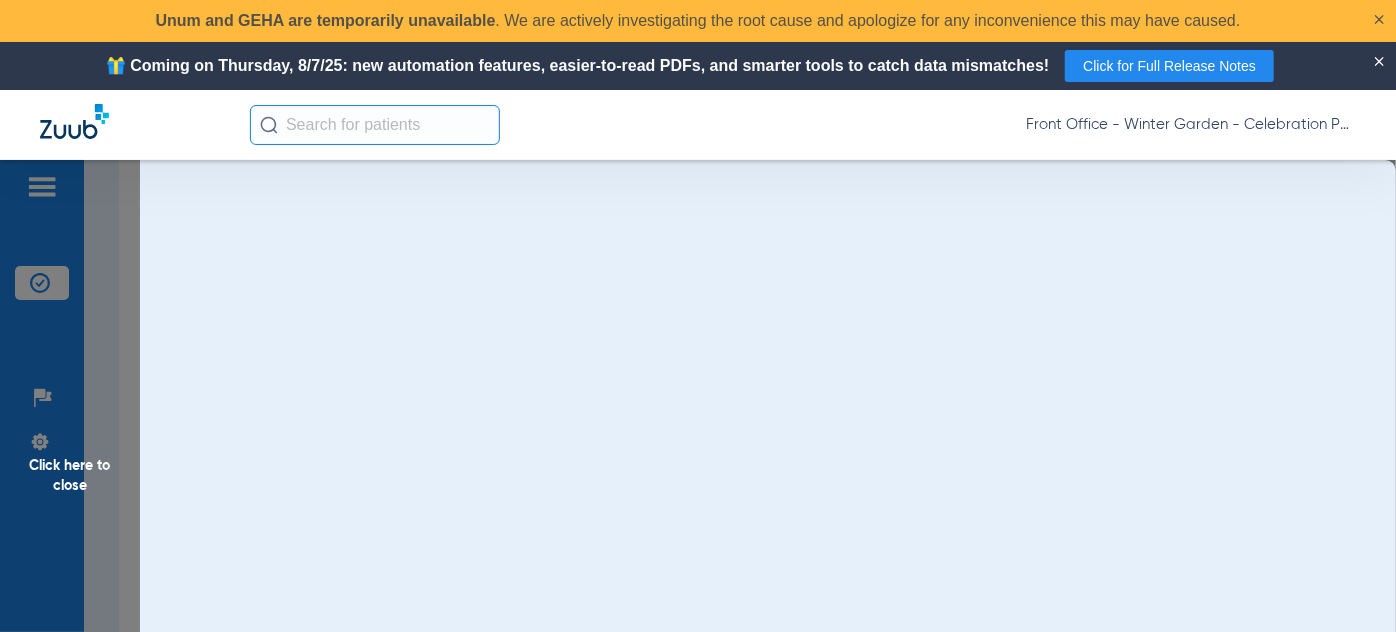 scroll, scrollTop: 0, scrollLeft: 0, axis: both 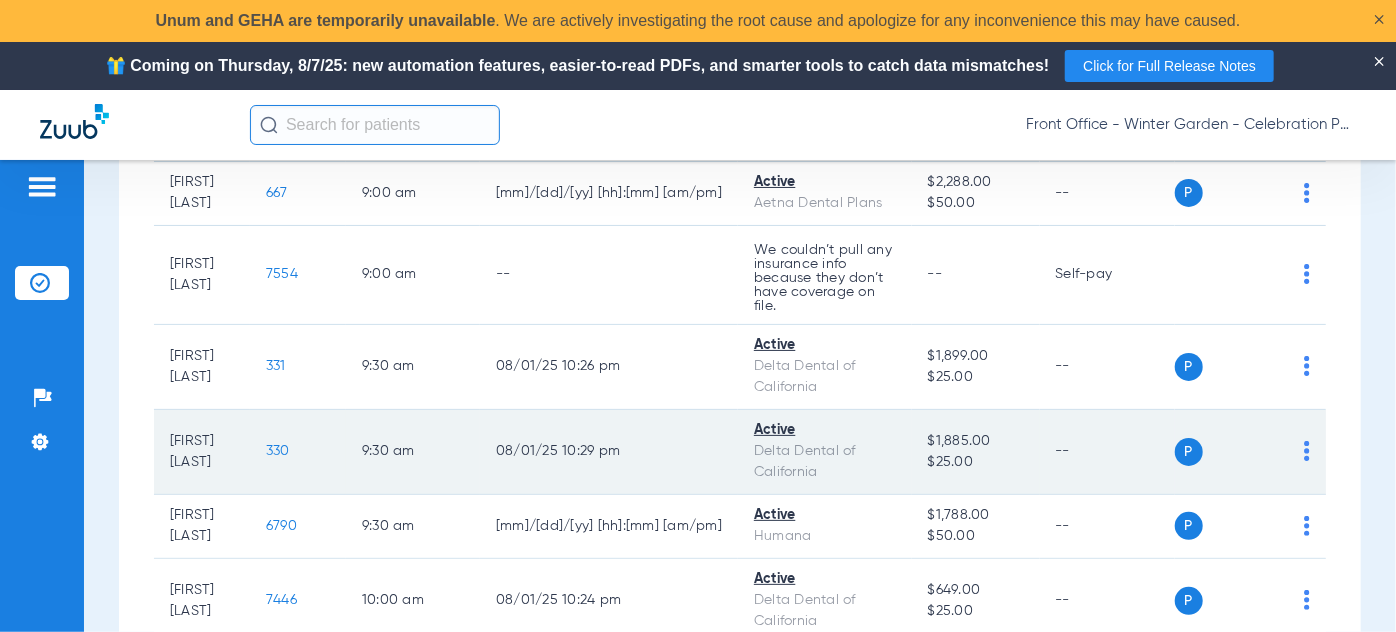 click on "330" 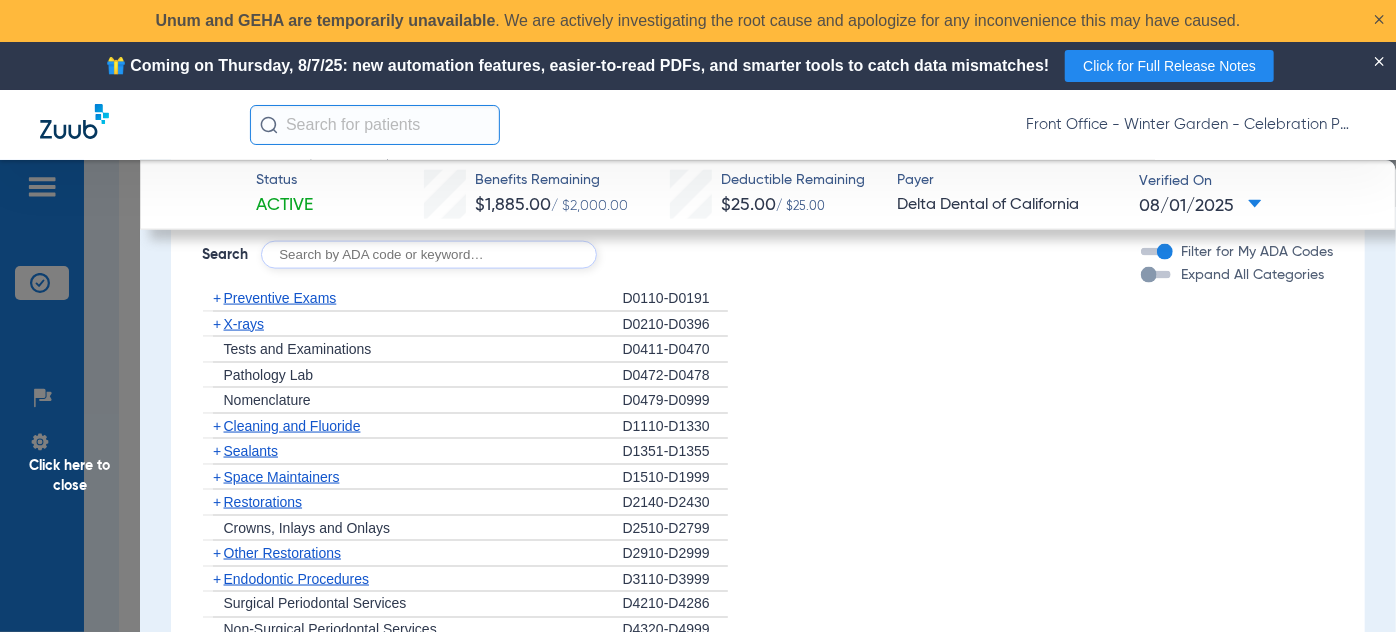 scroll, scrollTop: 1454, scrollLeft: 0, axis: vertical 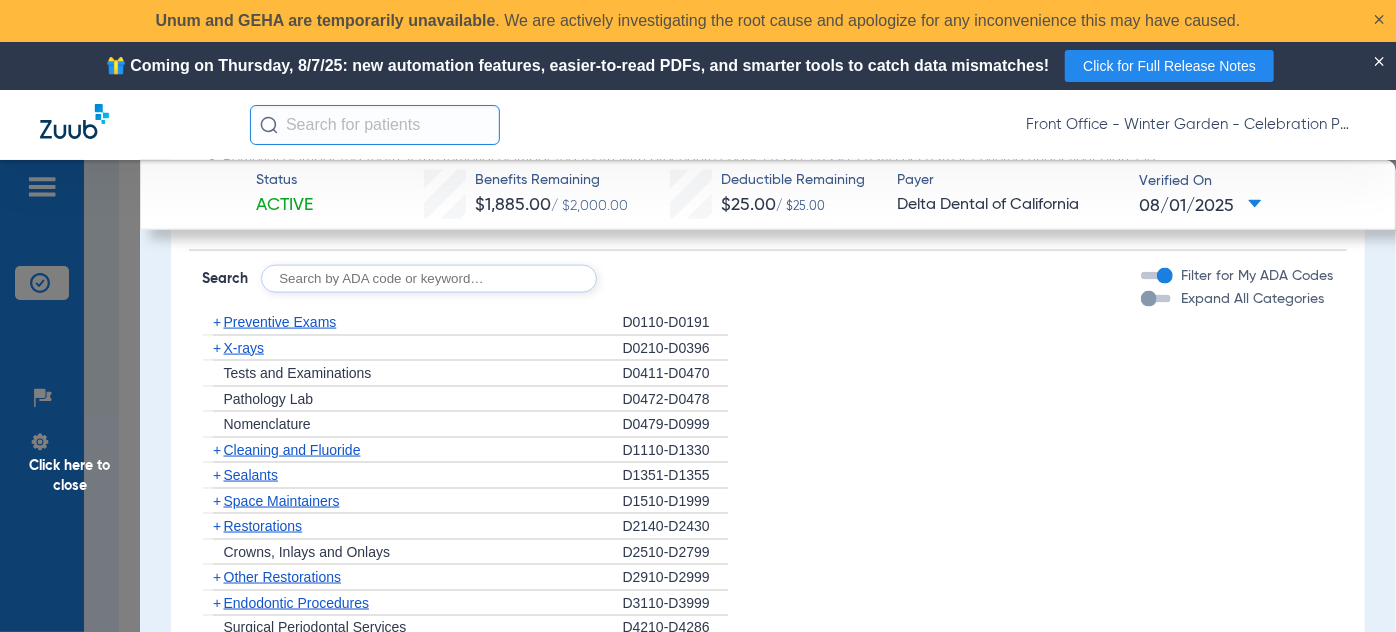 click on "+" 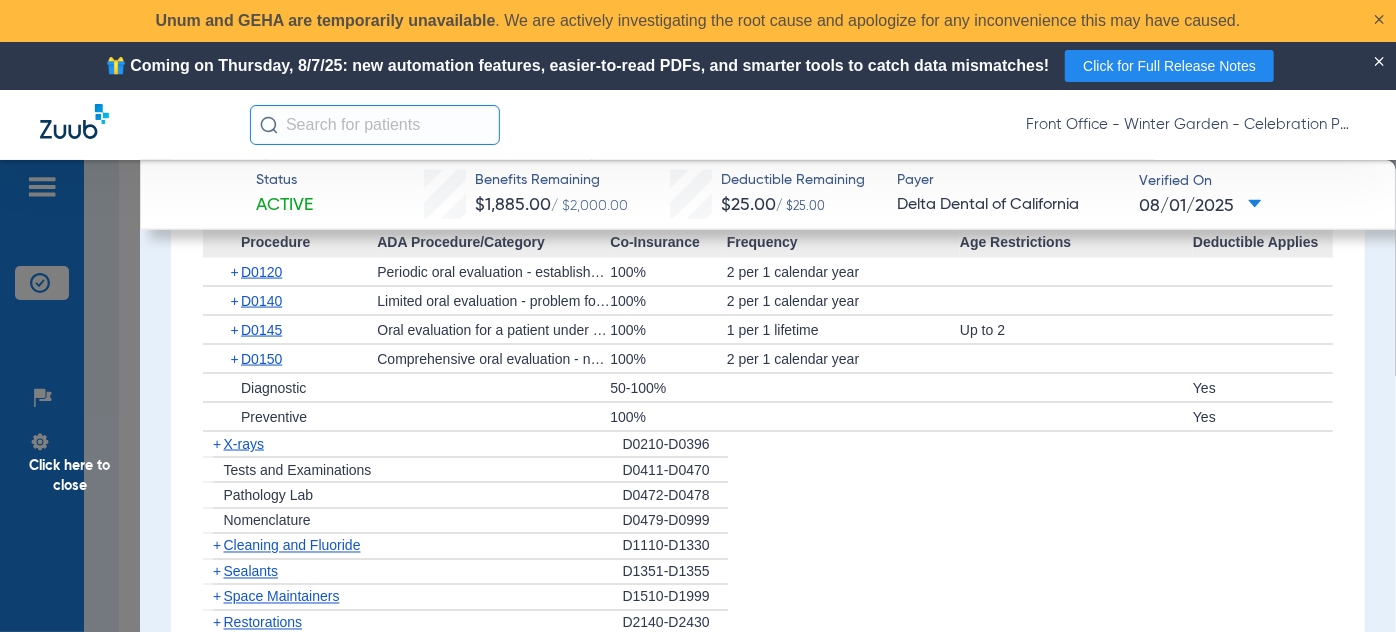 scroll, scrollTop: 1545, scrollLeft: 0, axis: vertical 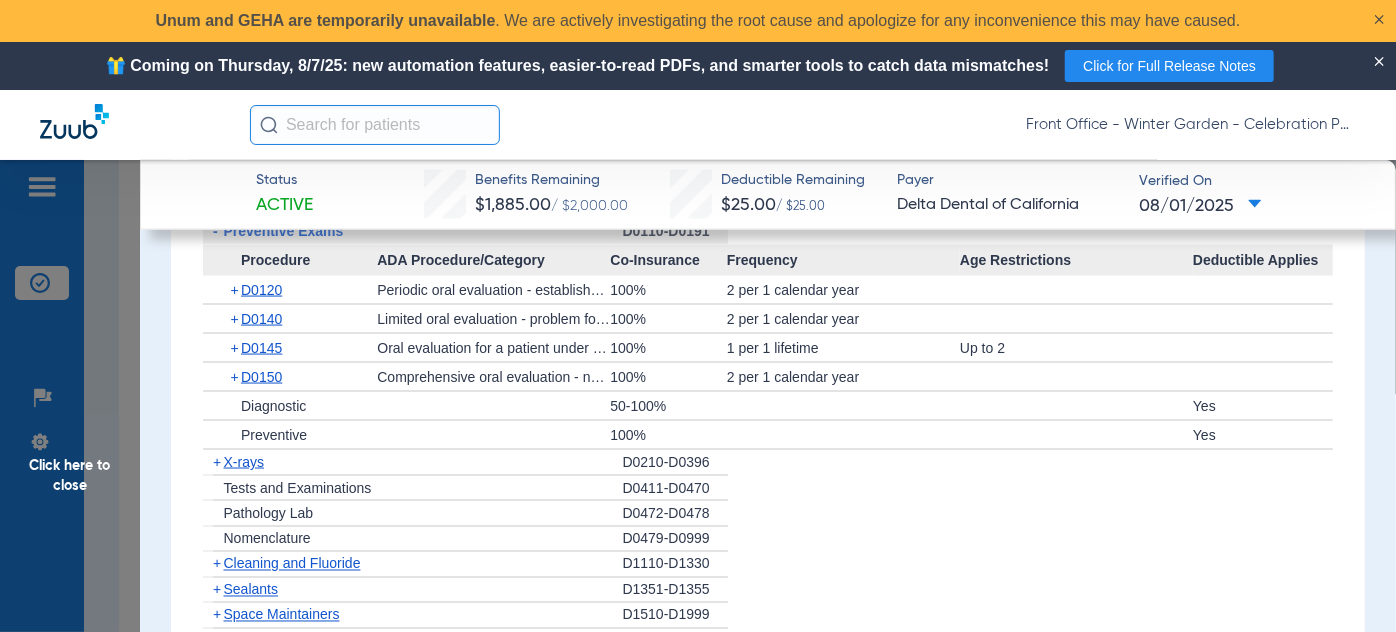 click on "+" 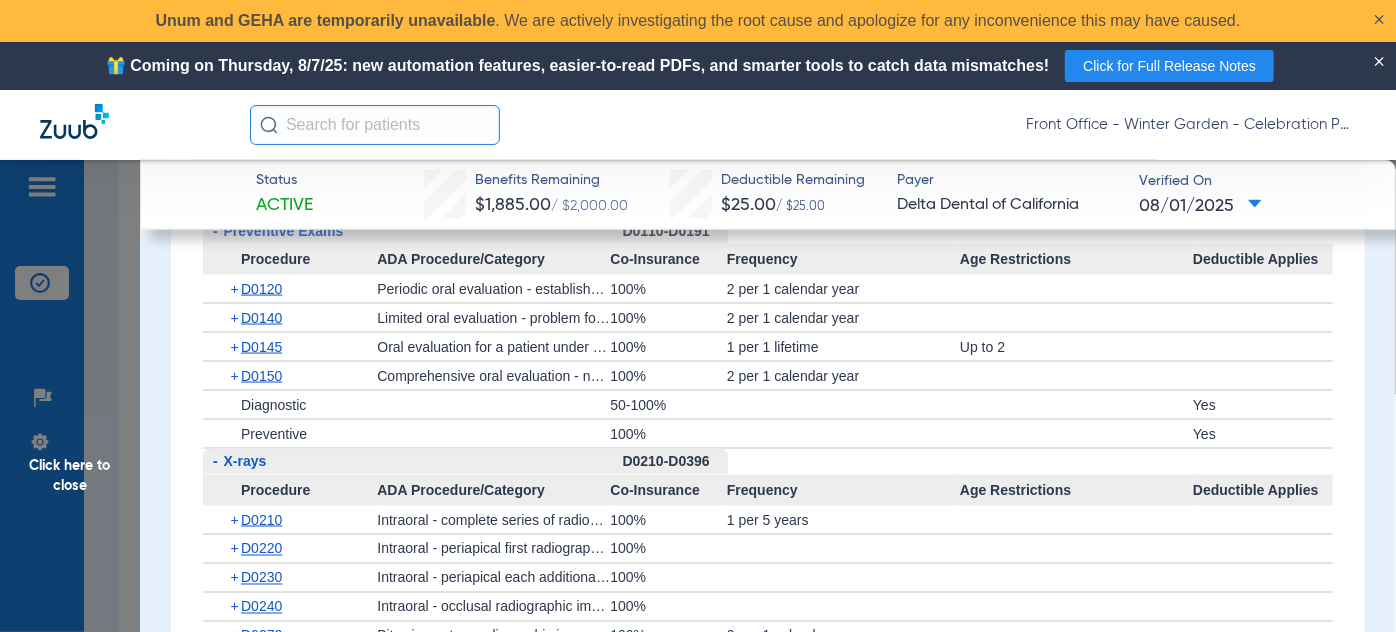 click on "-" 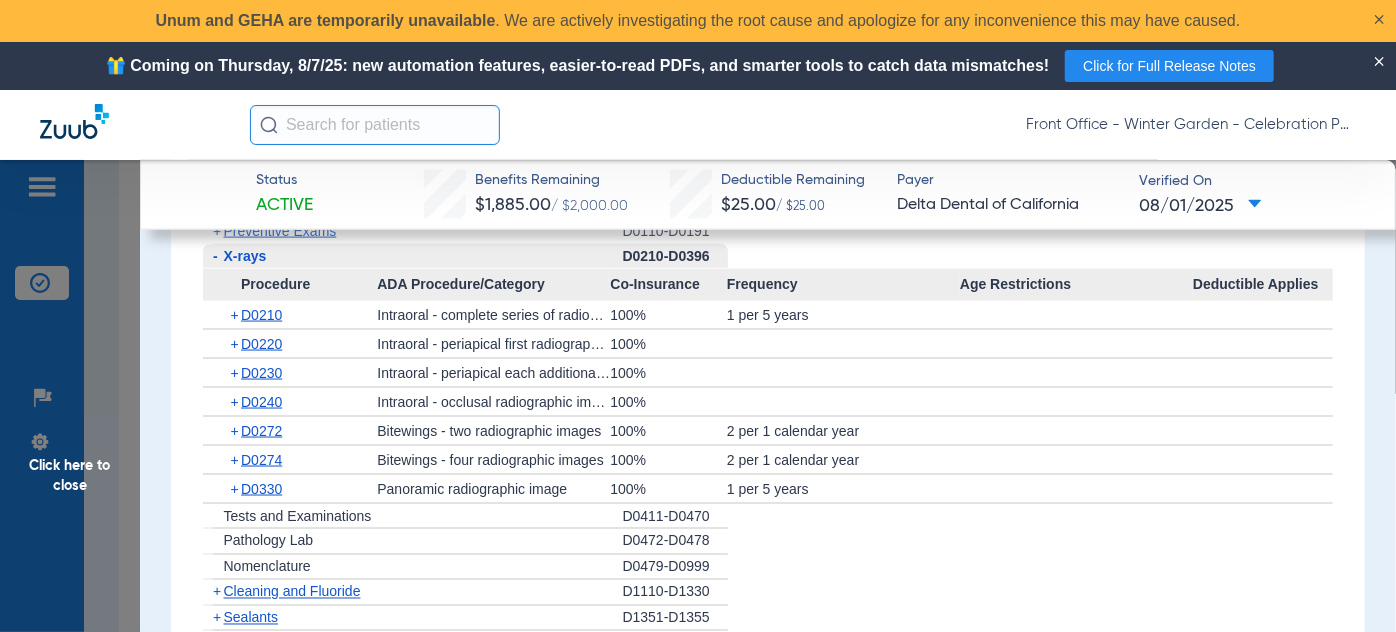 drag, startPoint x: 724, startPoint y: 343, endPoint x: 715, endPoint y: 408, distance: 65.62012 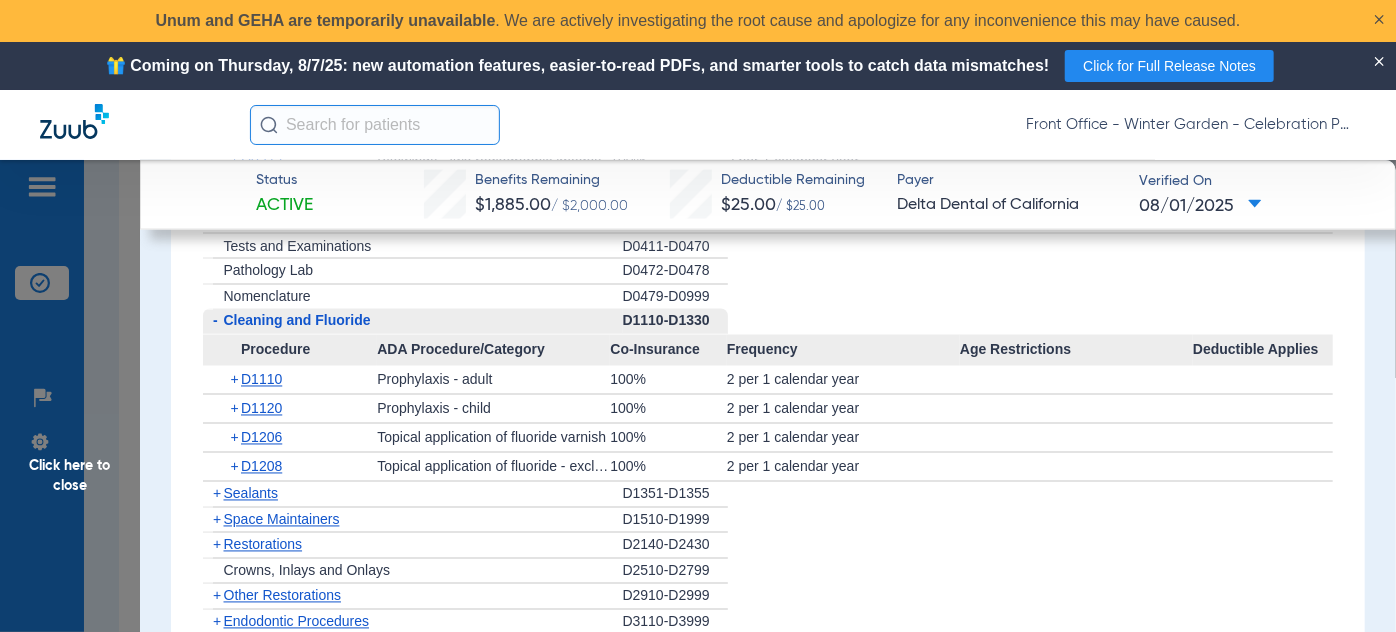 scroll, scrollTop: 1818, scrollLeft: 0, axis: vertical 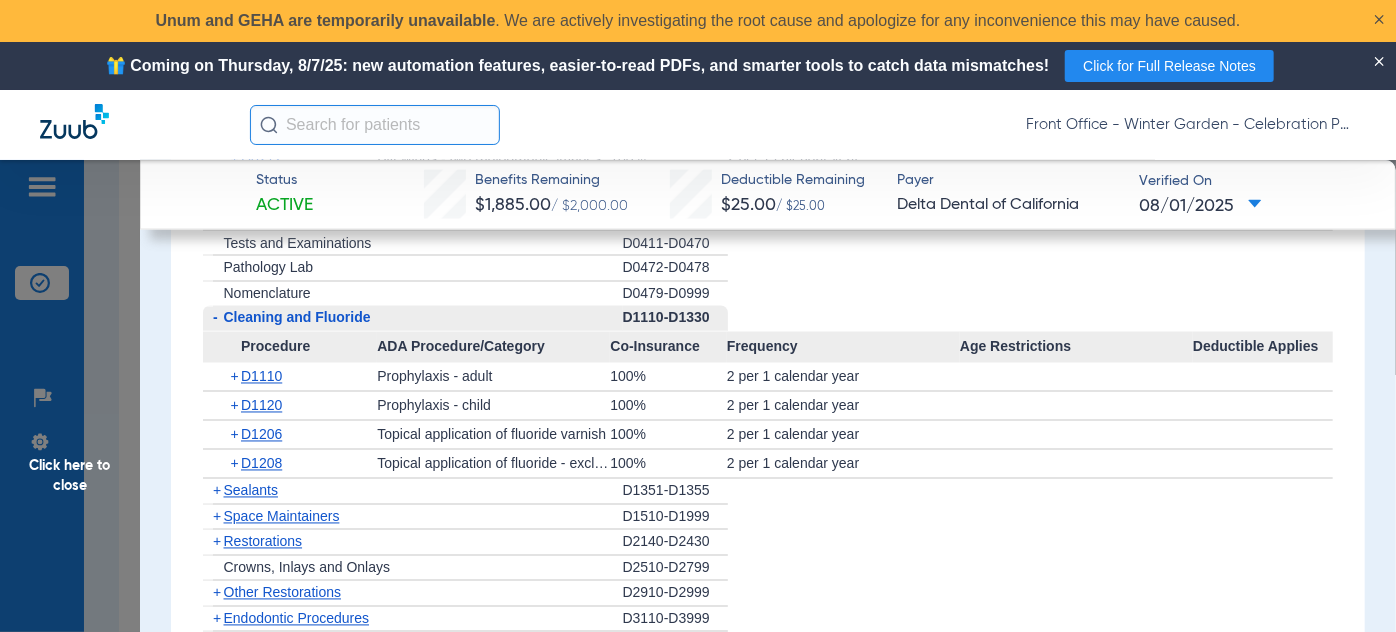 drag, startPoint x: 214, startPoint y: 492, endPoint x: 234, endPoint y: 490, distance: 20.09975 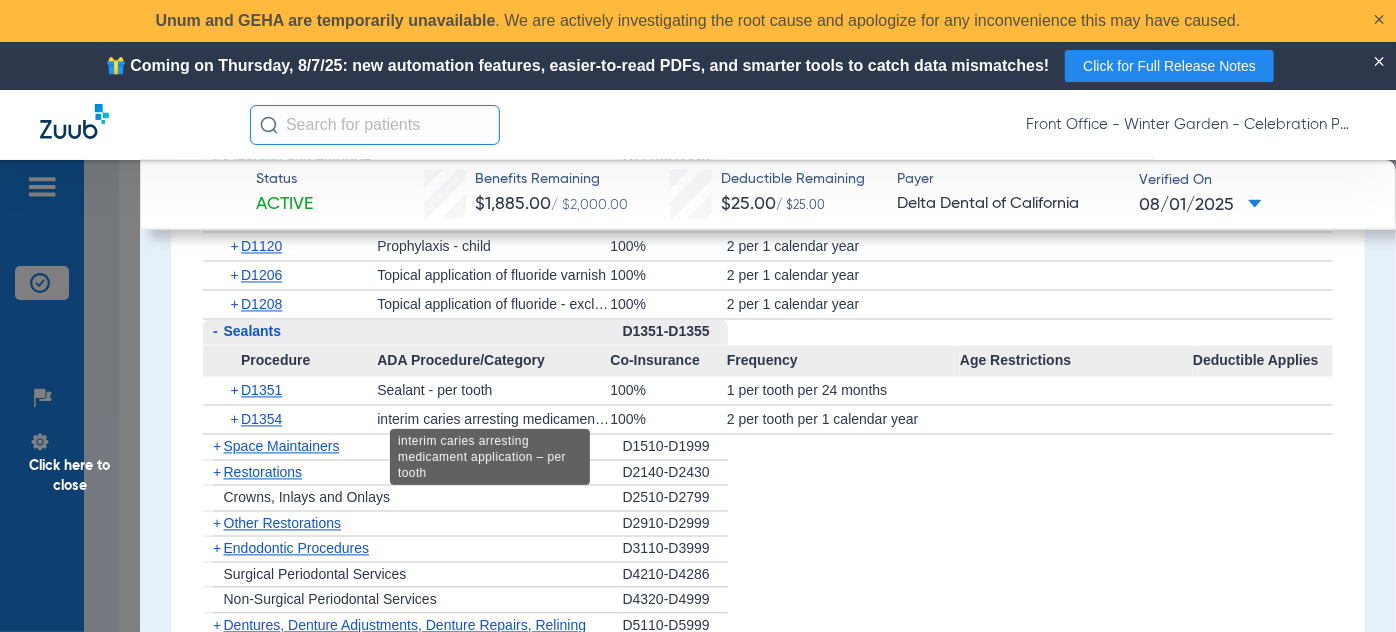 scroll, scrollTop: 2000, scrollLeft: 0, axis: vertical 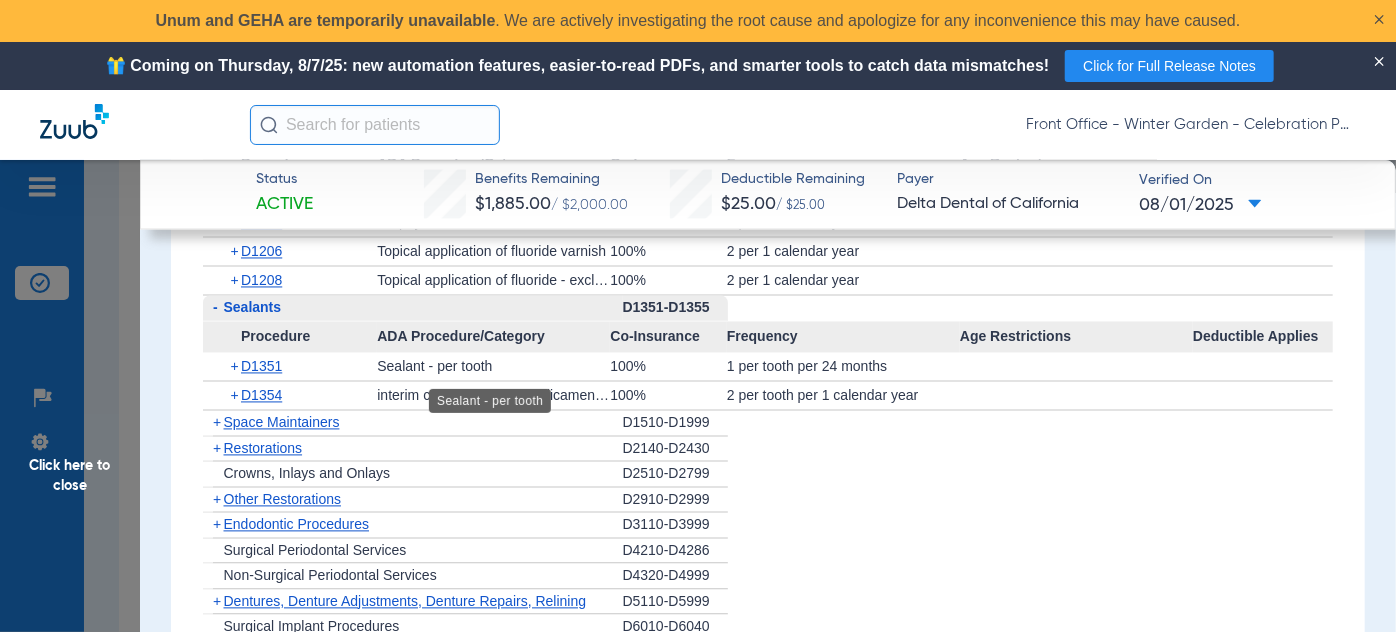 drag, startPoint x: 928, startPoint y: 372, endPoint x: 510, endPoint y: 381, distance: 418.0969 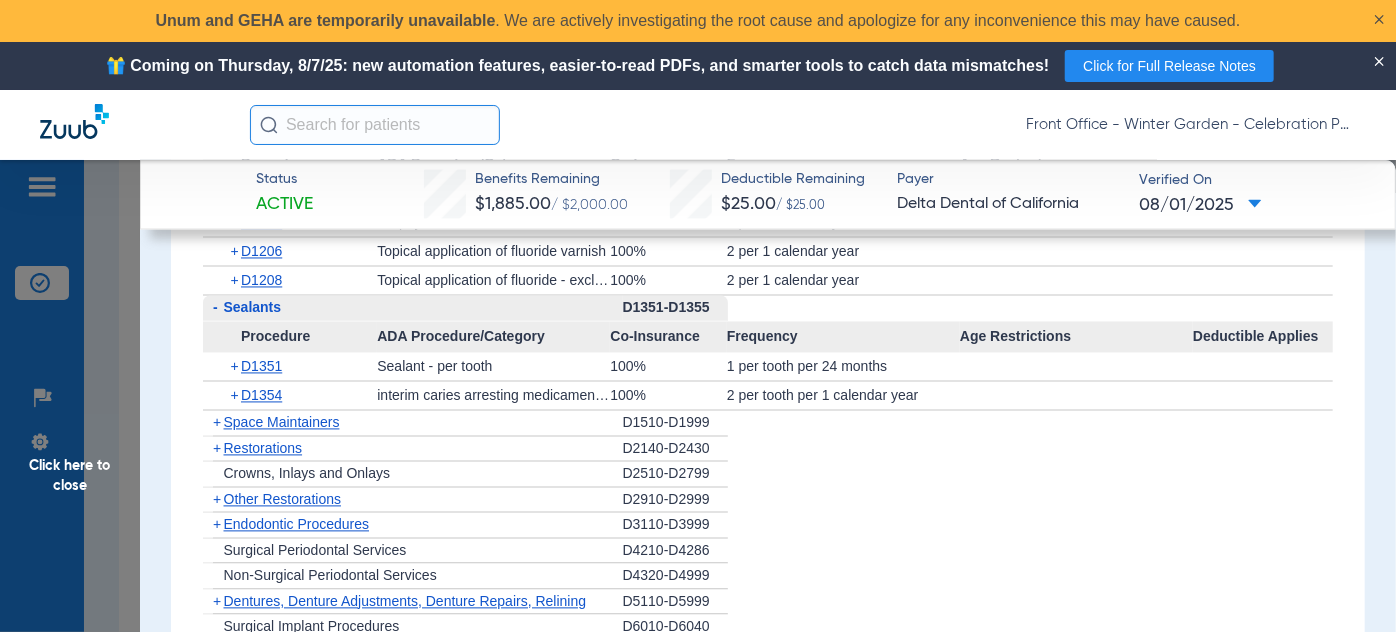 click on "100%" 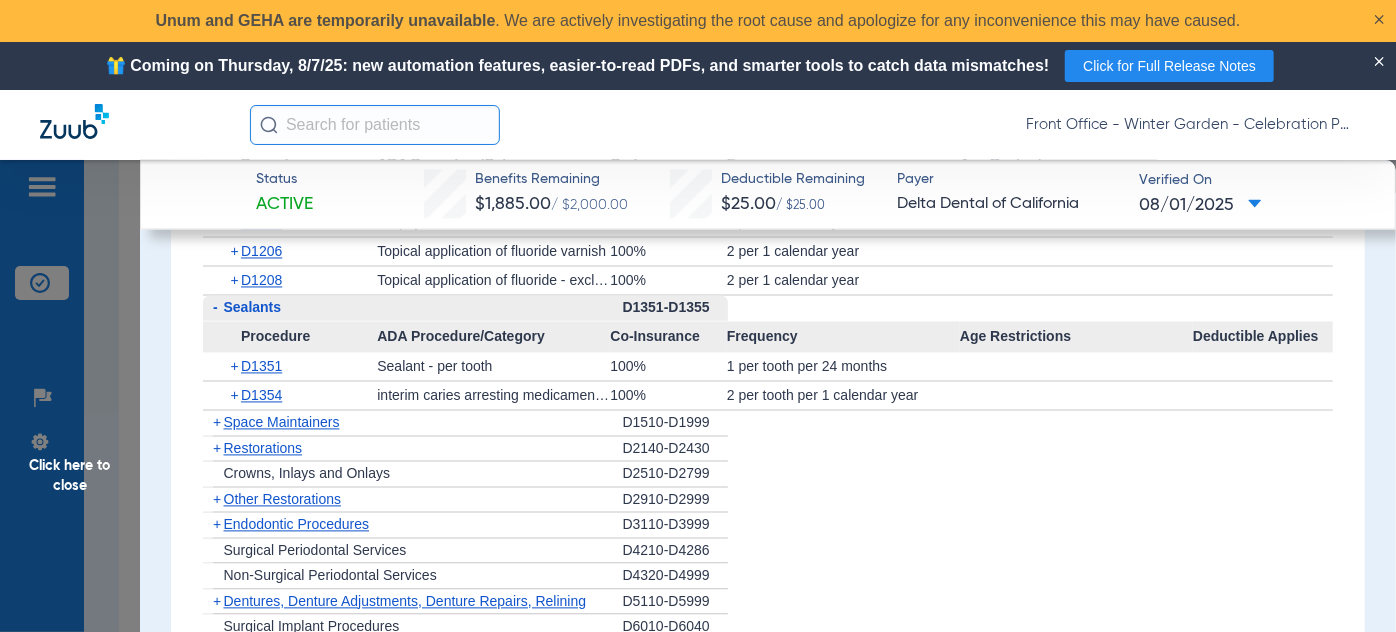 drag, startPoint x: 70, startPoint y: 482, endPoint x: 263, endPoint y: 426, distance: 200.96019 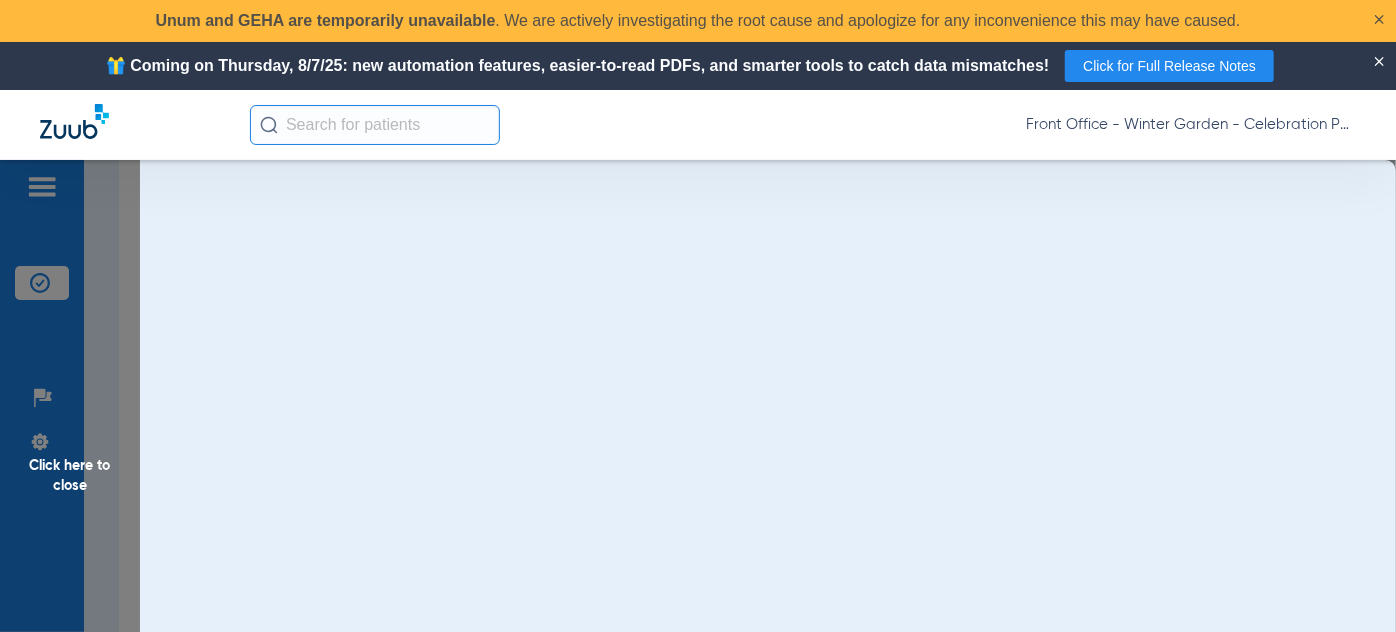 scroll, scrollTop: 0, scrollLeft: 0, axis: both 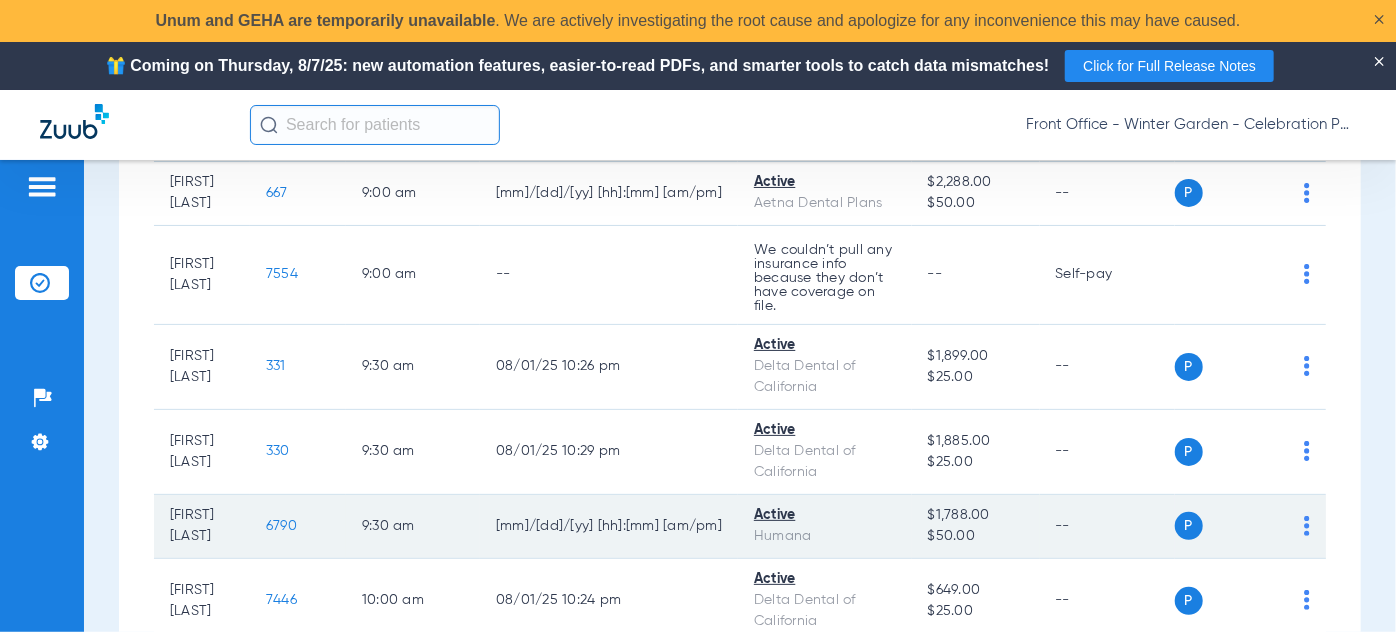 click on "6790" 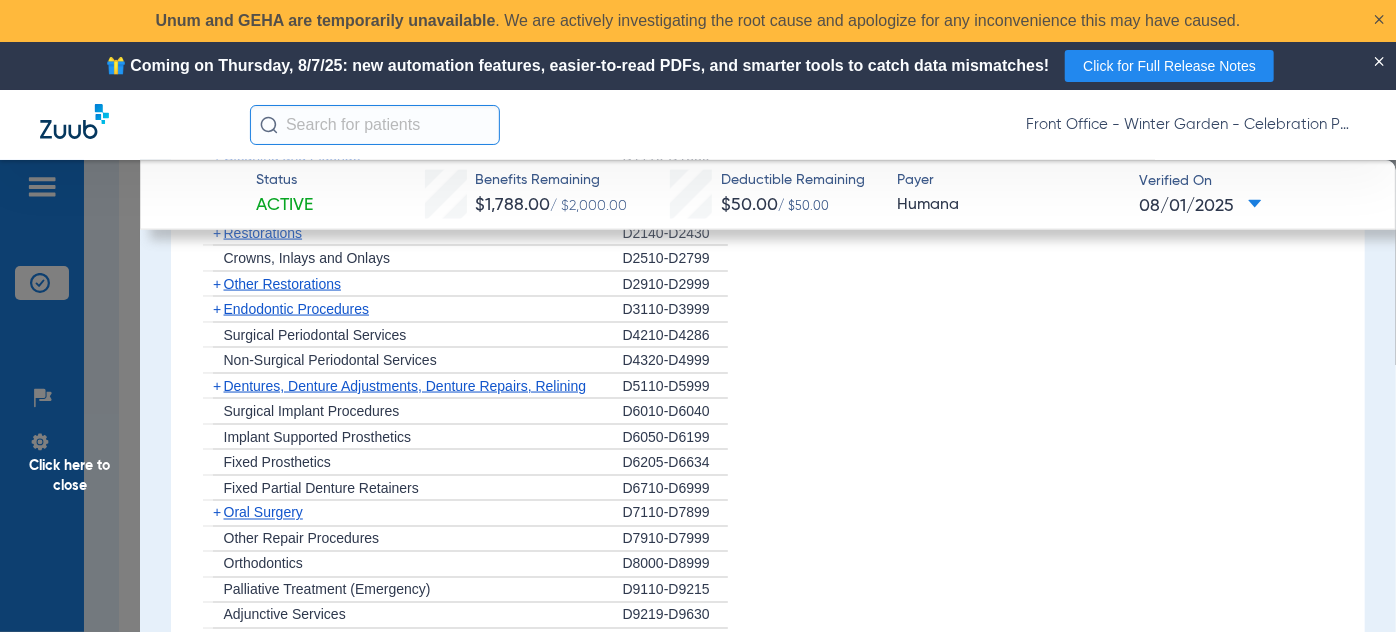 scroll, scrollTop: 1301, scrollLeft: 0, axis: vertical 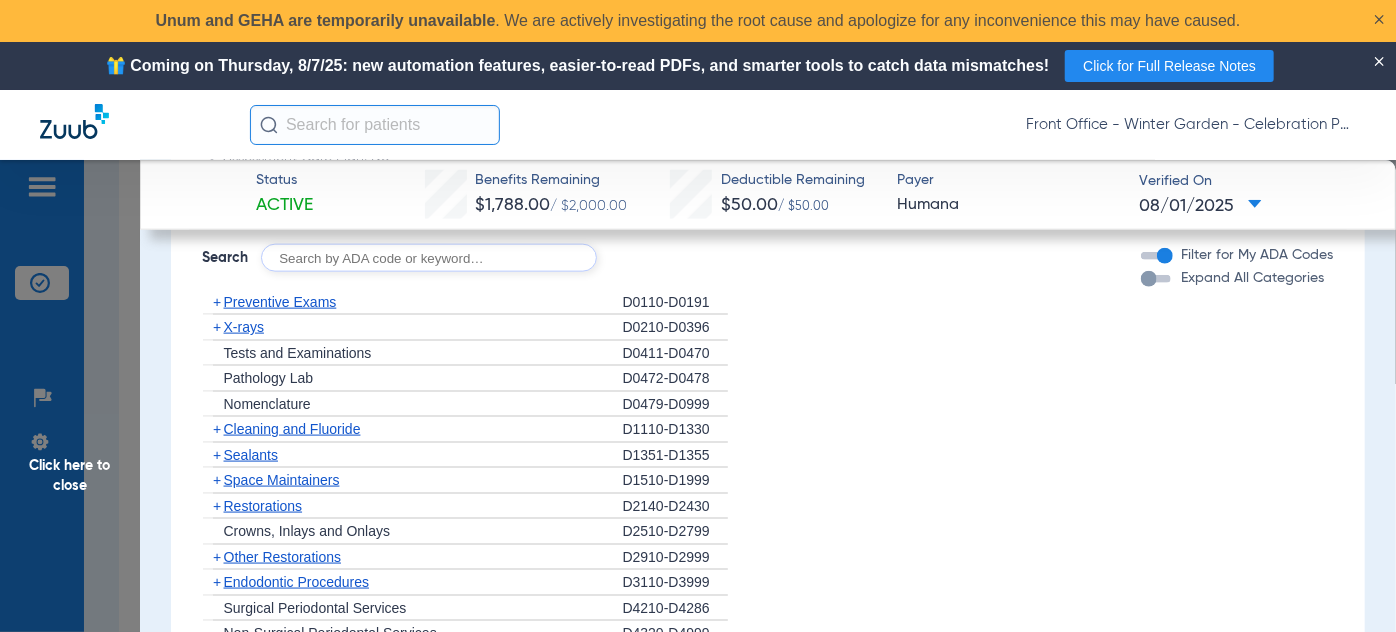 click on "+" 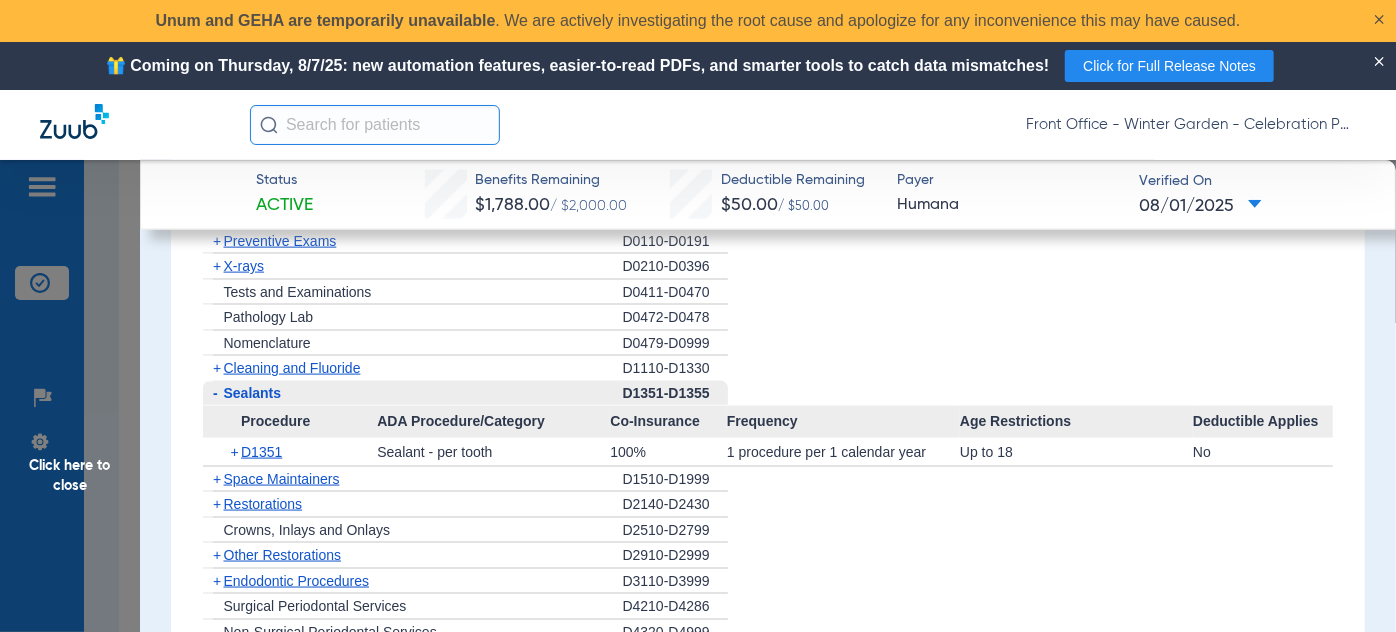 scroll, scrollTop: 1392, scrollLeft: 0, axis: vertical 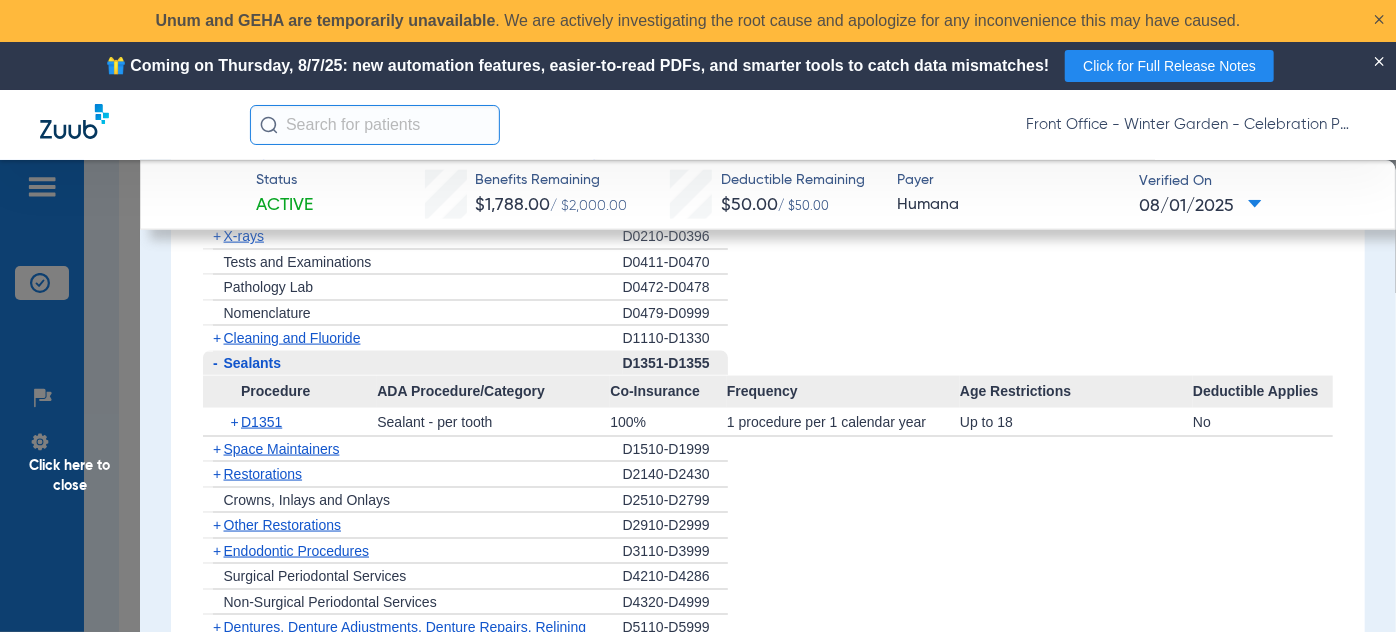 drag, startPoint x: 1041, startPoint y: 425, endPoint x: 329, endPoint y: 426, distance: 712.00073 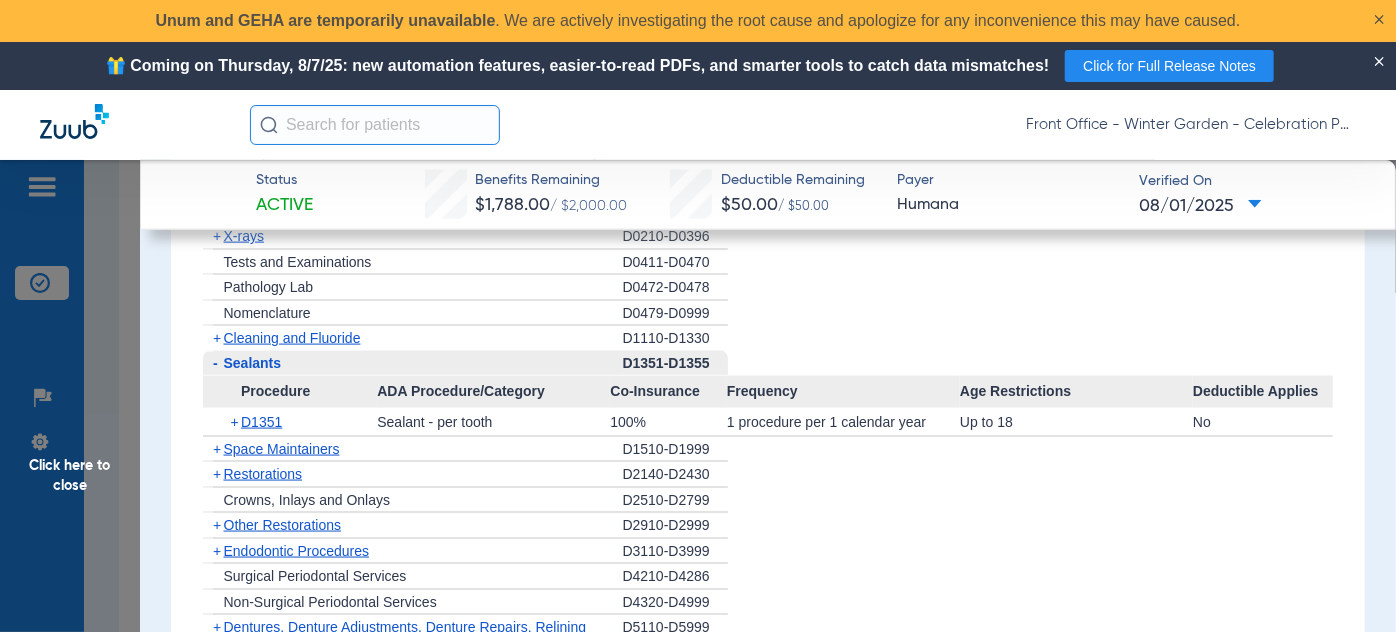 click on "+   D1351   Sealant - per tooth   100%   1 procedure per 1 calendar year   Up to 18   No" 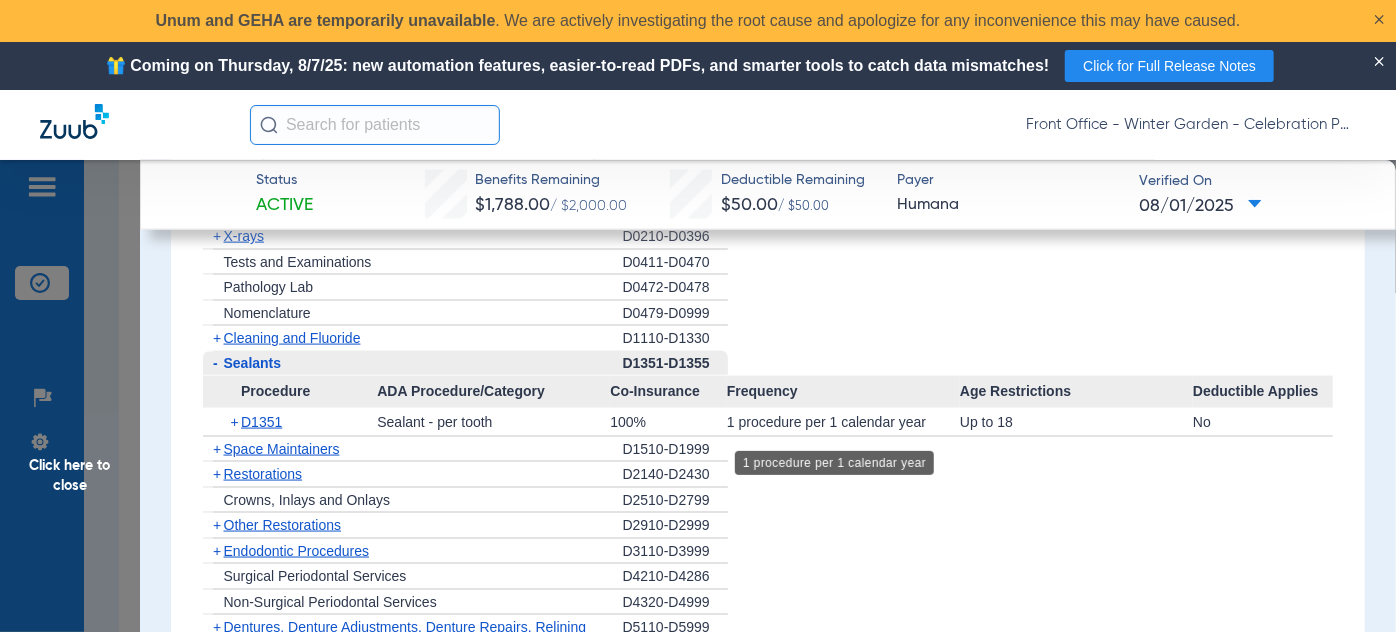 click on "1 procedure per 1 calendar year" 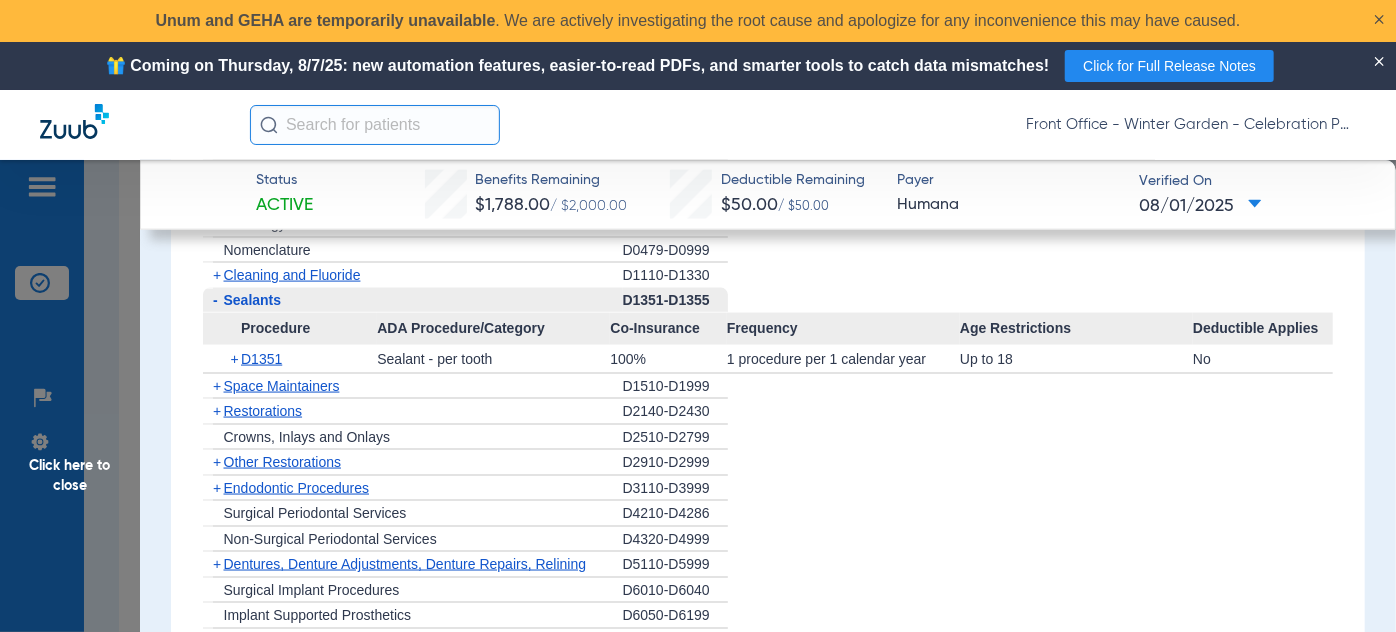 scroll, scrollTop: 1452, scrollLeft: 0, axis: vertical 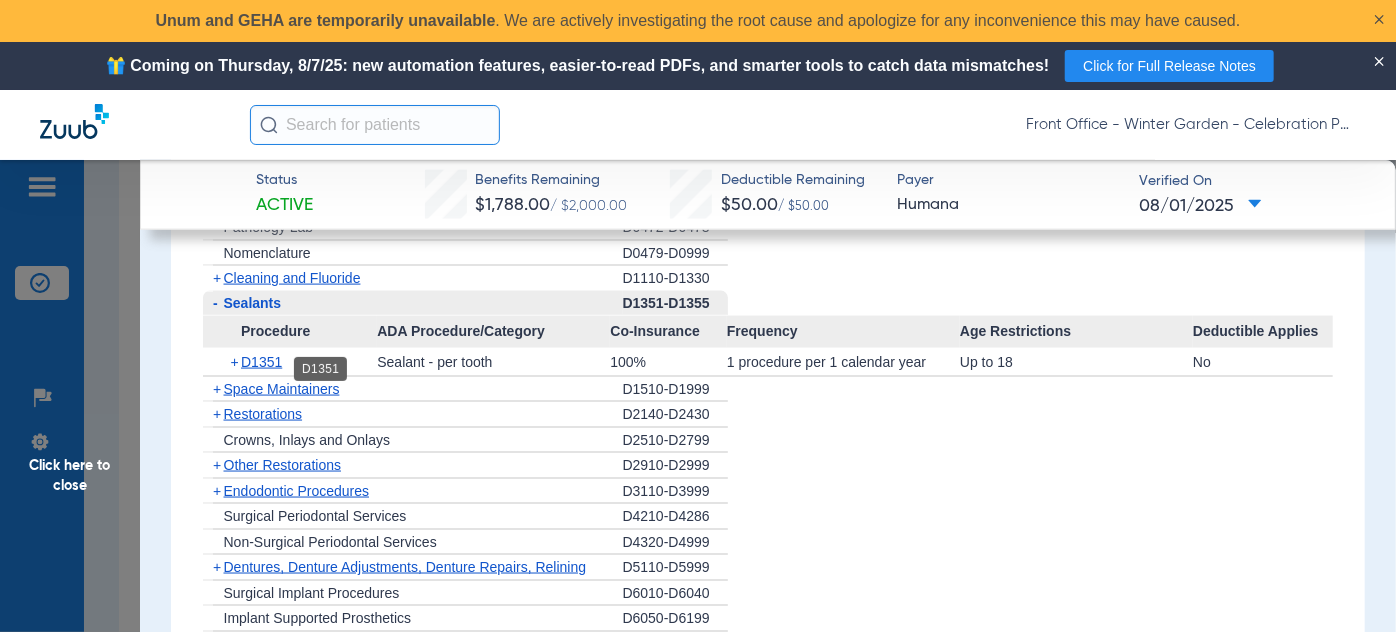 click on "D1351" 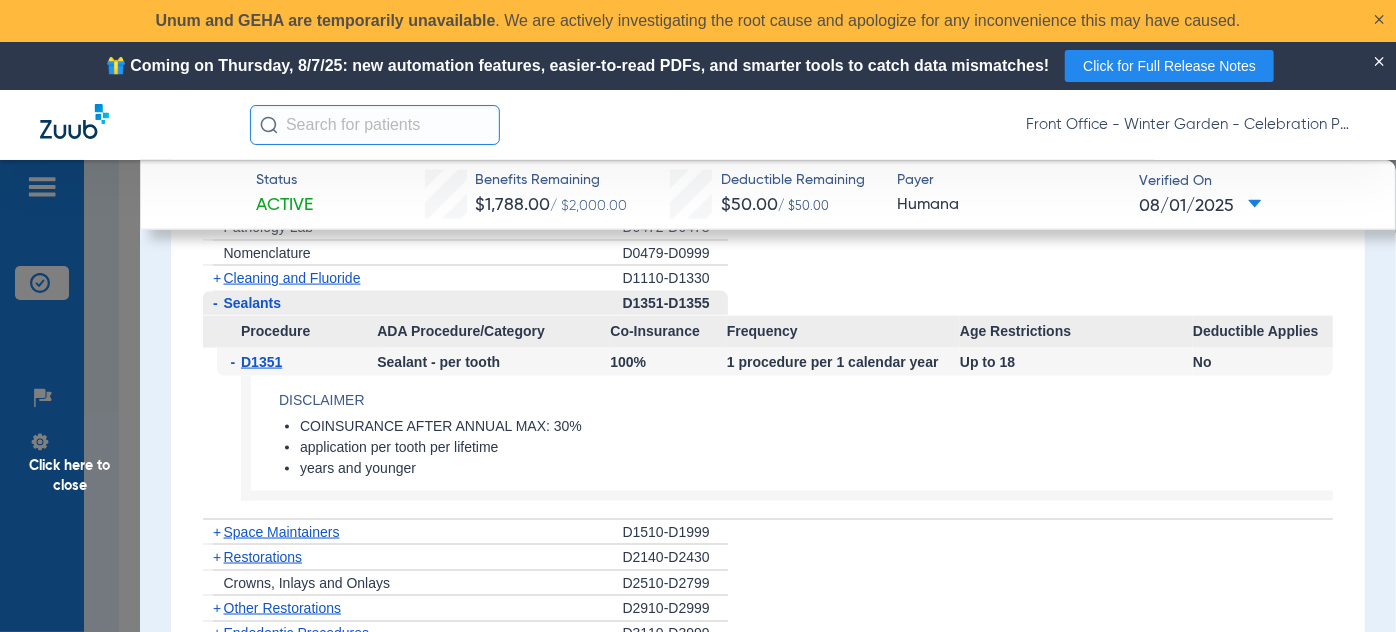 drag, startPoint x: 302, startPoint y: 451, endPoint x: 442, endPoint y: 466, distance: 140.80128 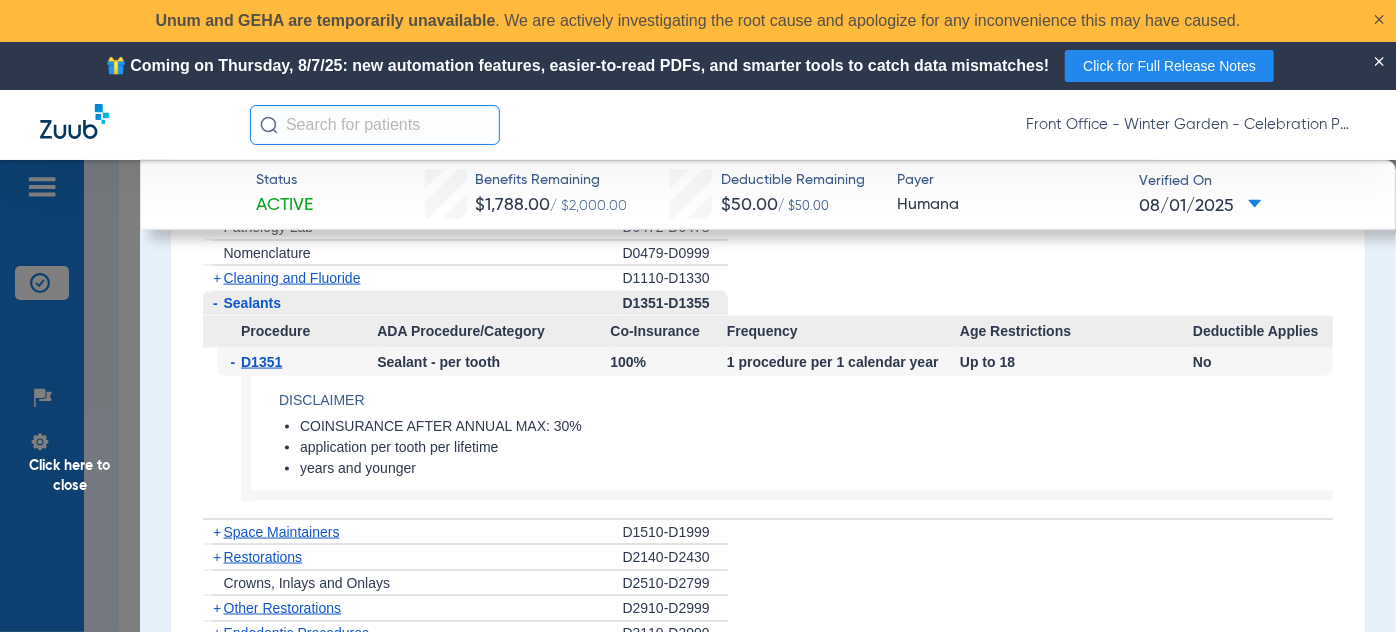 click on "application per tooth per lifetime" 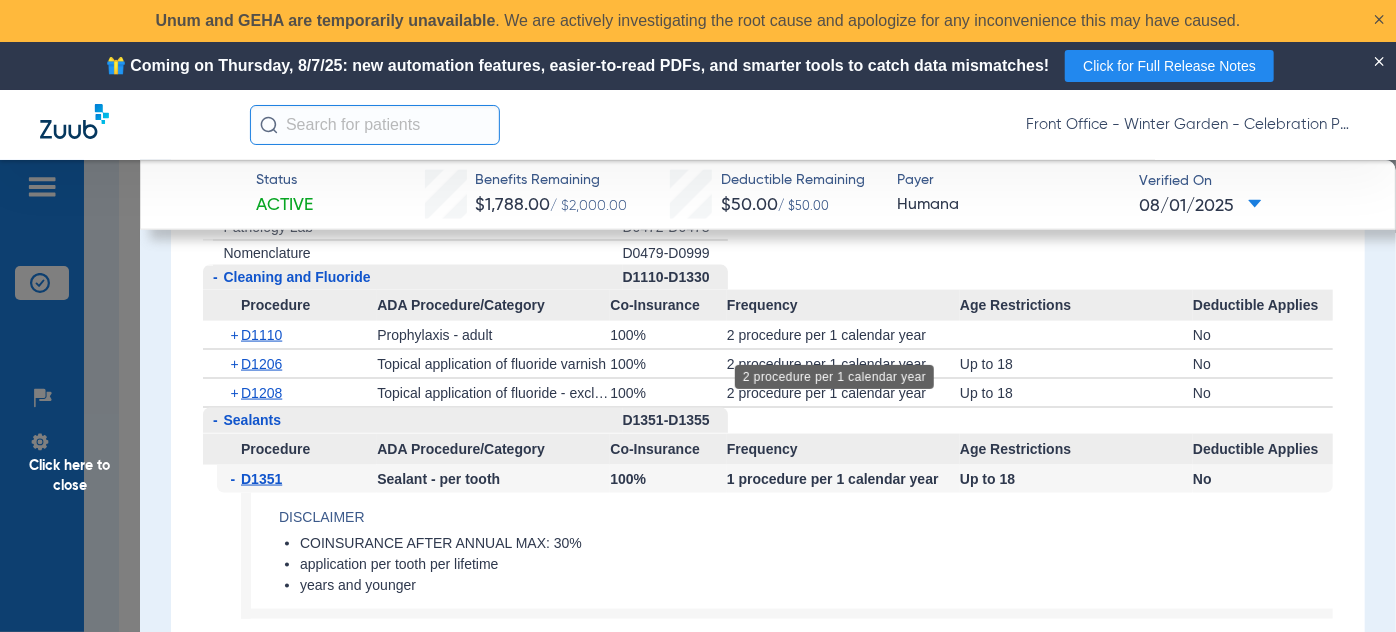 scroll, scrollTop: 1270, scrollLeft: 0, axis: vertical 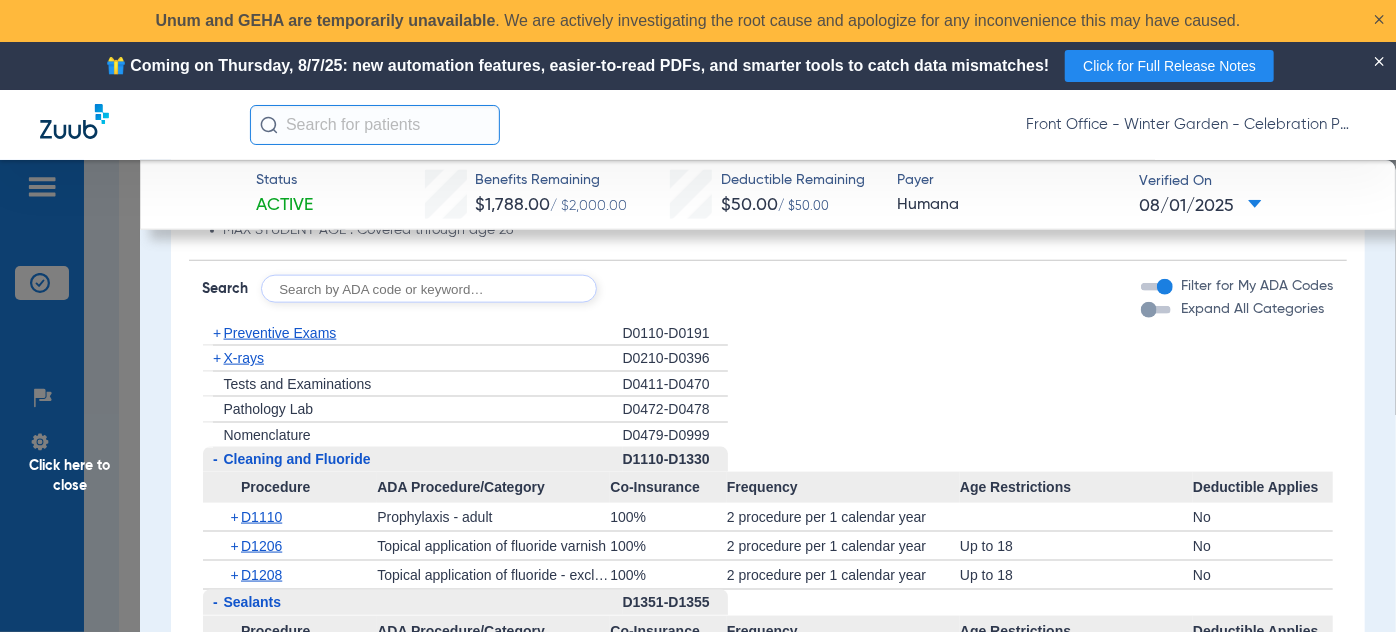 click on "+" 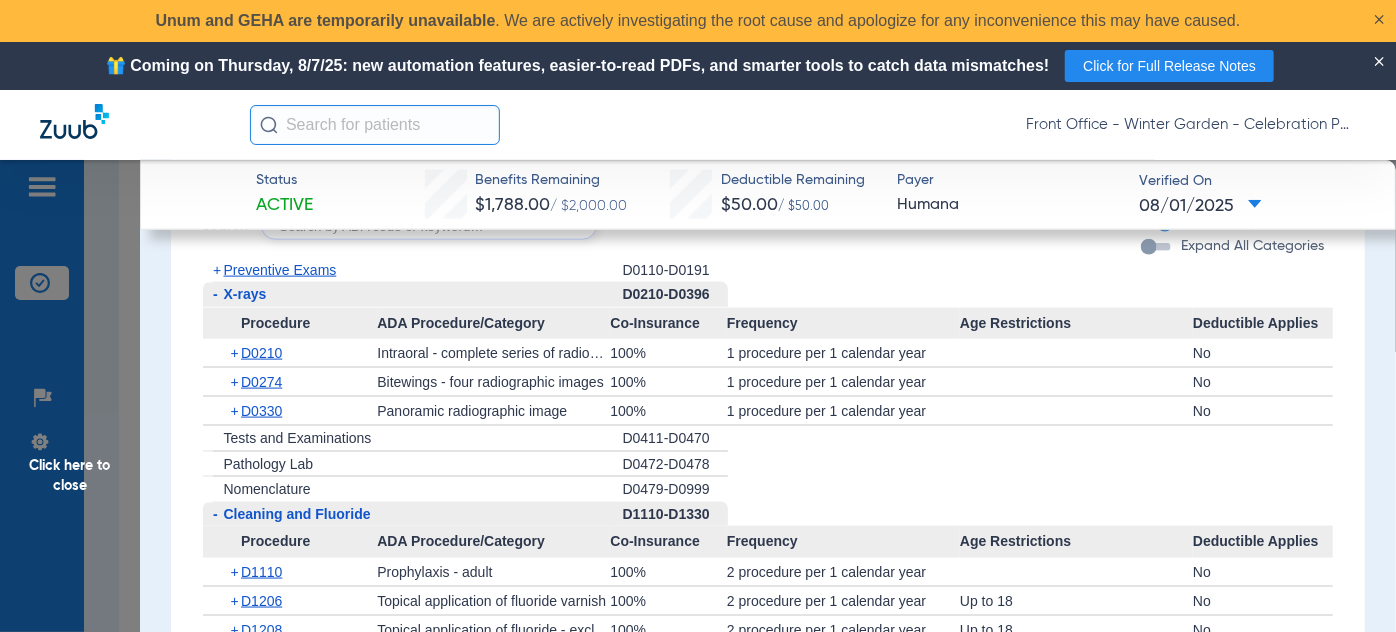 scroll, scrollTop: 1361, scrollLeft: 0, axis: vertical 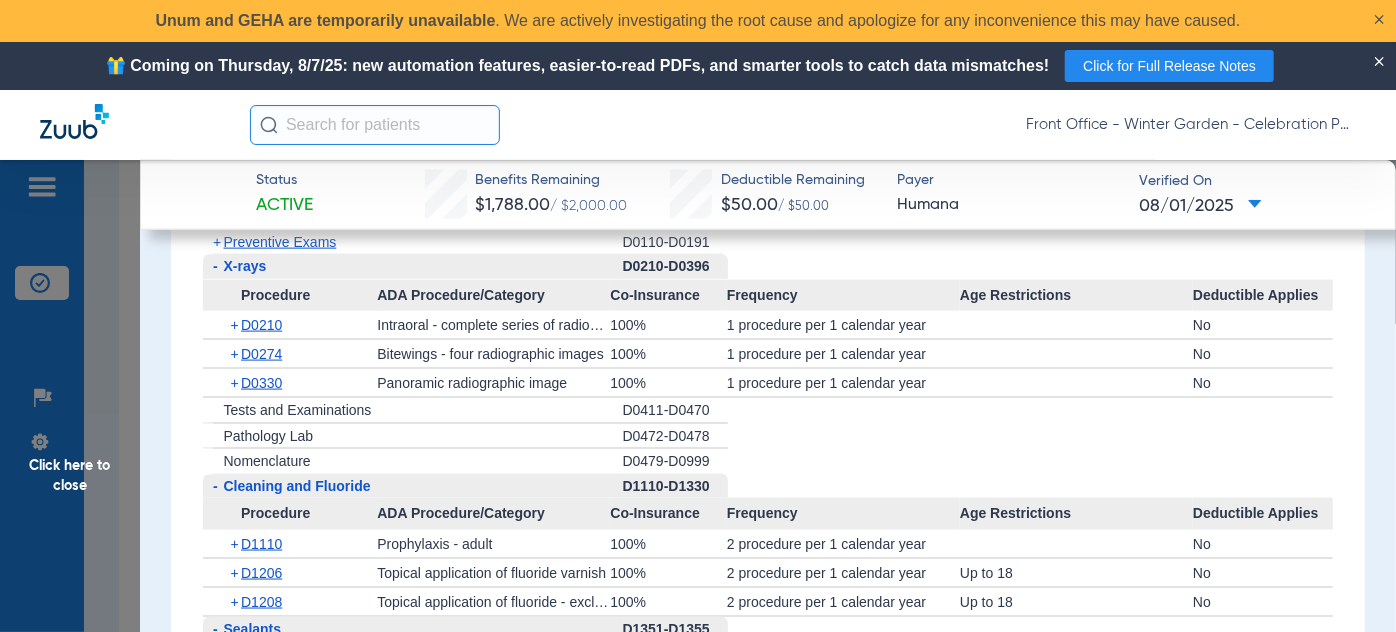 click on "Click here to close" 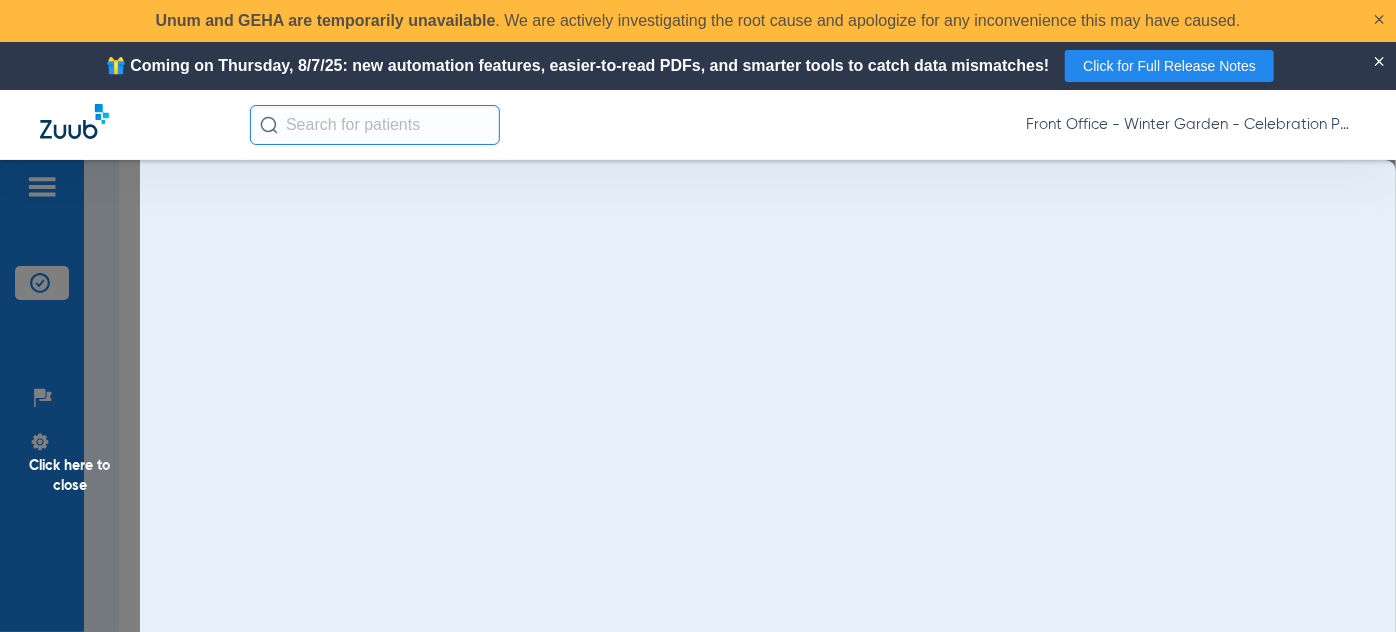 scroll, scrollTop: 0, scrollLeft: 0, axis: both 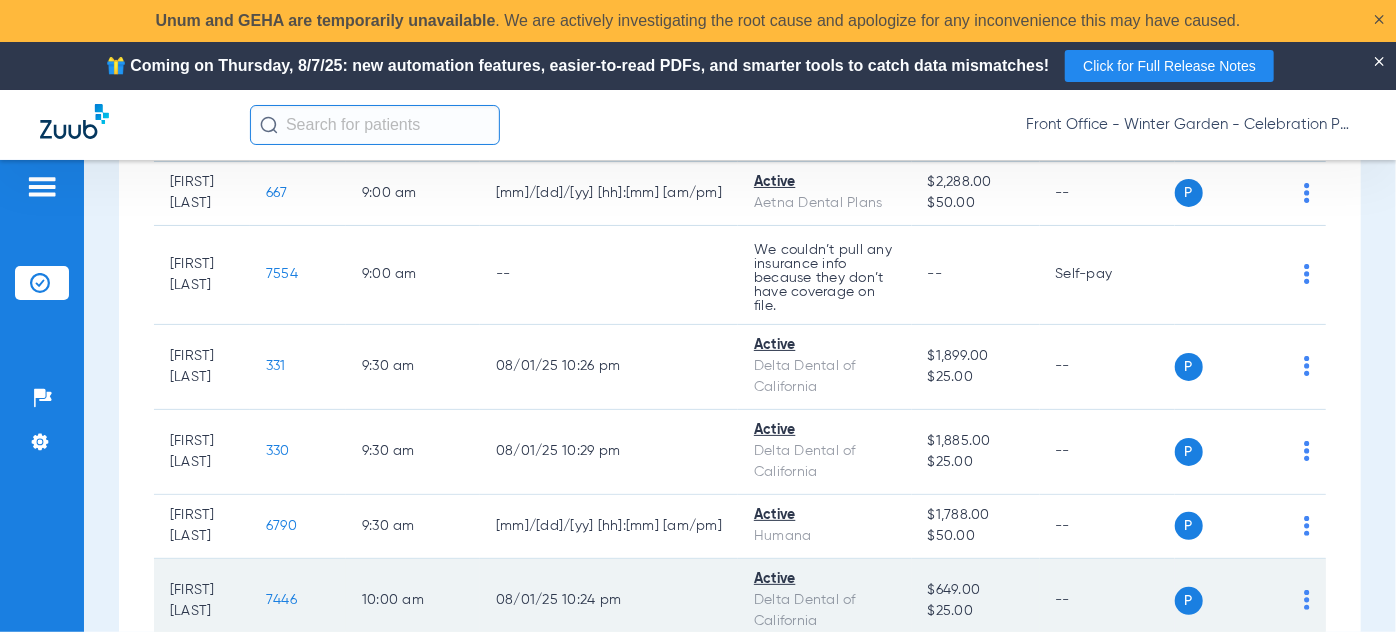 click on "7446" 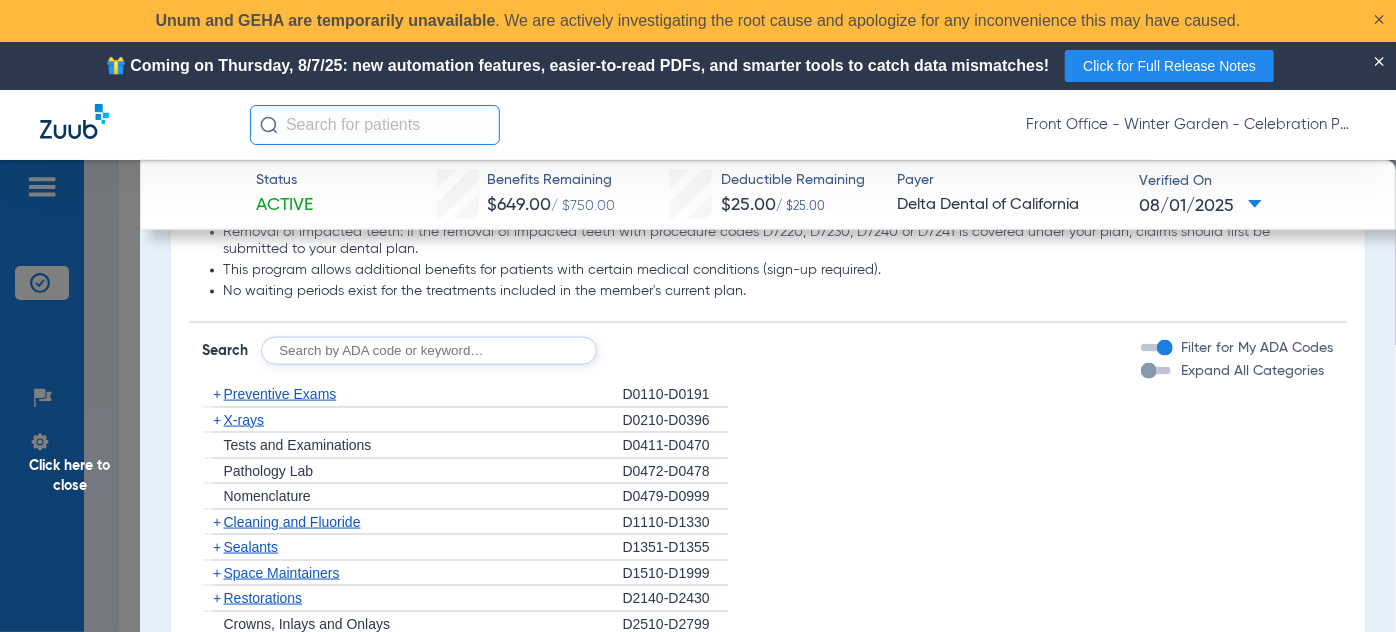 scroll, scrollTop: 1363, scrollLeft: 0, axis: vertical 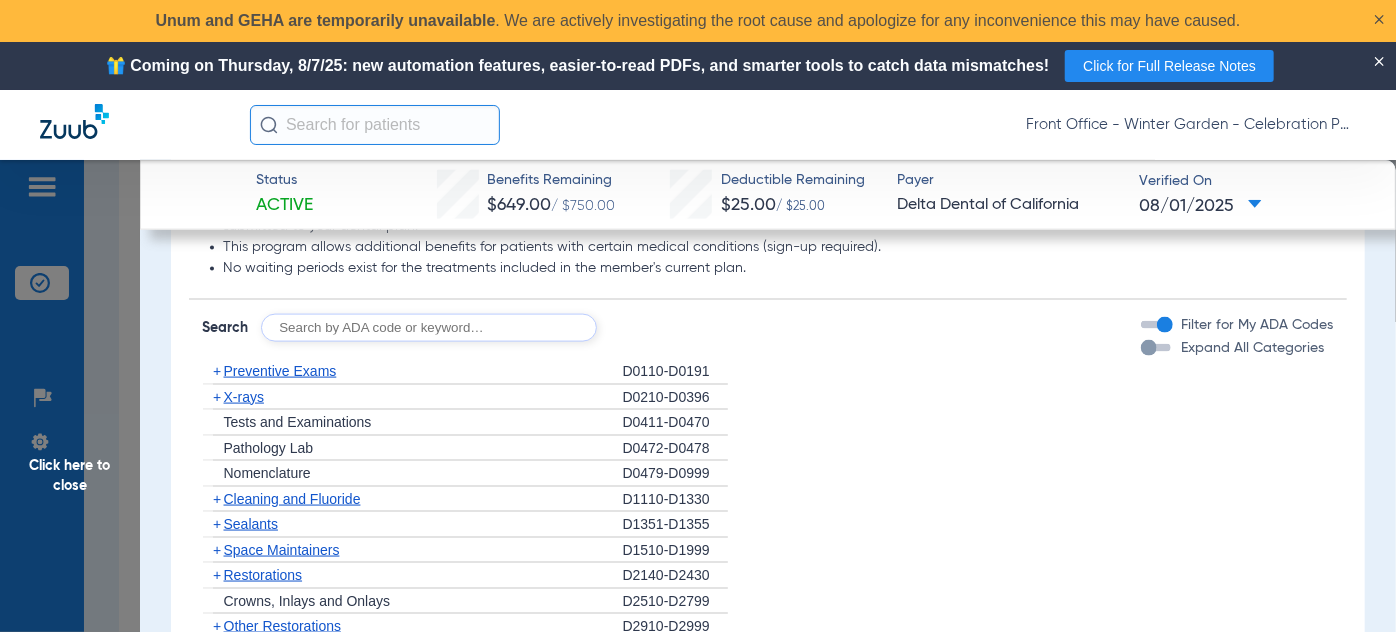 click on "+" 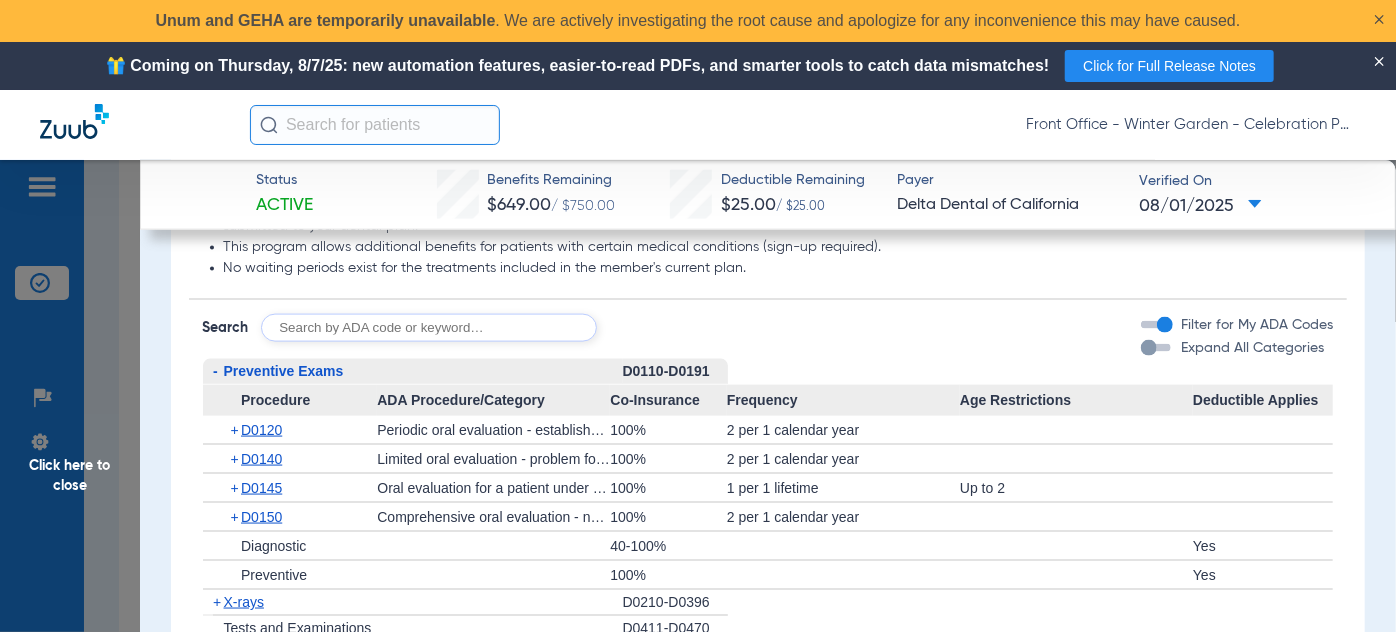 click on "-" 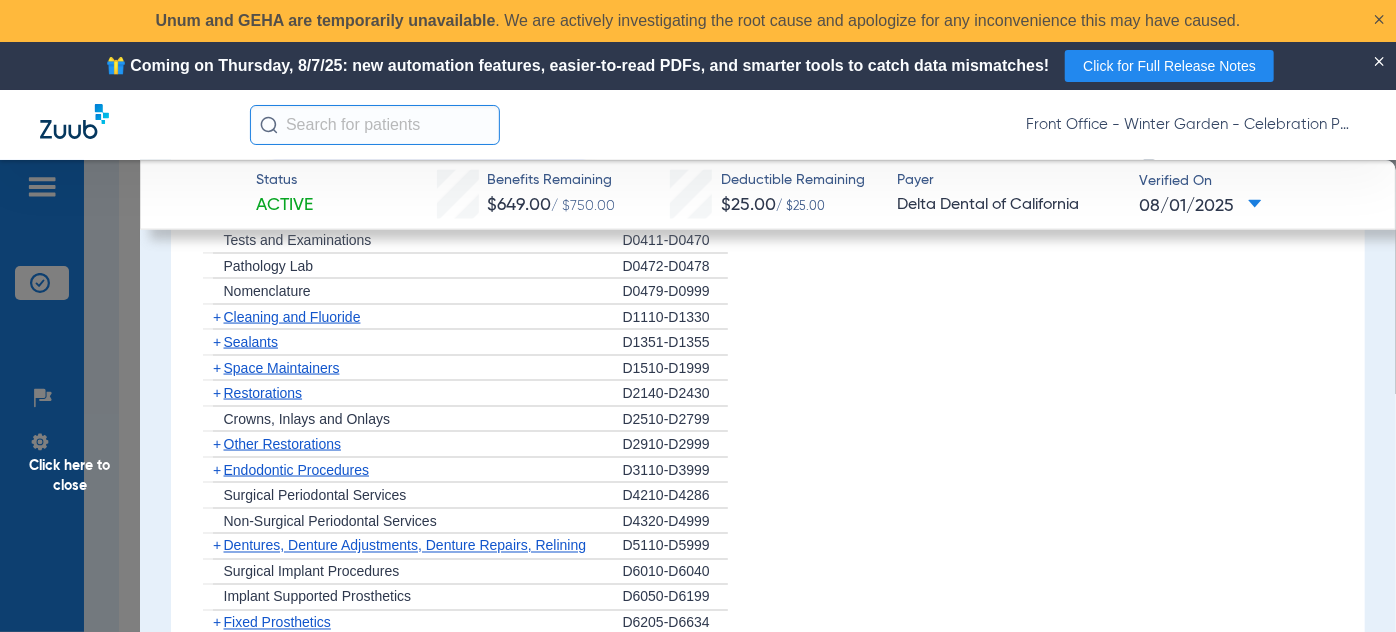 scroll, scrollTop: 1454, scrollLeft: 0, axis: vertical 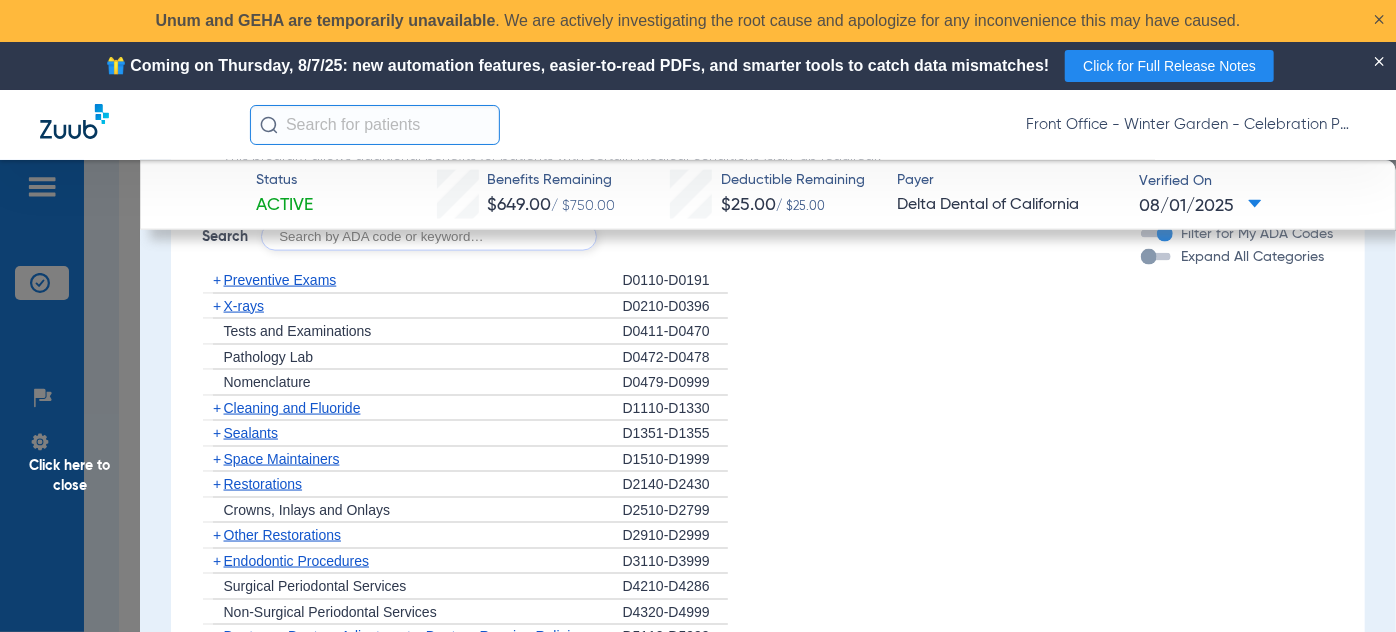 click on "+" 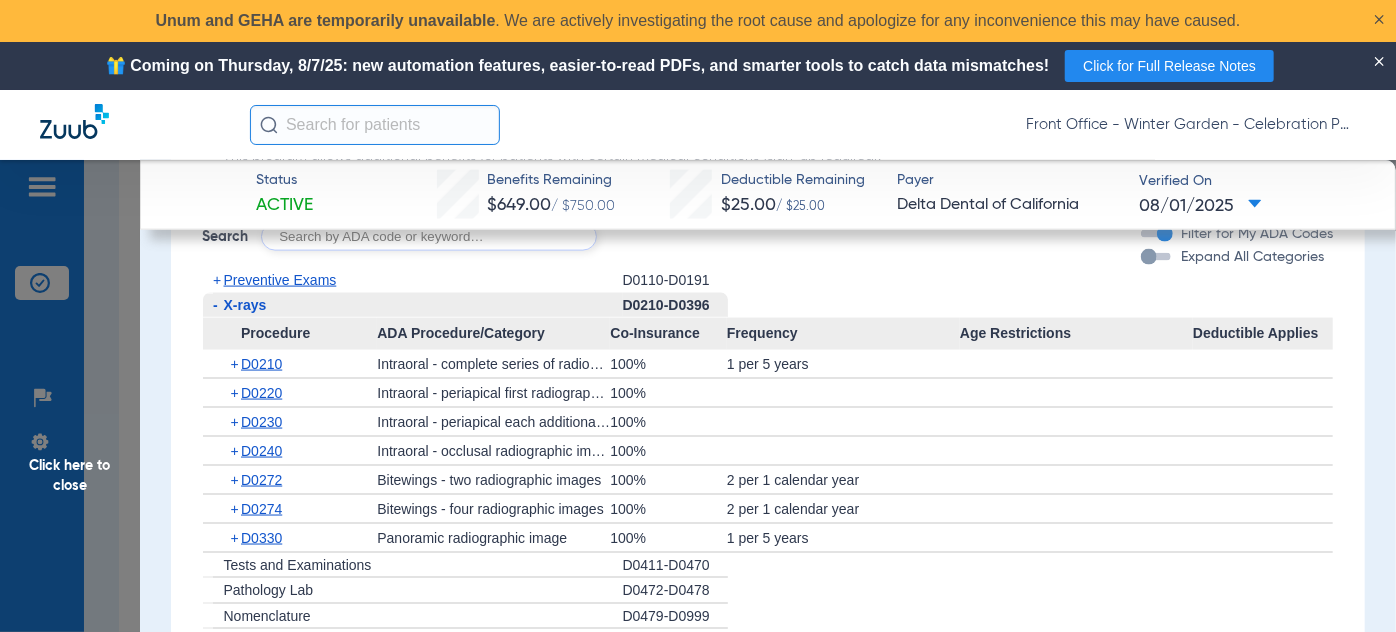 click on "+" 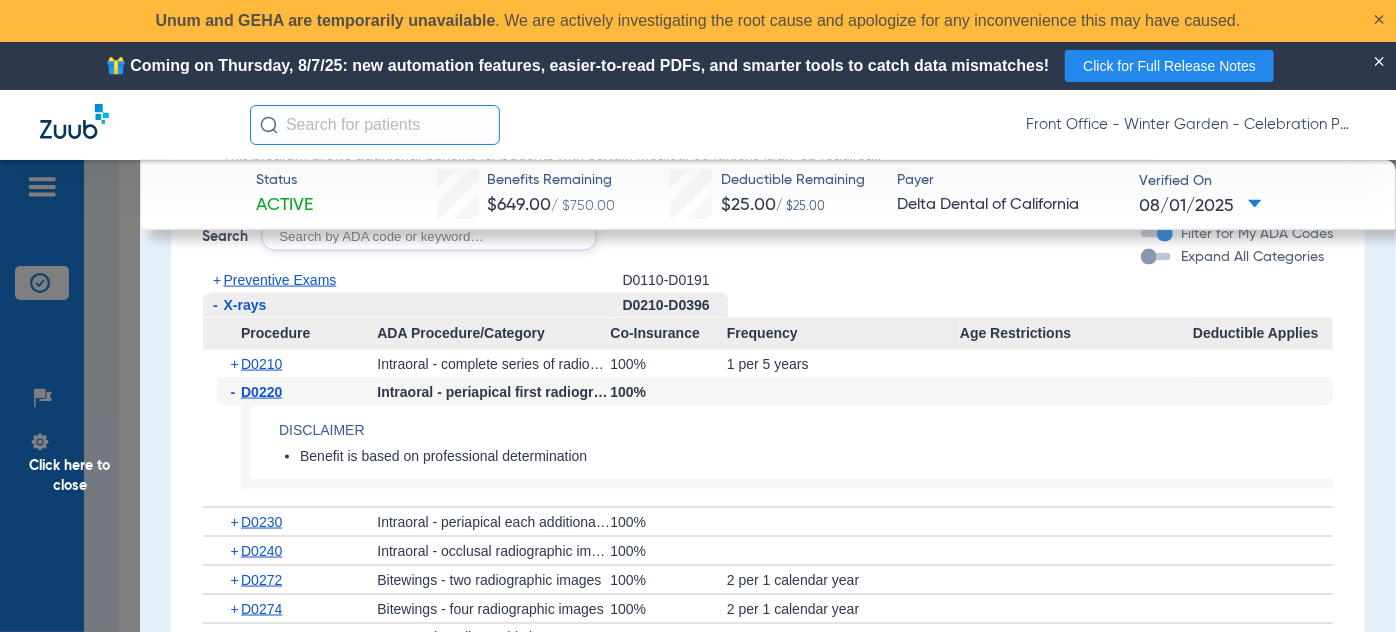 click on "-" 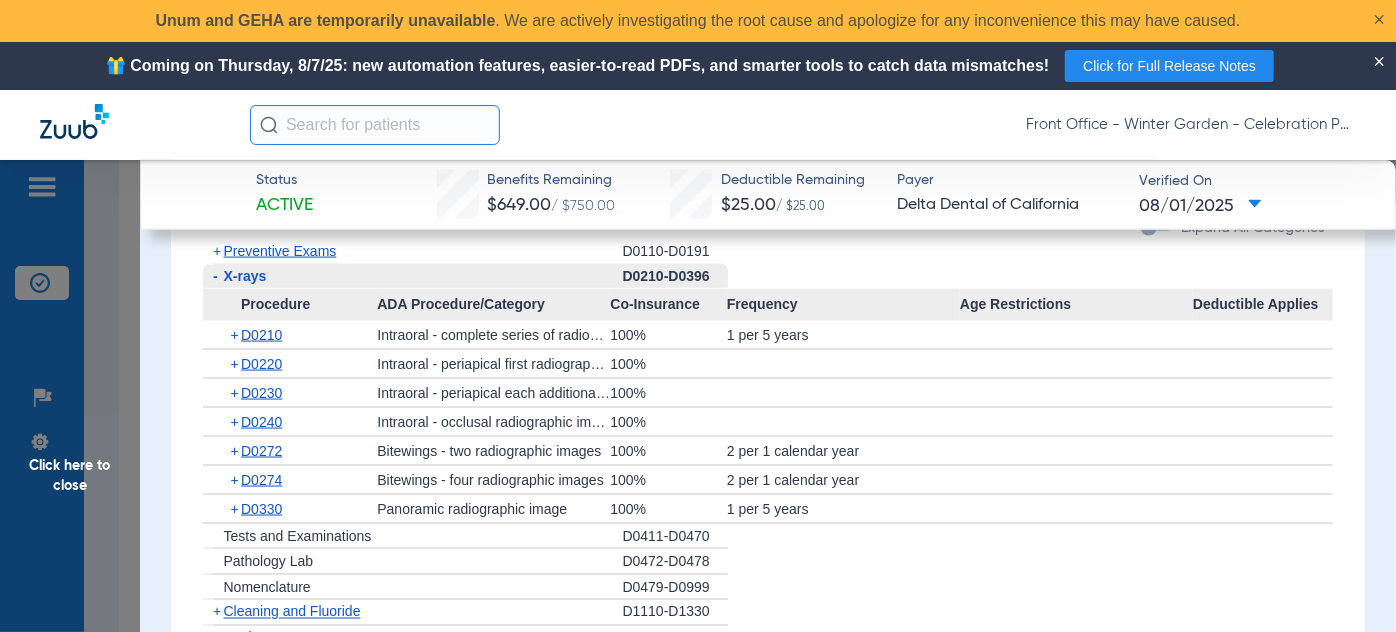 scroll, scrollTop: 1454, scrollLeft: 0, axis: vertical 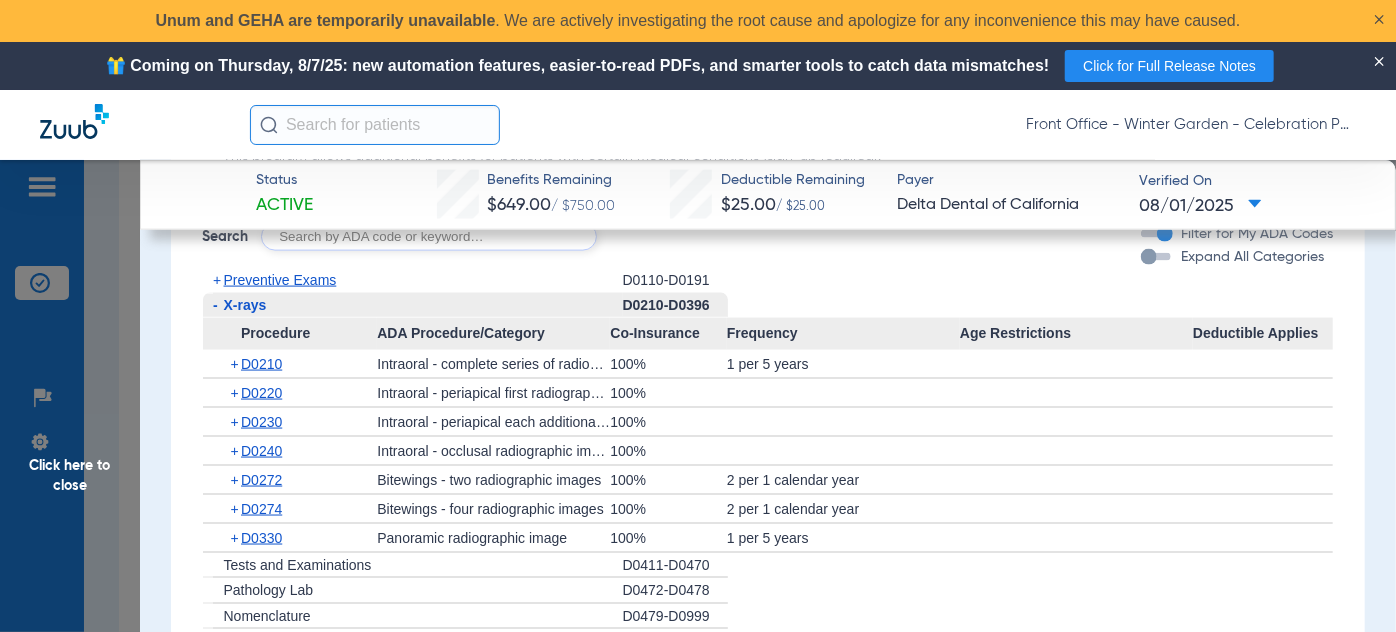 click on "-" 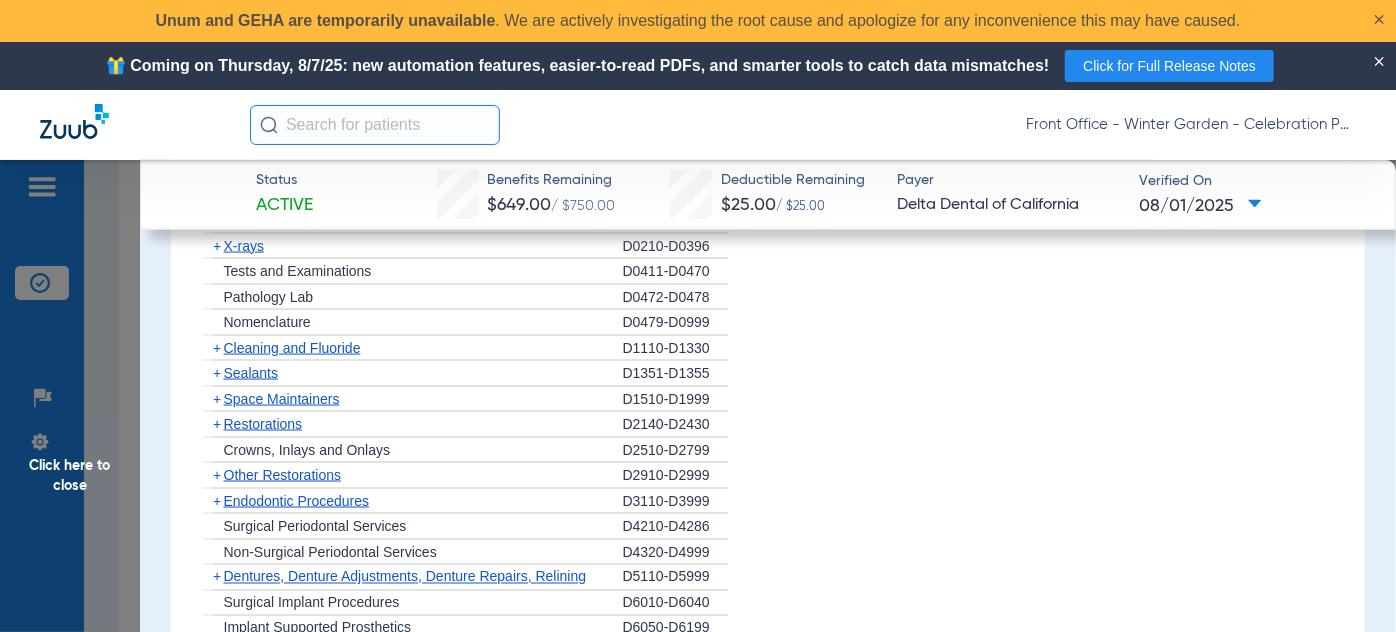 scroll, scrollTop: 1545, scrollLeft: 0, axis: vertical 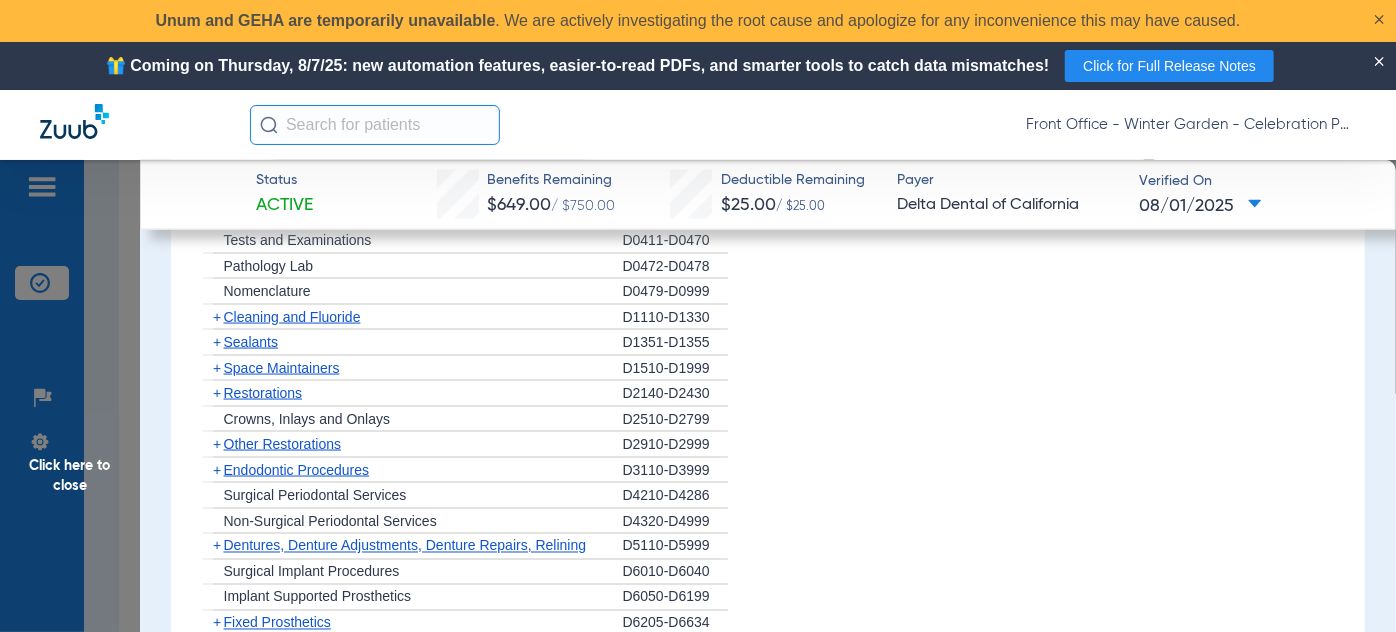 click on "+" 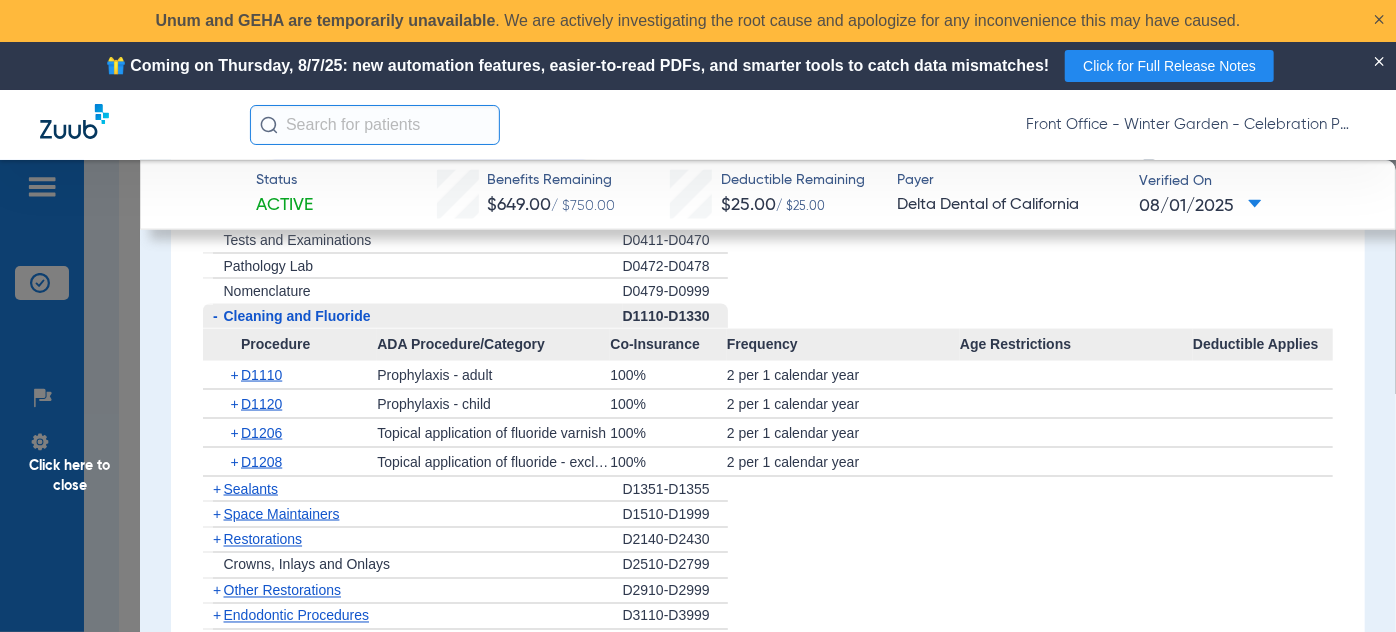 drag, startPoint x: 82, startPoint y: 426, endPoint x: 232, endPoint y: 418, distance: 150.21318 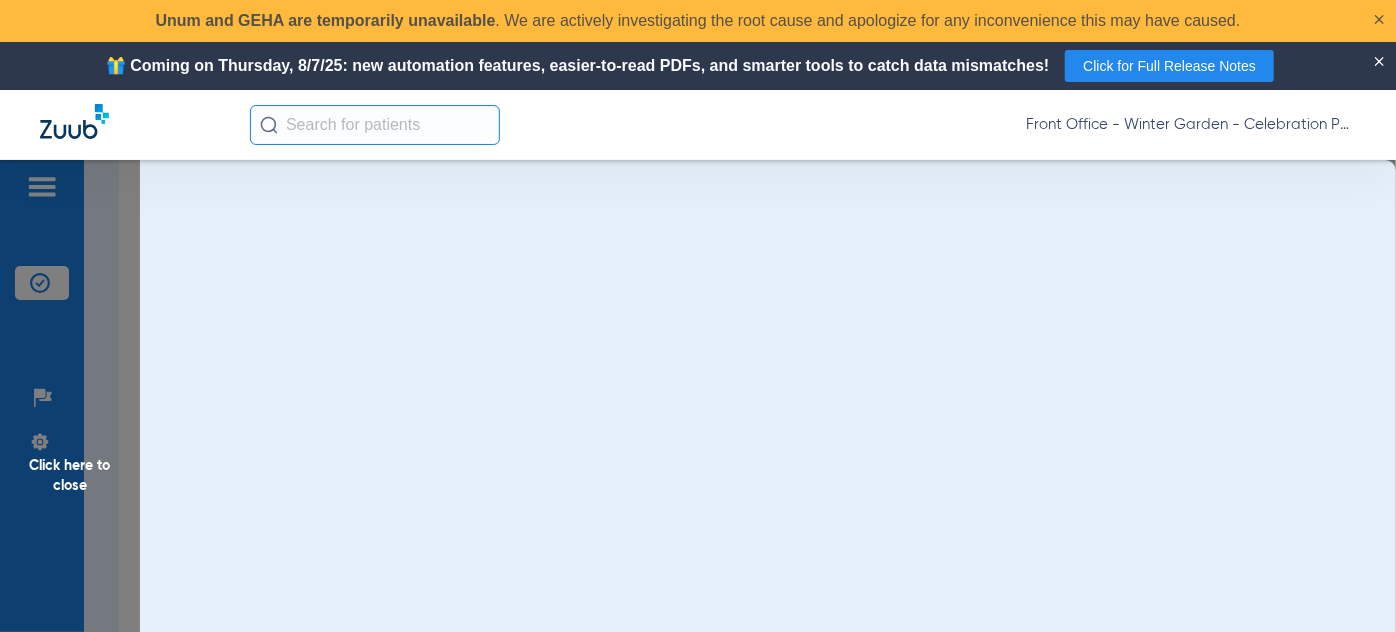 scroll, scrollTop: 0, scrollLeft: 0, axis: both 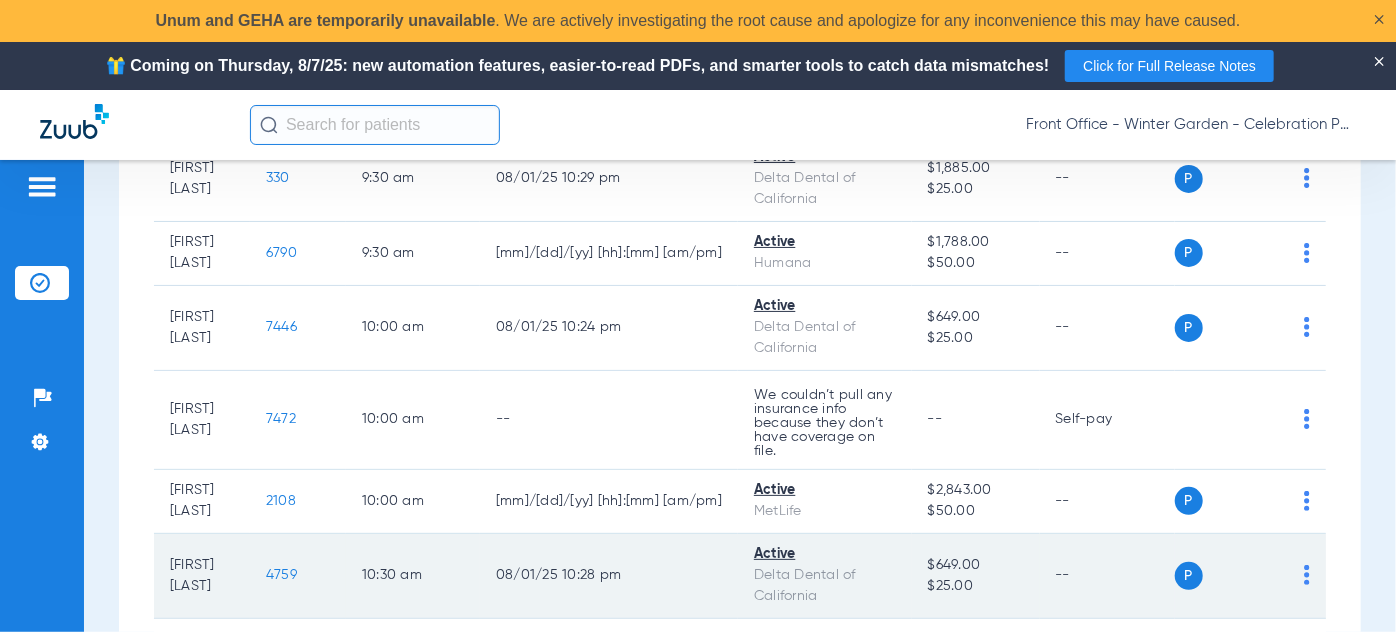click on "4759" 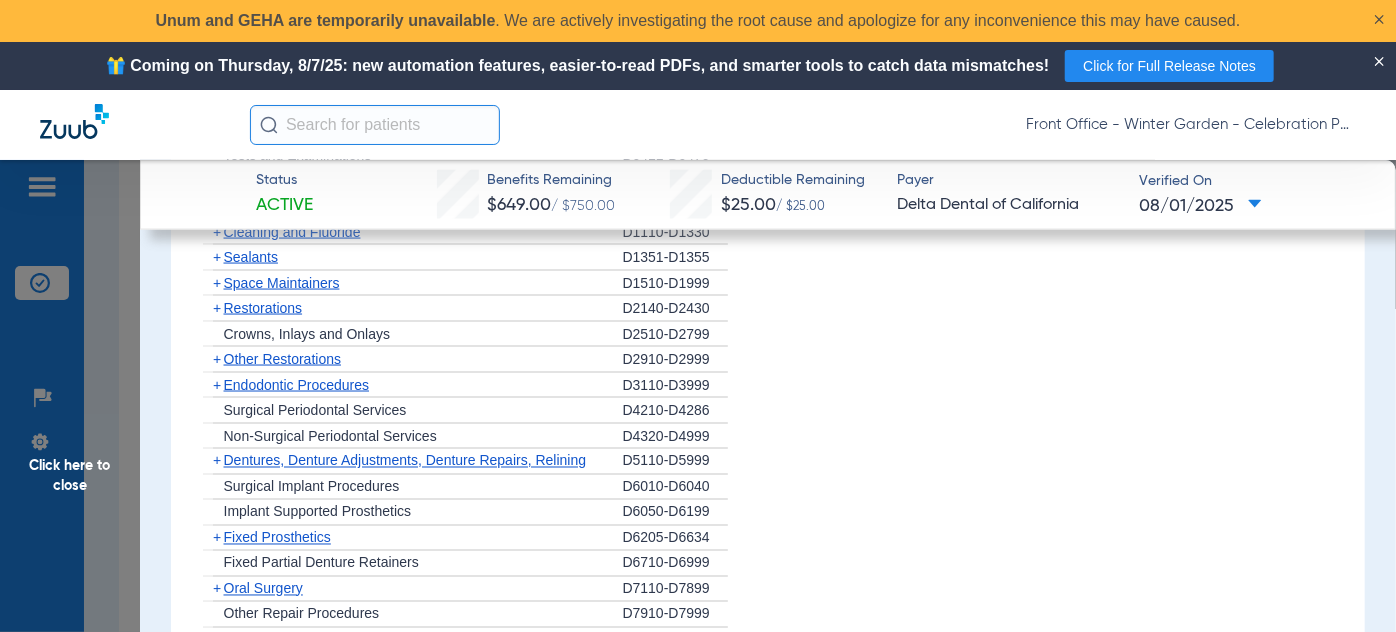 scroll, scrollTop: 1454, scrollLeft: 0, axis: vertical 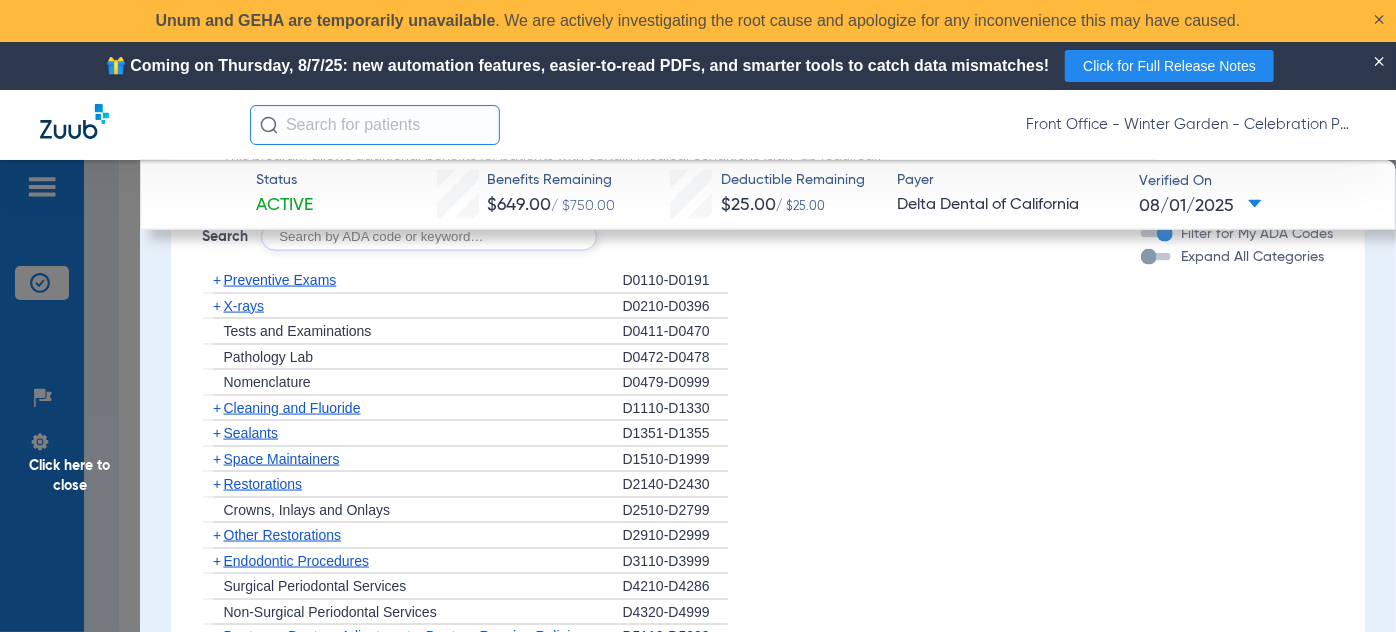 click on "+" 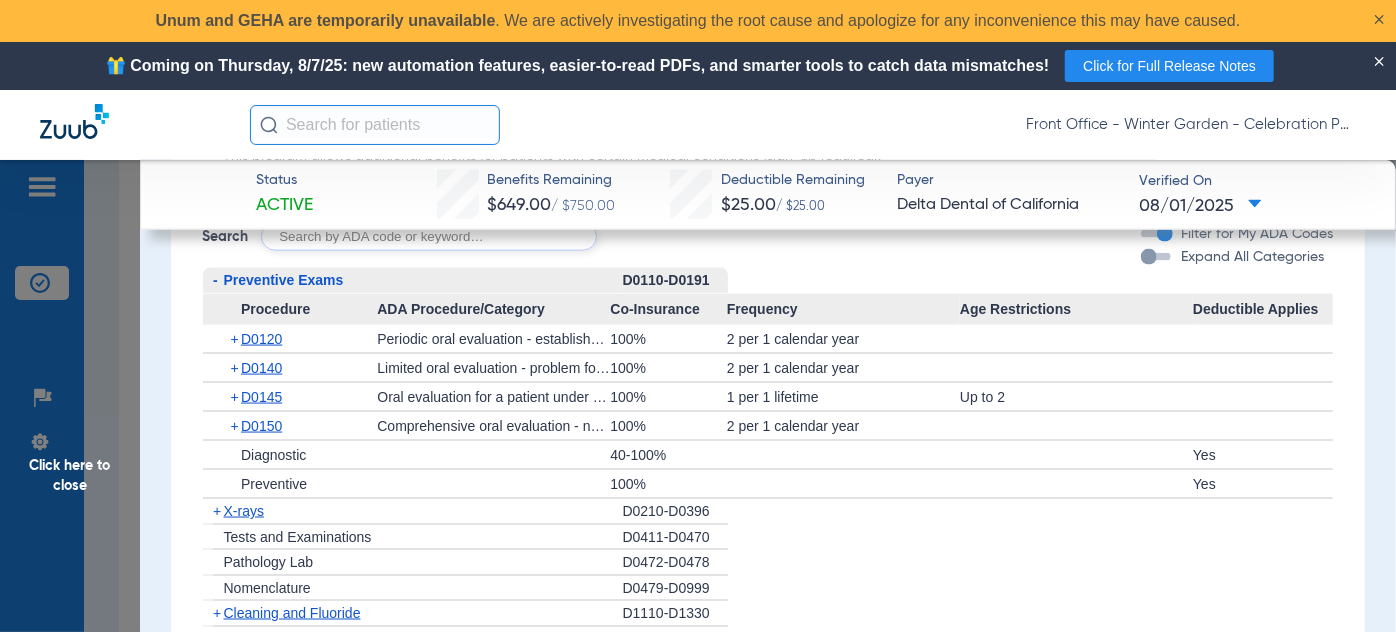 click on "-" 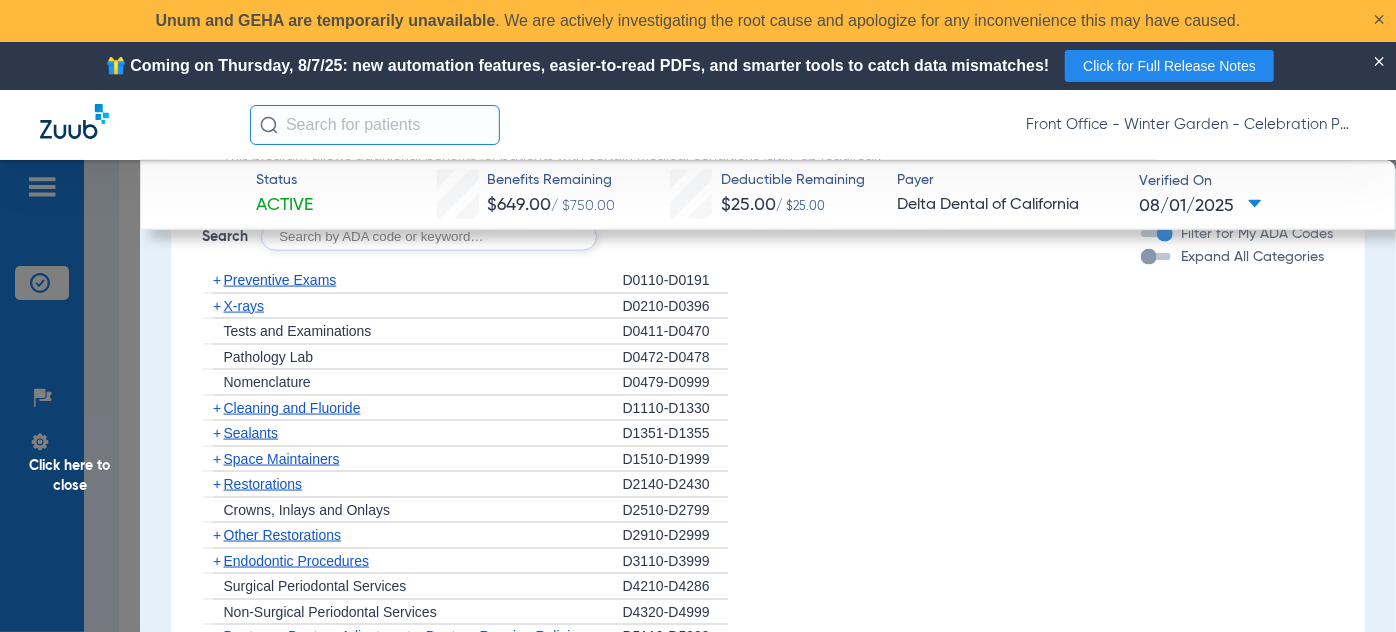click on "+" 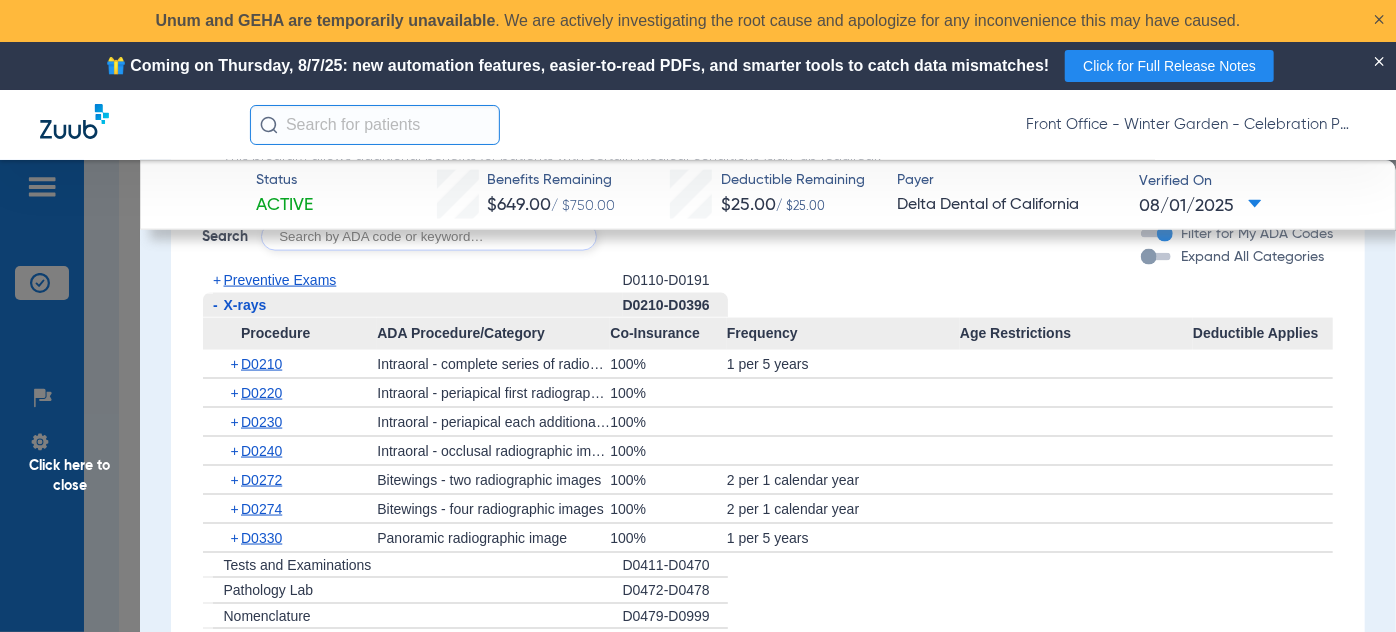click on "+" 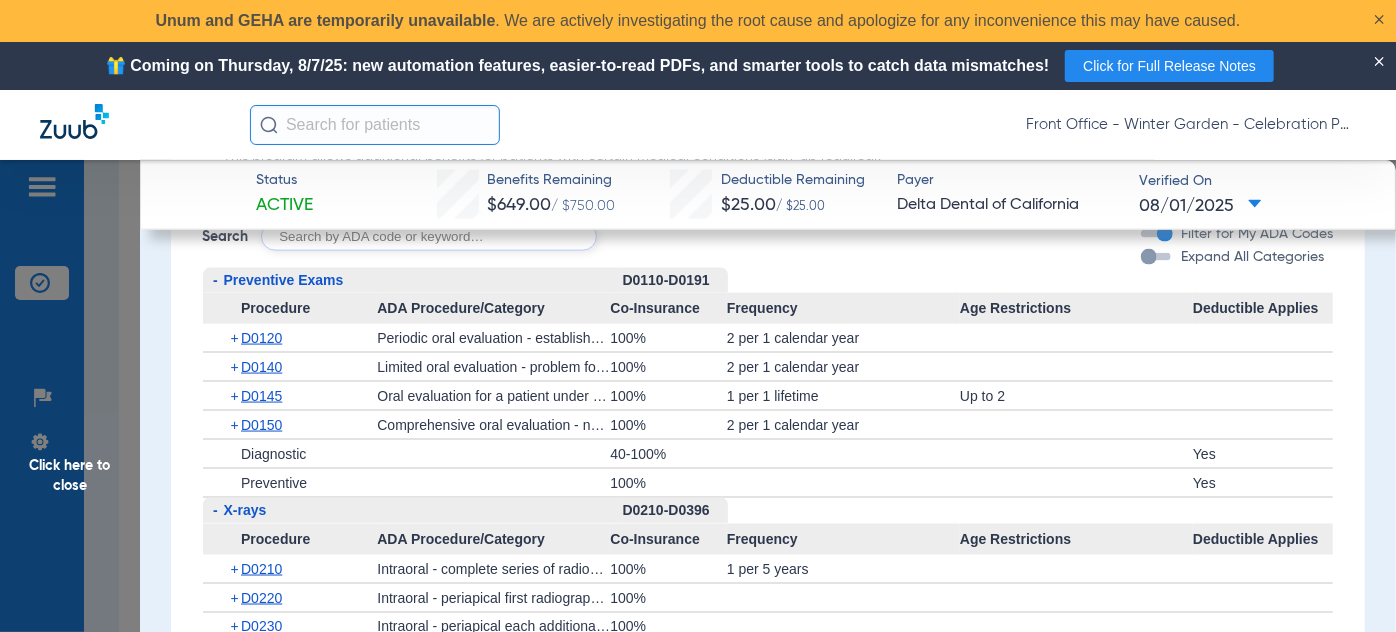 click on "-" 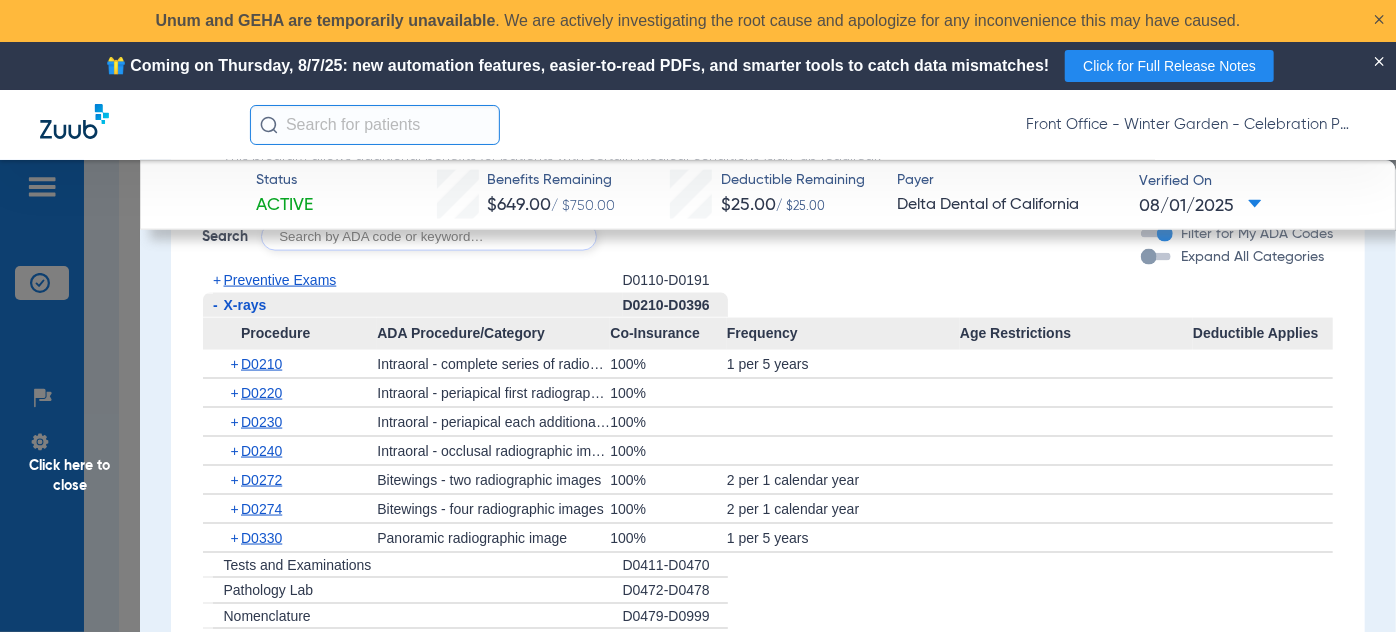 click on "-" 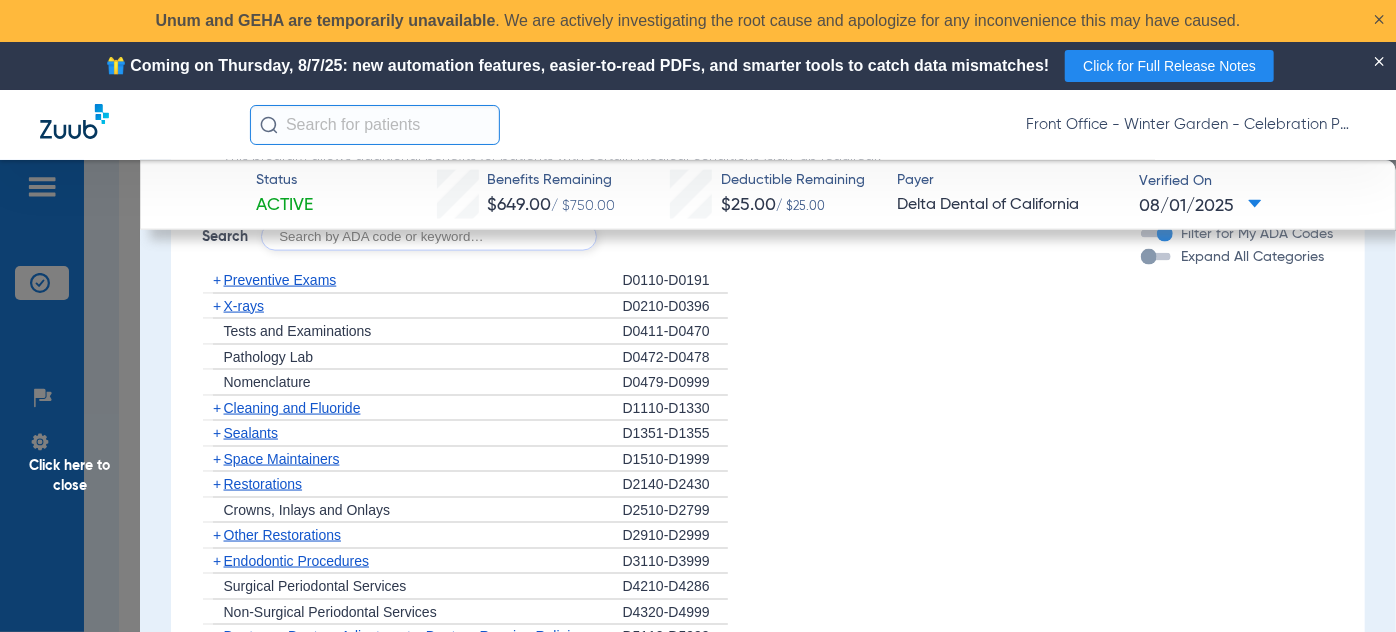 scroll, scrollTop: 1545, scrollLeft: 0, axis: vertical 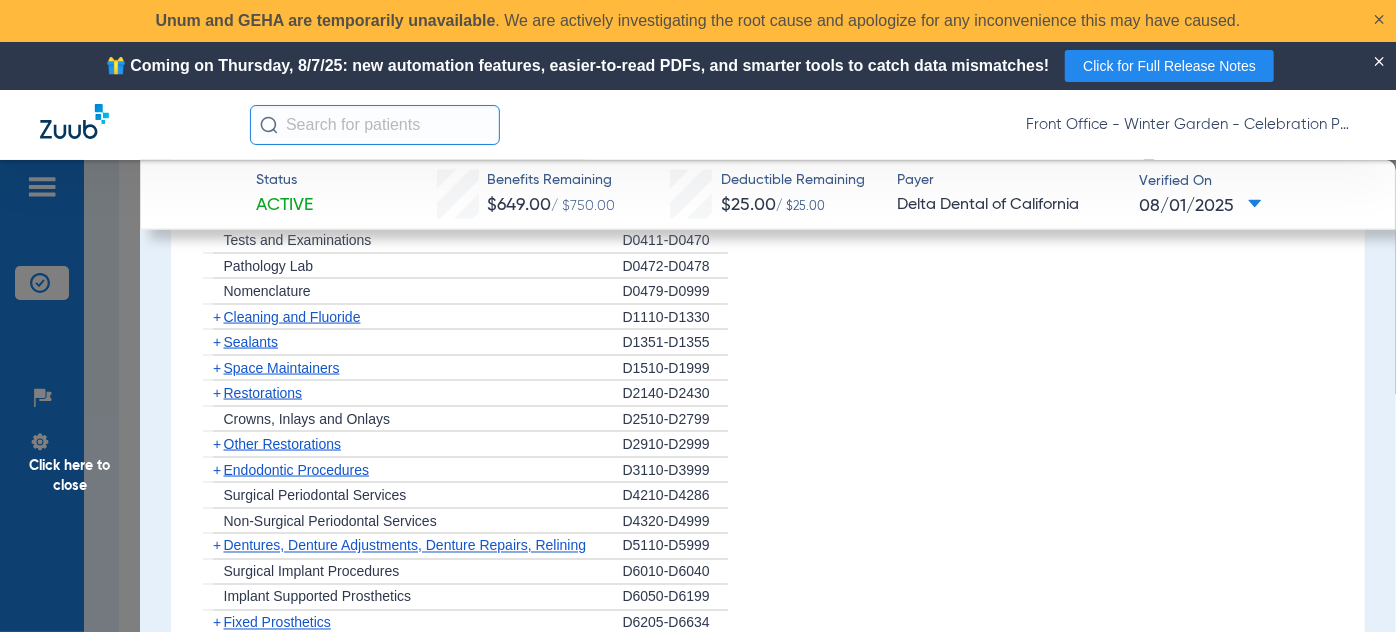 click on "+" 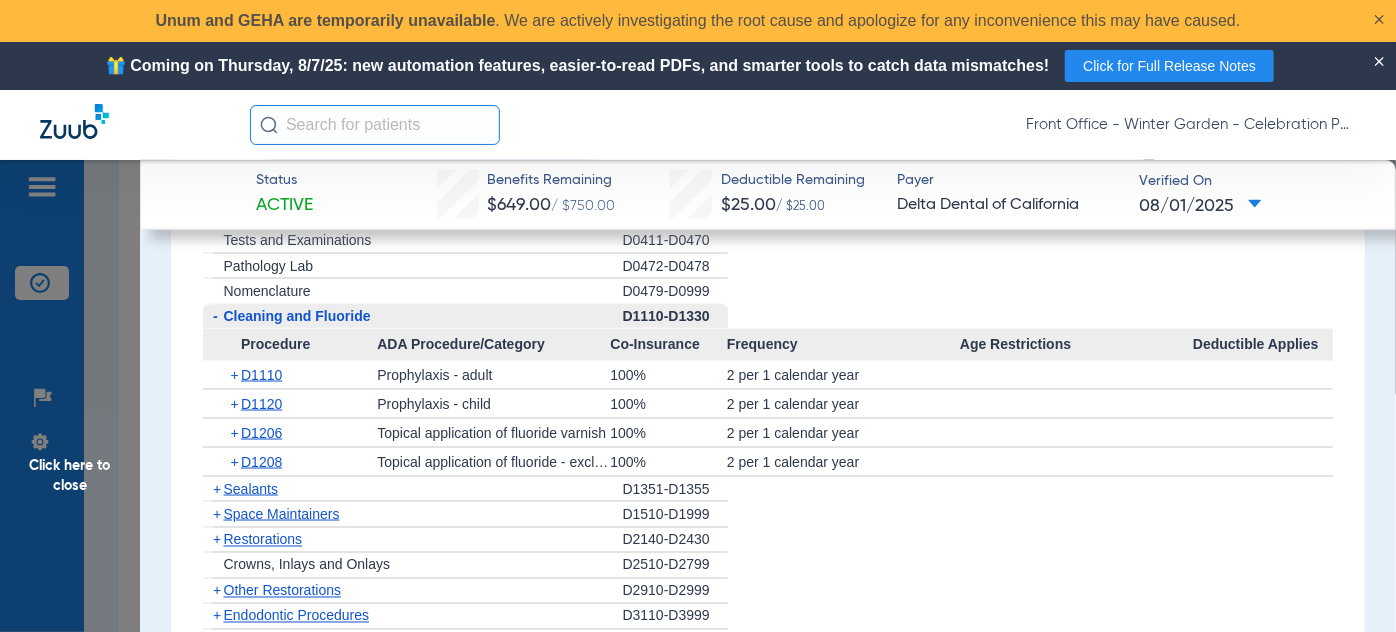 click on "Click here to close" 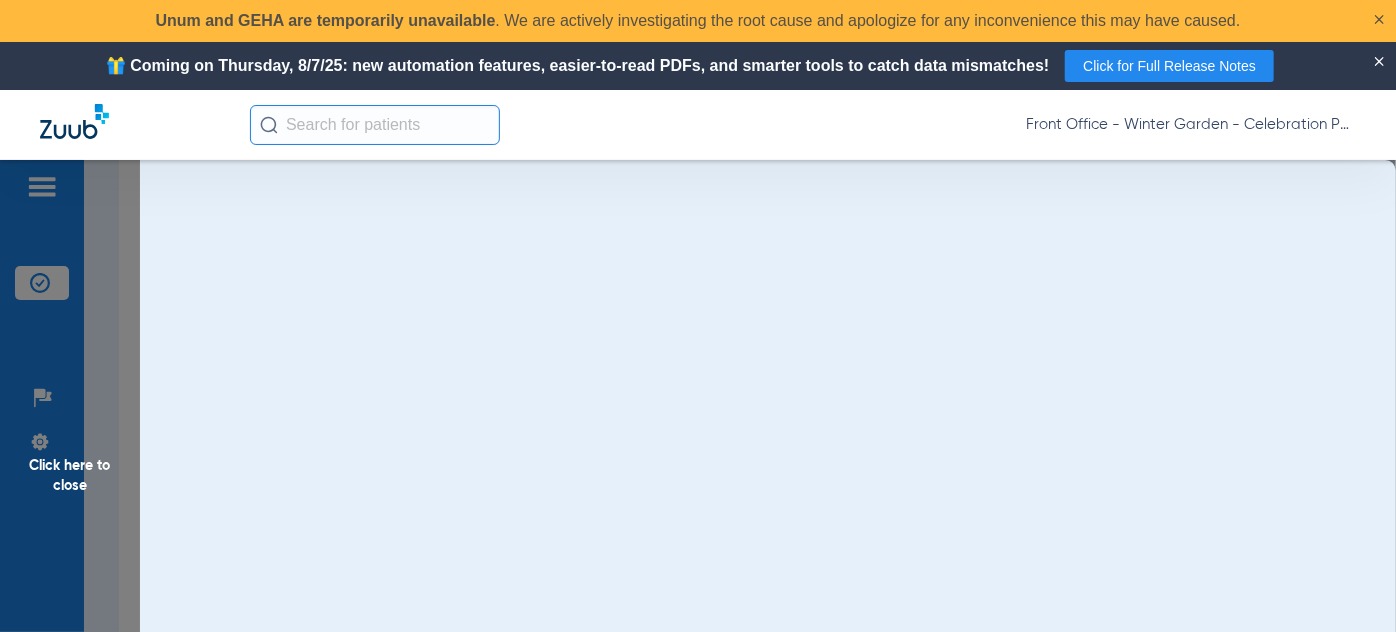 scroll, scrollTop: 0, scrollLeft: 0, axis: both 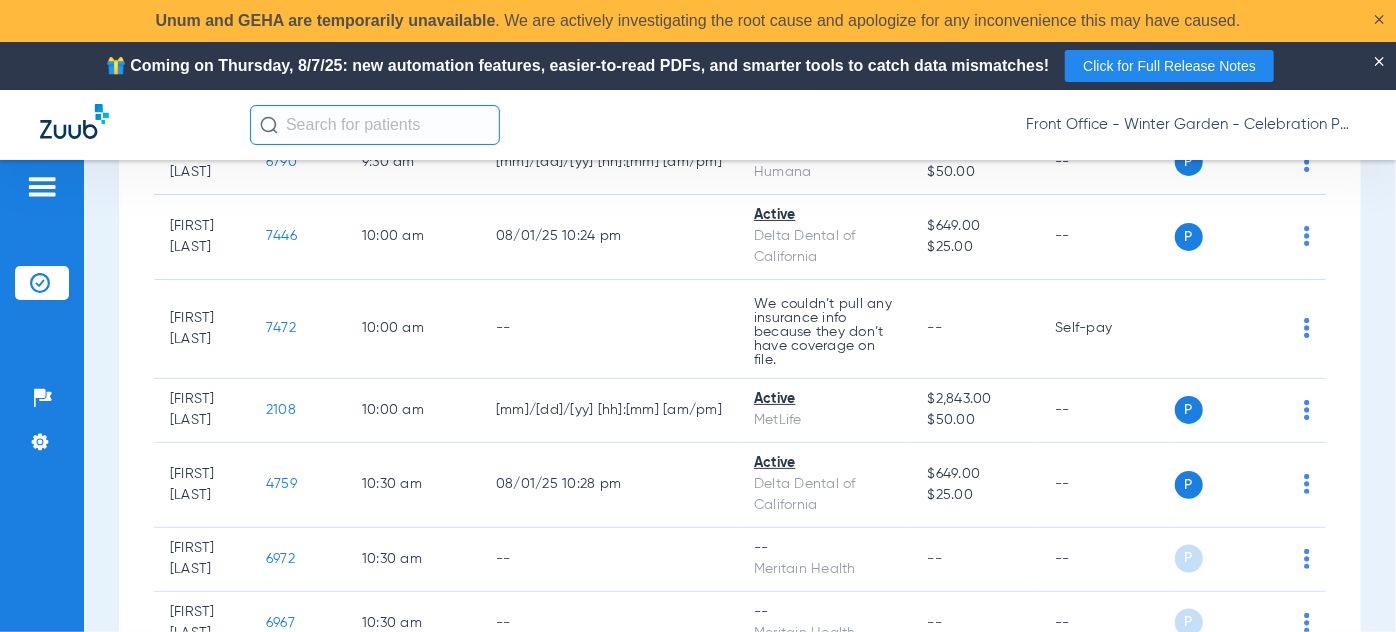 click on "662" 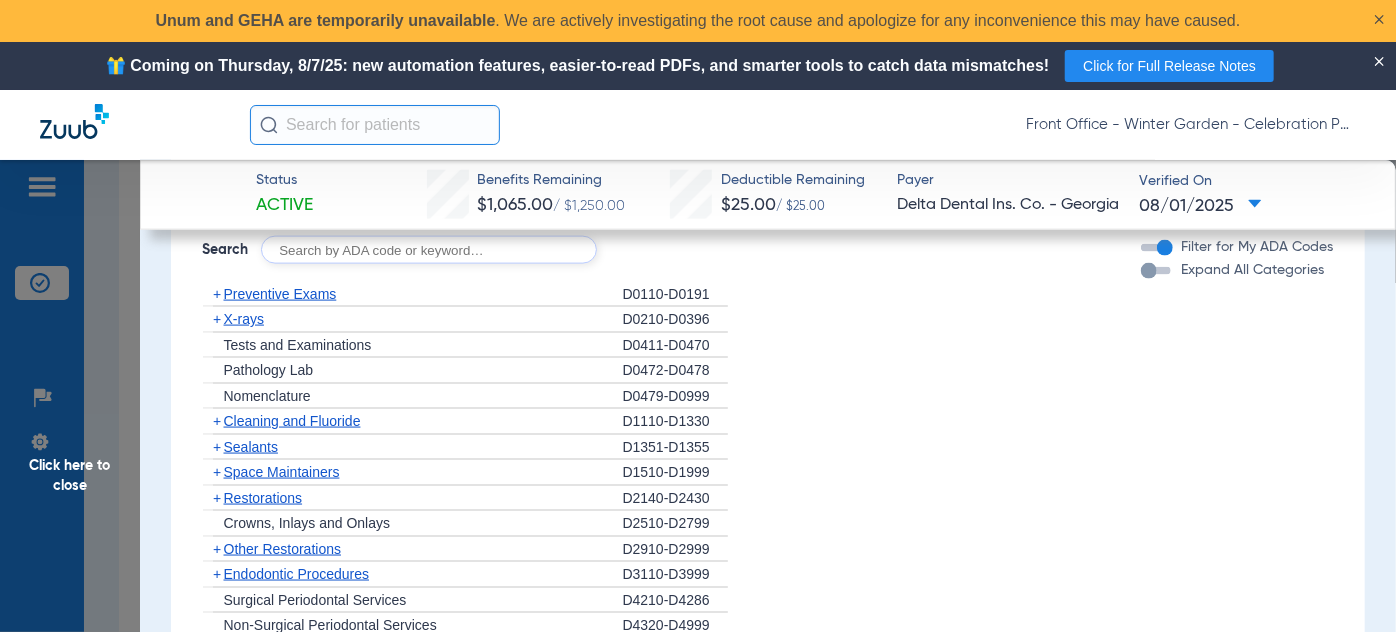 scroll, scrollTop: 1363, scrollLeft: 0, axis: vertical 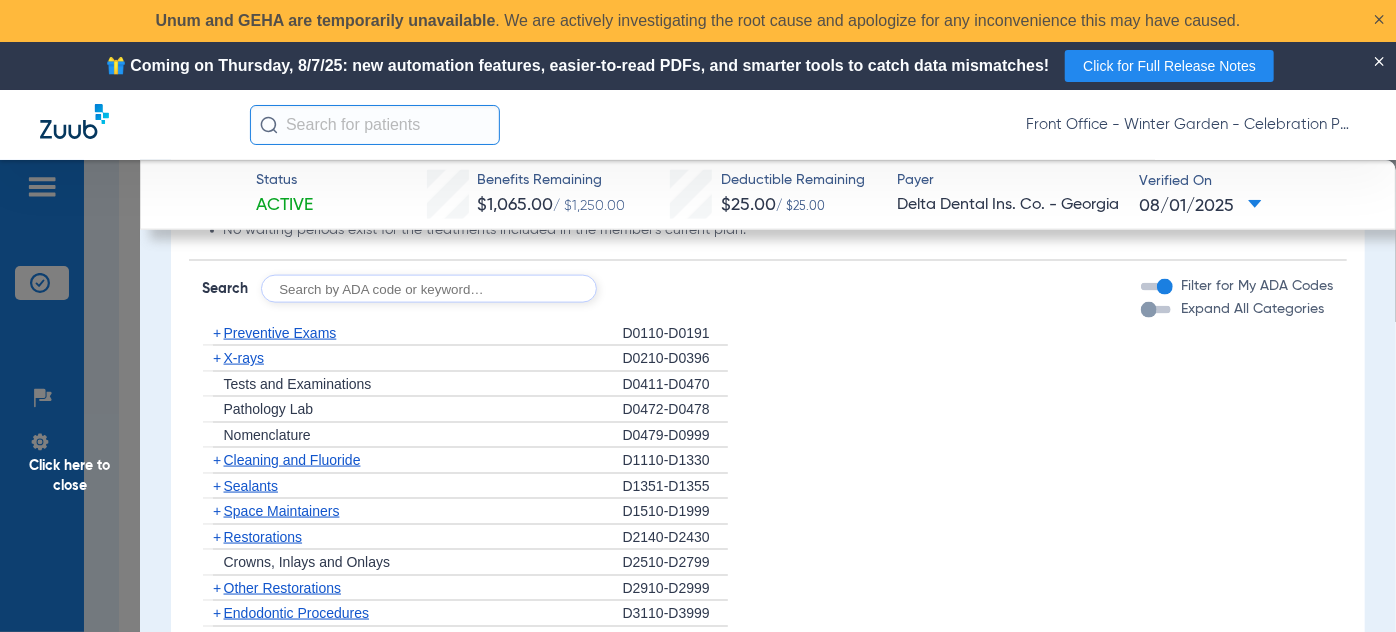 click on "Preventive Exams" 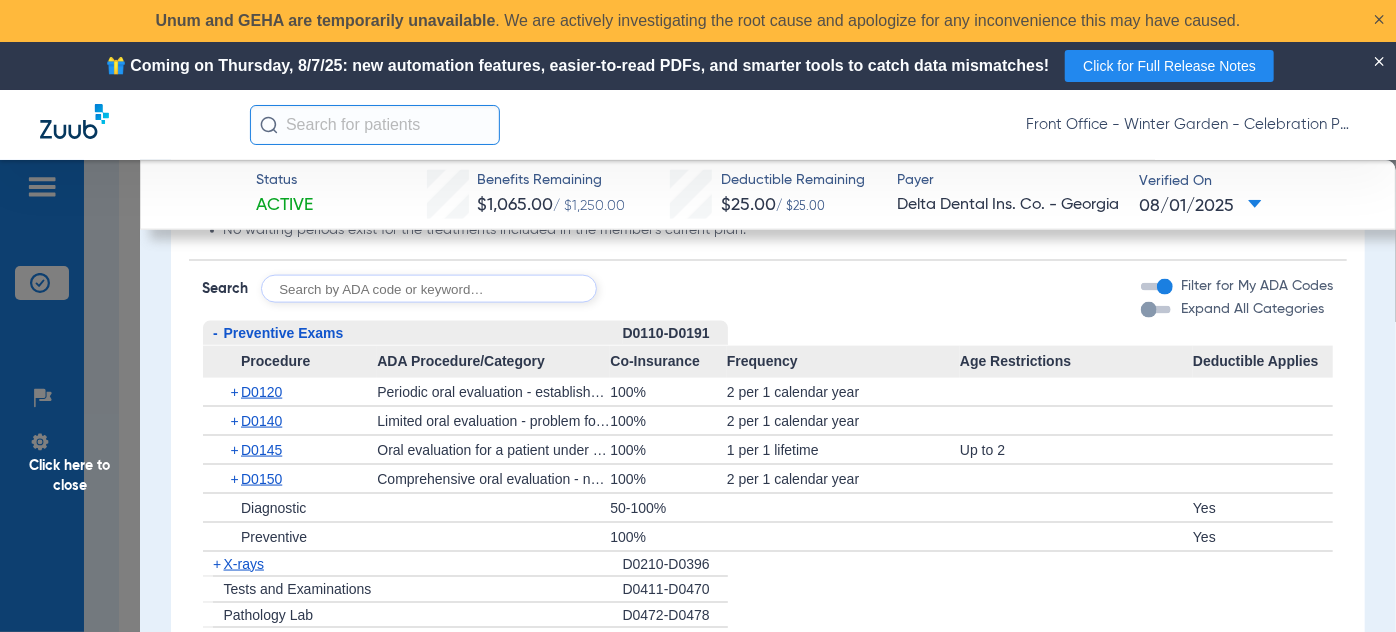 click on "-" 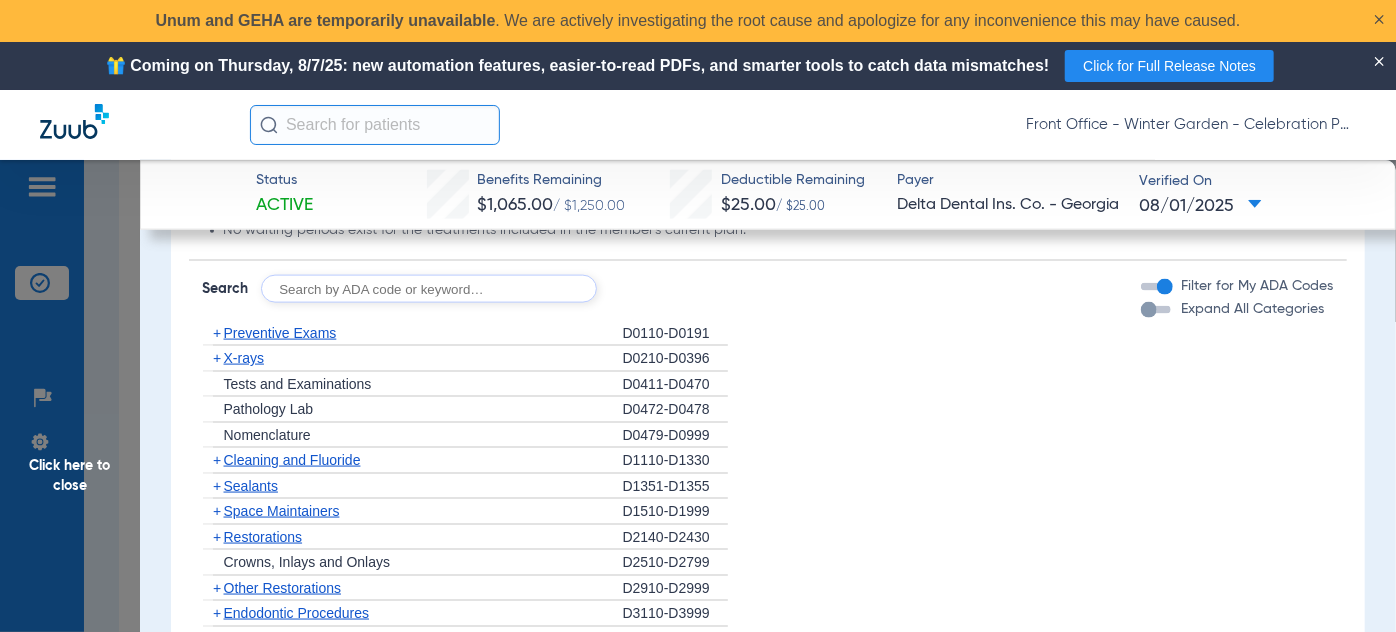 drag, startPoint x: 86, startPoint y: 452, endPoint x: 568, endPoint y: 514, distance: 485.9712 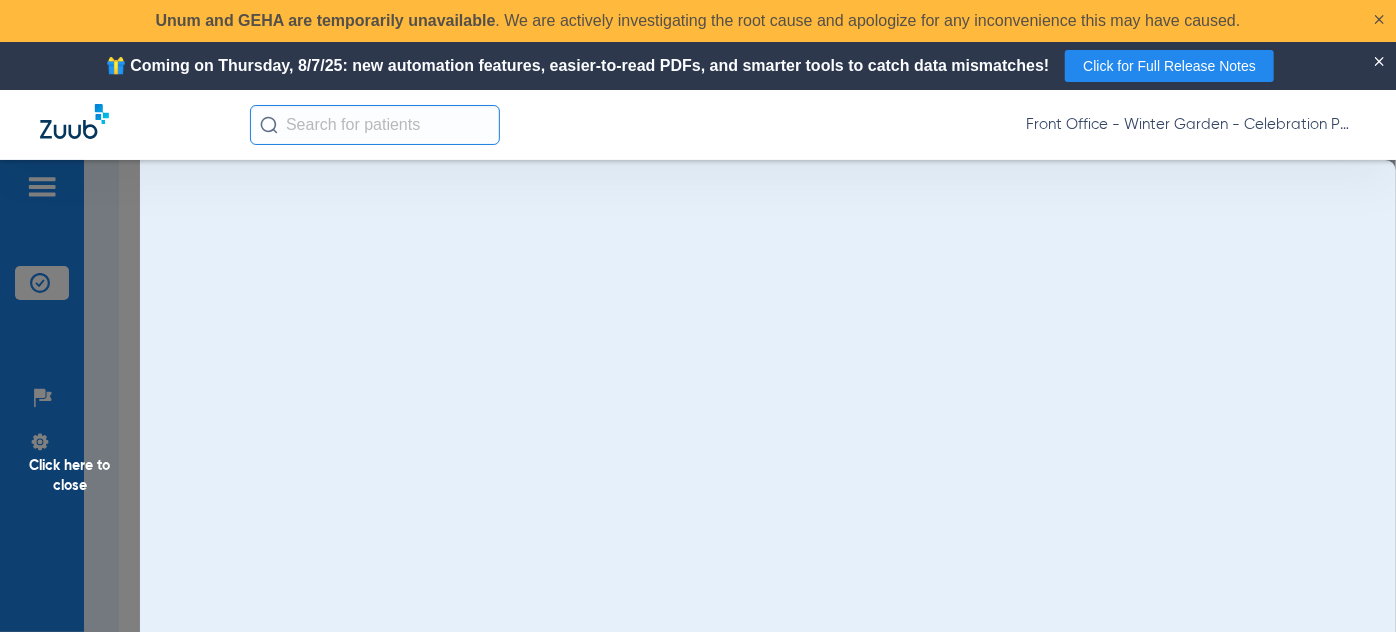 scroll, scrollTop: 0, scrollLeft: 0, axis: both 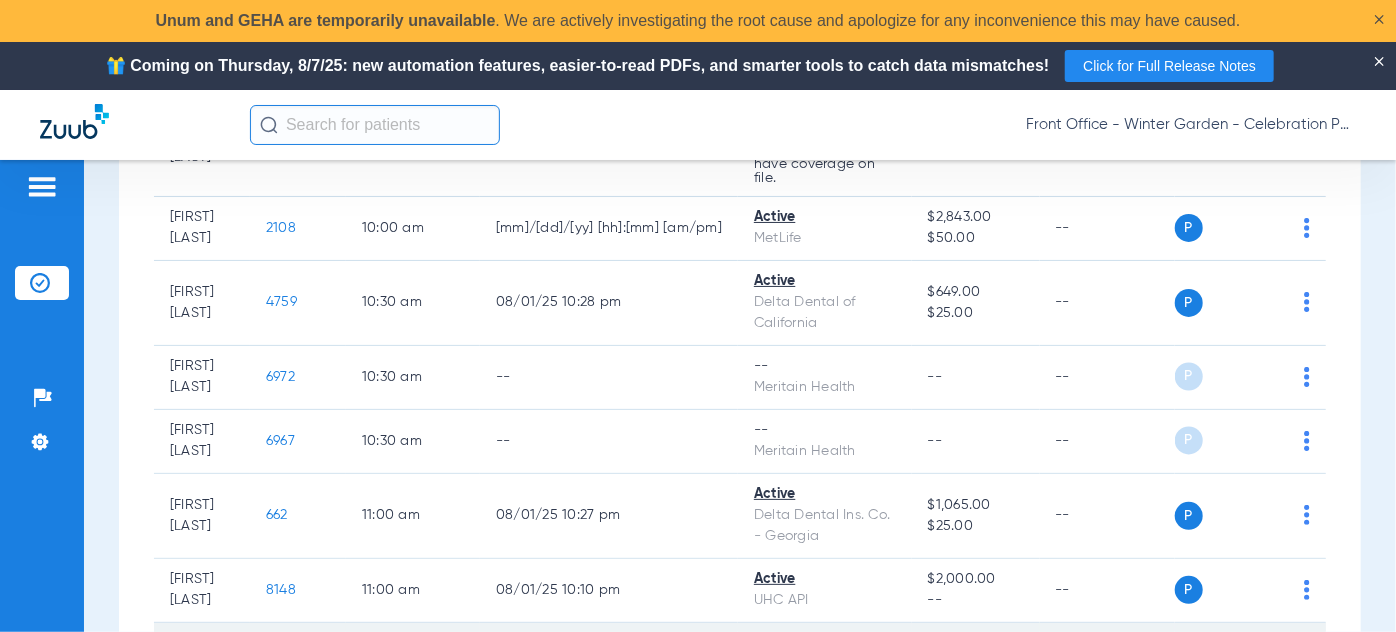 click on "2545" 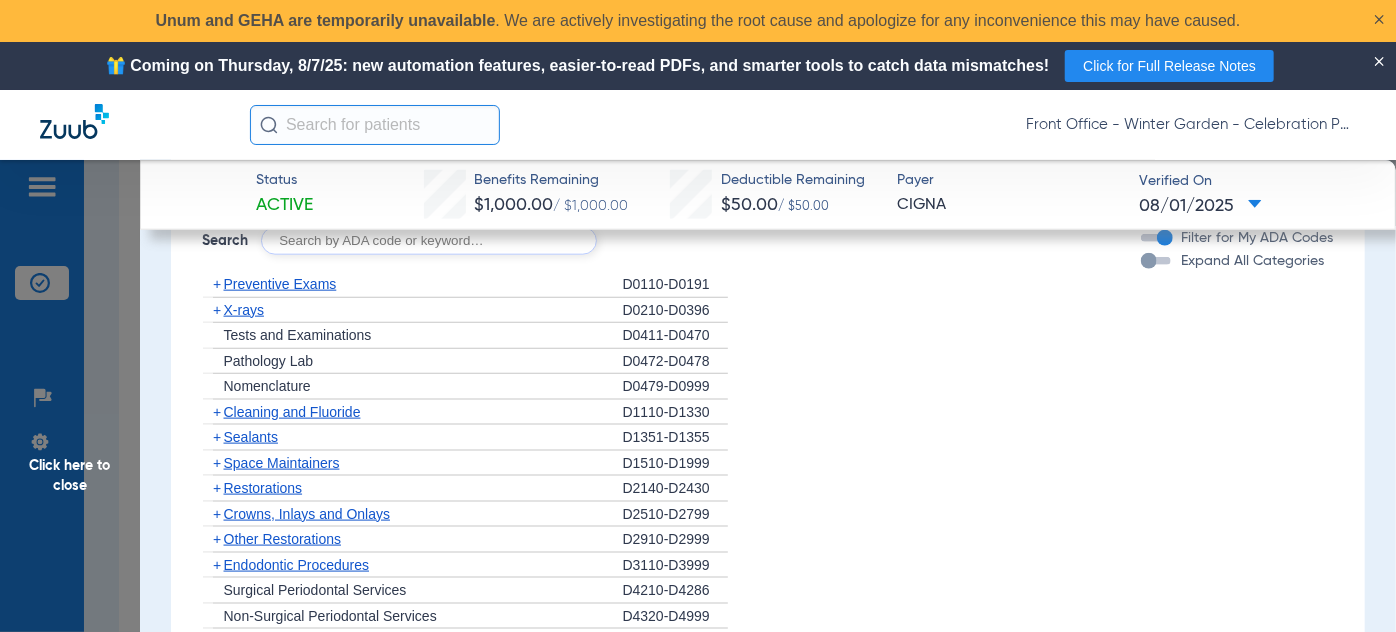 scroll, scrollTop: 1181, scrollLeft: 0, axis: vertical 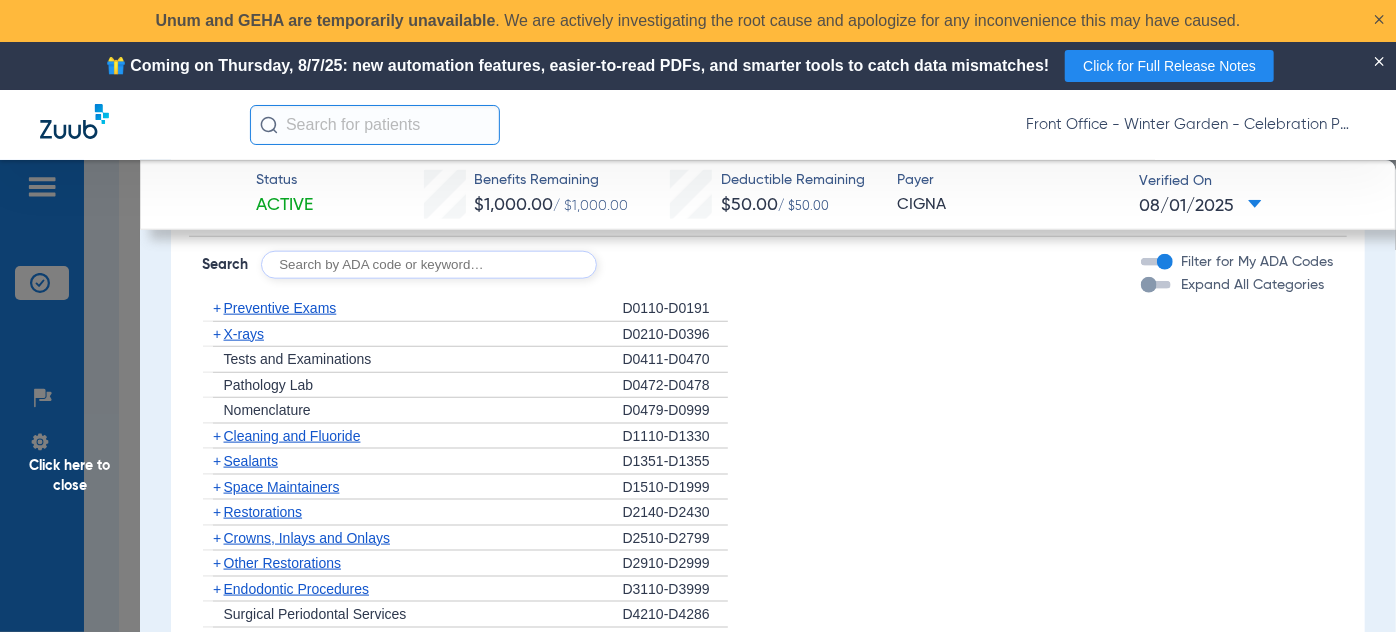 click on "+" 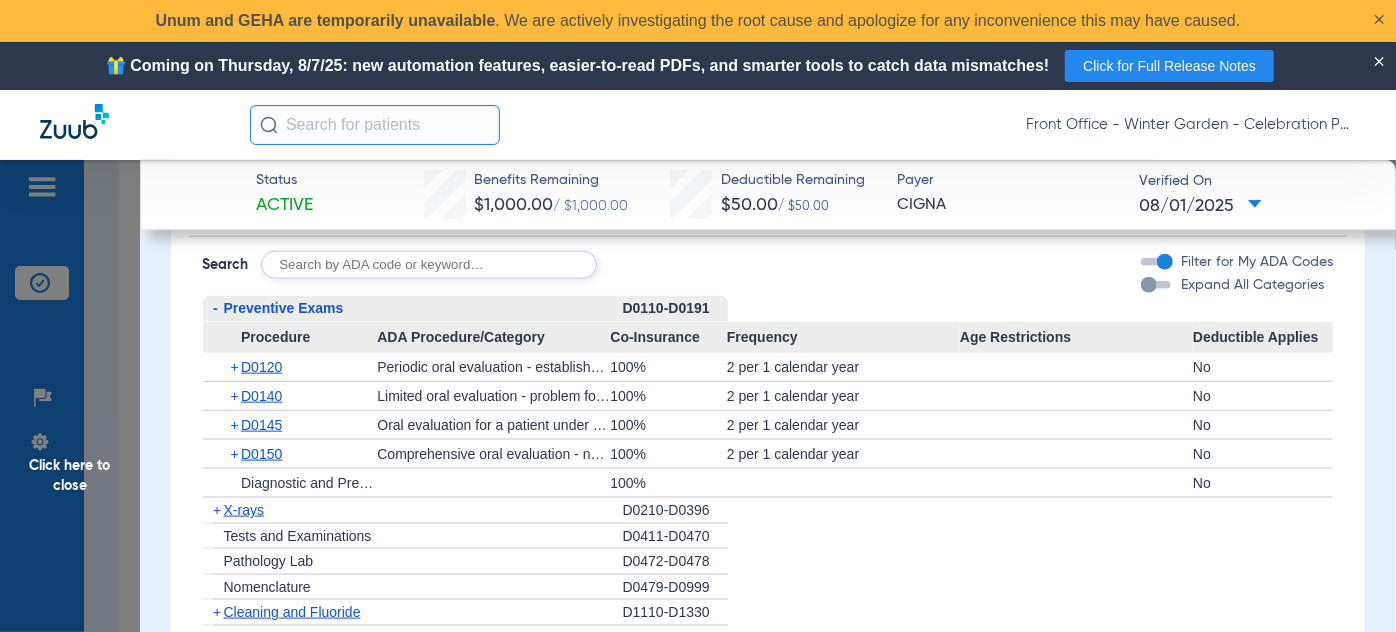 click on "-" 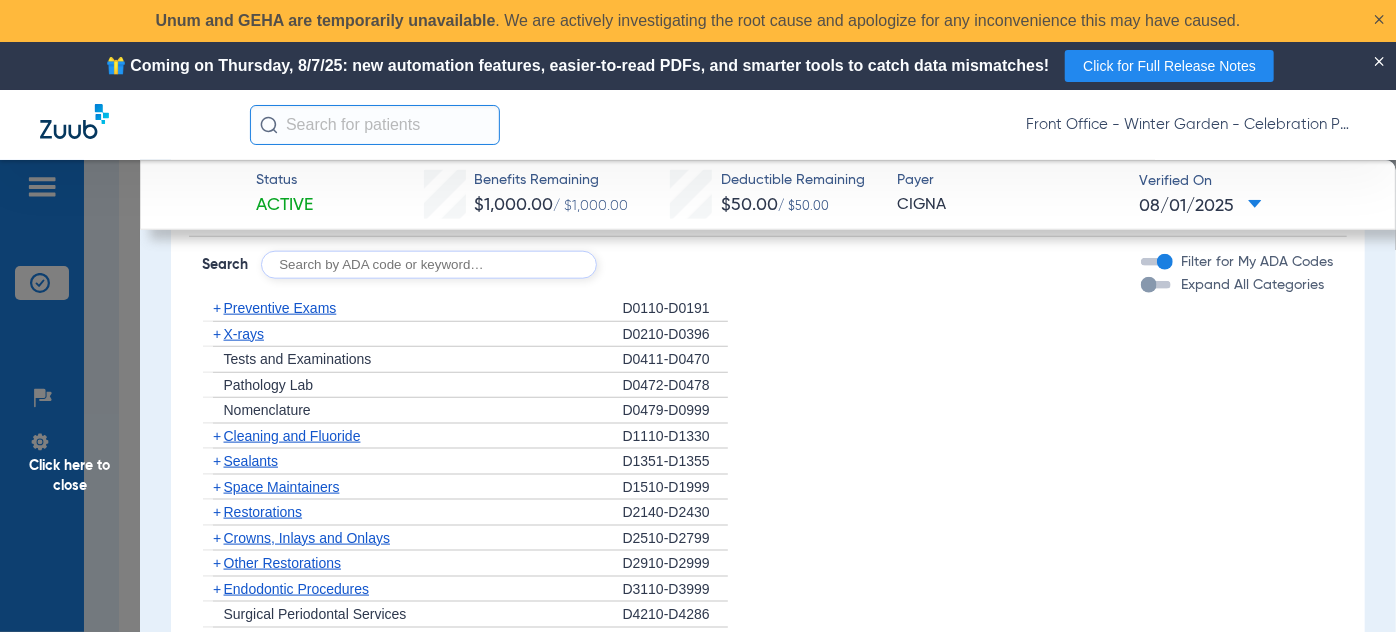 click on "+" 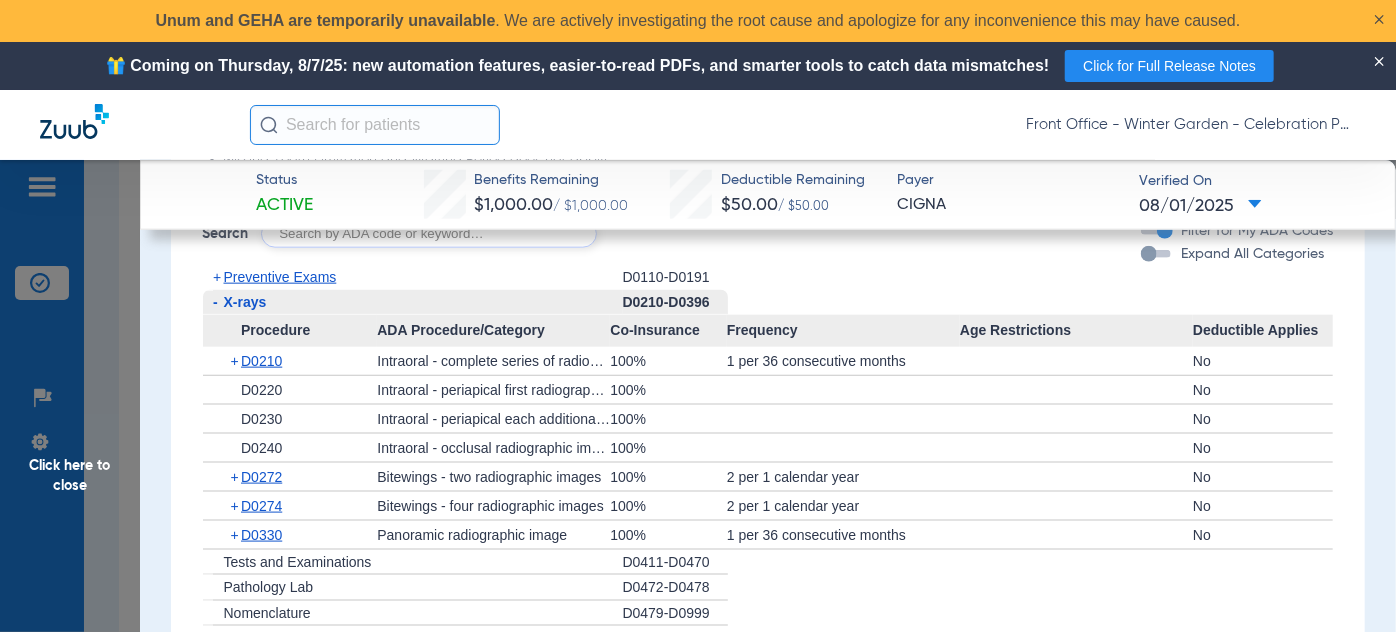 scroll, scrollTop: 1181, scrollLeft: 0, axis: vertical 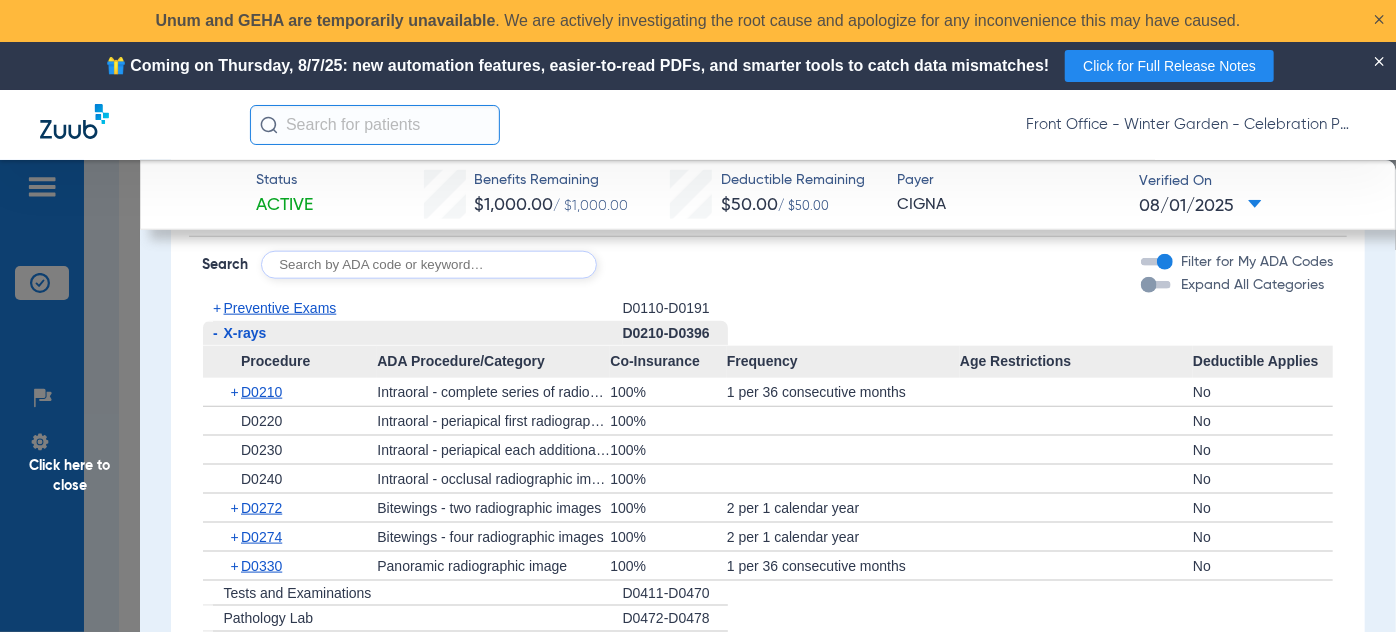 click on "-" 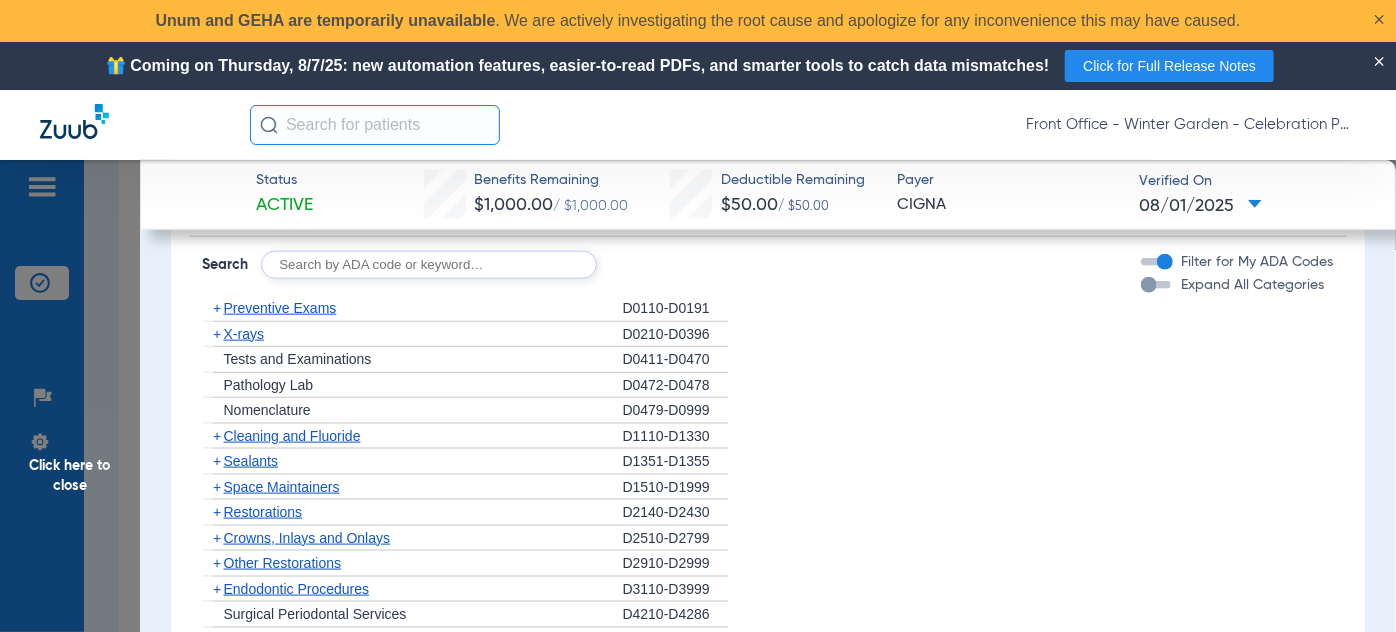 click on "+" 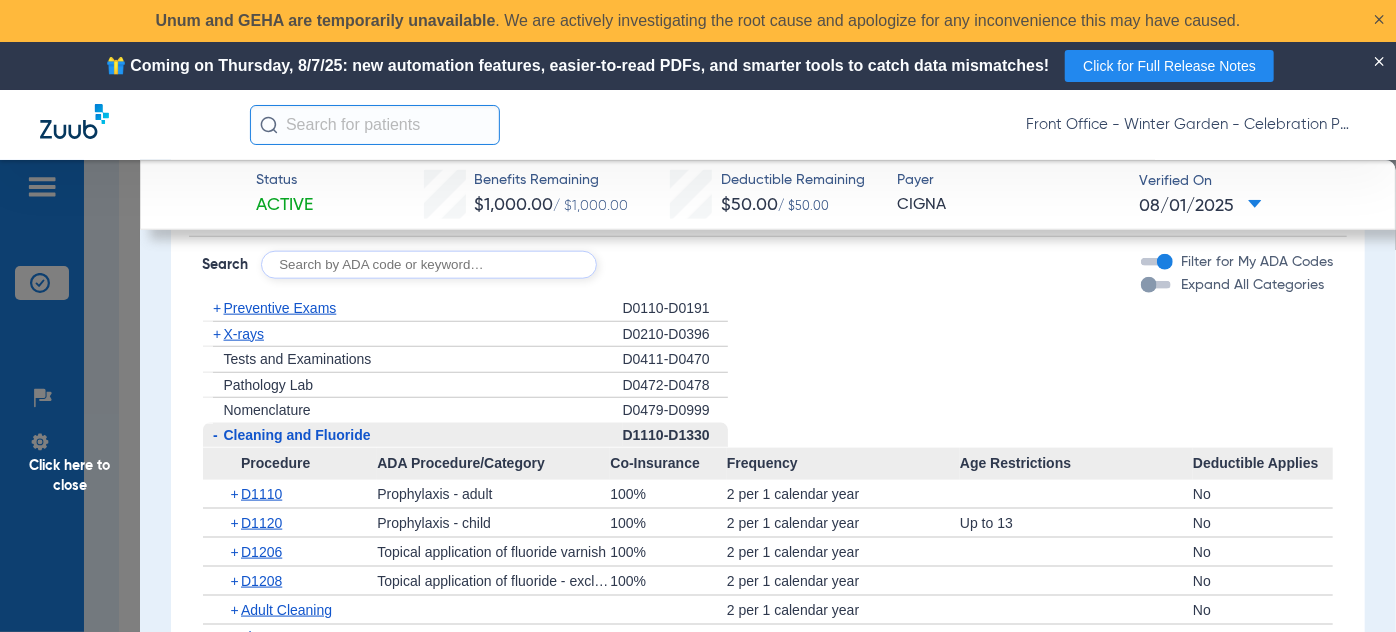 scroll, scrollTop: 1272, scrollLeft: 0, axis: vertical 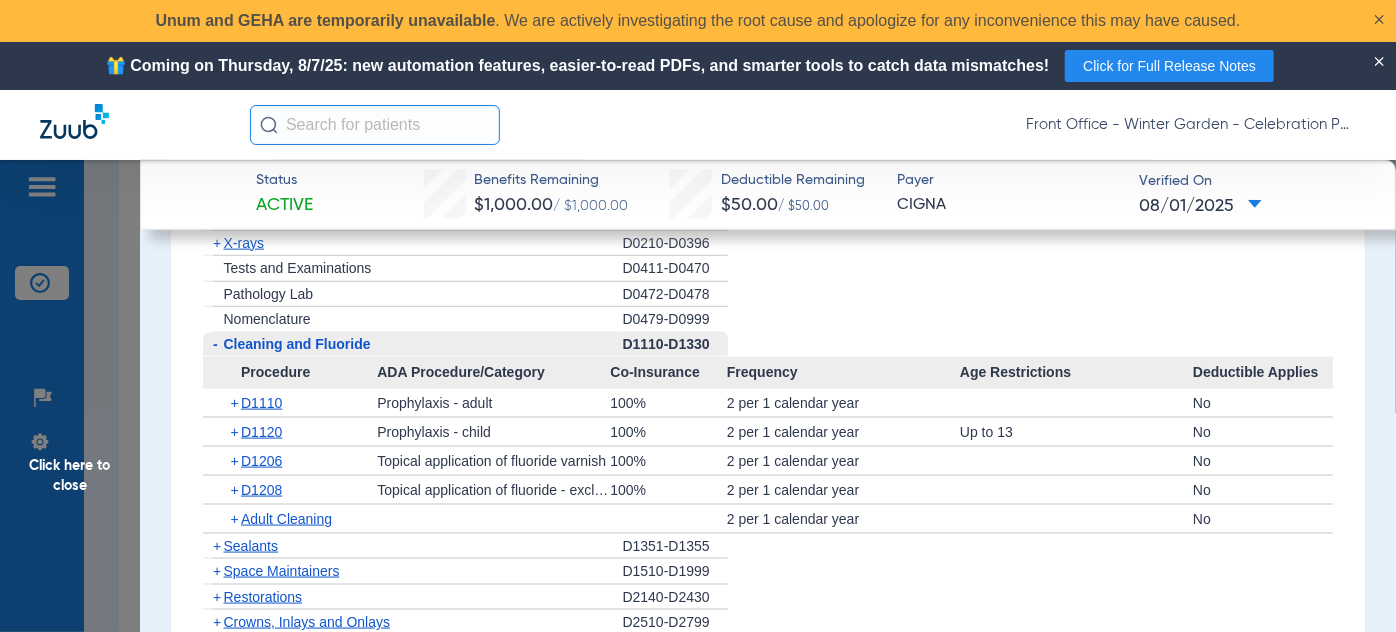 drag, startPoint x: 93, startPoint y: 470, endPoint x: 509, endPoint y: 412, distance: 420.0238 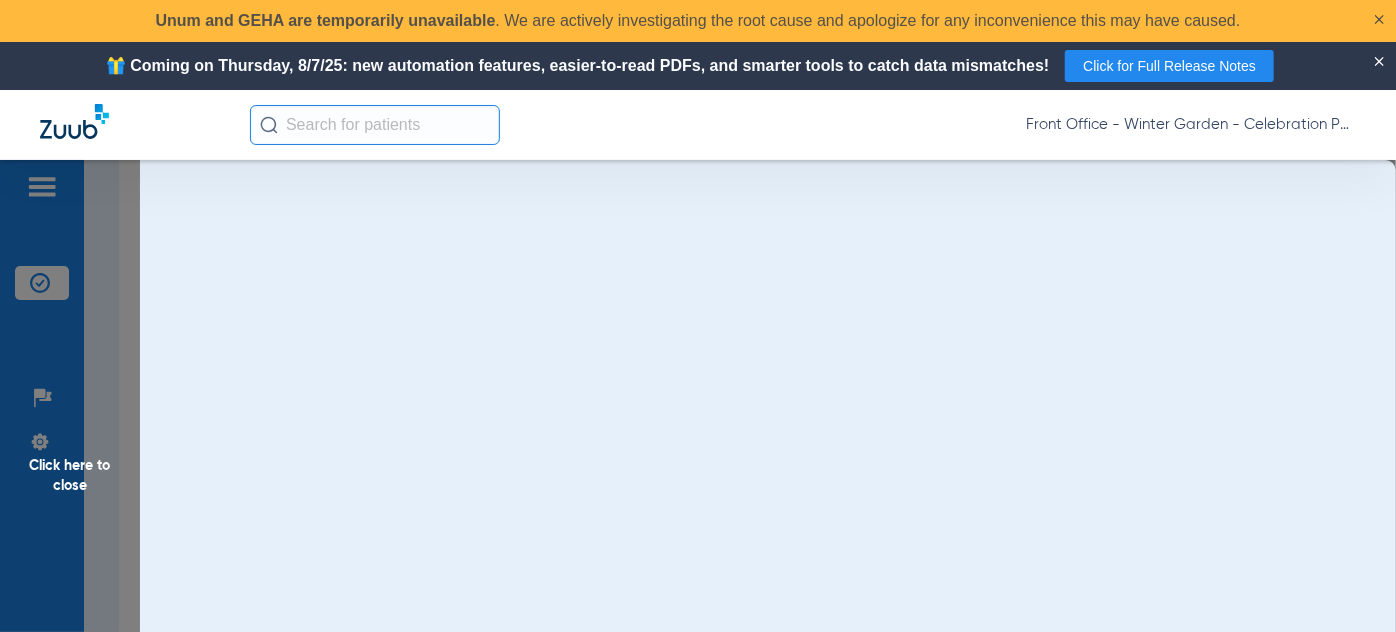 scroll, scrollTop: 0, scrollLeft: 0, axis: both 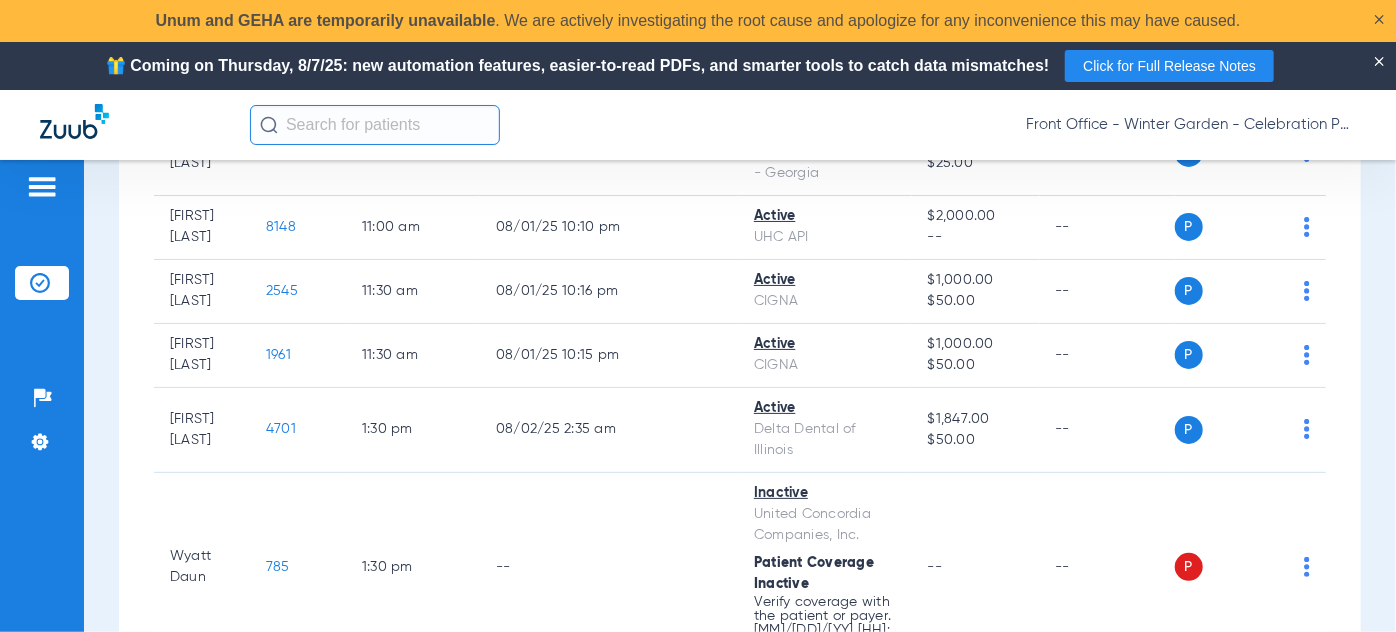 click on "4701" 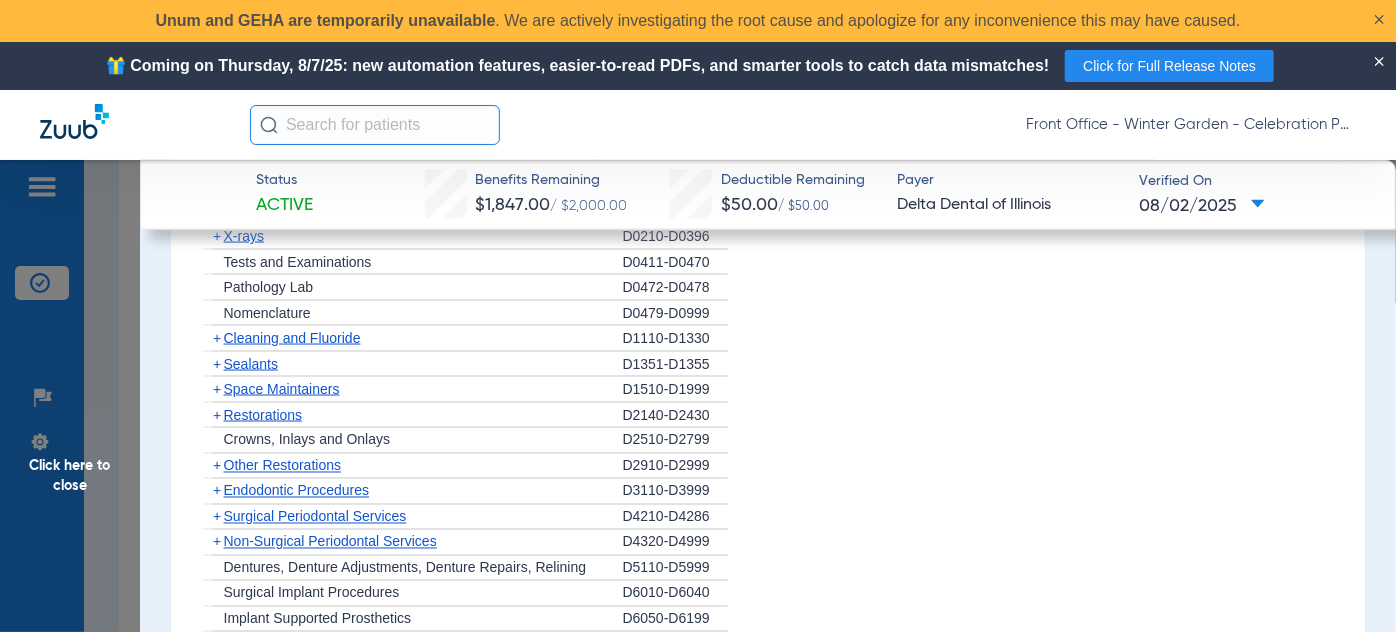 scroll, scrollTop: 1545, scrollLeft: 0, axis: vertical 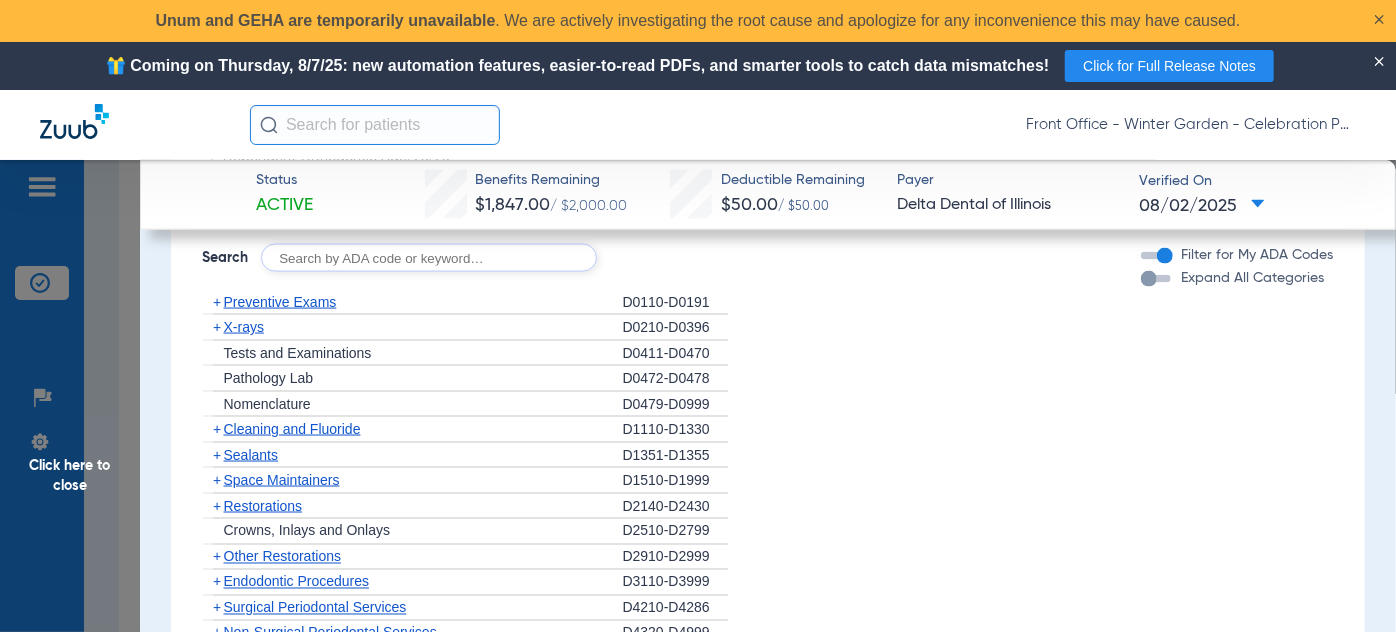 click on "+" 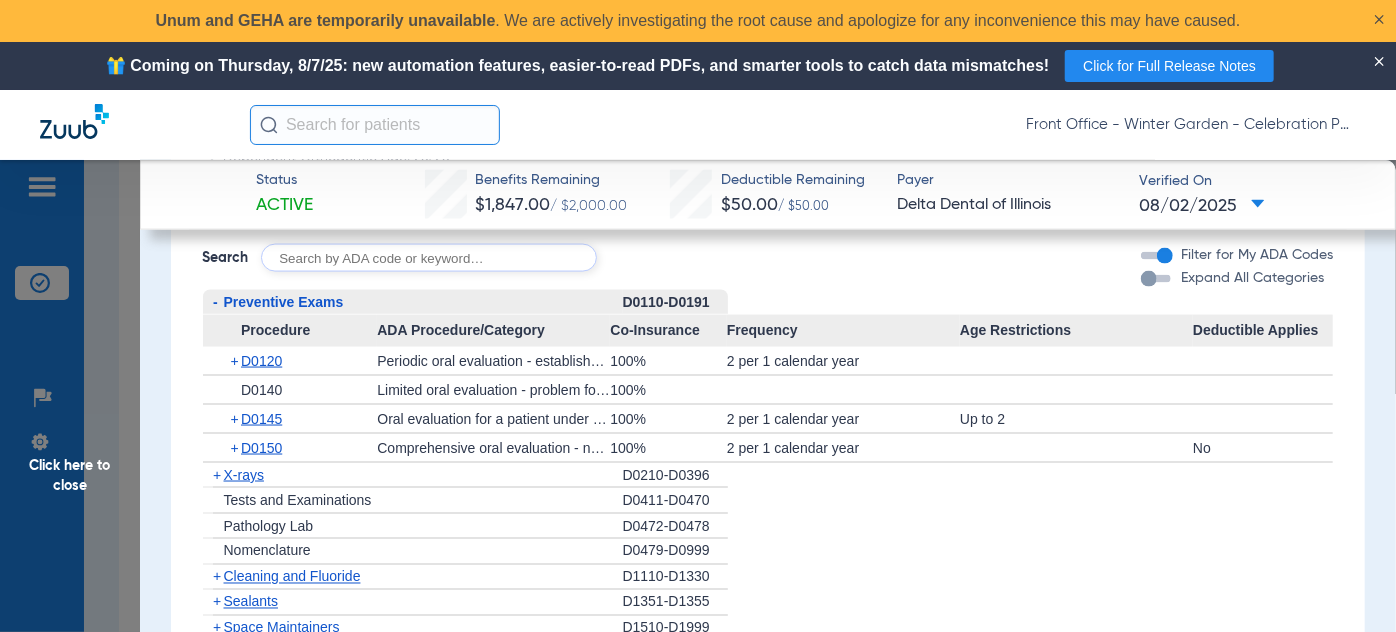 click on "-" 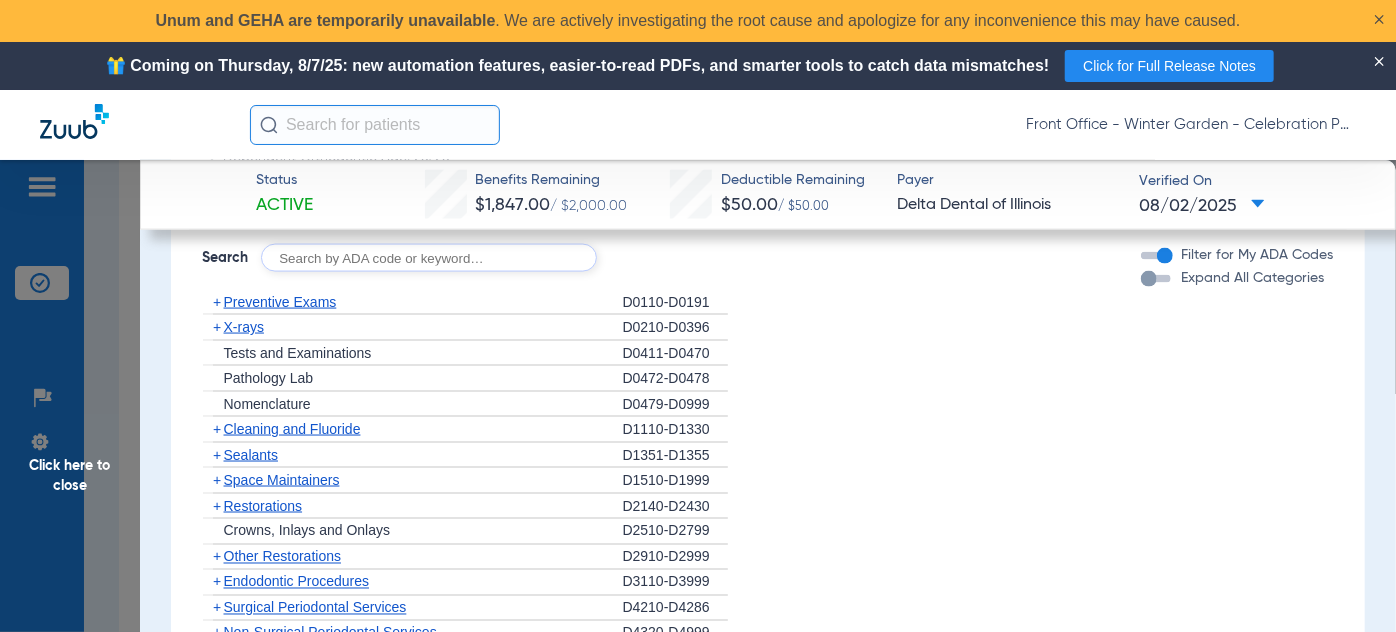 click on "+" 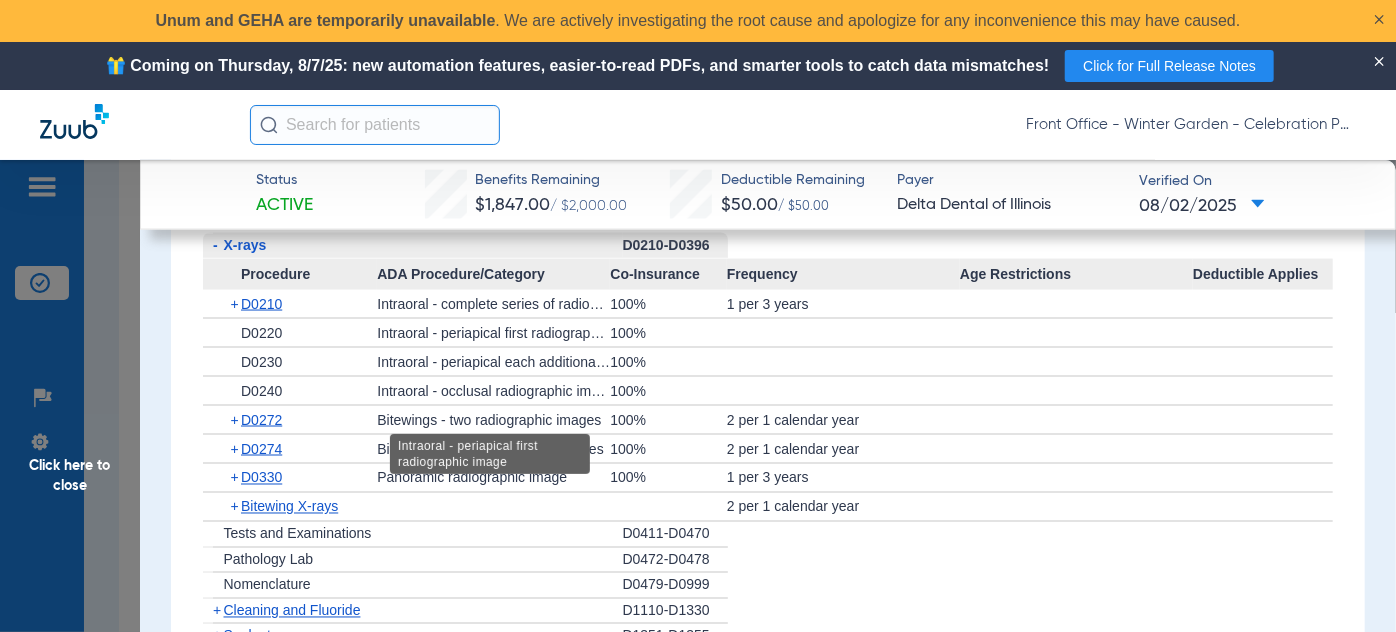 scroll, scrollTop: 1636, scrollLeft: 0, axis: vertical 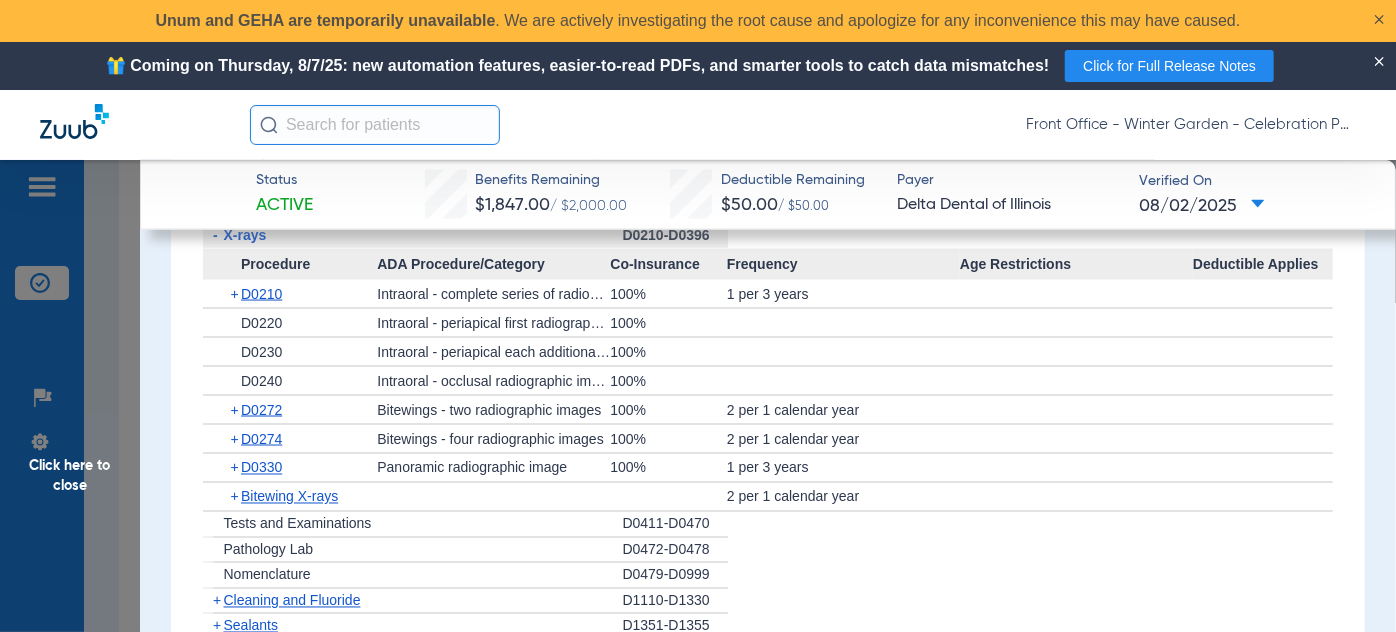 click on "-" 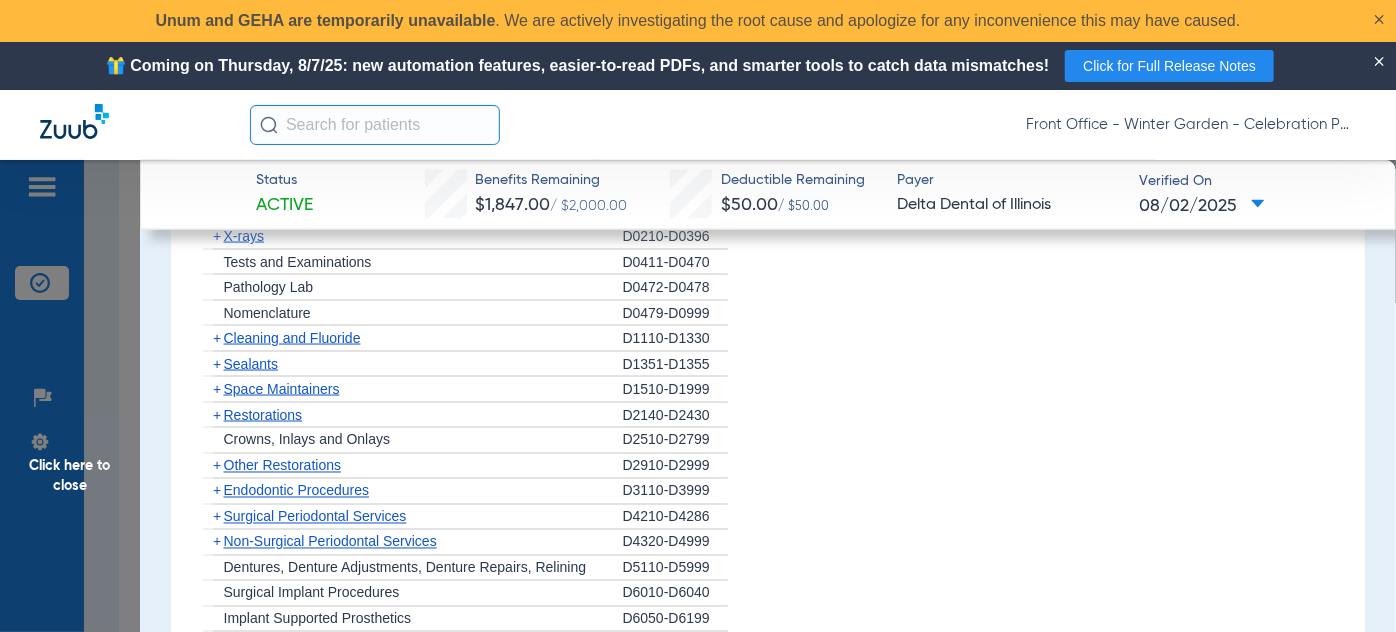 click on "+" 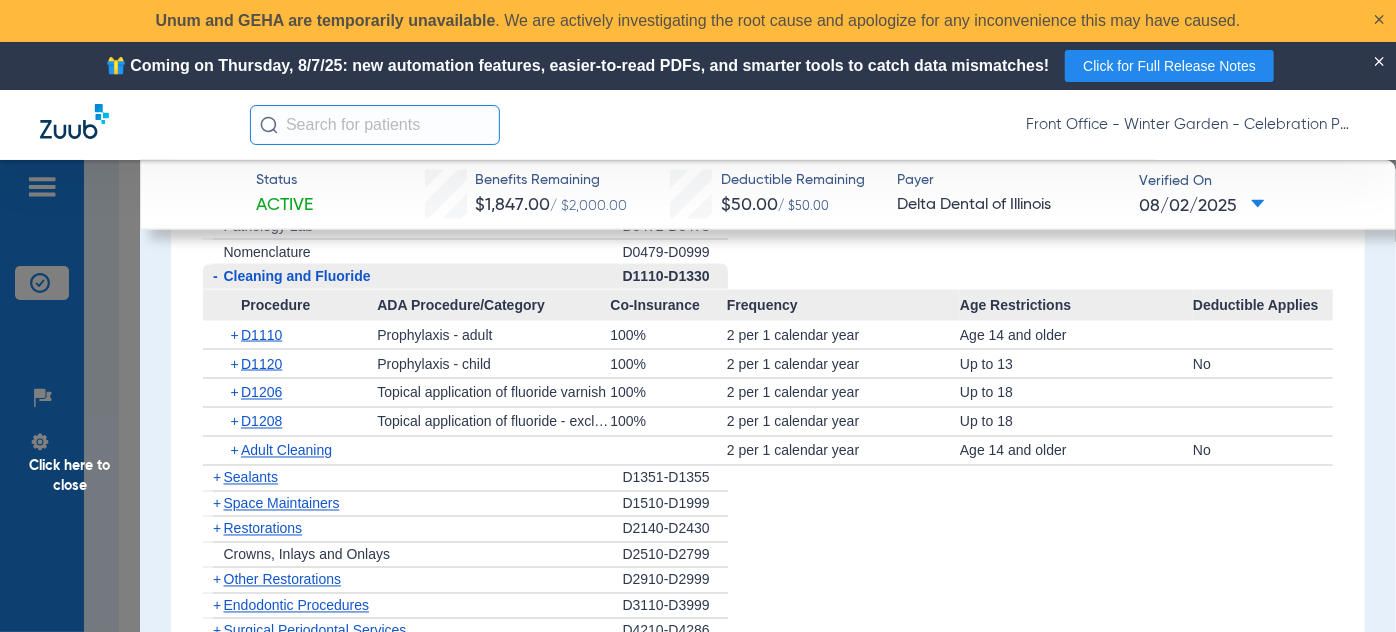 scroll, scrollTop: 1727, scrollLeft: 0, axis: vertical 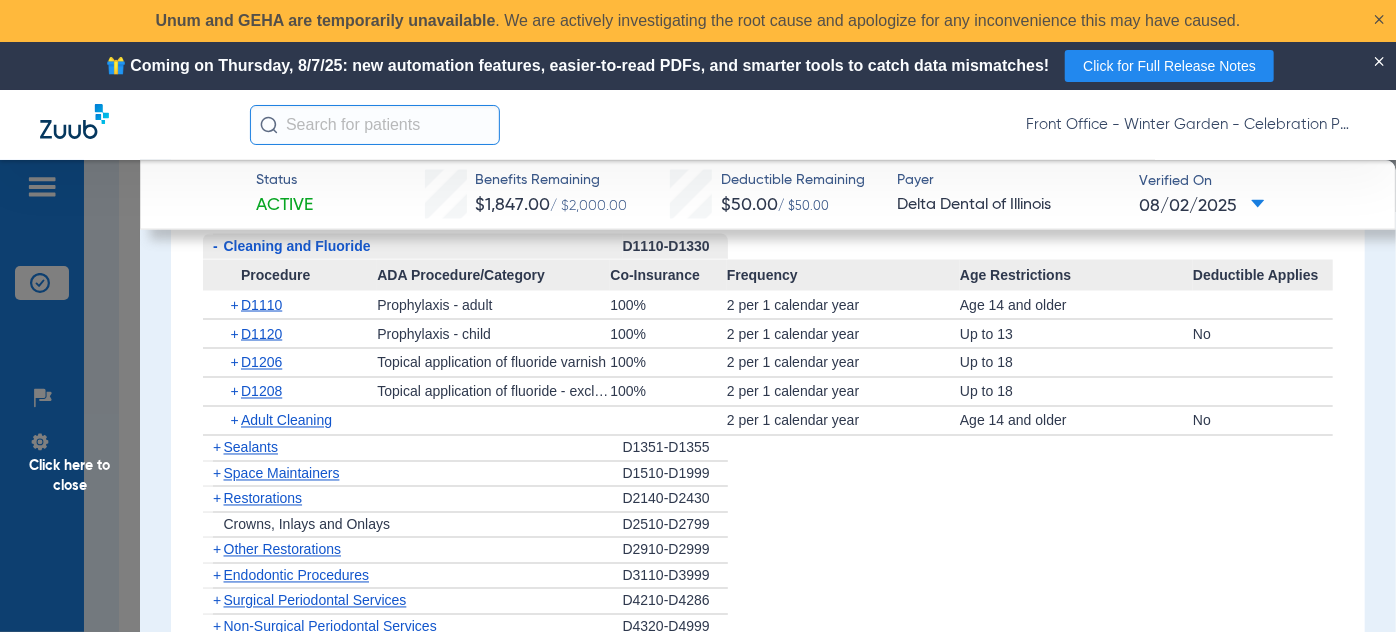 click on "Sealants" 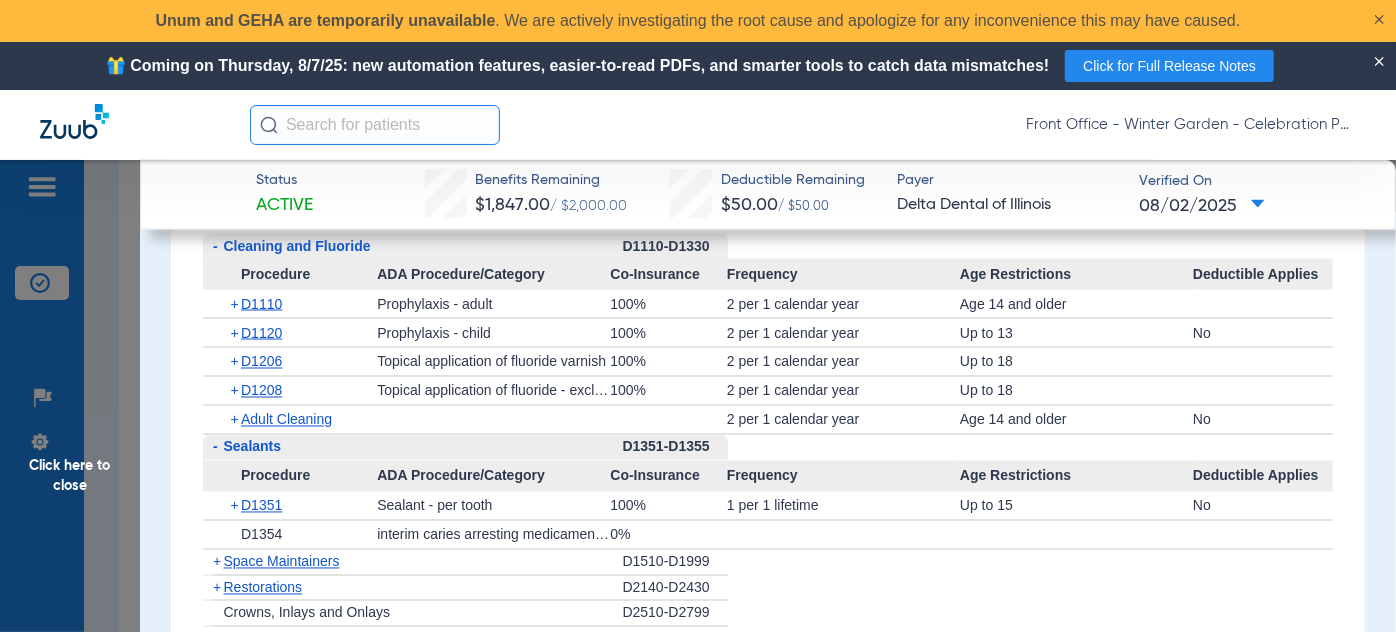 scroll, scrollTop: 1818, scrollLeft: 0, axis: vertical 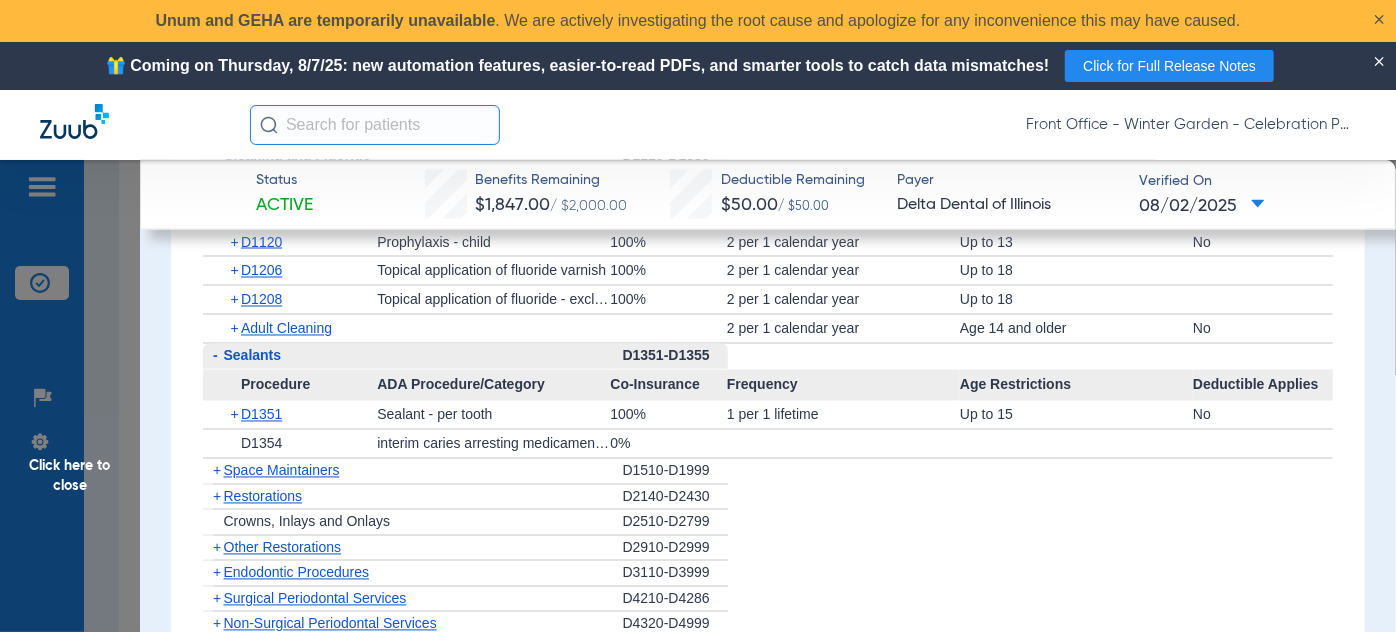 click on "+" 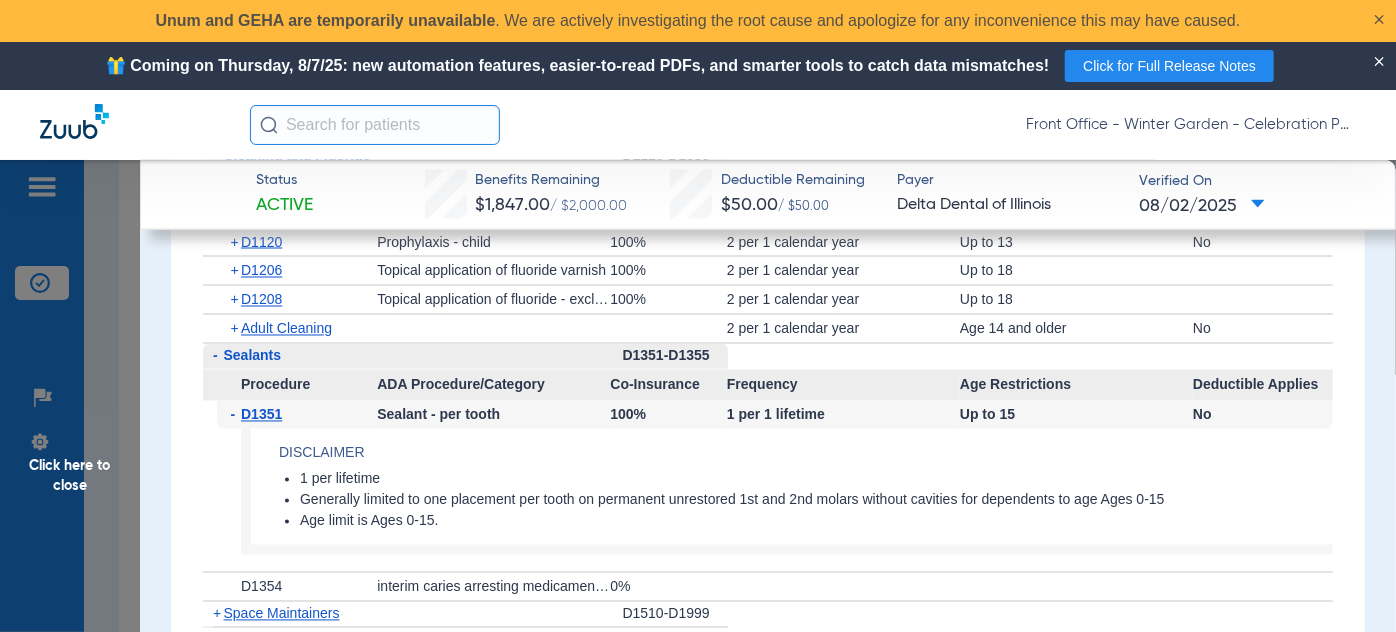 drag, startPoint x: 299, startPoint y: 492, endPoint x: 1172, endPoint y: 490, distance: 873.0023 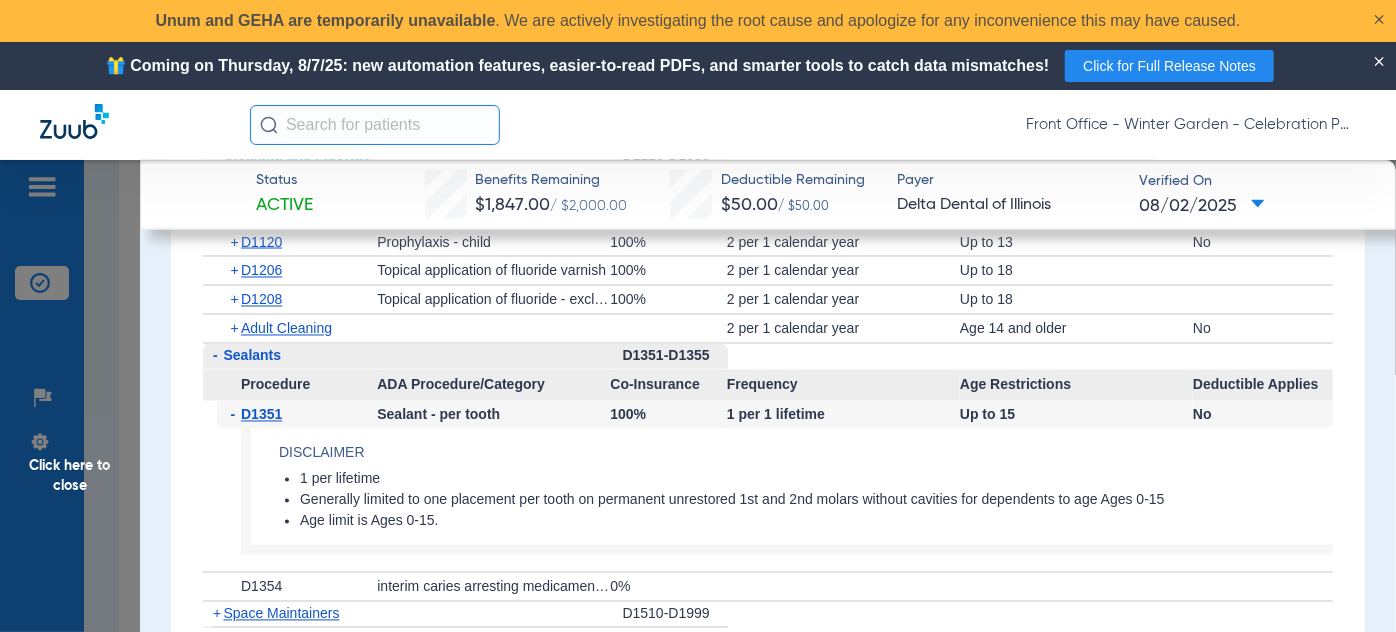 click on "Generally limited to one placement per tooth on permanent unrestored 1st and 2nd molars without cavities for dependents to age Ages 0-15" 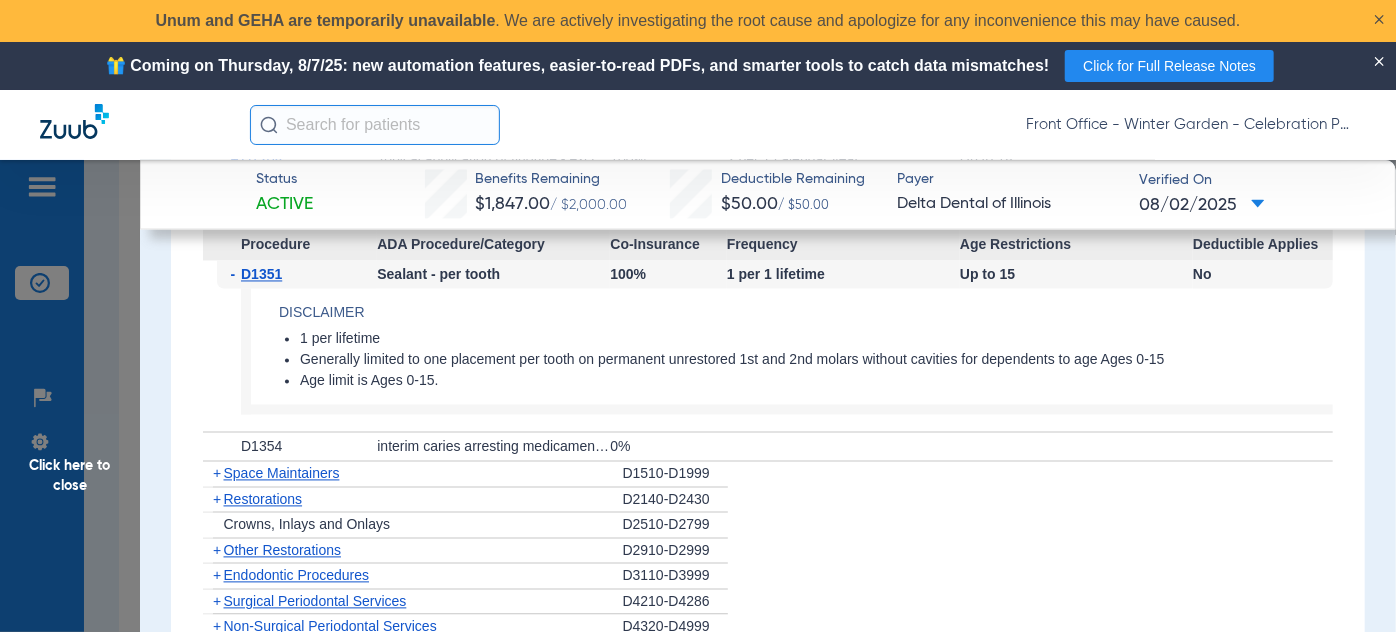 scroll, scrollTop: 1867, scrollLeft: 0, axis: vertical 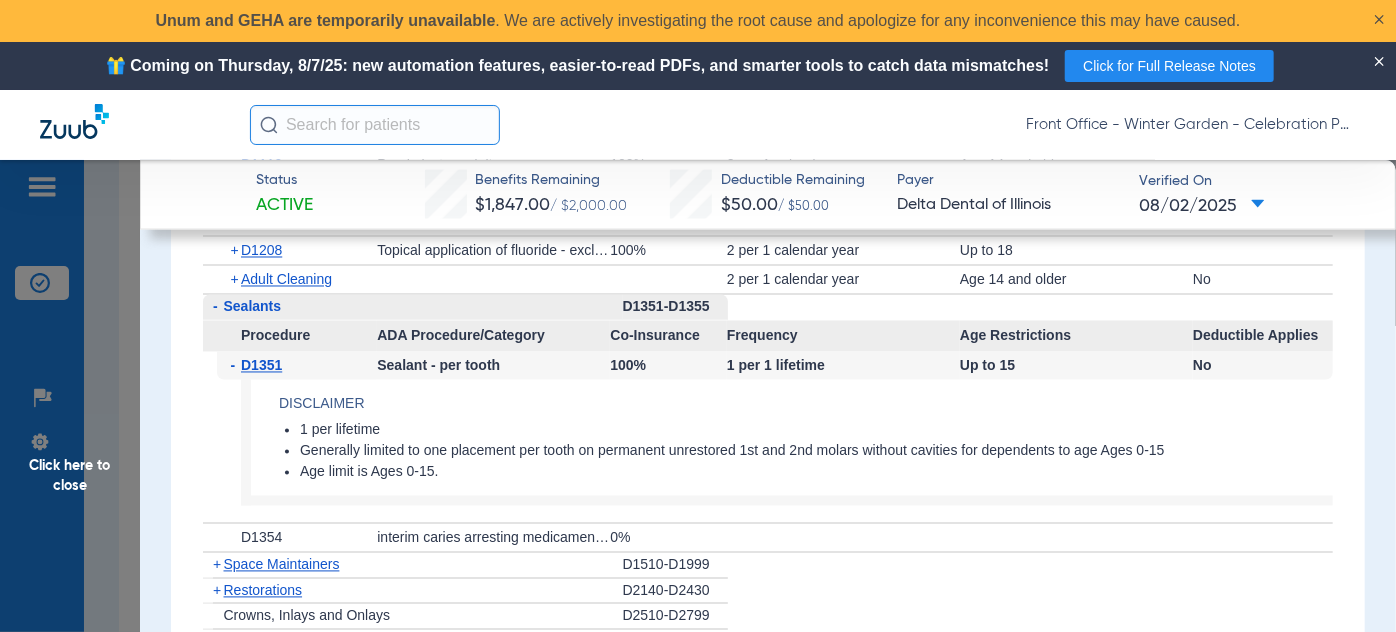 click on "-   D1351" 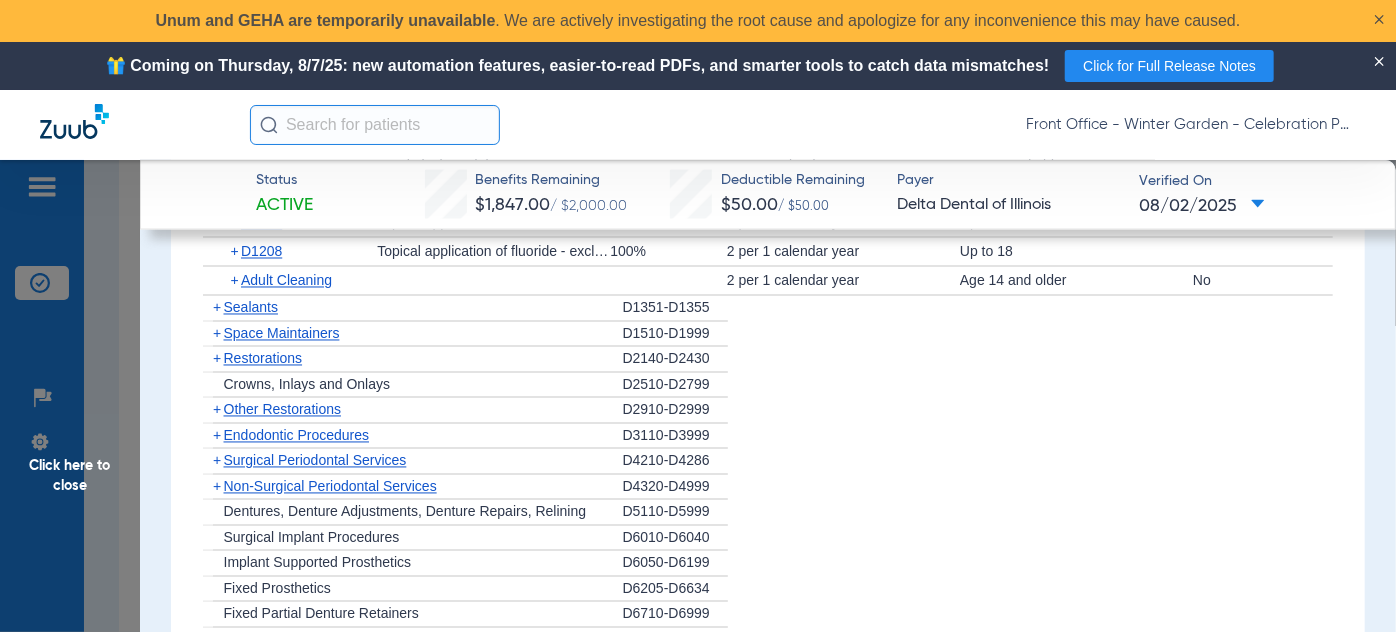 scroll, scrollTop: 1868, scrollLeft: 0, axis: vertical 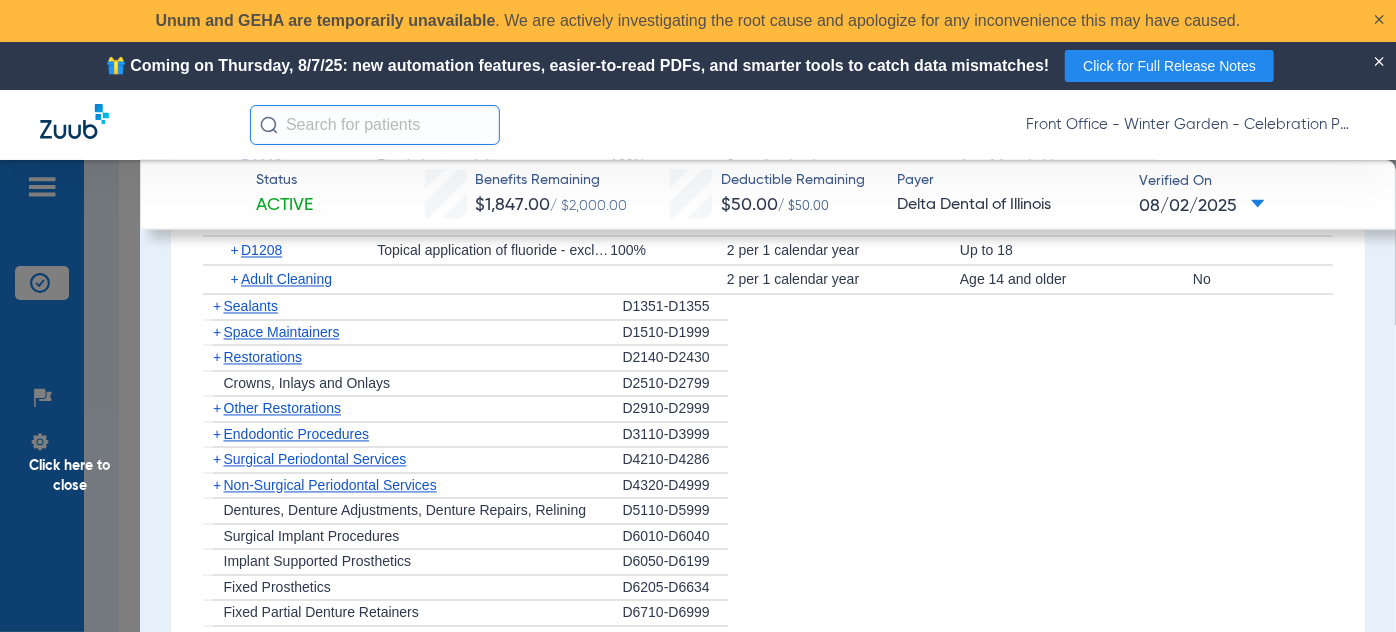 click on "+" 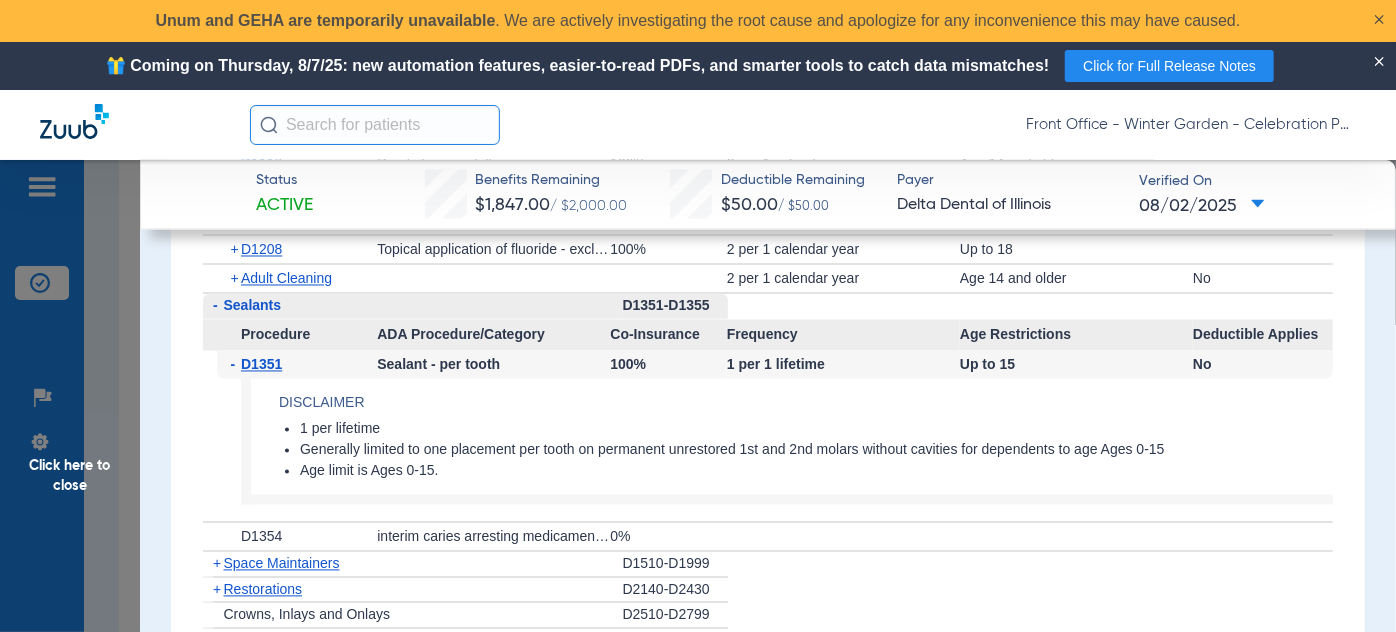 scroll, scrollTop: 1867, scrollLeft: 0, axis: vertical 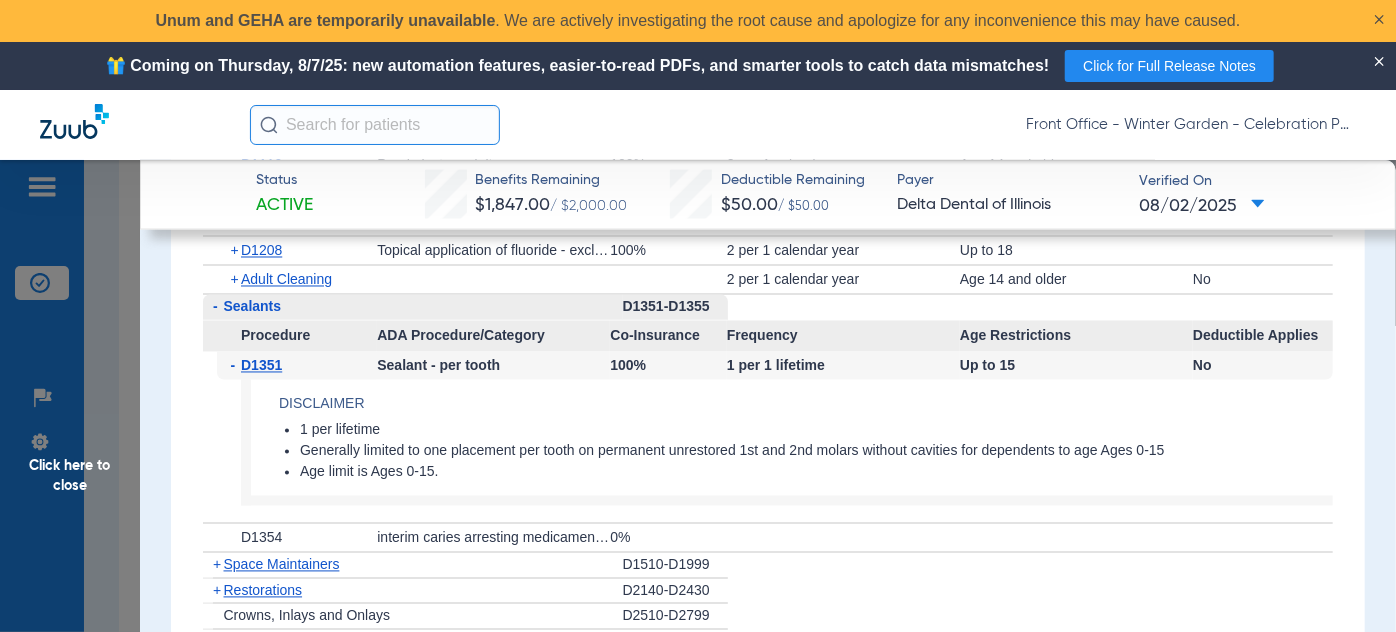 click on "-" 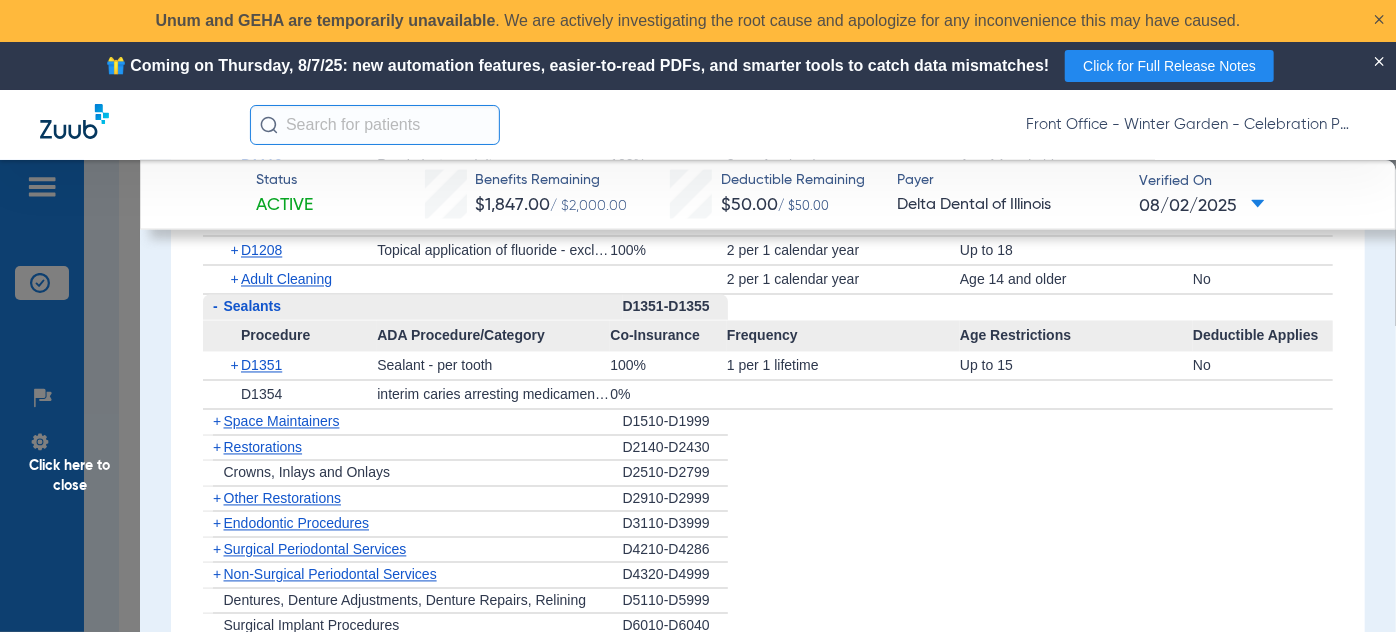 click on "-" 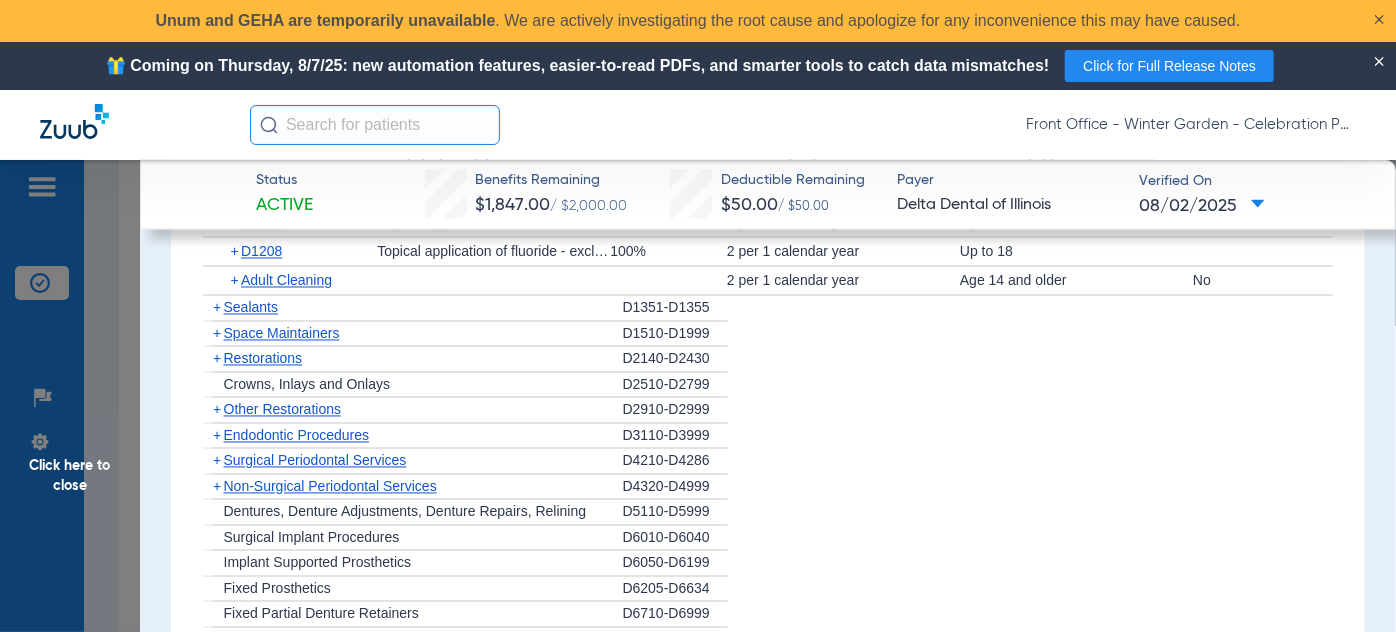 scroll, scrollTop: 1868, scrollLeft: 0, axis: vertical 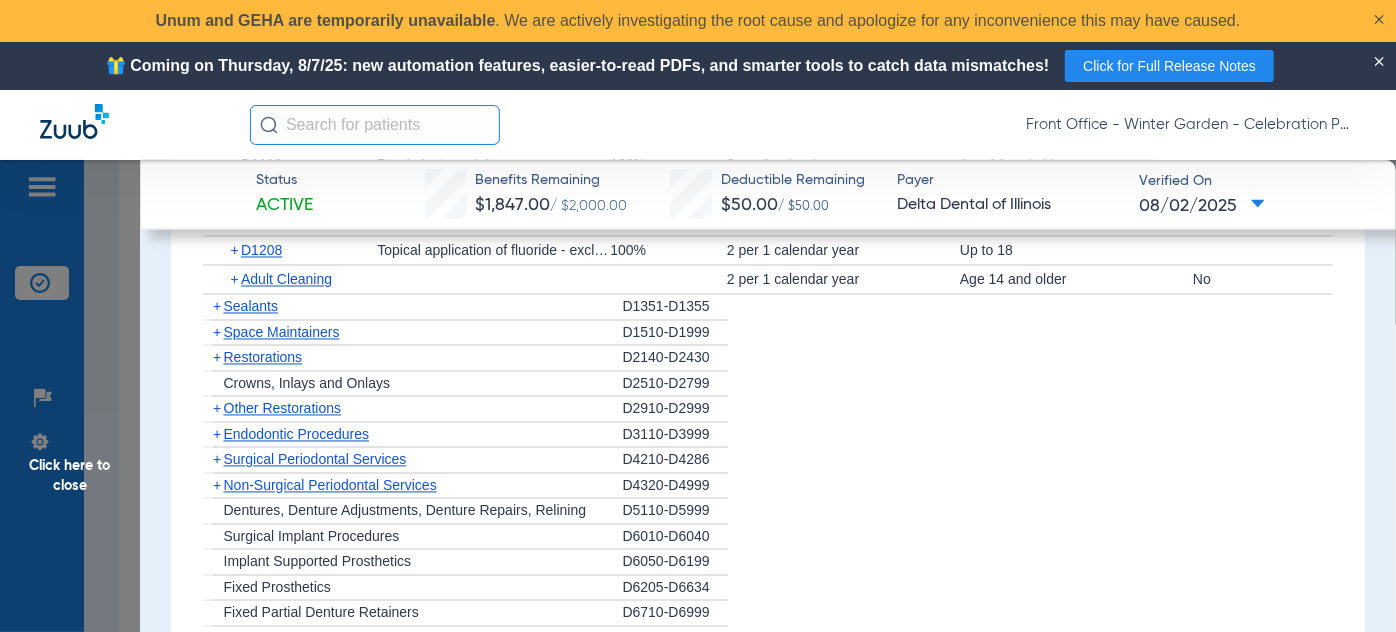 click on "Click here to close" 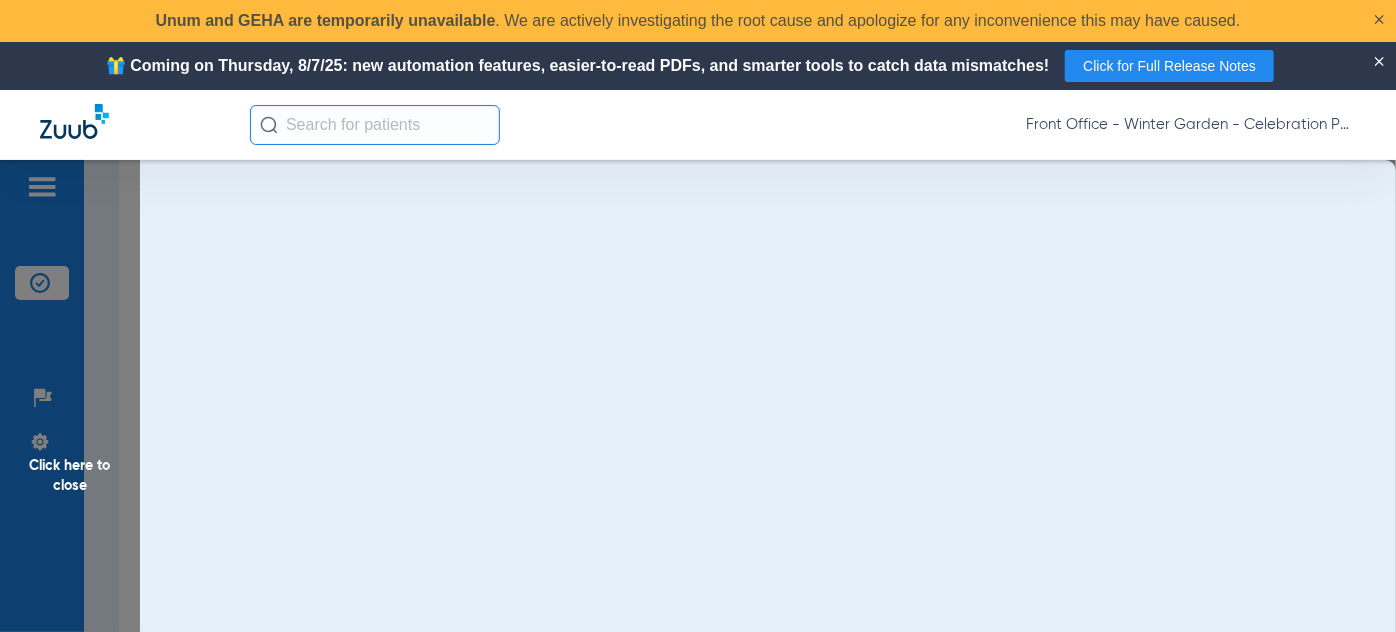 scroll, scrollTop: 0, scrollLeft: 0, axis: both 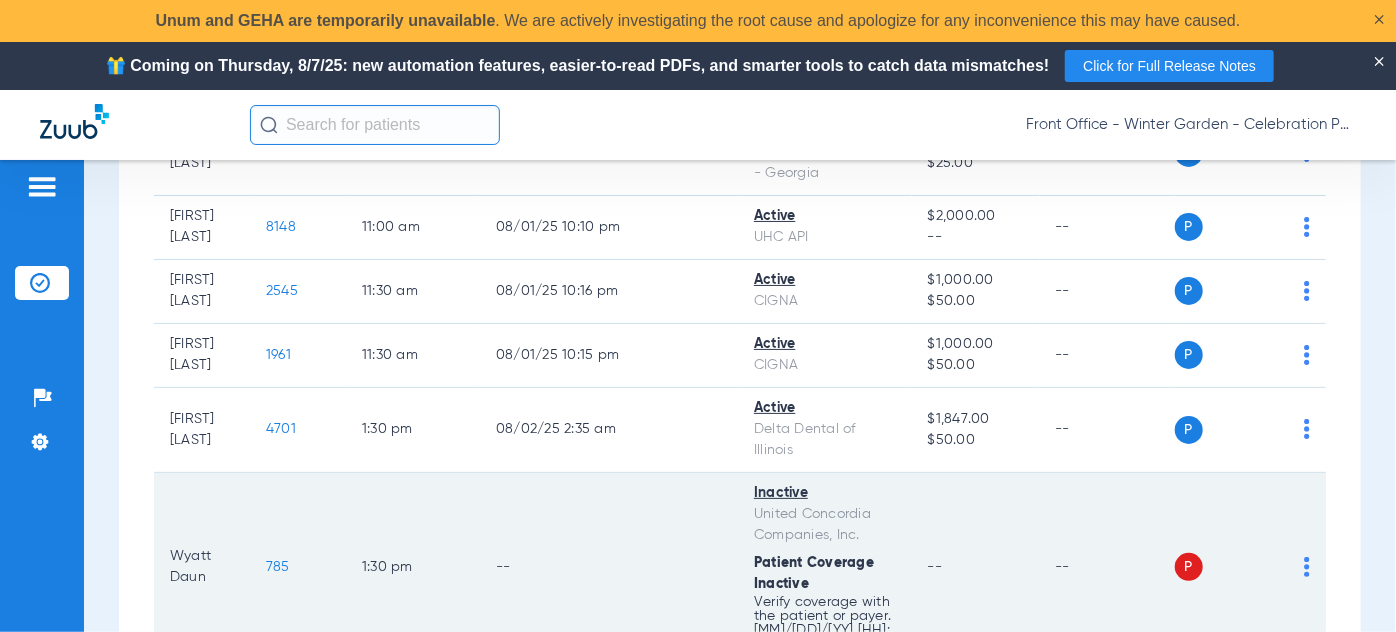 click on "Inactive" 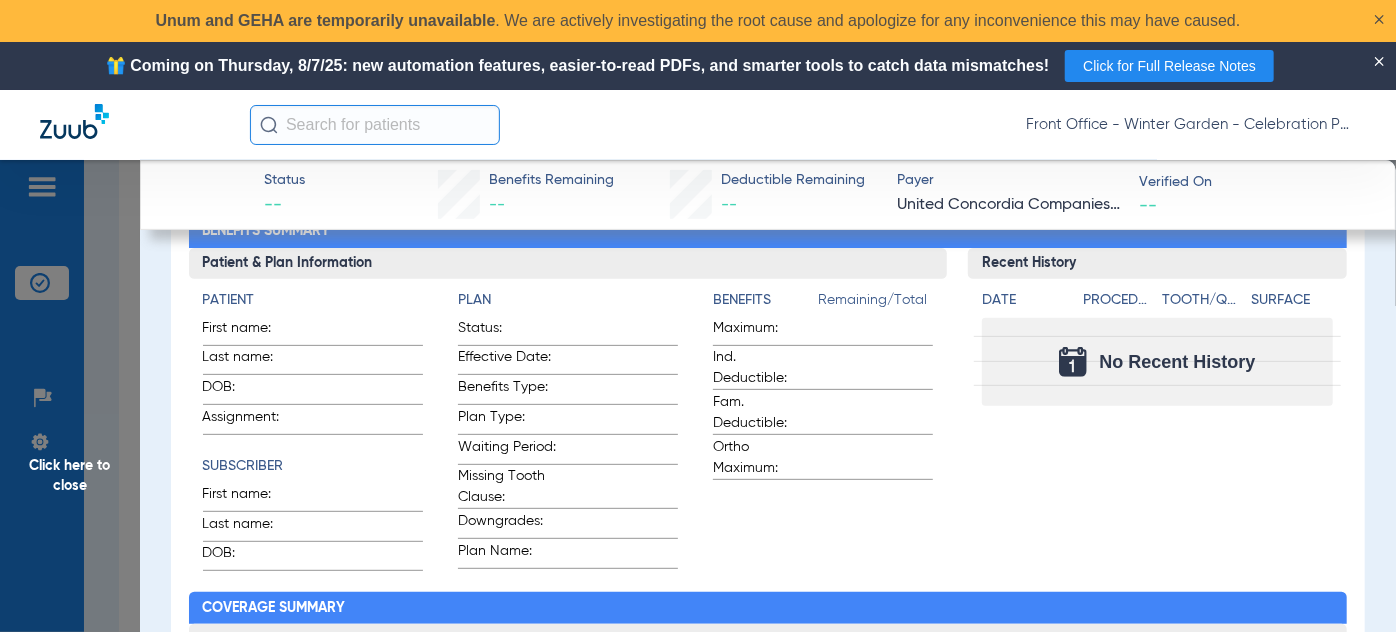 scroll, scrollTop: 90, scrollLeft: 0, axis: vertical 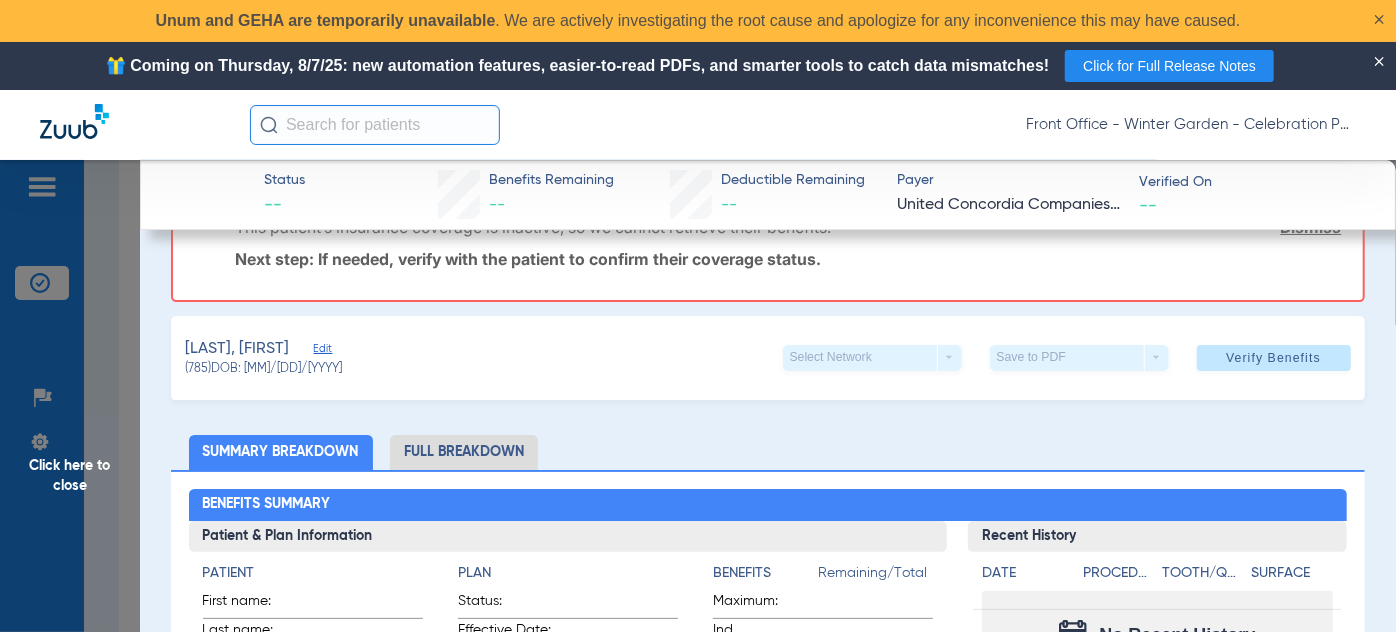 click on "Daun, Wyatt   Edit" 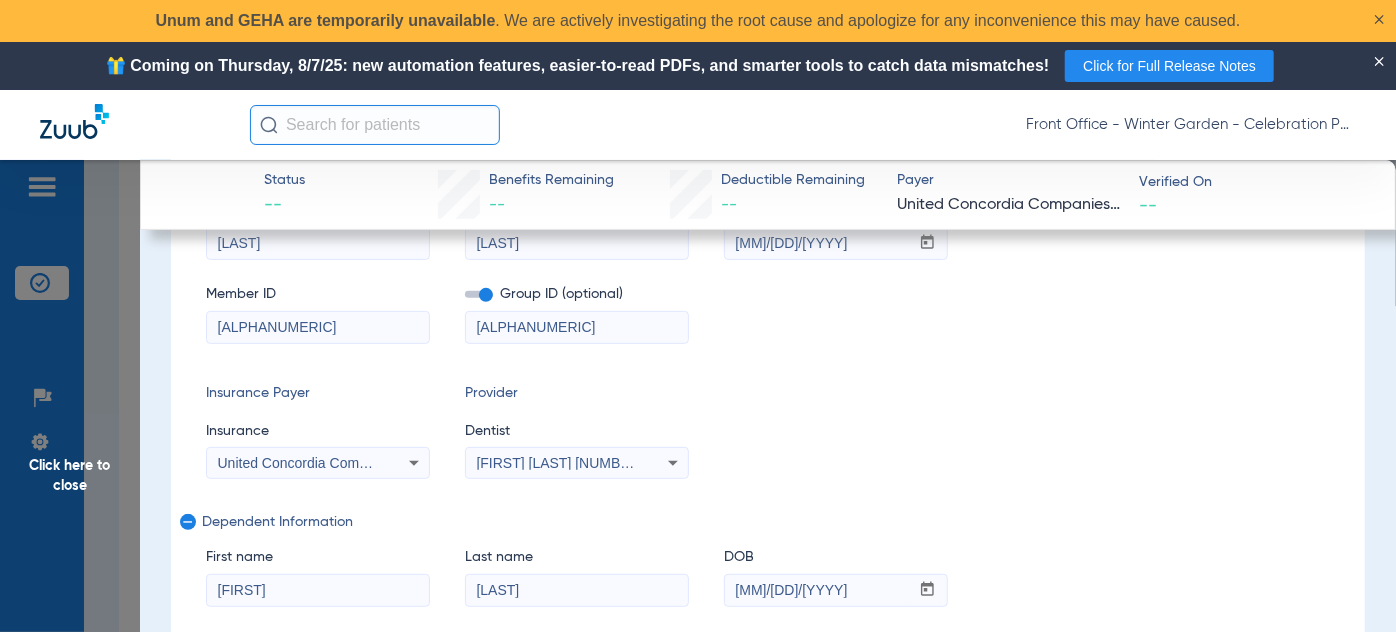 scroll, scrollTop: 272, scrollLeft: 0, axis: vertical 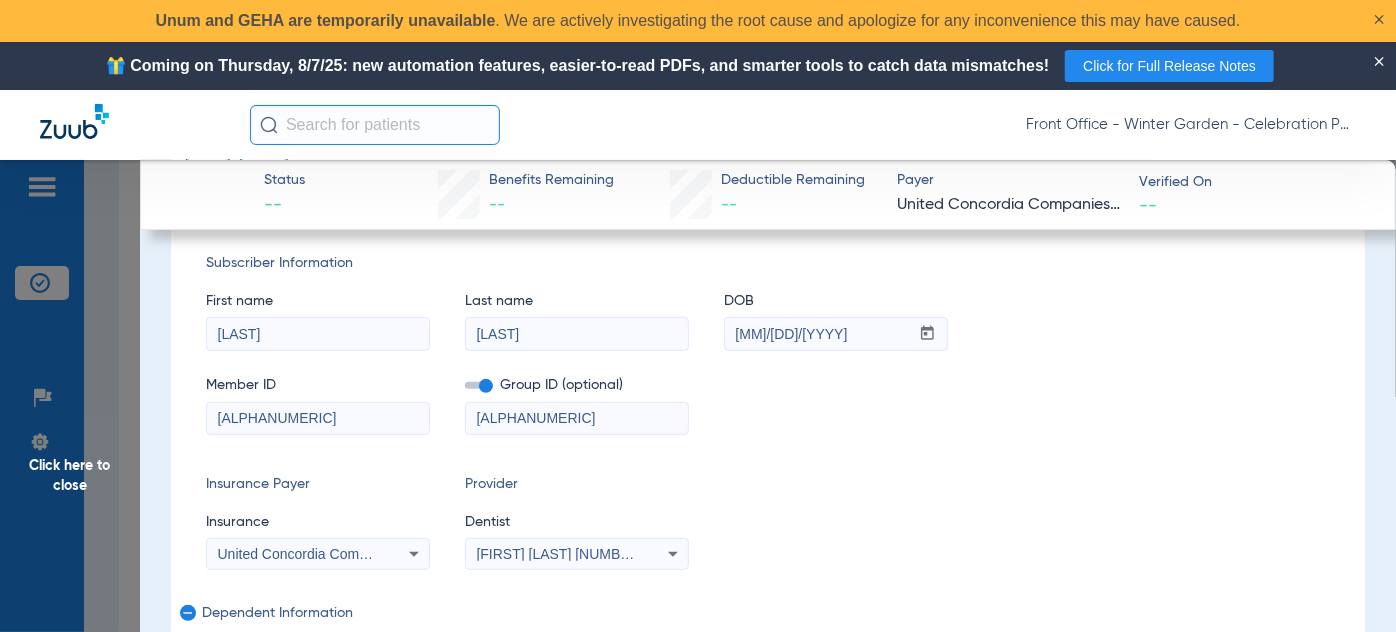 drag, startPoint x: 352, startPoint y: 413, endPoint x: -155, endPoint y: 336, distance: 512.8138 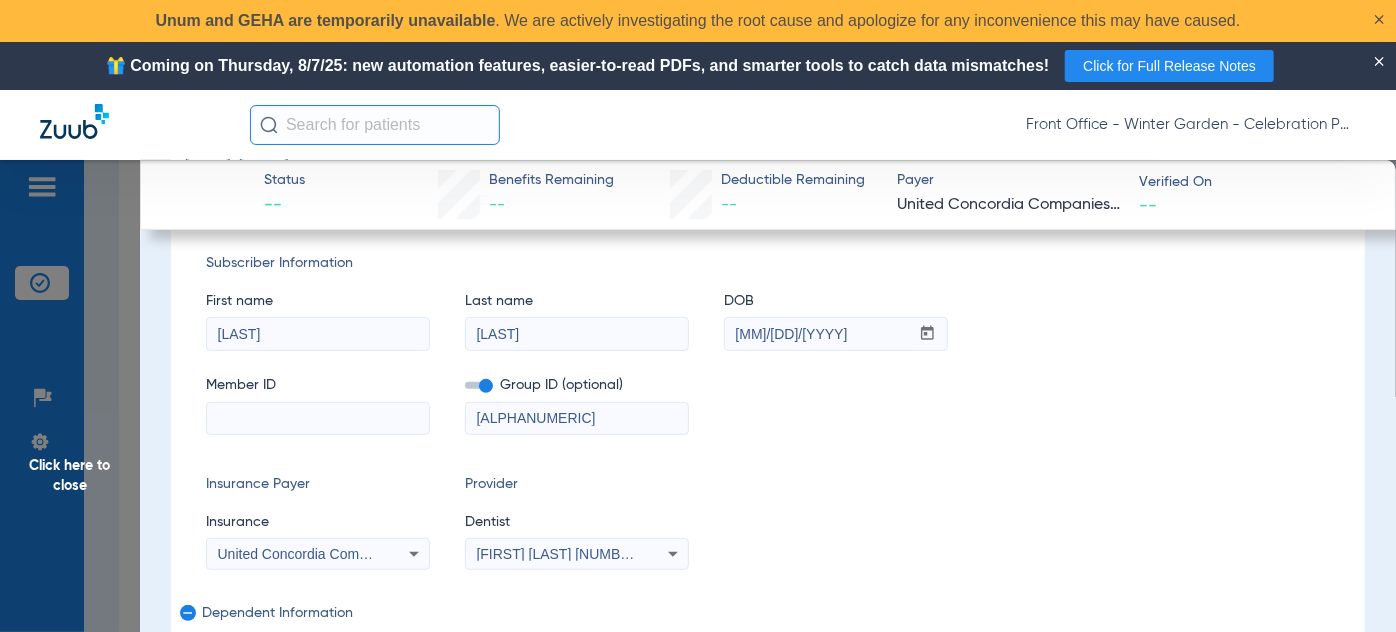 type 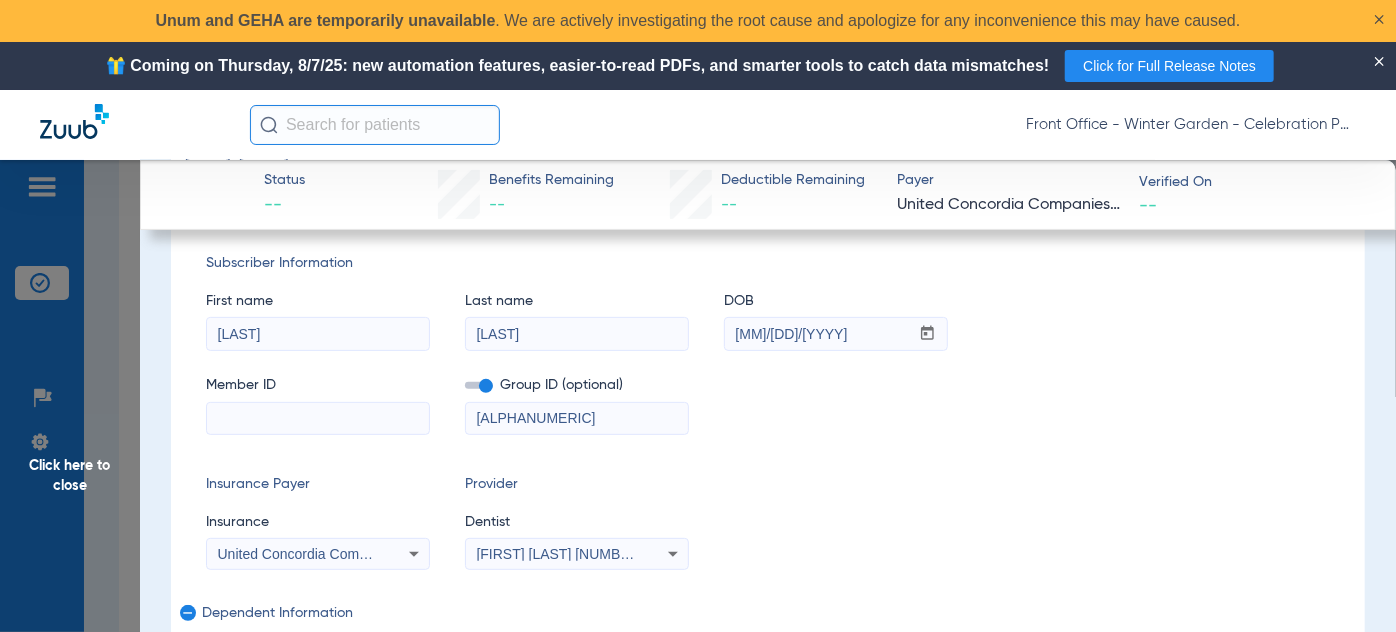 click at bounding box center (318, 419) 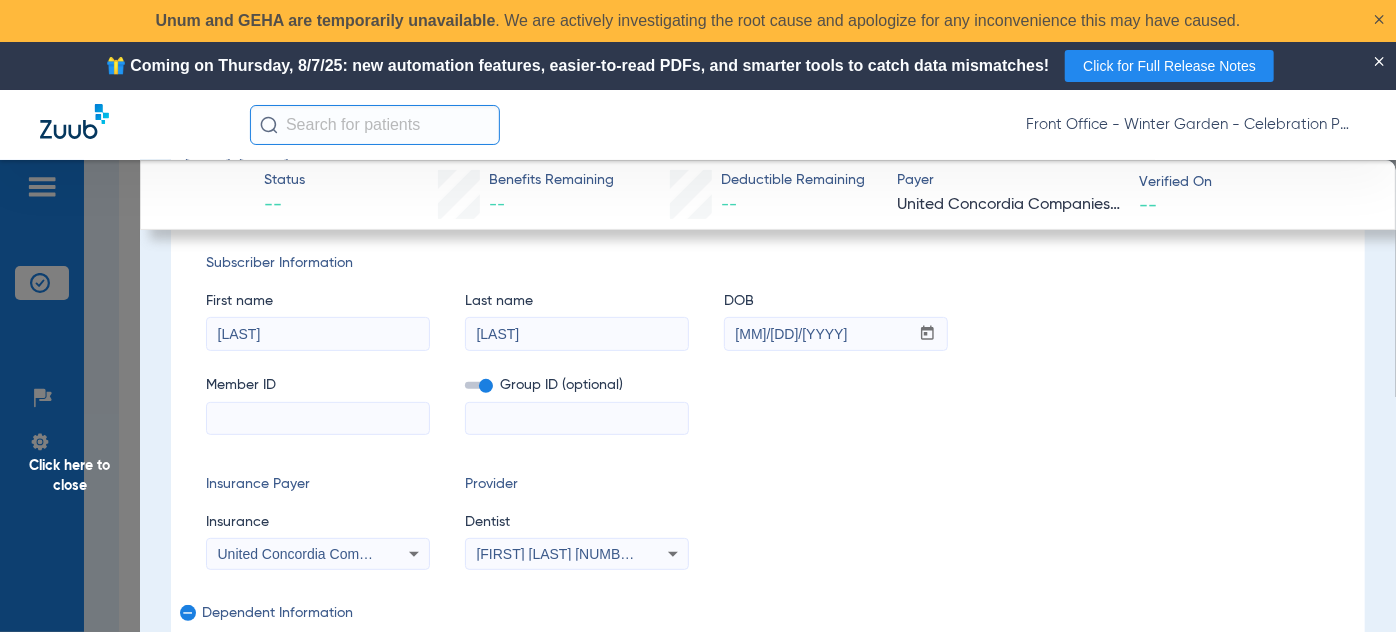 type 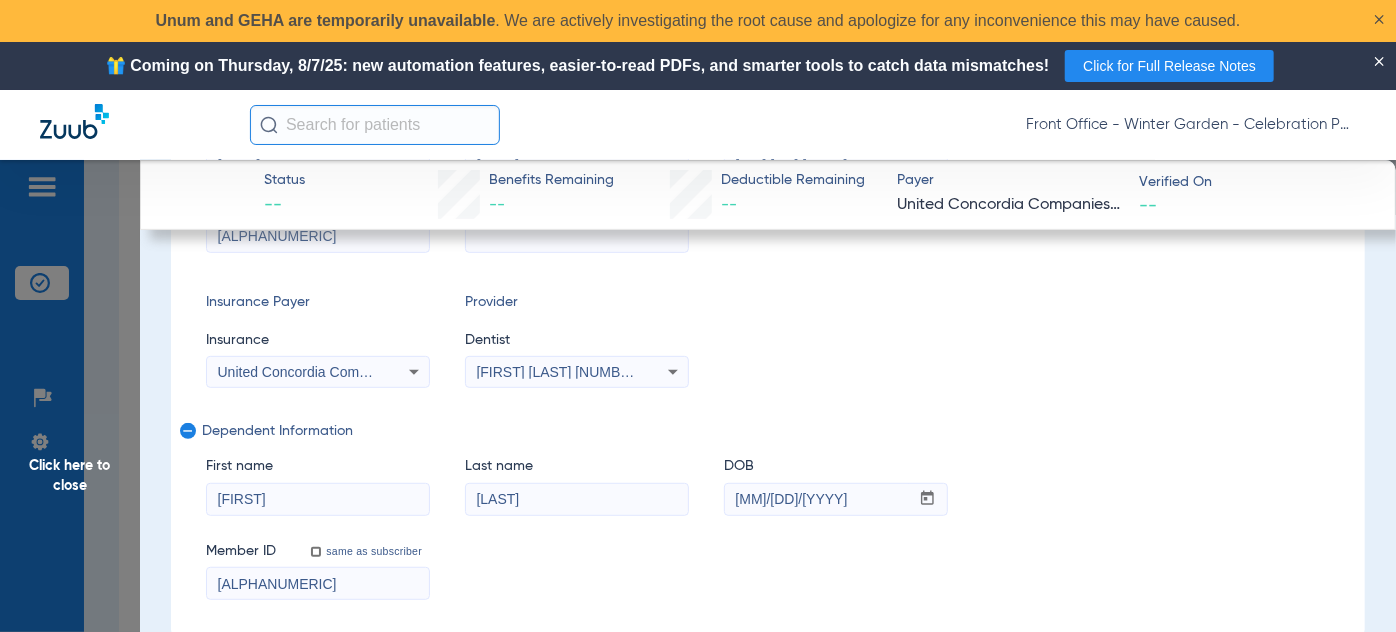scroll, scrollTop: 545, scrollLeft: 0, axis: vertical 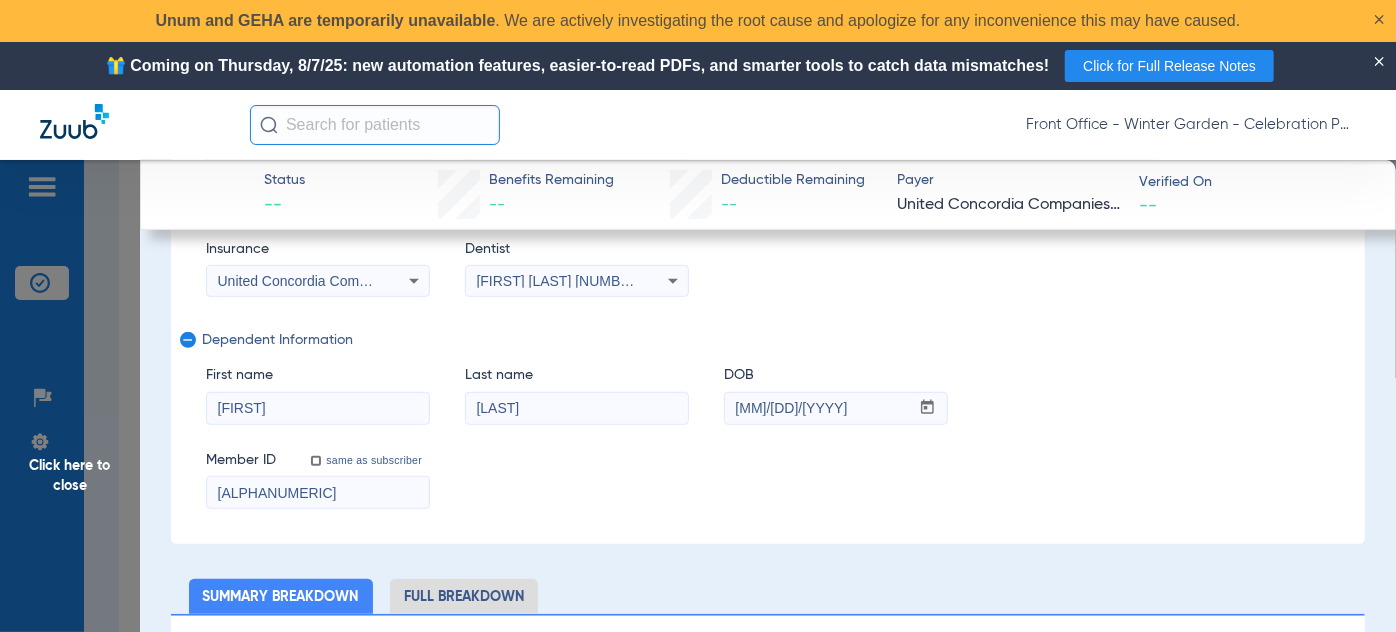 type on "DRU777658" 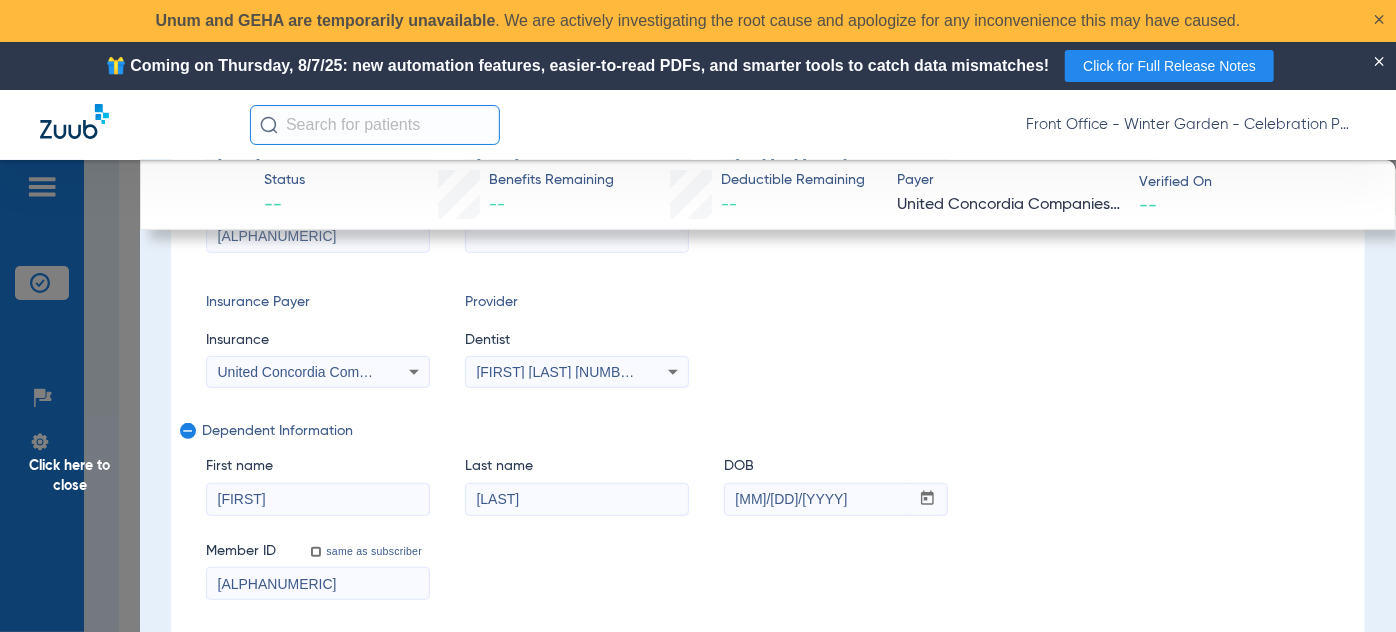 scroll, scrollTop: 363, scrollLeft: 0, axis: vertical 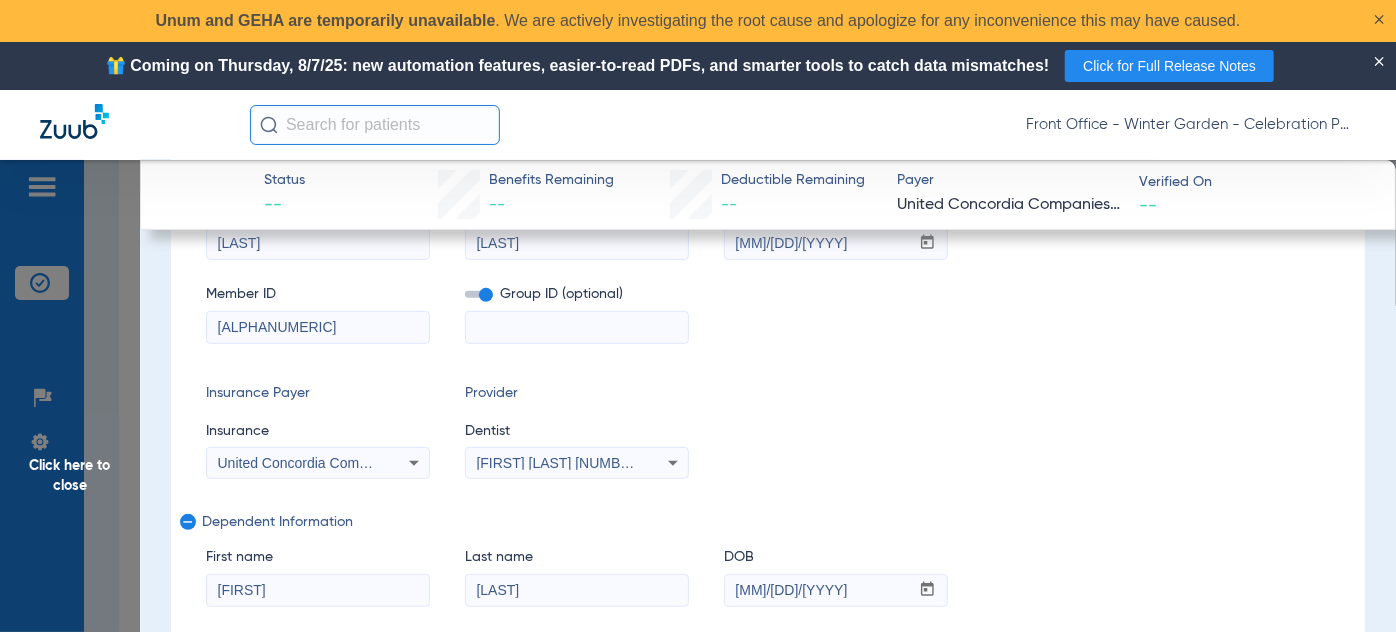 type on "DRU777658" 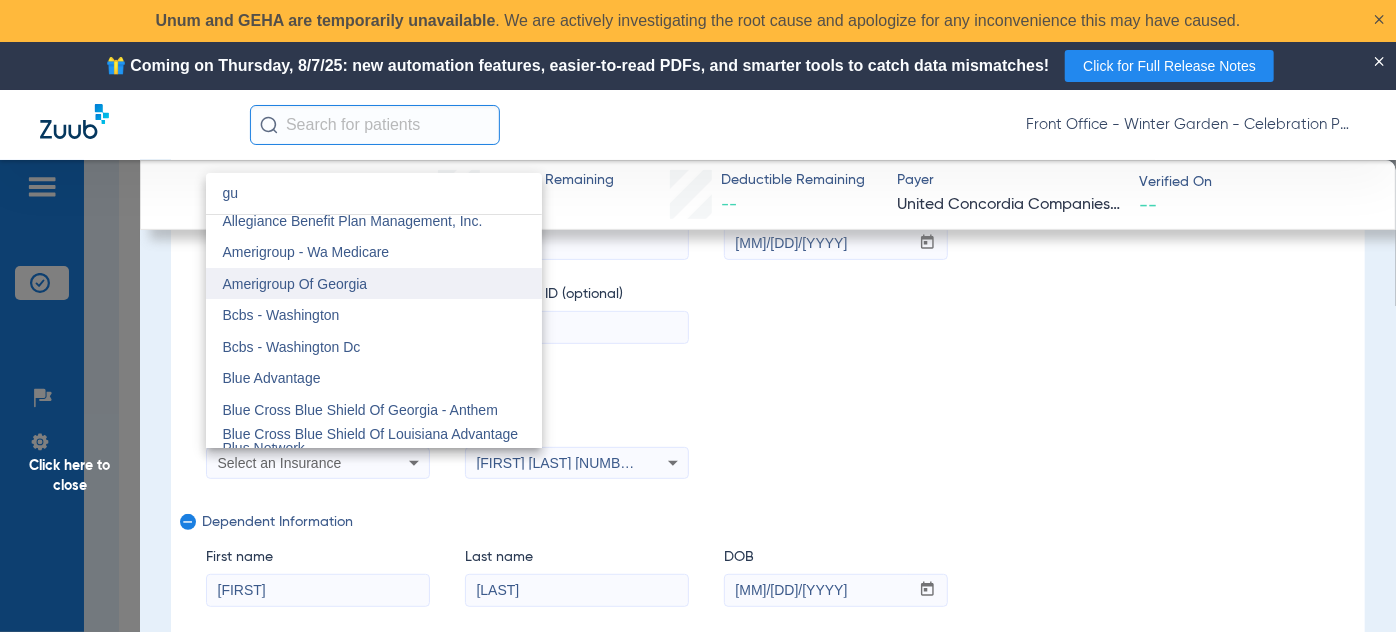 scroll, scrollTop: 0, scrollLeft: 0, axis: both 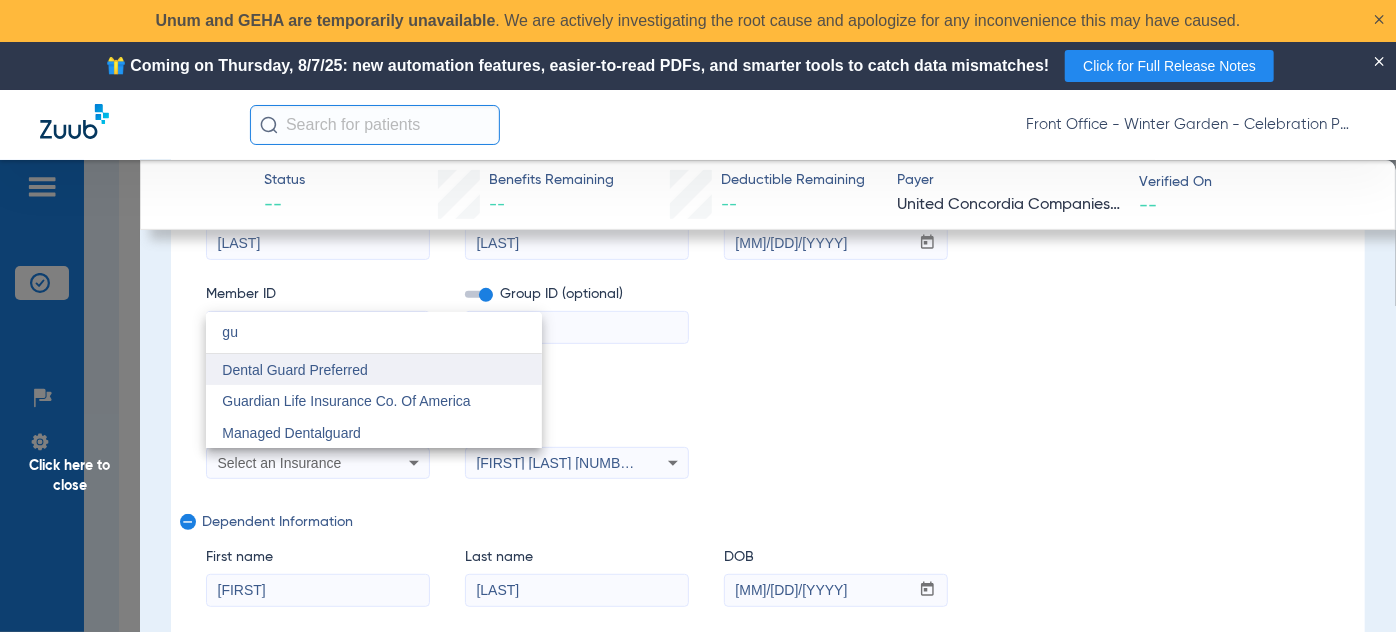 type on "gu" 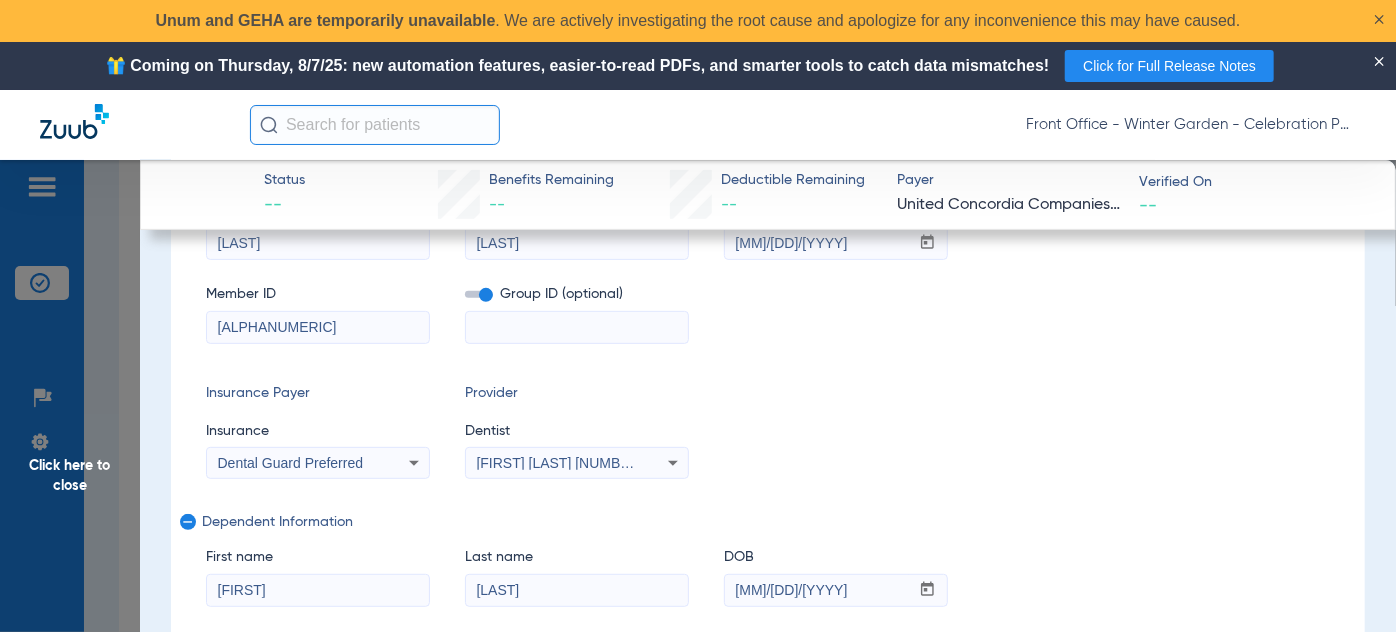 click on "Dental Guard Preferred" at bounding box center [318, 463] 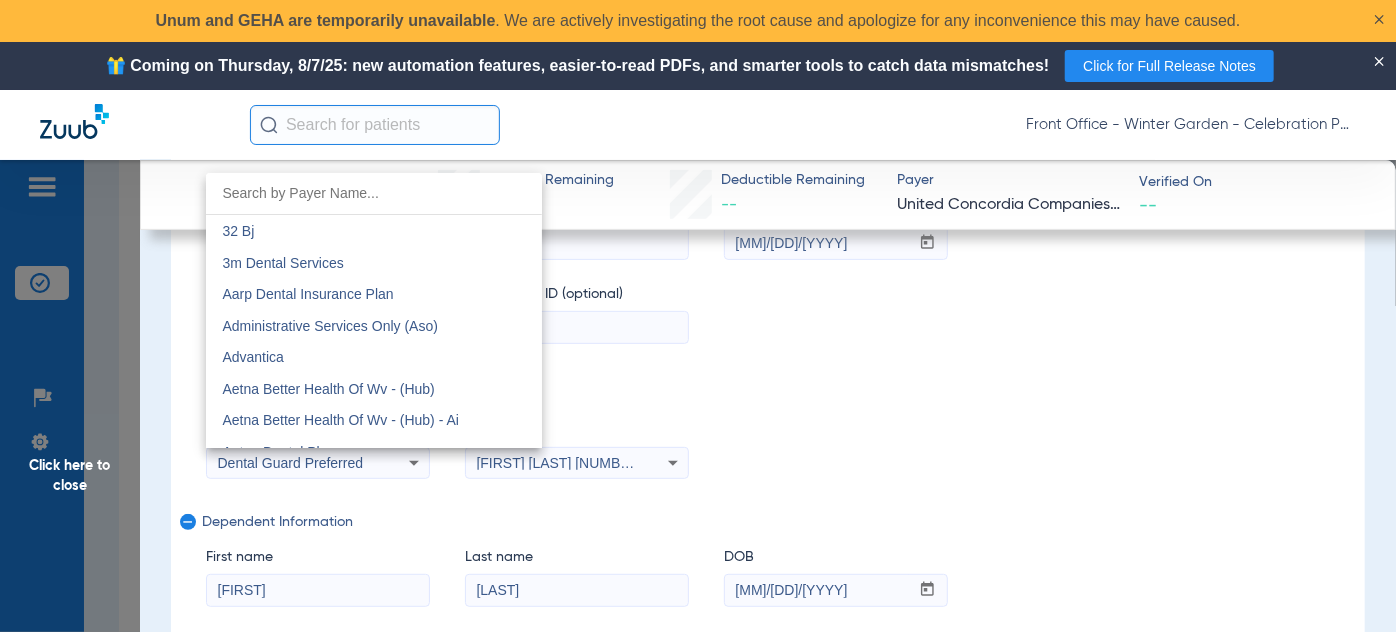 scroll, scrollTop: 5658, scrollLeft: 0, axis: vertical 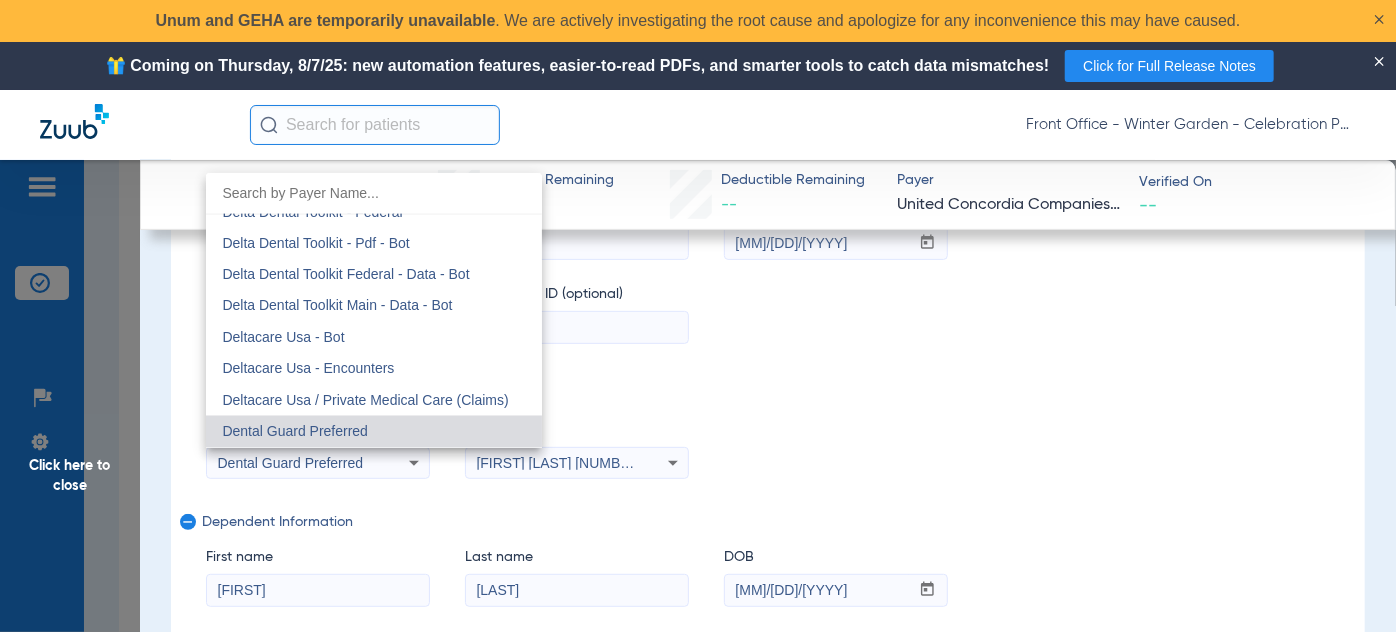 click at bounding box center [374, 193] 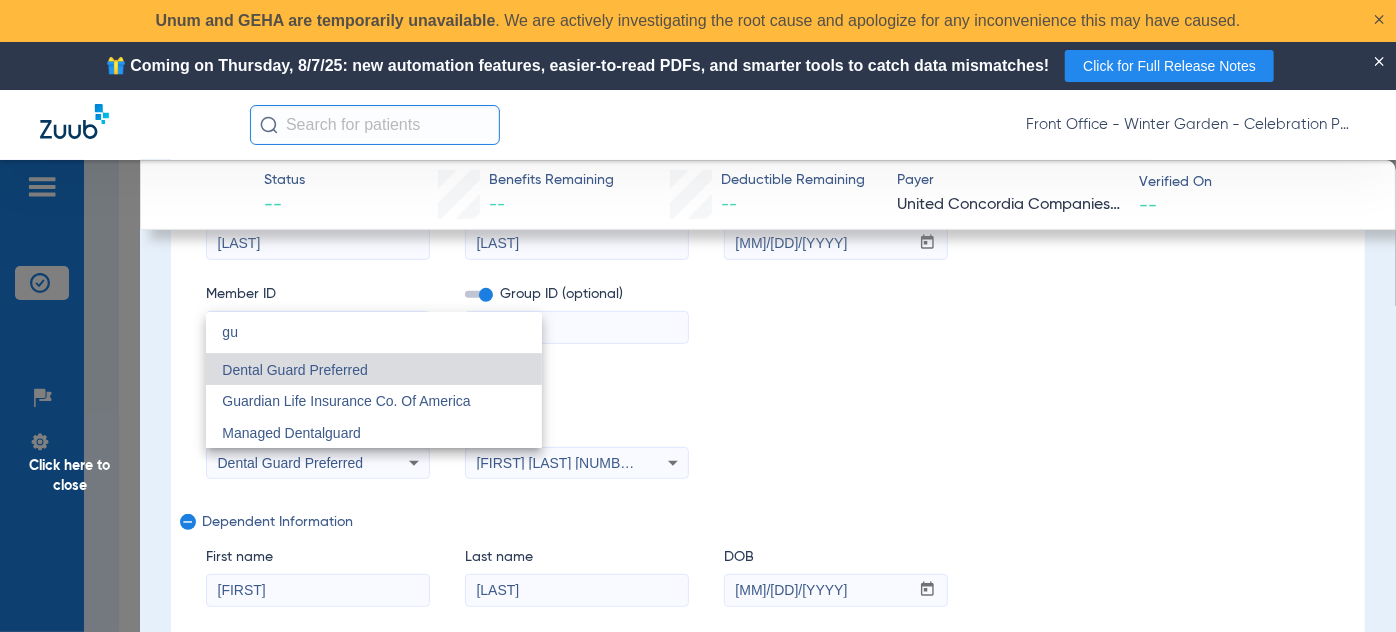 scroll, scrollTop: 0, scrollLeft: 0, axis: both 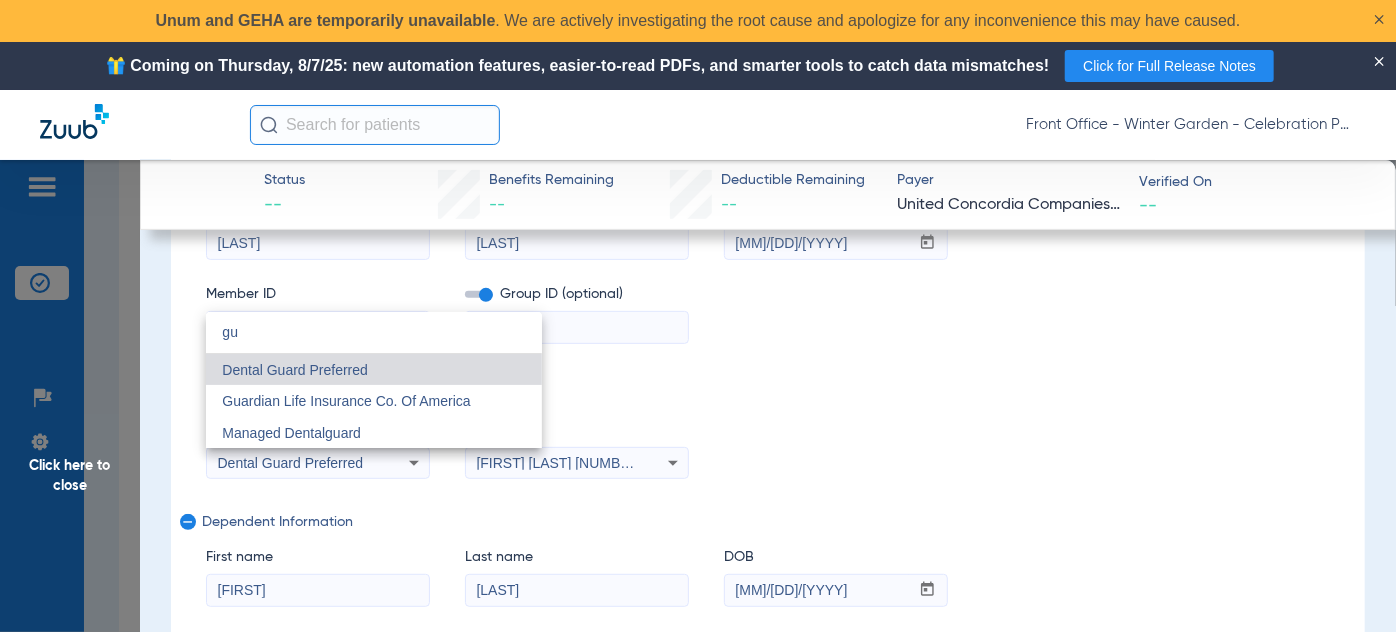type on "gu" 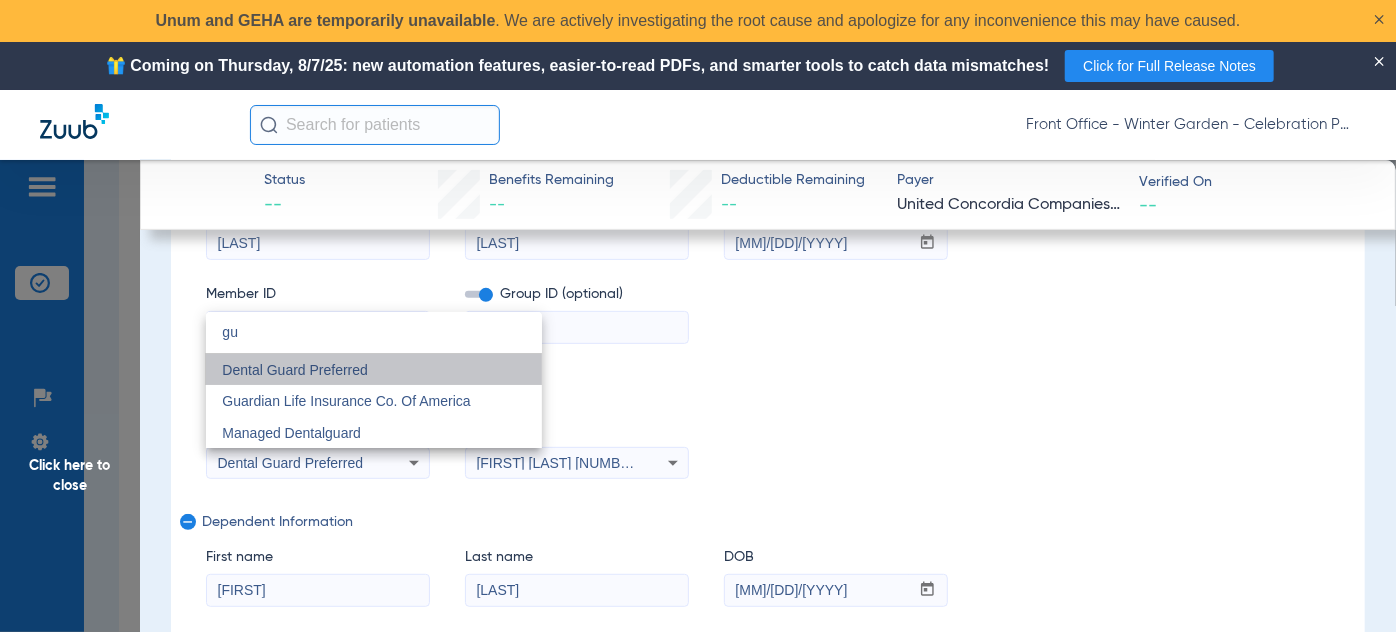 click on "Dental Guard Preferred" at bounding box center (295, 370) 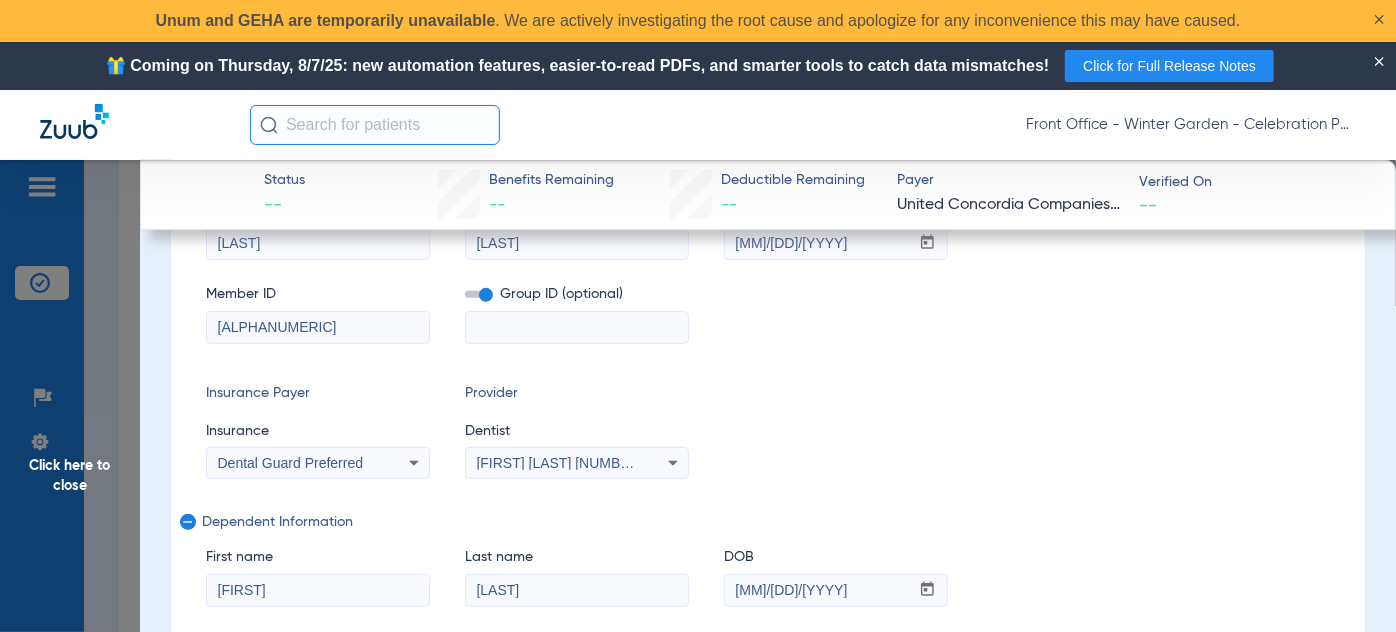 scroll, scrollTop: 272, scrollLeft: 0, axis: vertical 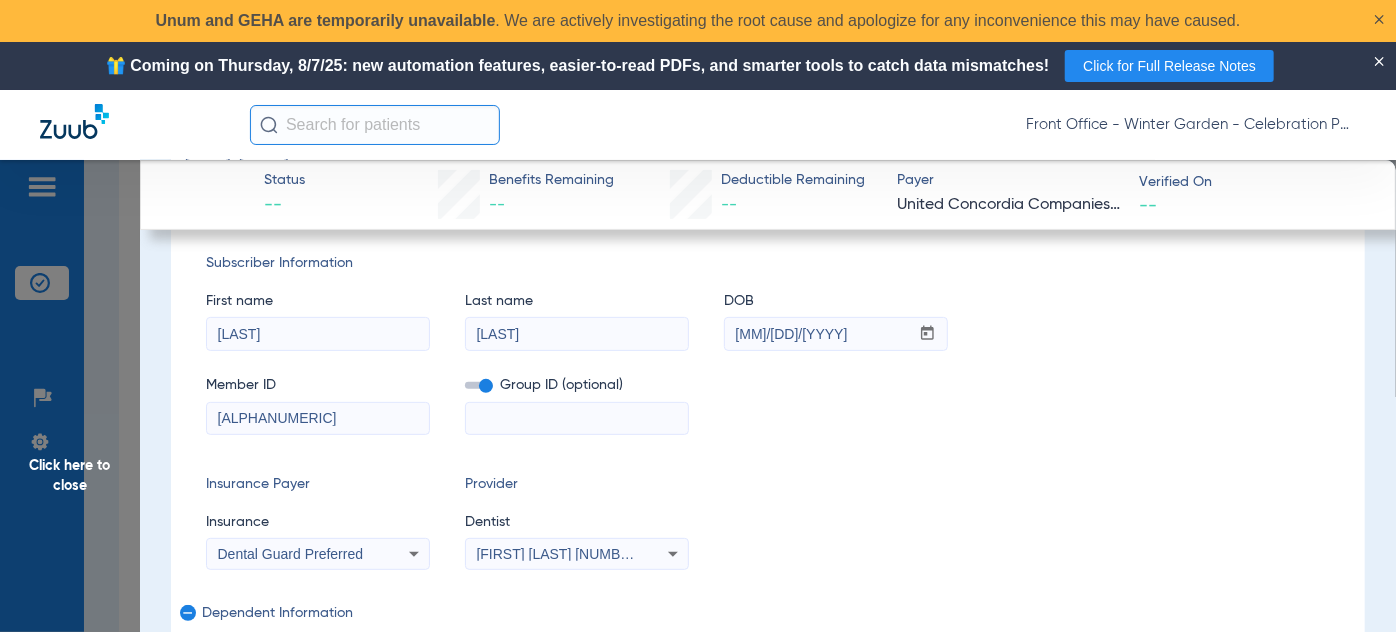 click at bounding box center (577, 419) 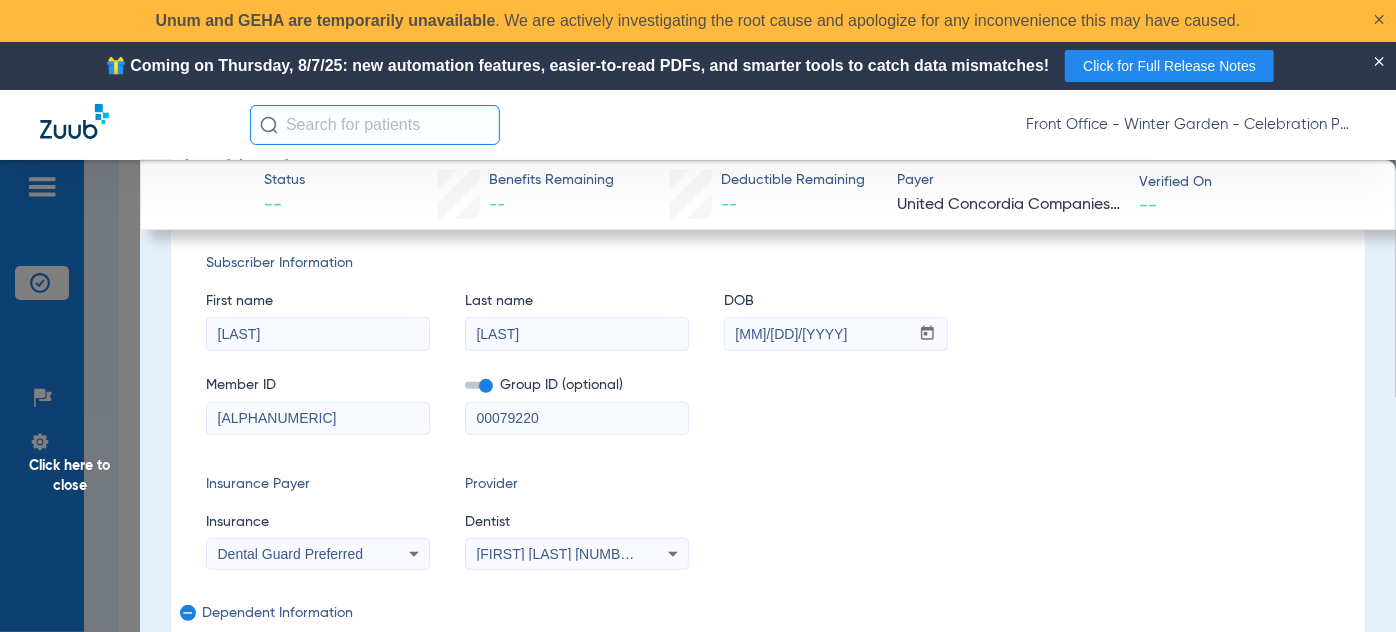 type on "00079220" 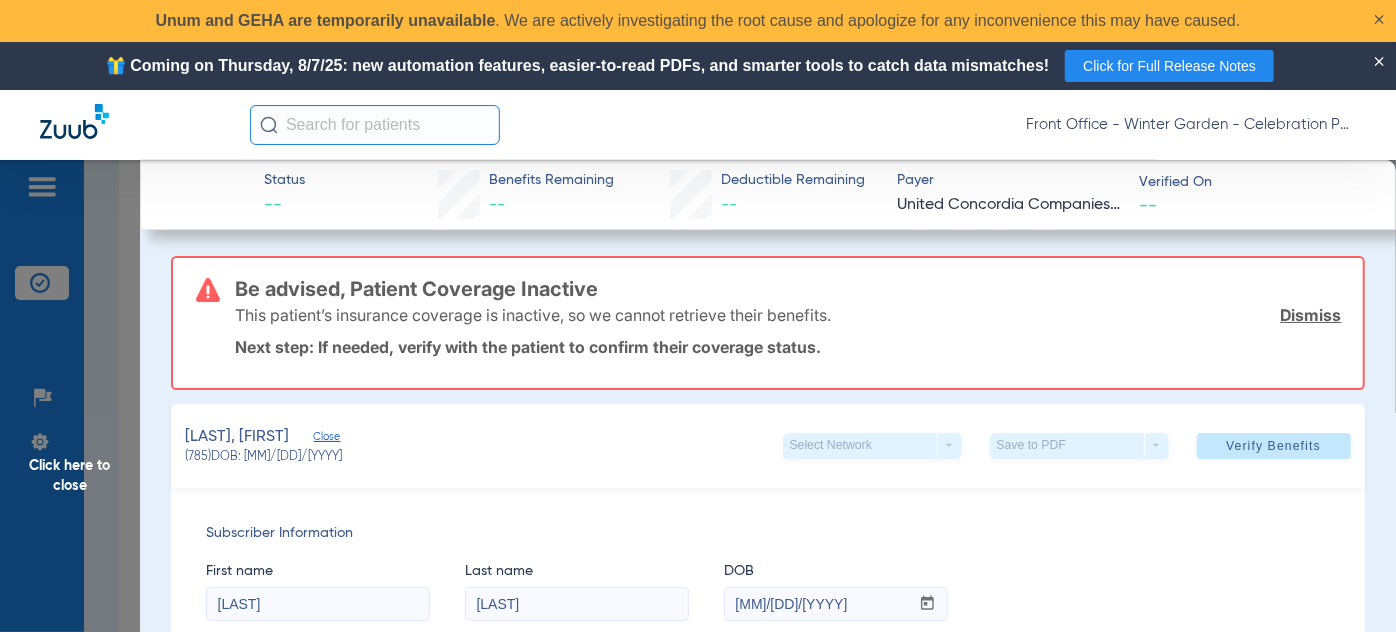 scroll, scrollTop: 0, scrollLeft: 0, axis: both 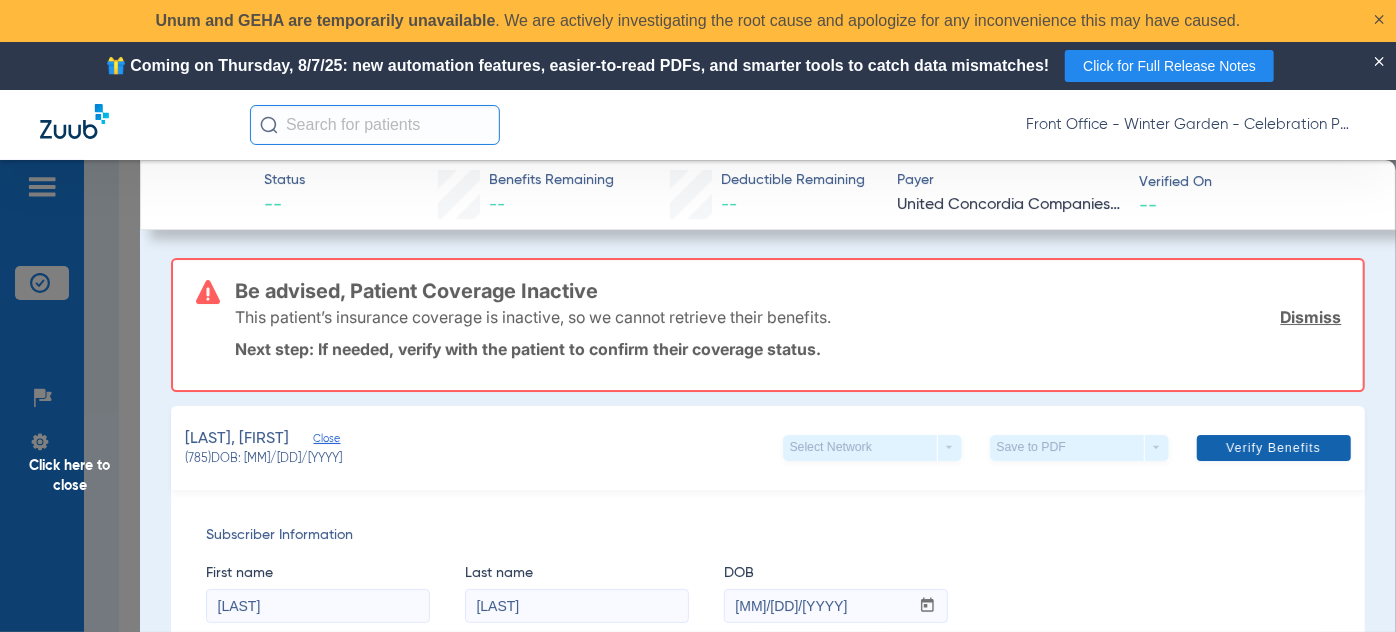 click on "Verify Benefits" 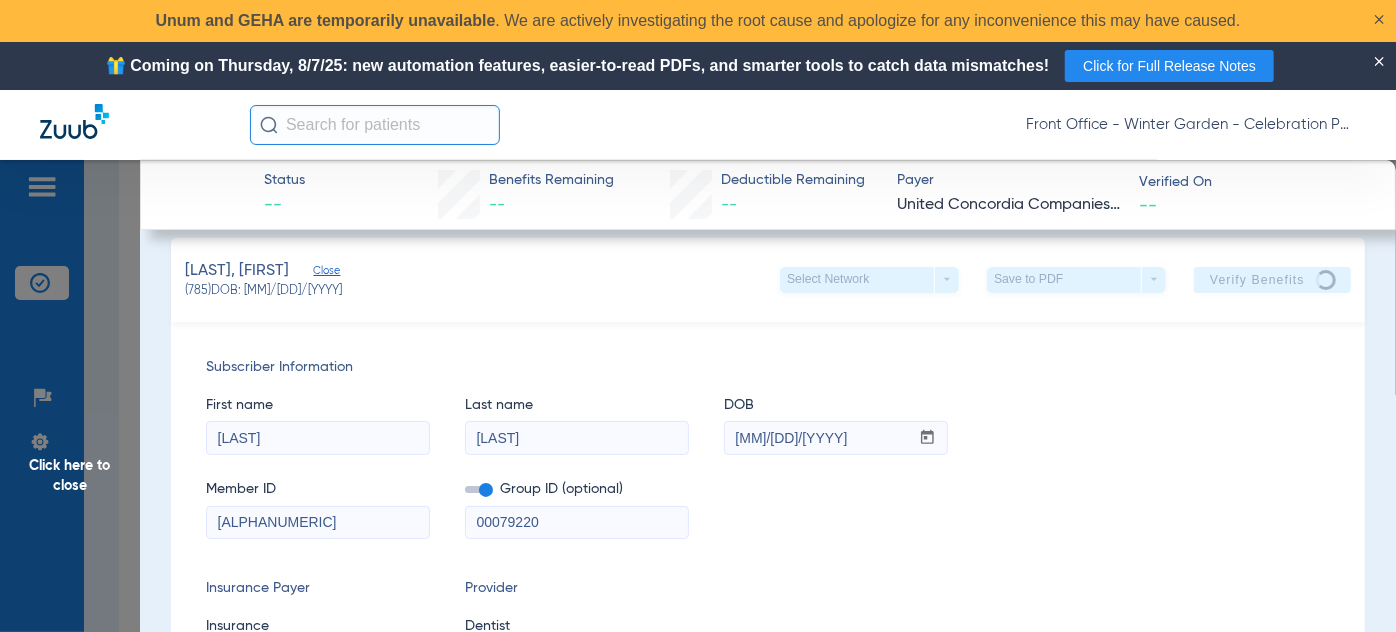 scroll, scrollTop: 0, scrollLeft: 0, axis: both 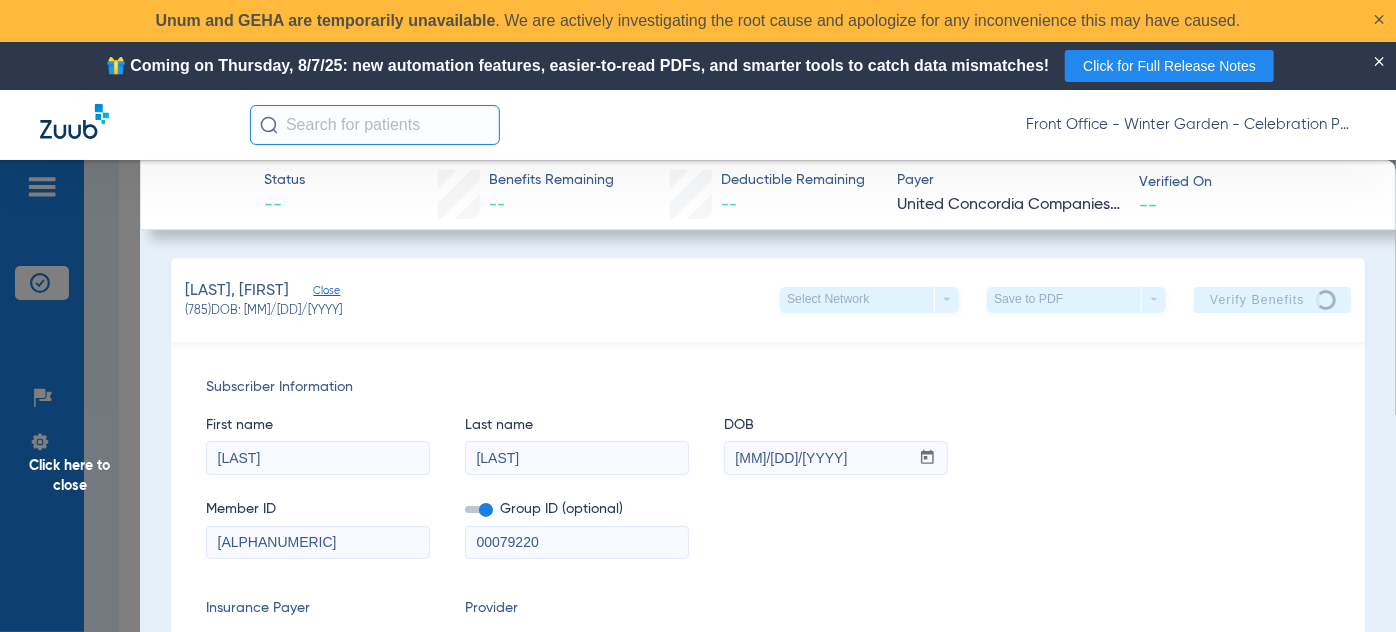 click on "Click here to close" 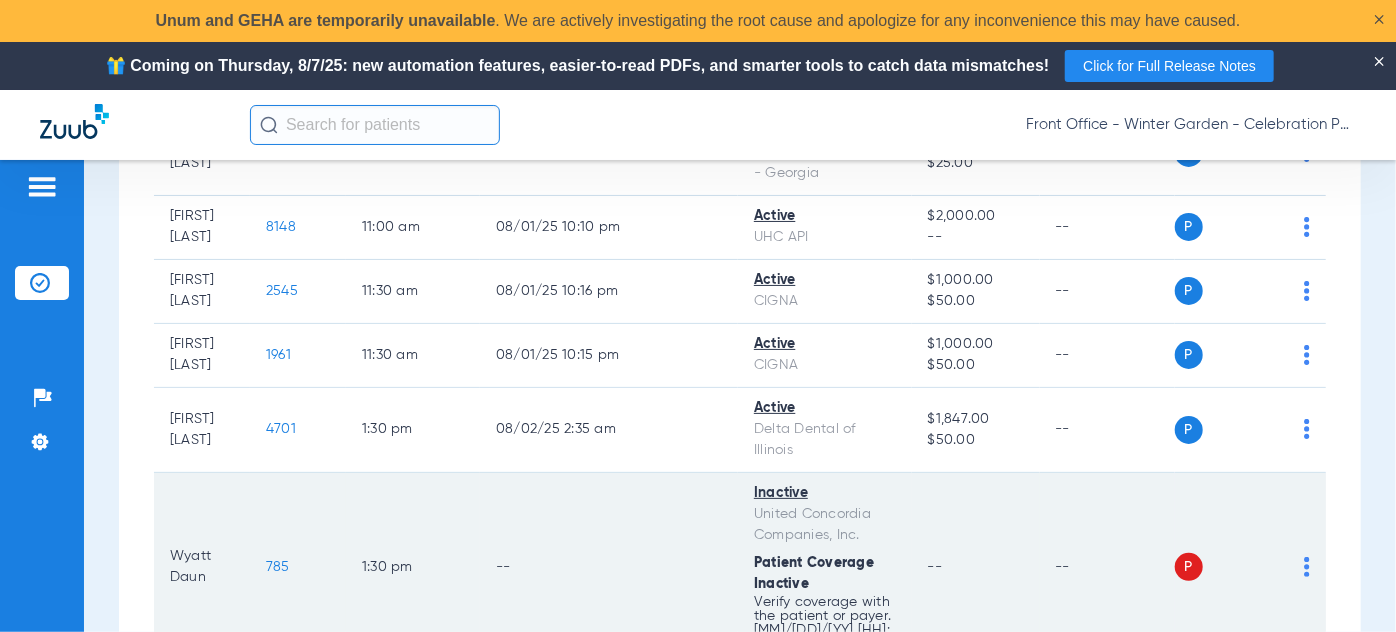 click on "785" 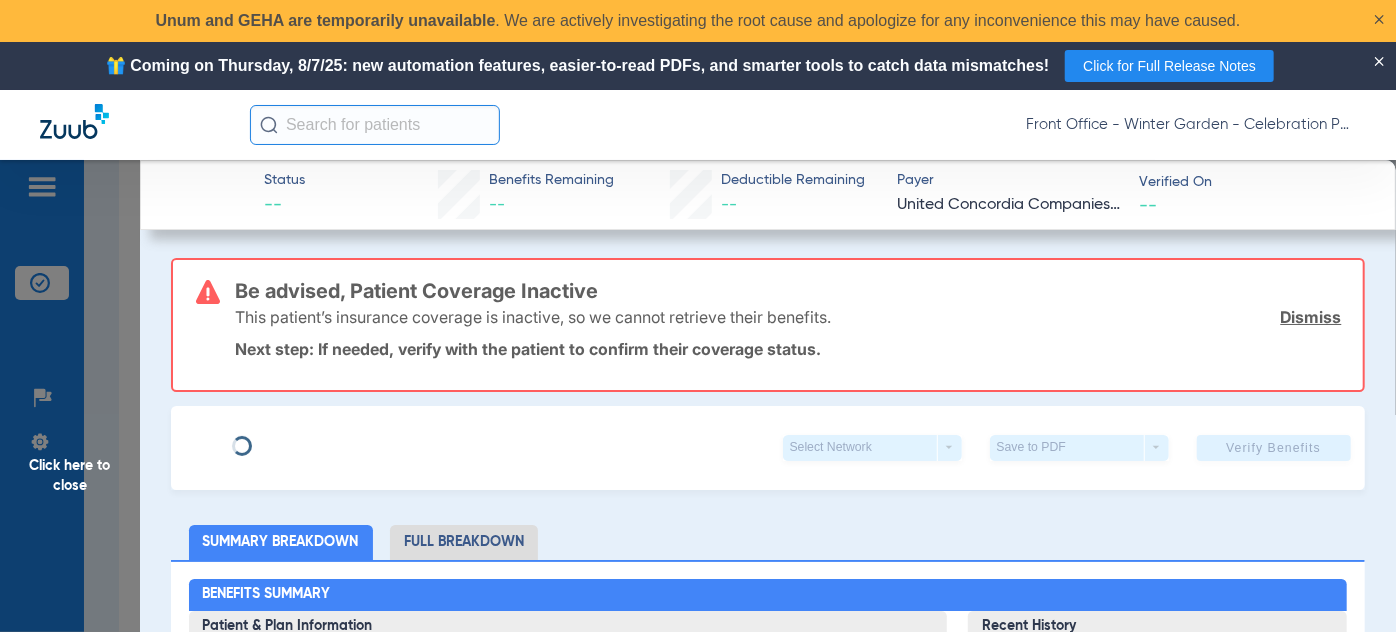 type on "Chadwick" 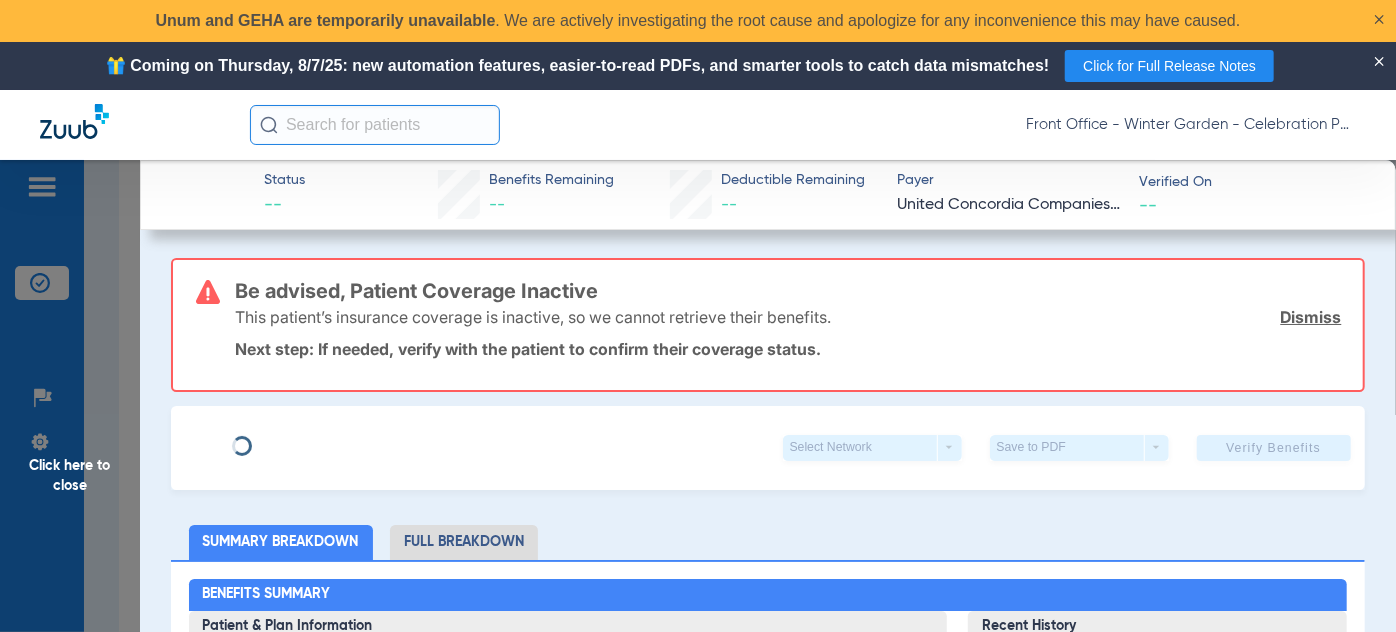 type on "Daun" 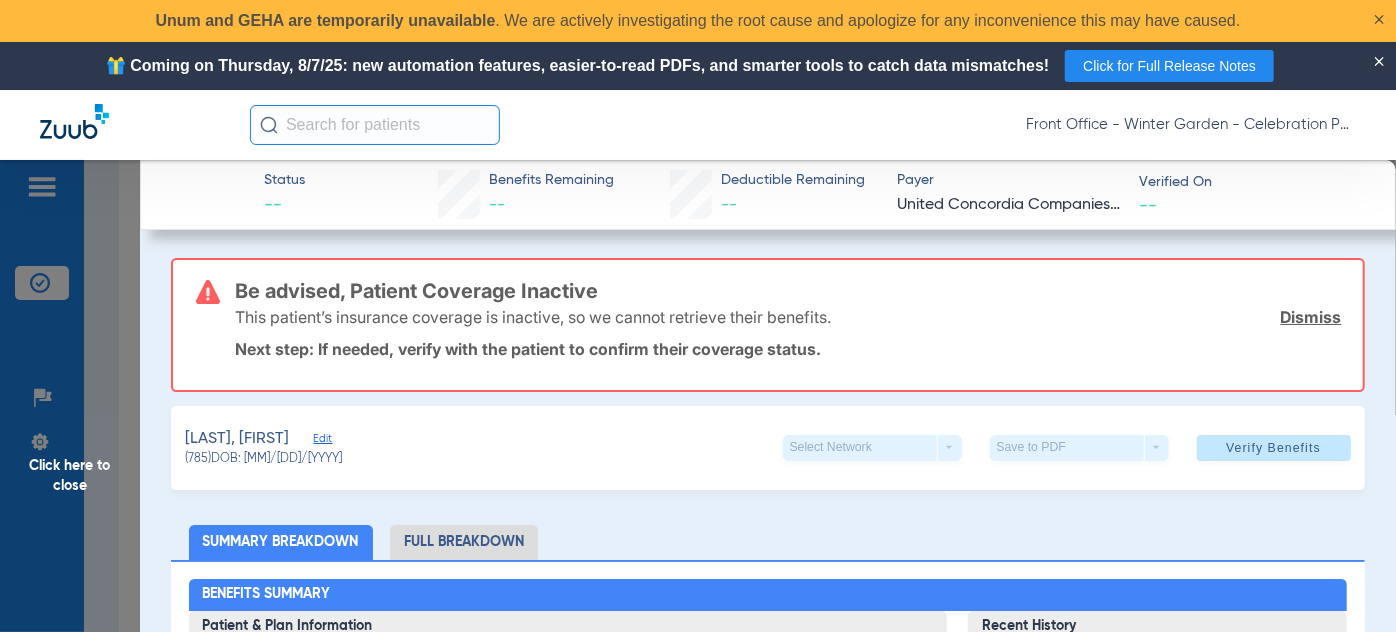 click on "Edit" 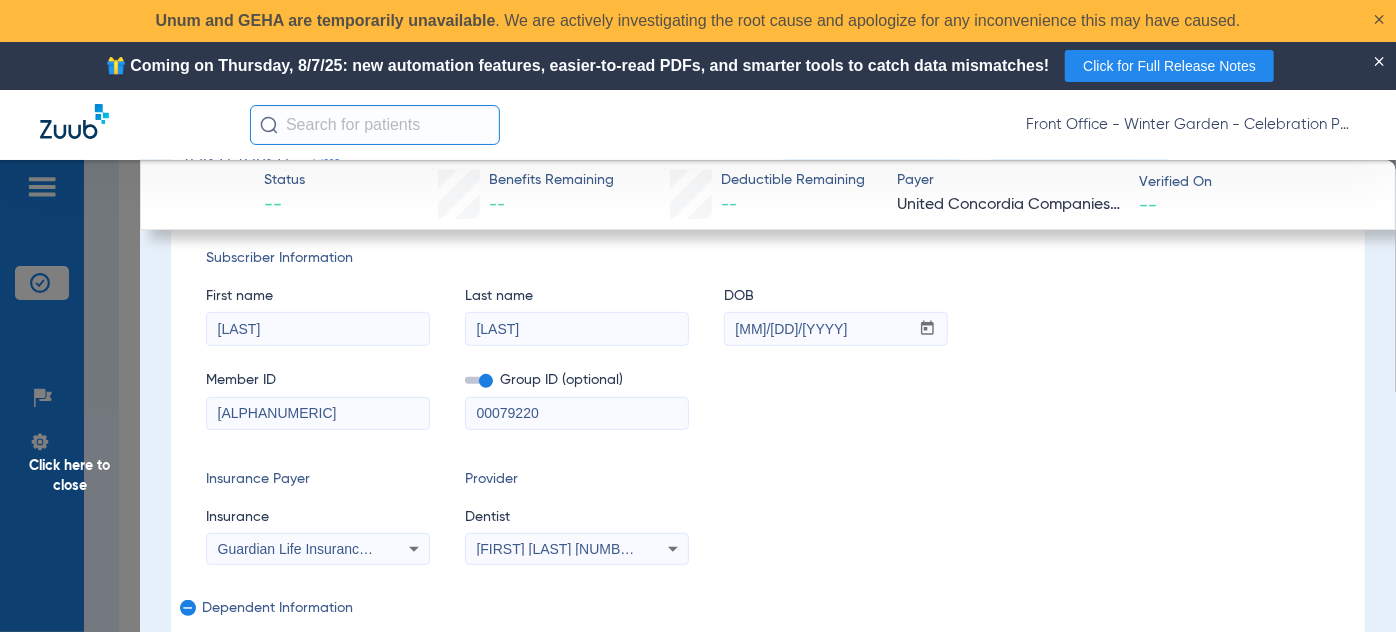 scroll, scrollTop: 272, scrollLeft: 0, axis: vertical 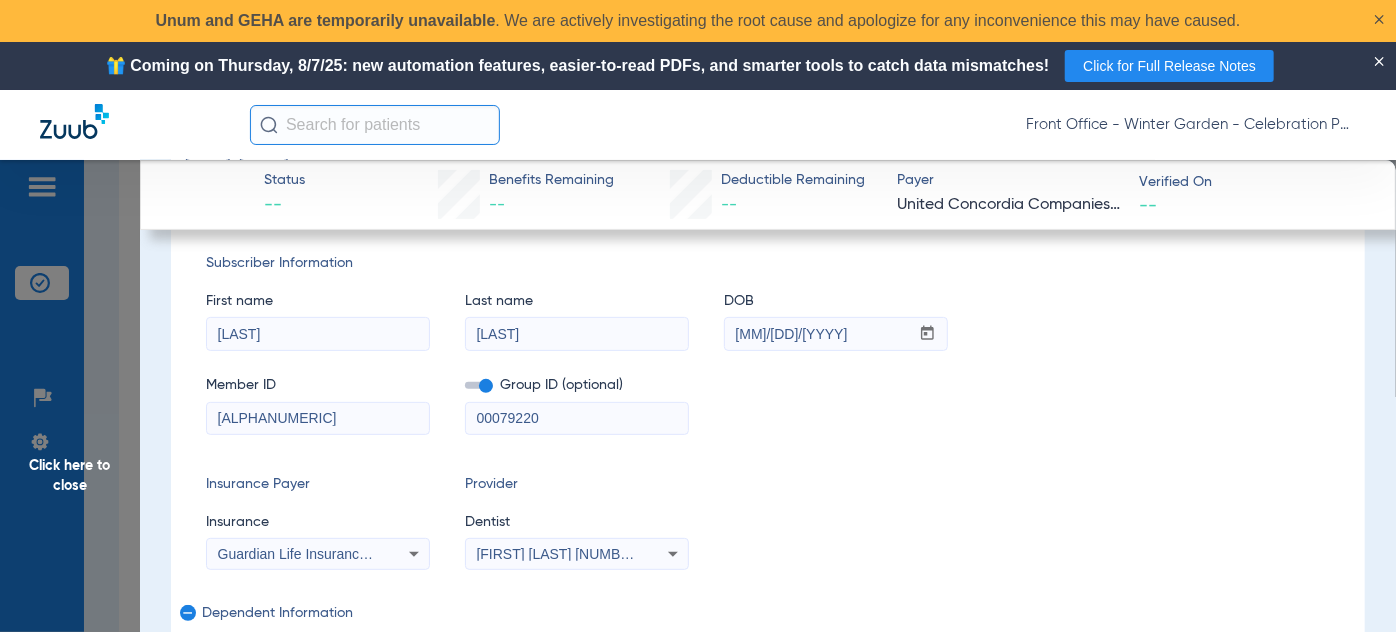click on "Guardian Life Insurance Co. Of America" at bounding box center [342, 554] 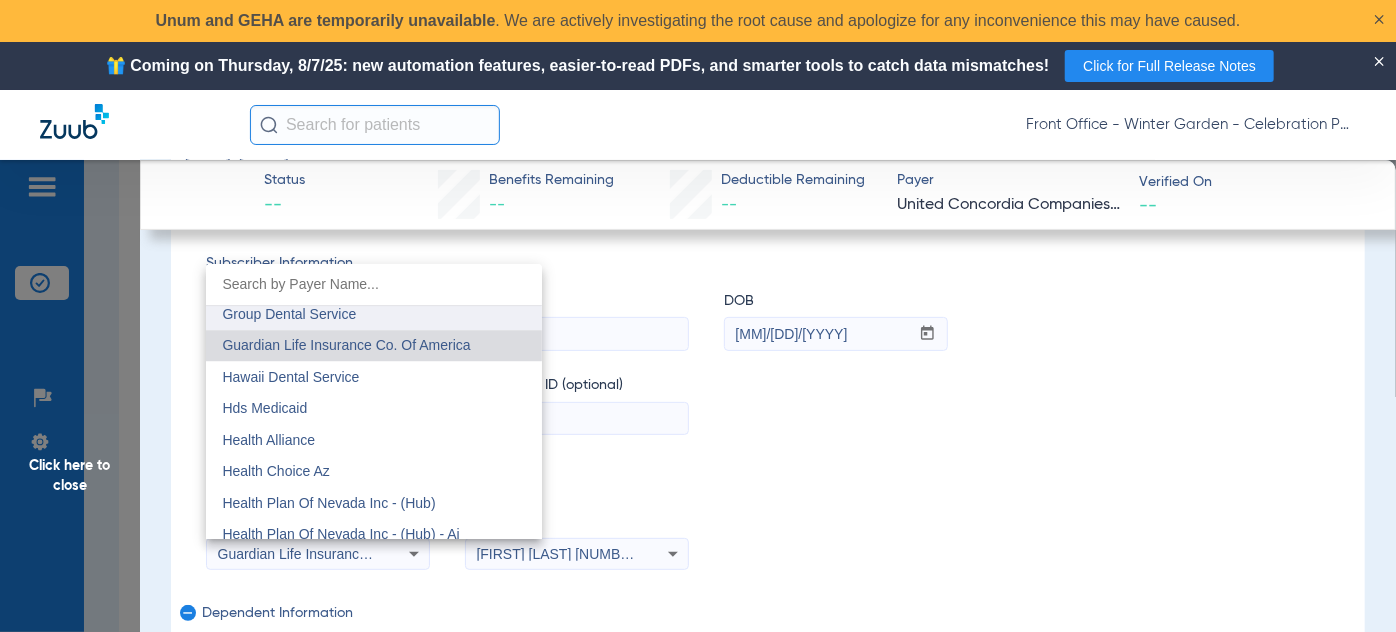 scroll, scrollTop: 6690, scrollLeft: 0, axis: vertical 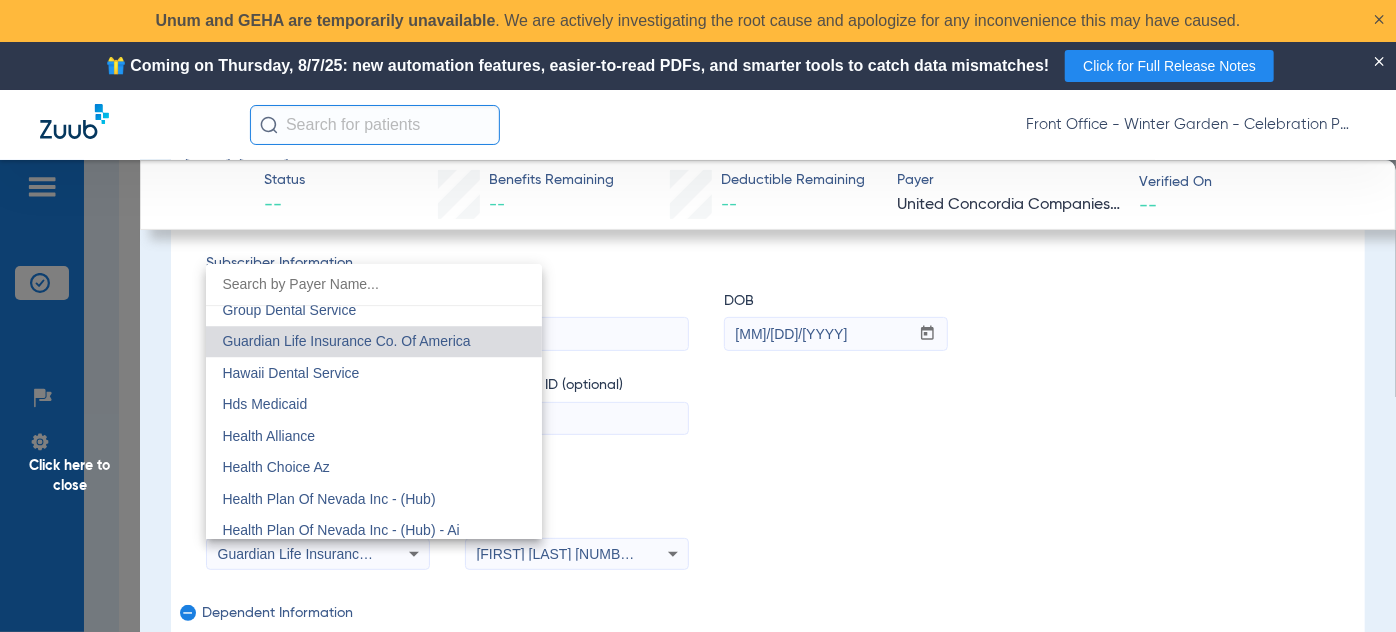 click at bounding box center [698, 316] 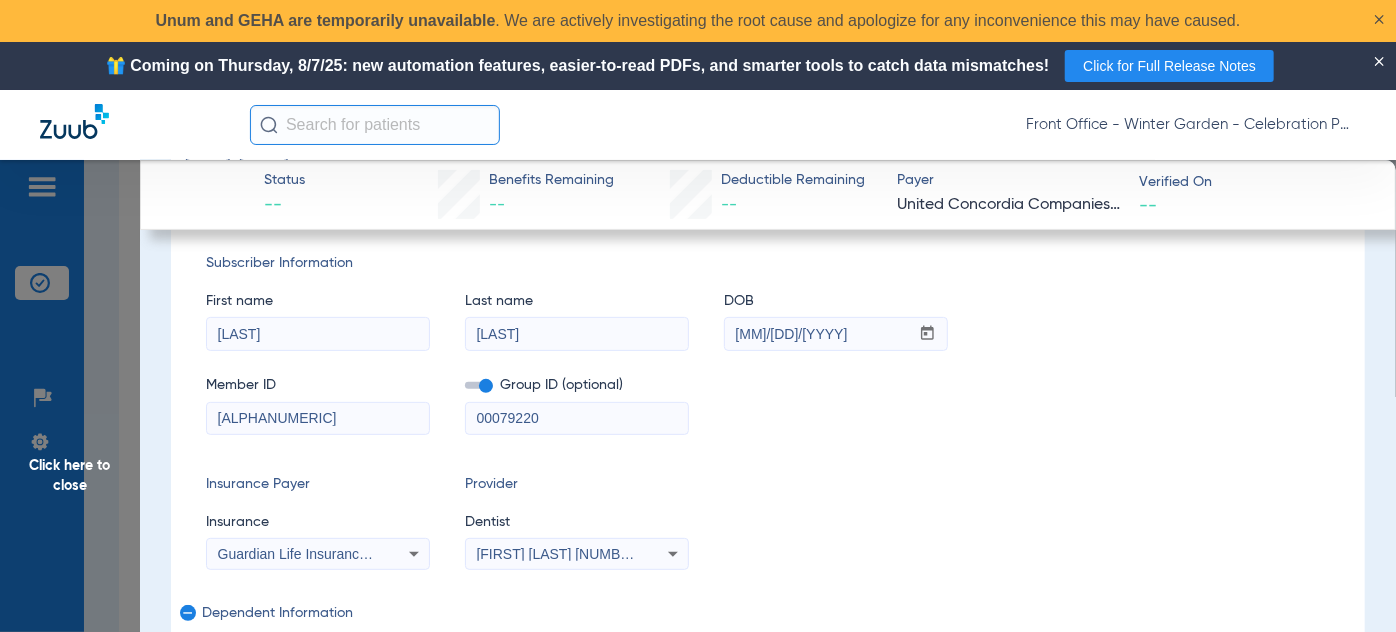 scroll, scrollTop: 0, scrollLeft: 0, axis: both 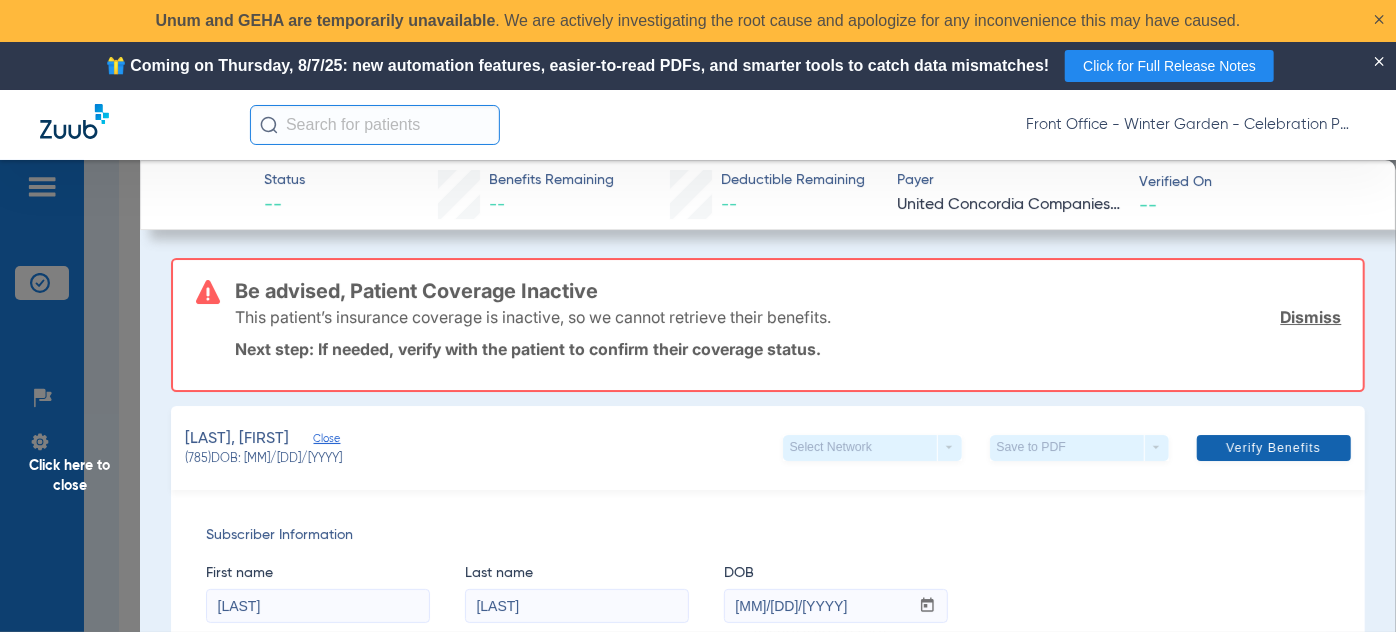 click 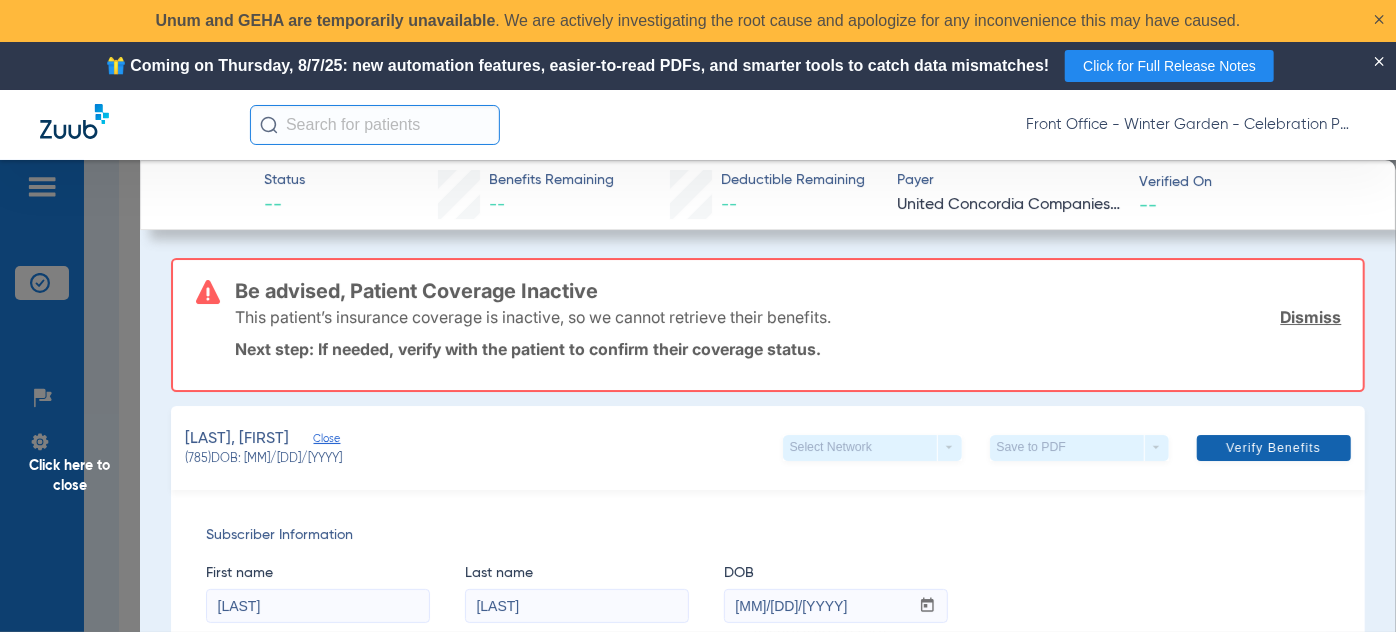 click on "Verify Benefits" 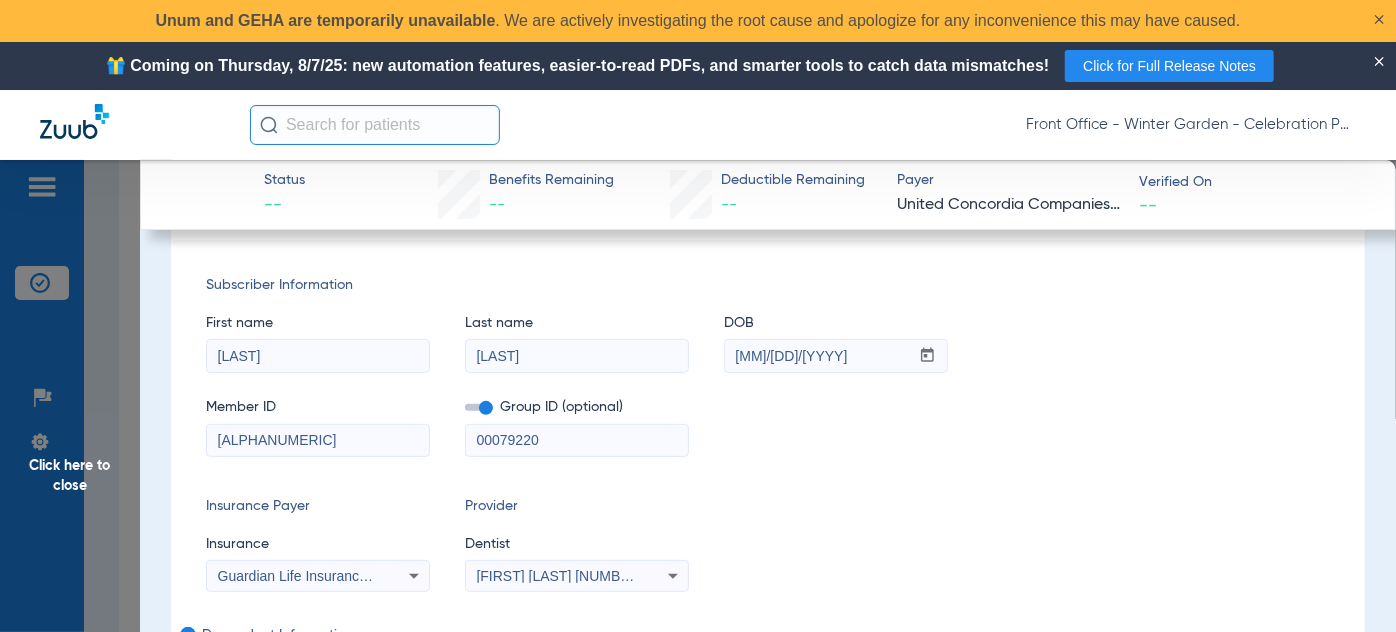 scroll, scrollTop: 90, scrollLeft: 0, axis: vertical 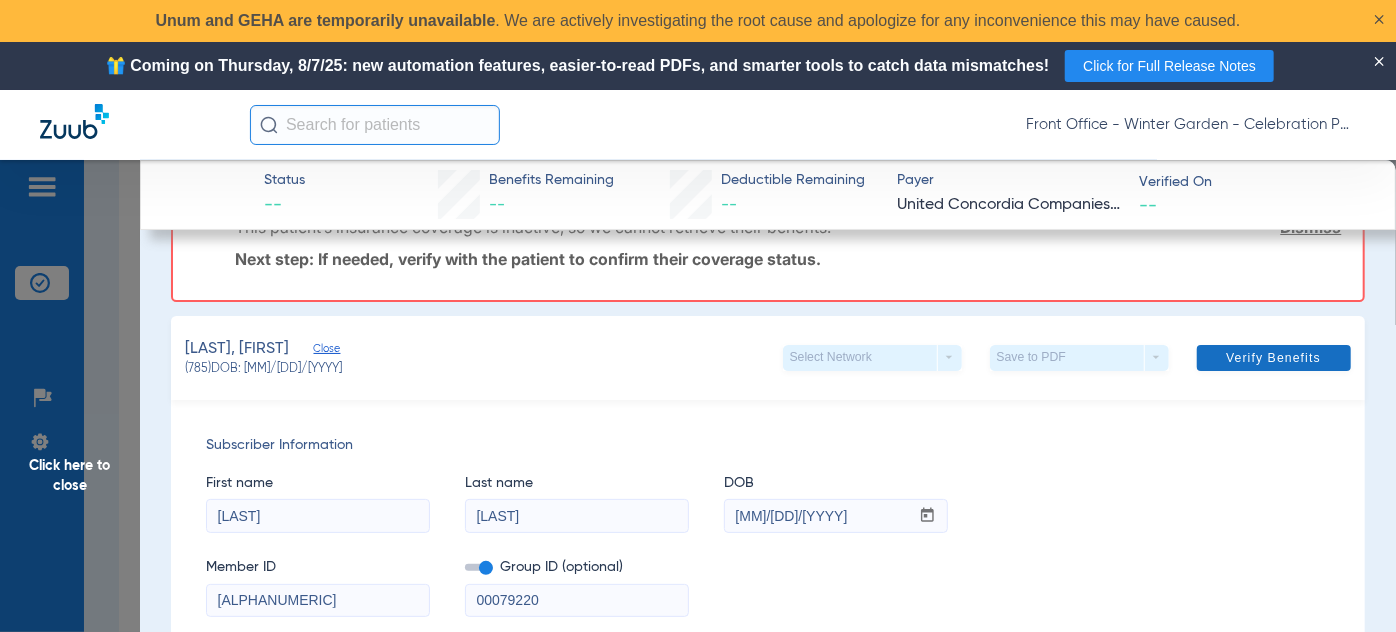 click 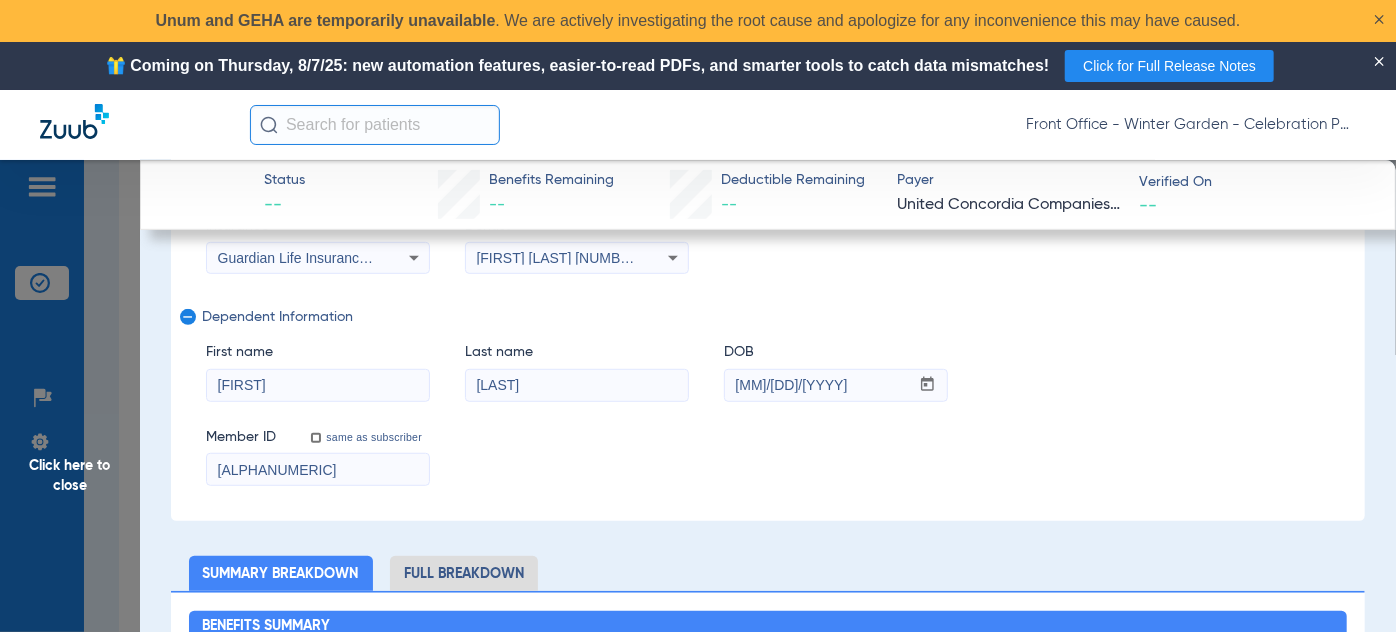 scroll, scrollTop: 363, scrollLeft: 0, axis: vertical 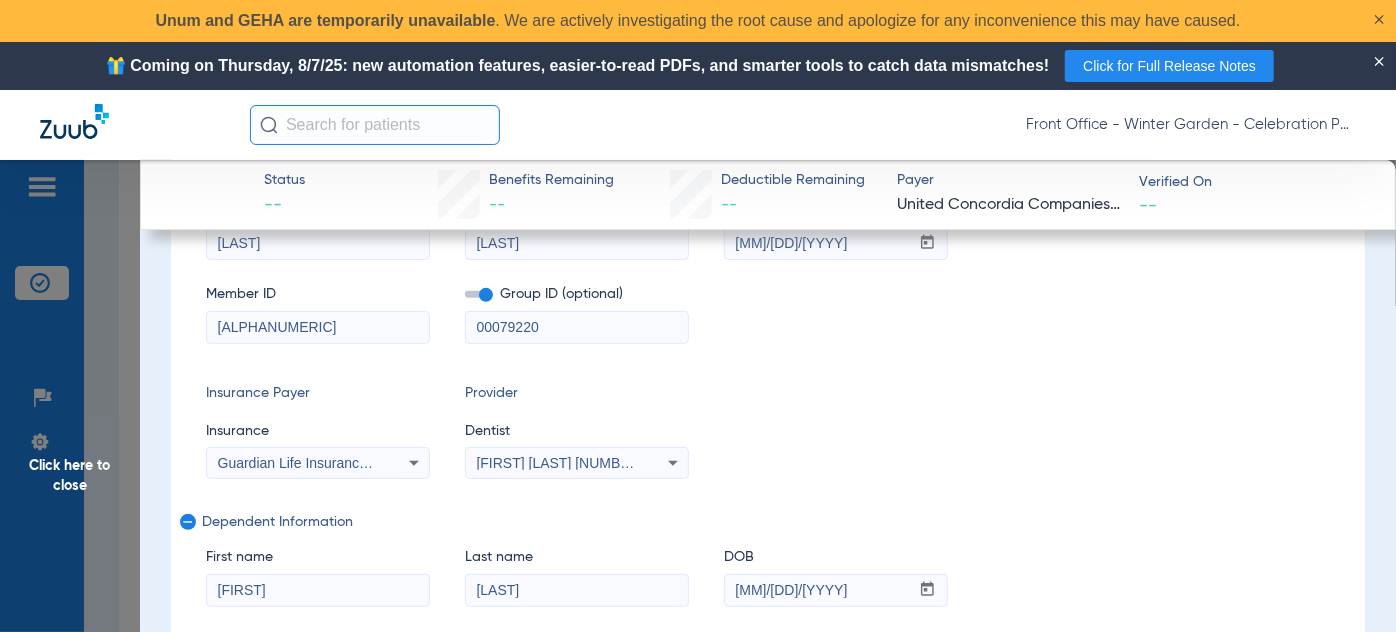 click on "Insurance
Guardian Life Insurance Co. Of America" 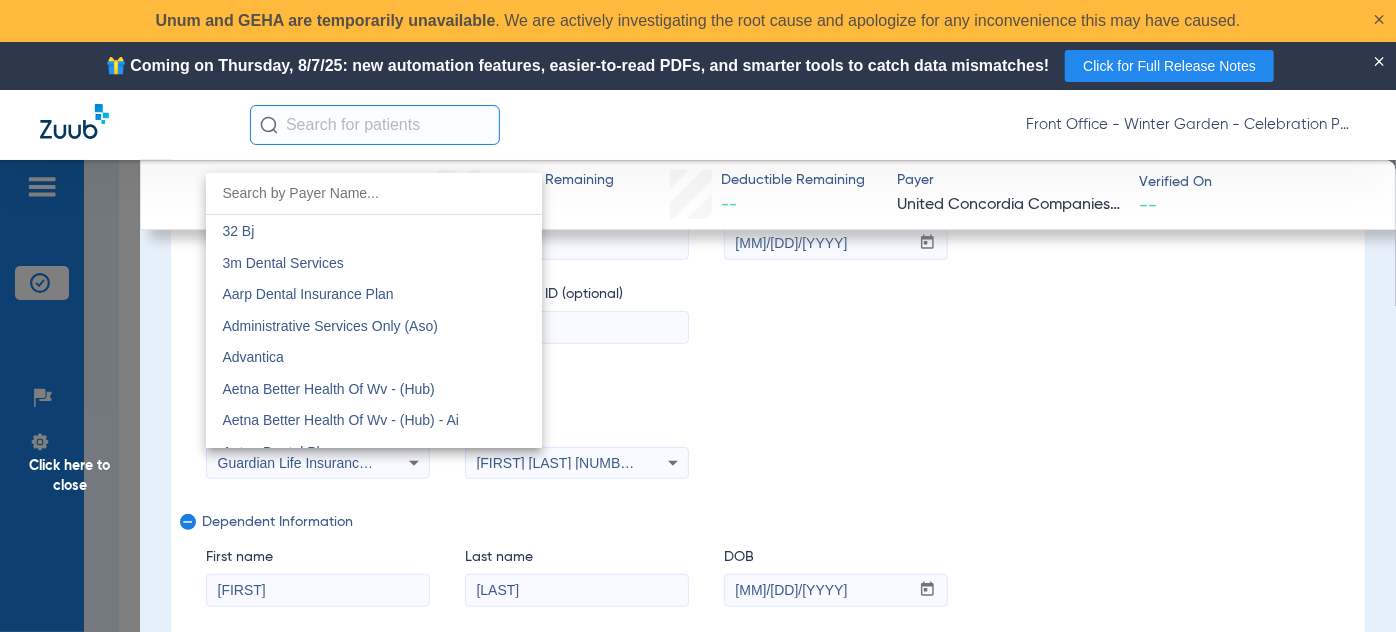 scroll, scrollTop: 6508, scrollLeft: 0, axis: vertical 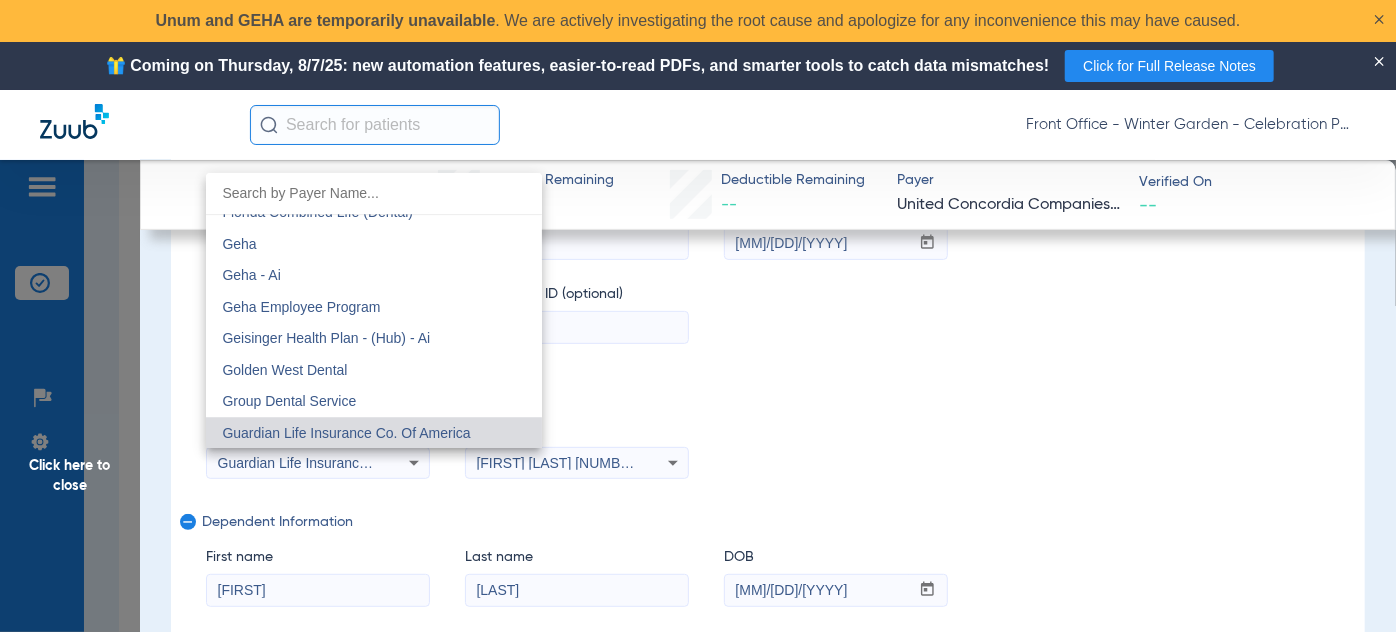 click at bounding box center [374, 193] 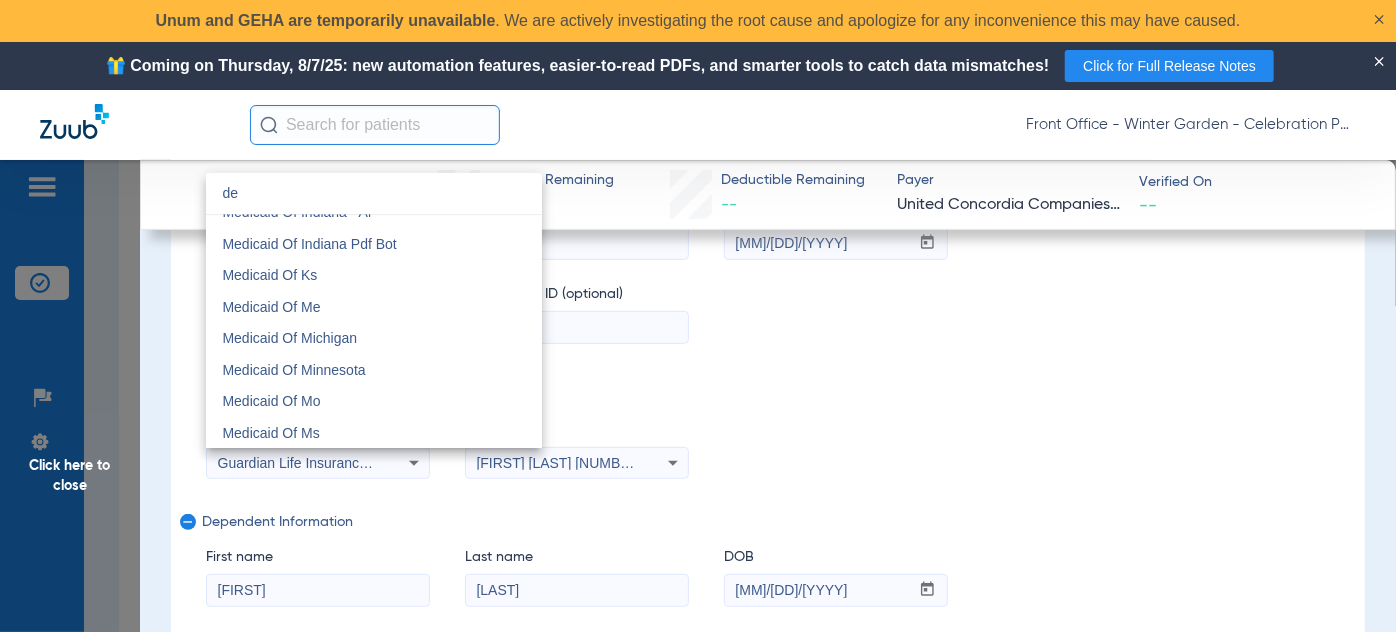 scroll, scrollTop: 42, scrollLeft: 0, axis: vertical 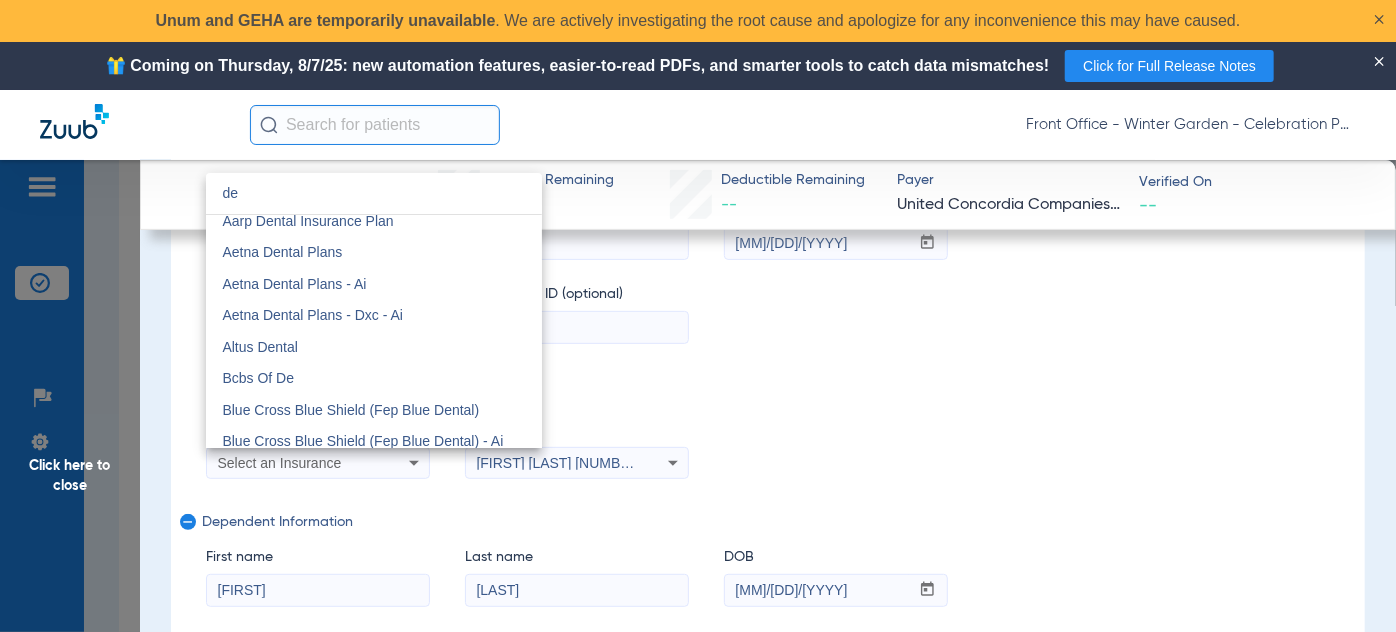type on "d" 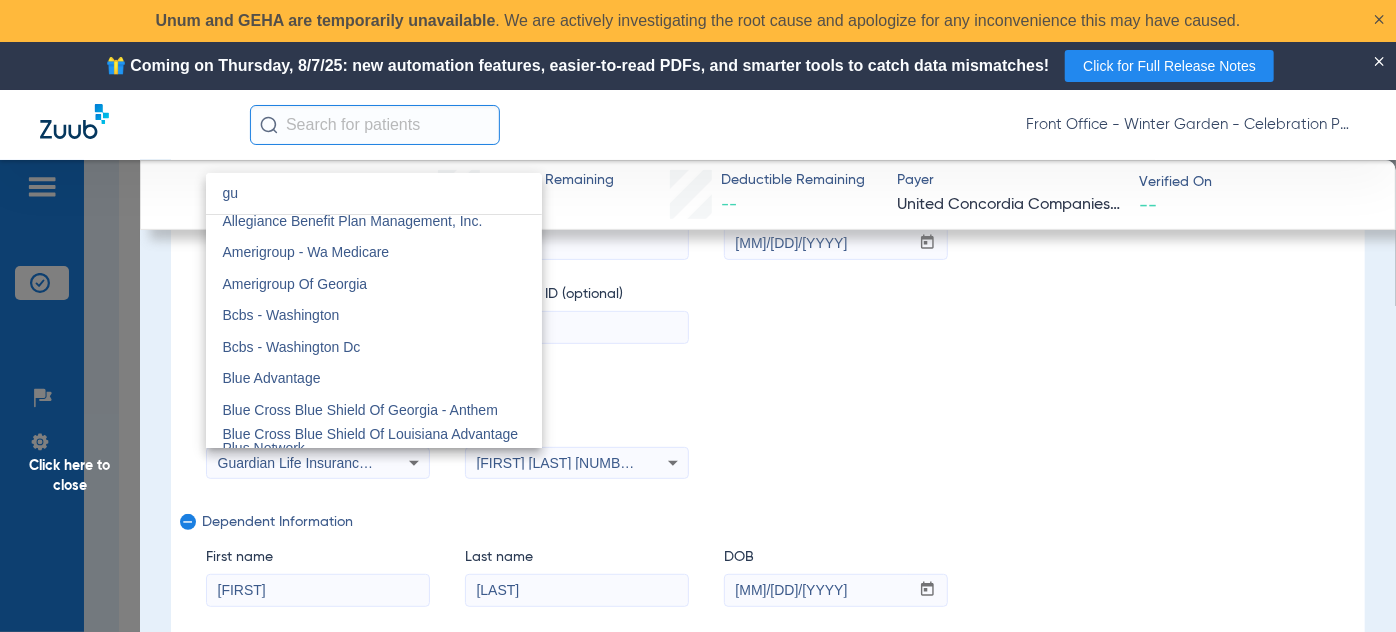 scroll, scrollTop: 0, scrollLeft: 0, axis: both 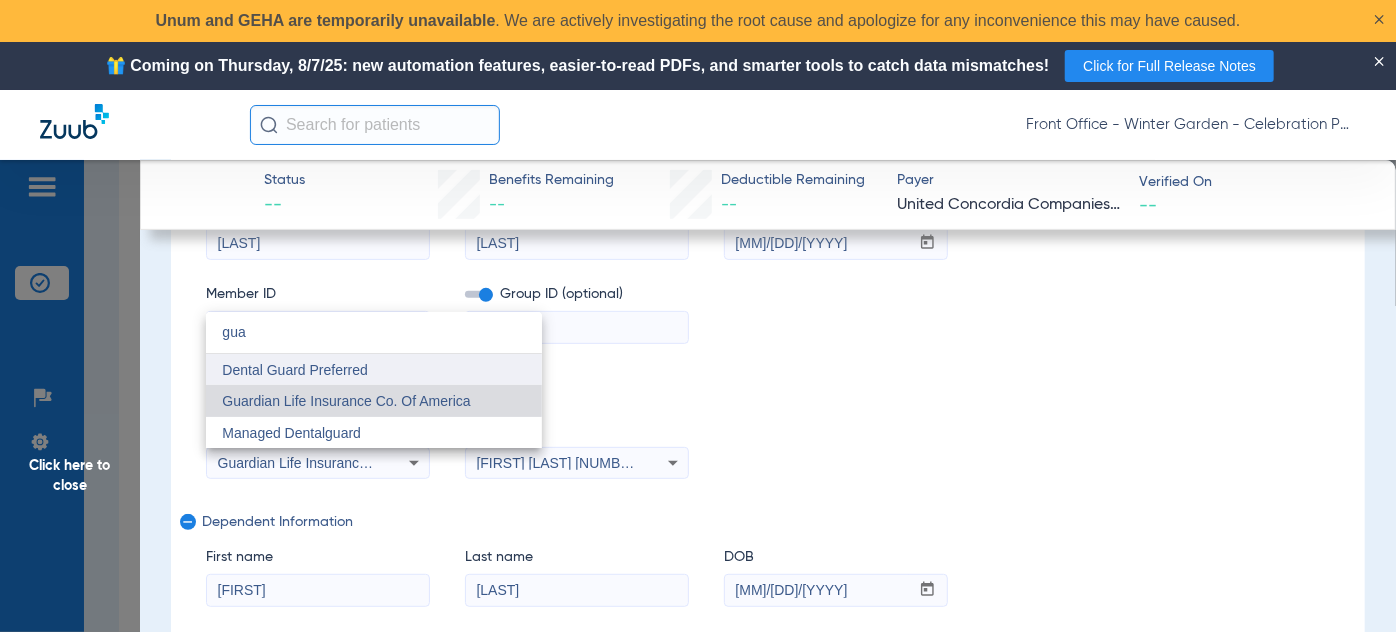 type on "gua" 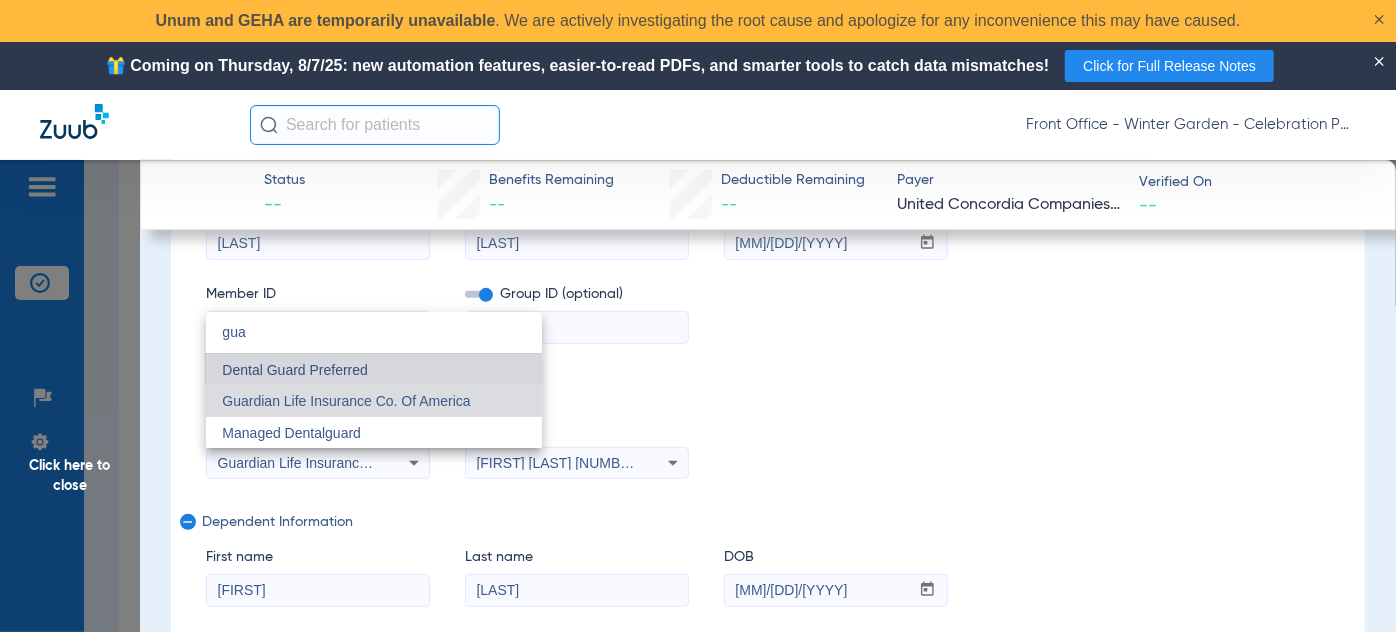 click on "Dental Guard Preferred" at bounding box center [374, 370] 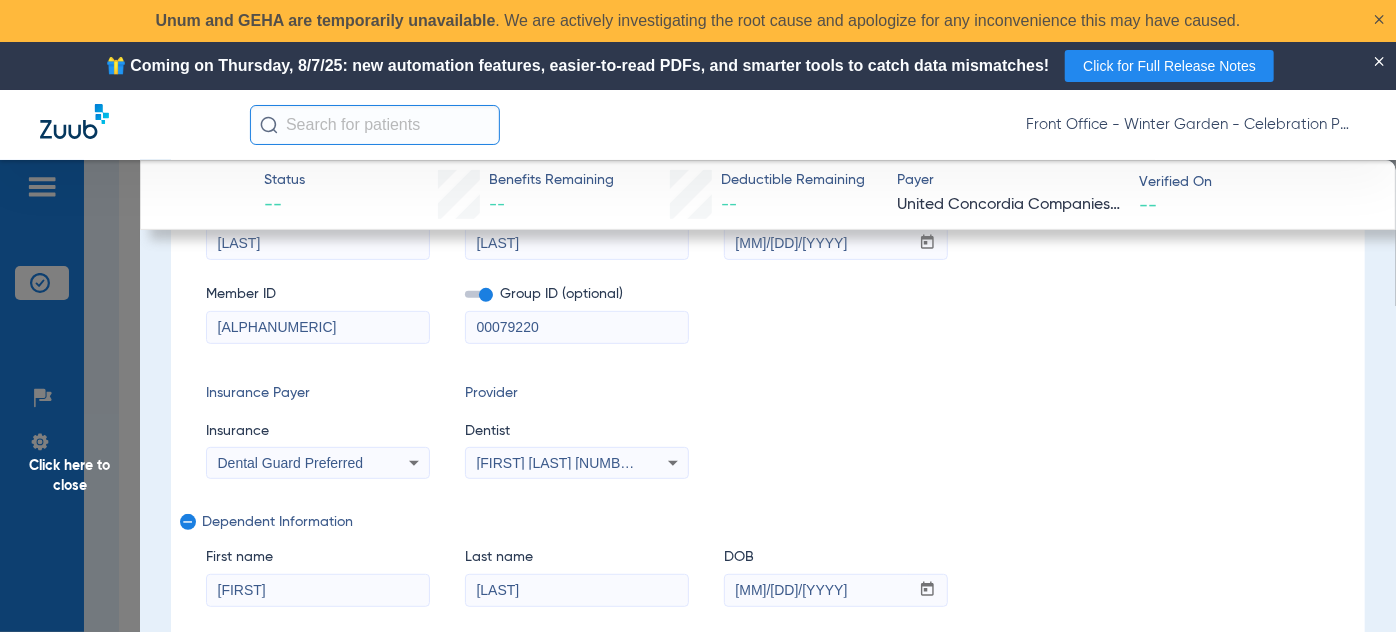 scroll, scrollTop: 90, scrollLeft: 0, axis: vertical 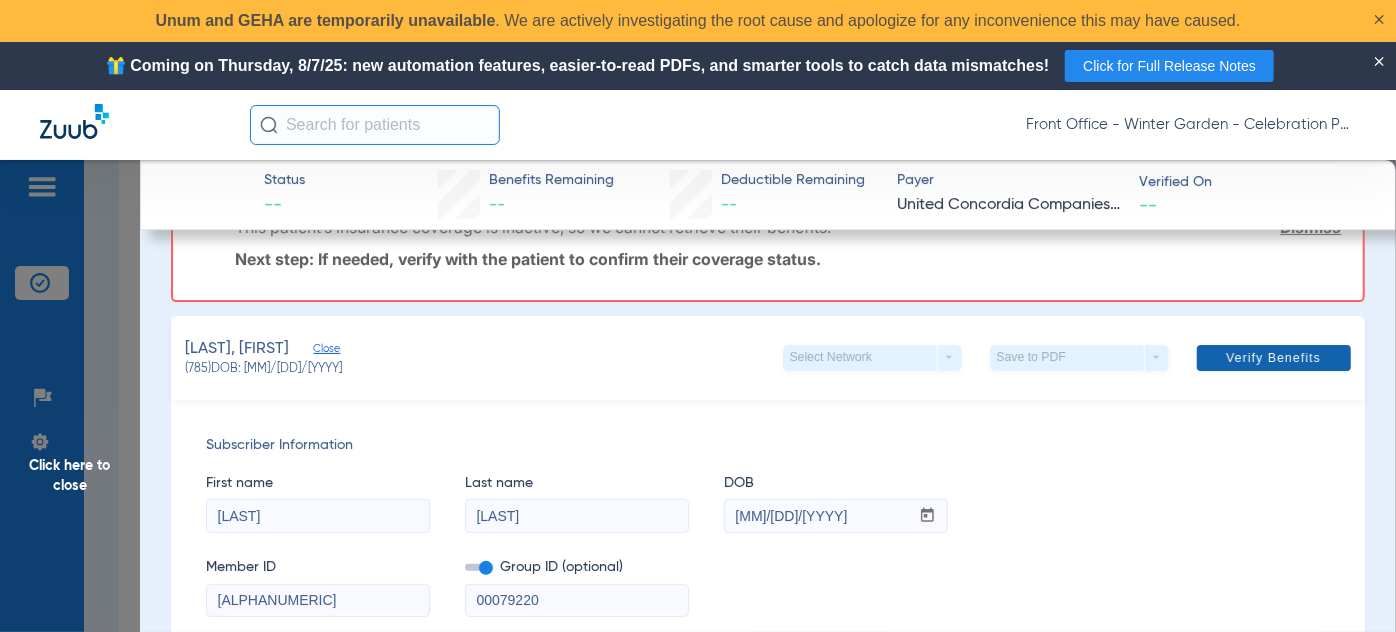 click 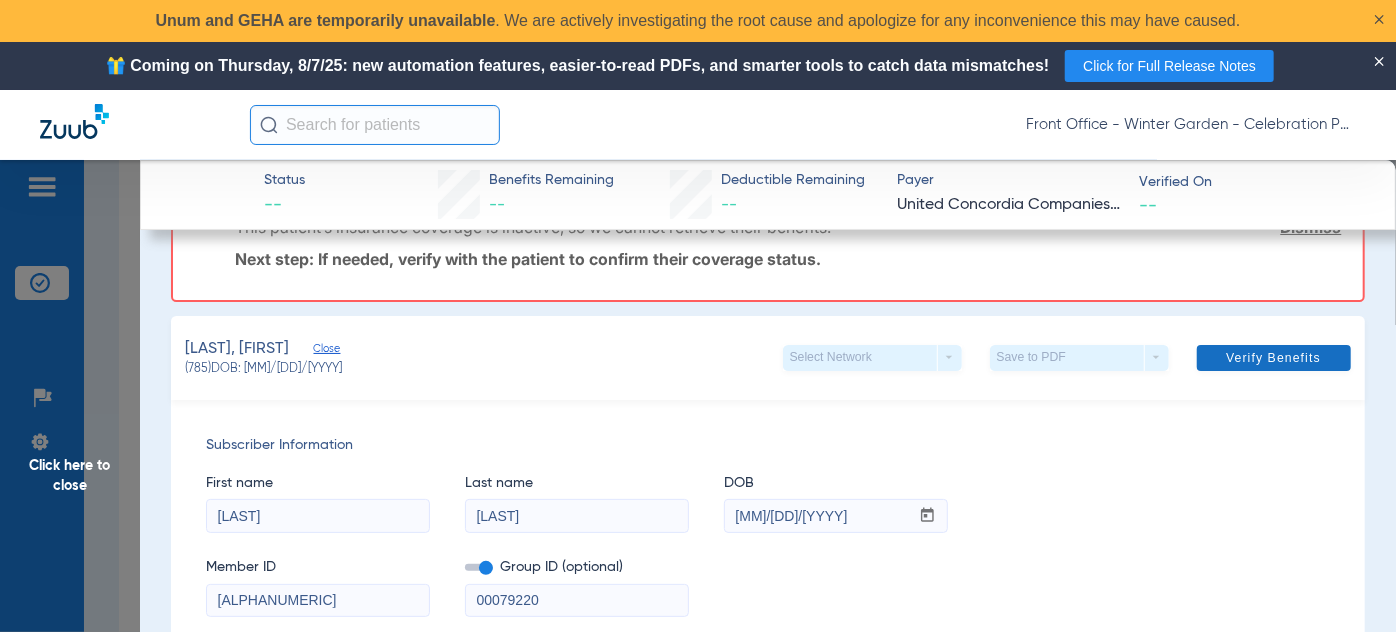click on "Verify Benefits" 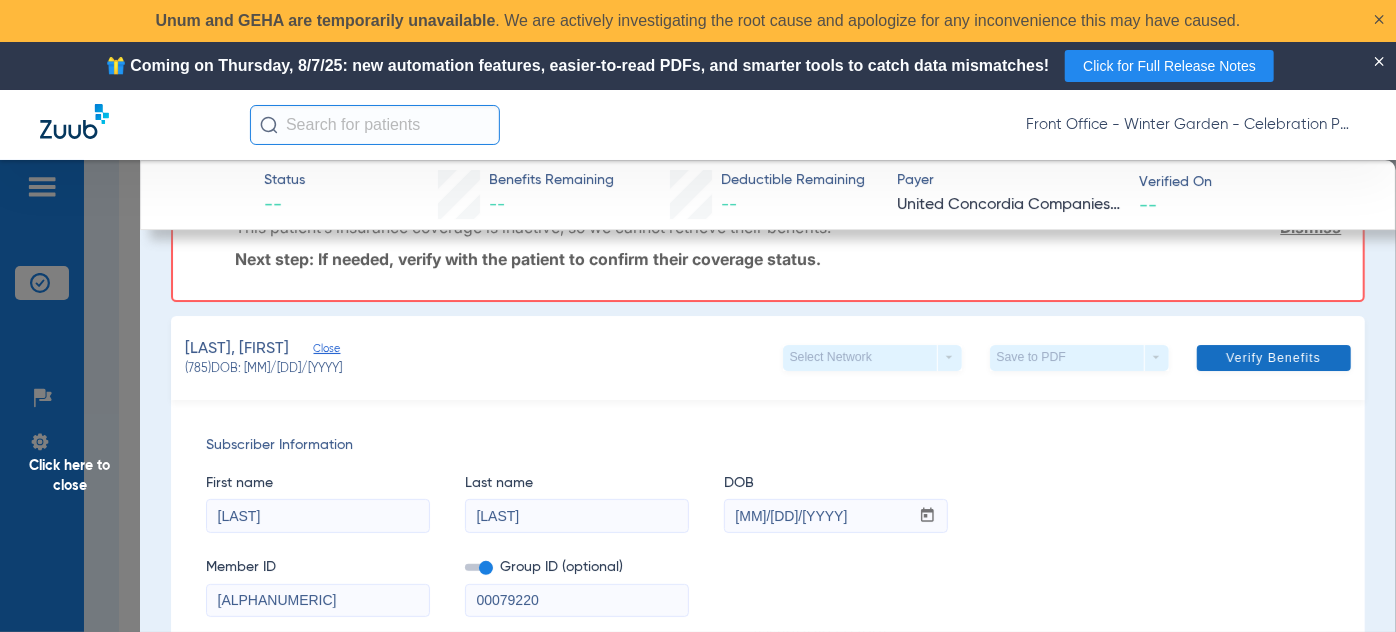 scroll, scrollTop: 0, scrollLeft: 0, axis: both 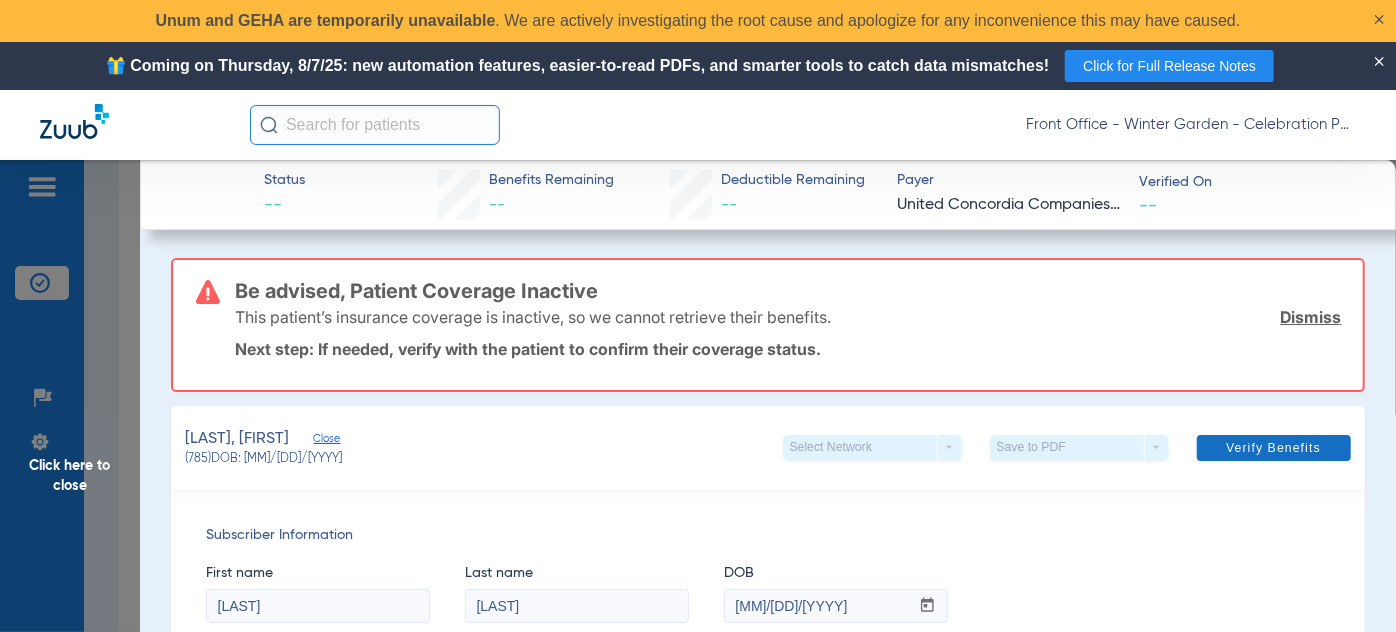 click 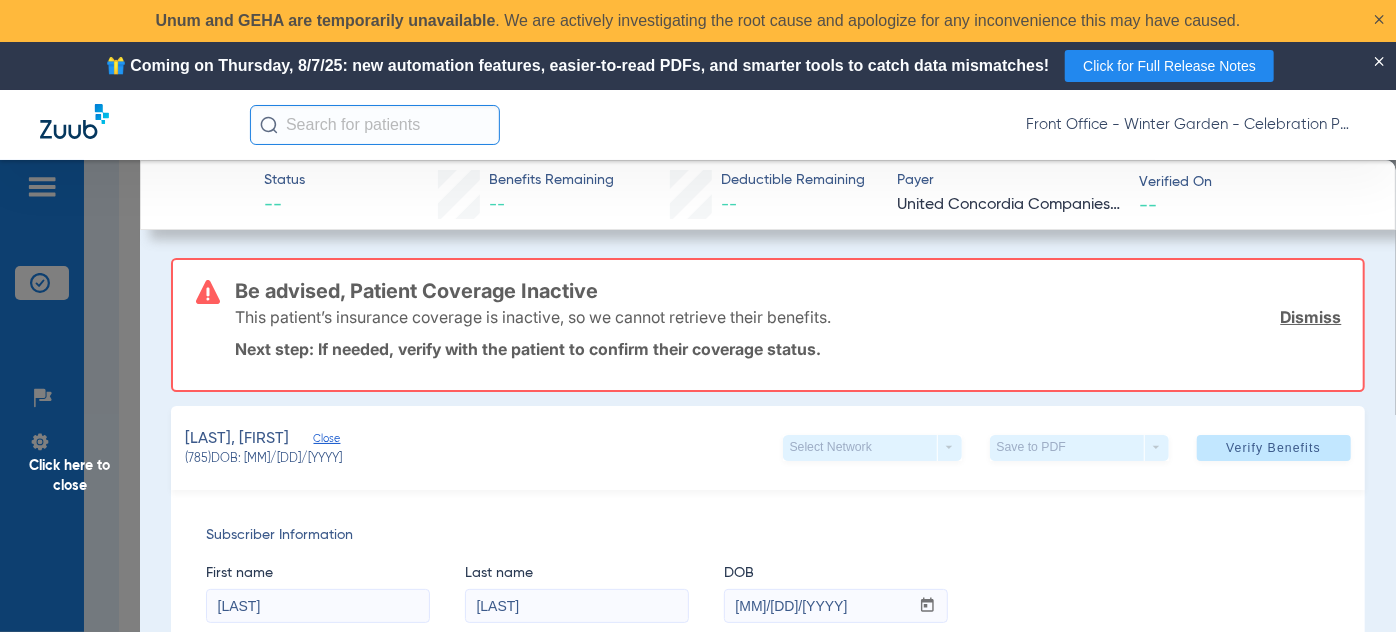 click on "Dismiss" 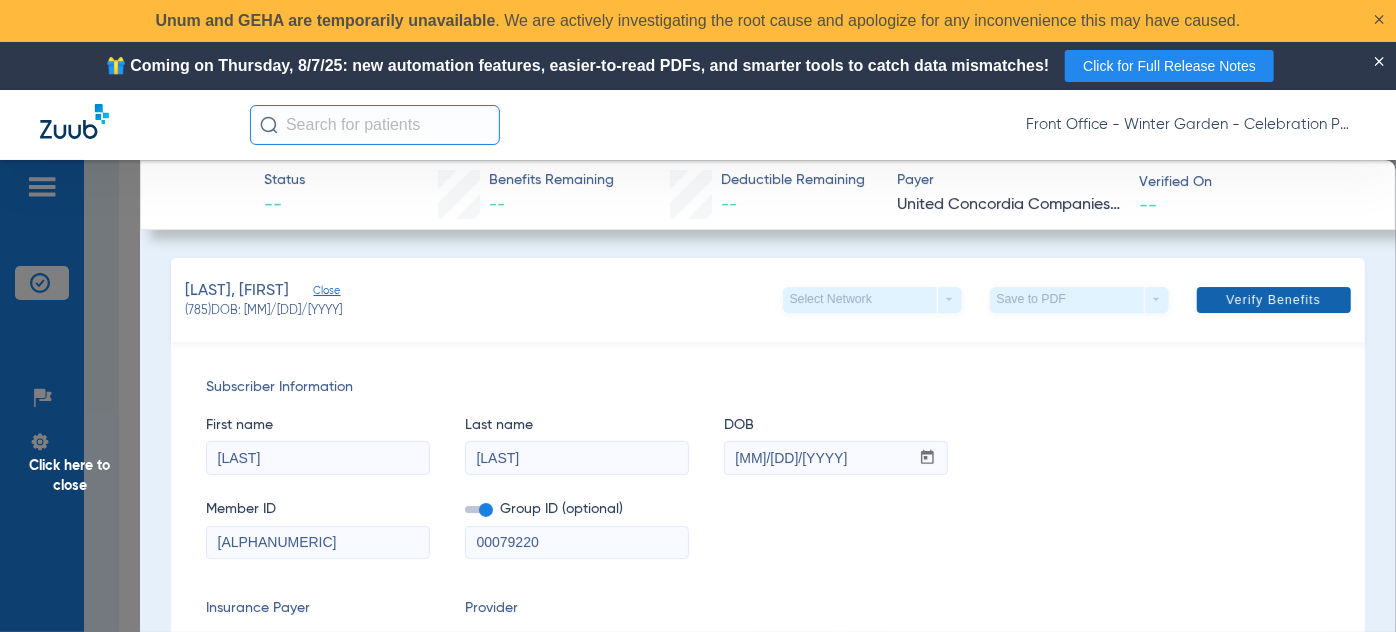 click on "Verify Benefits" 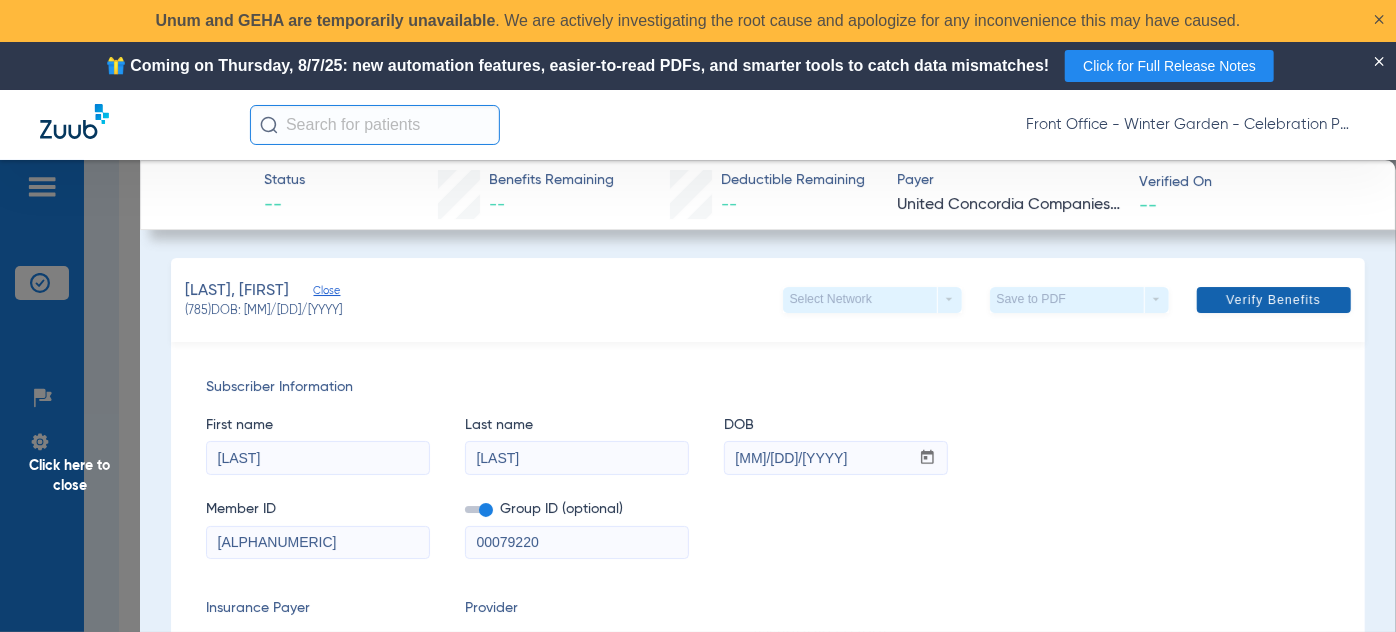 click on "Verify Benefits" 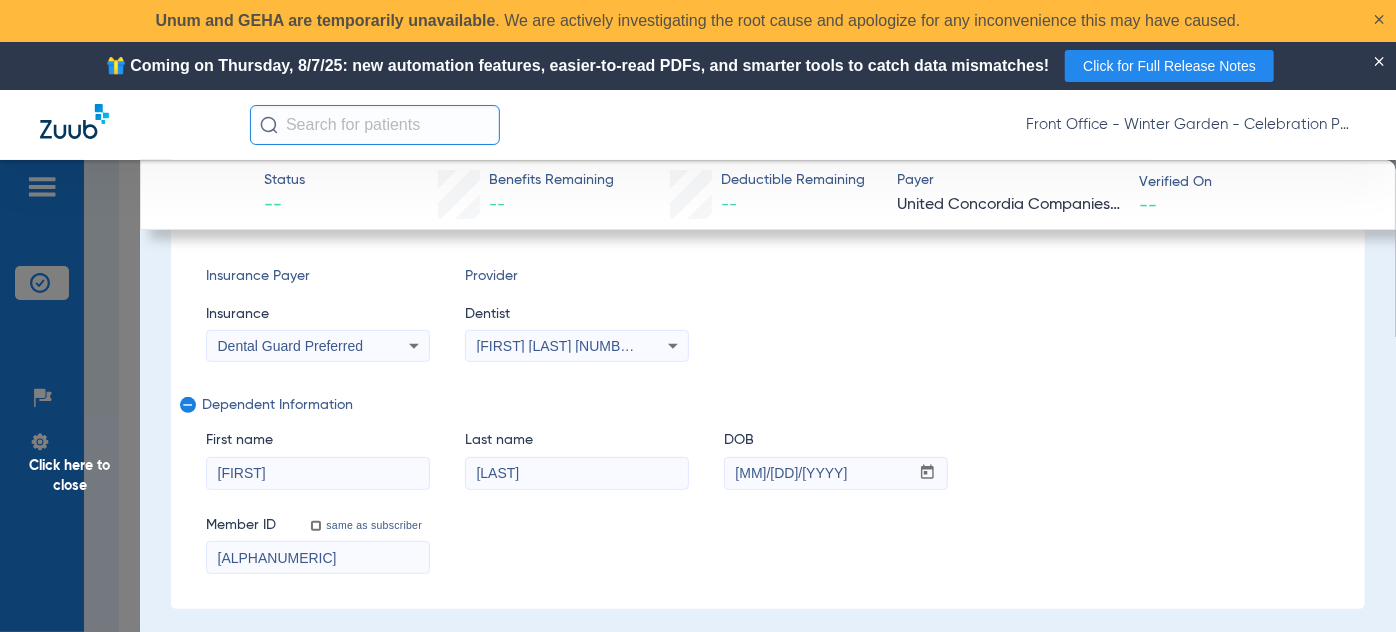 scroll, scrollTop: 363, scrollLeft: 0, axis: vertical 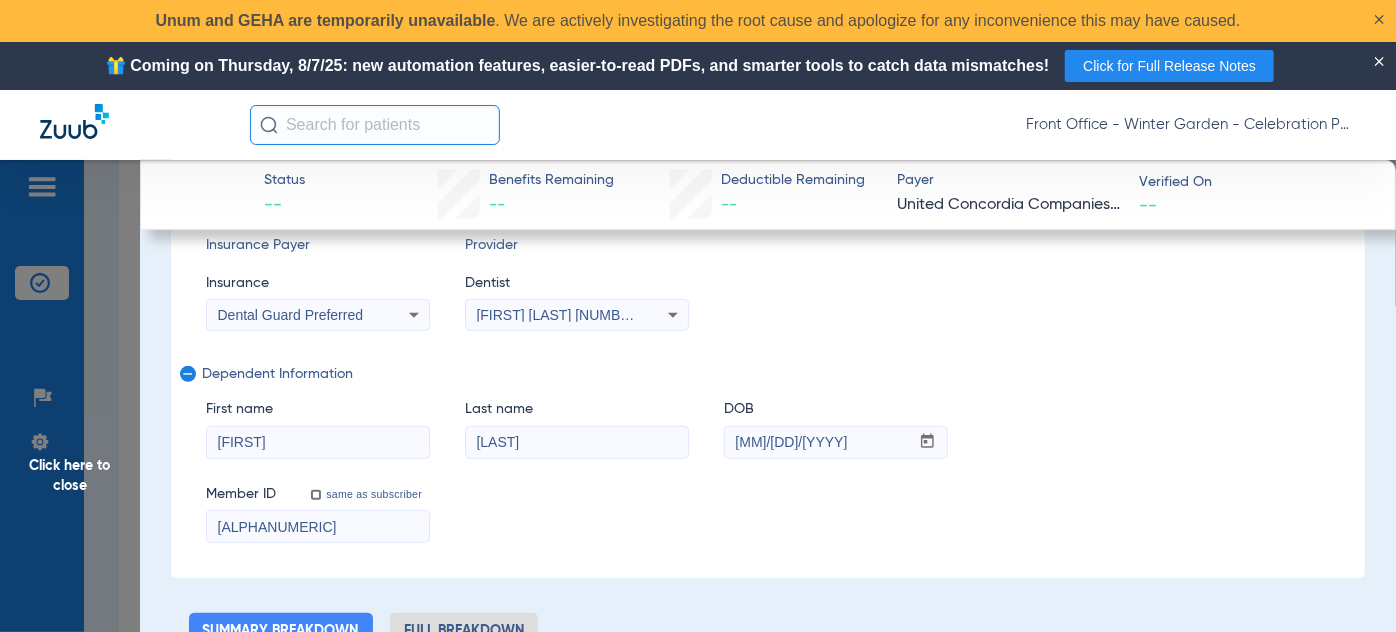 click on "DRU777658" at bounding box center (318, 527) 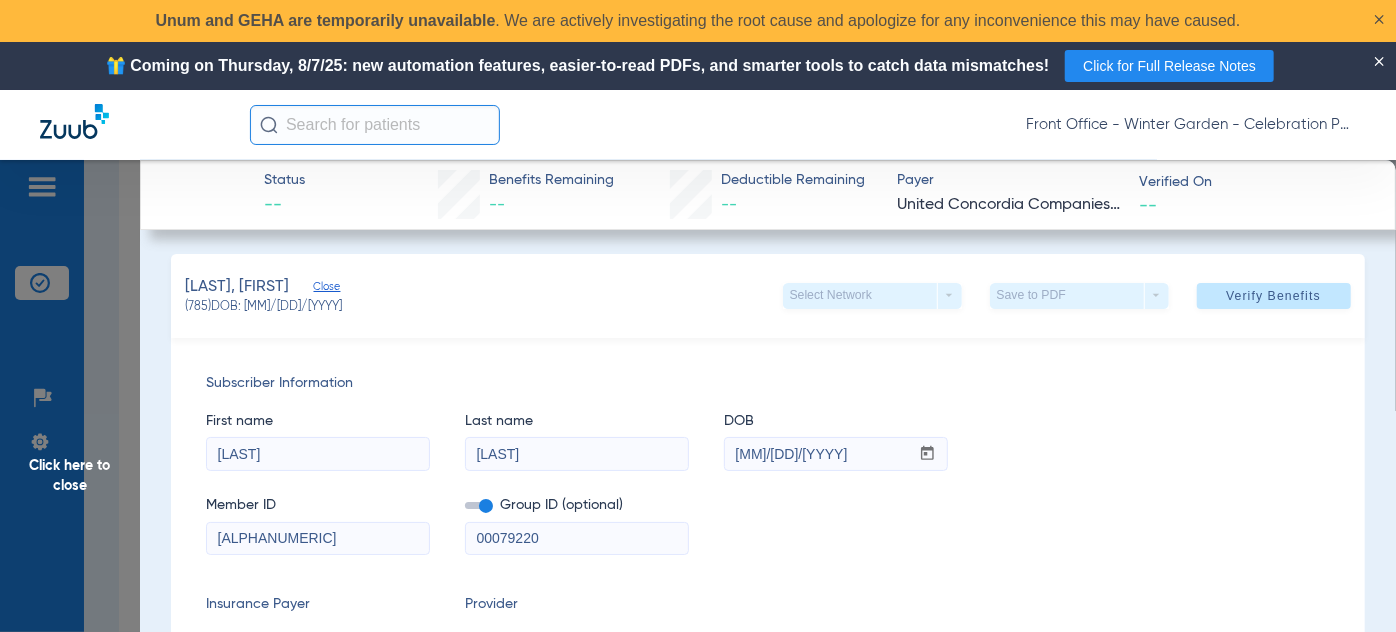 scroll, scrollTop: 0, scrollLeft: 0, axis: both 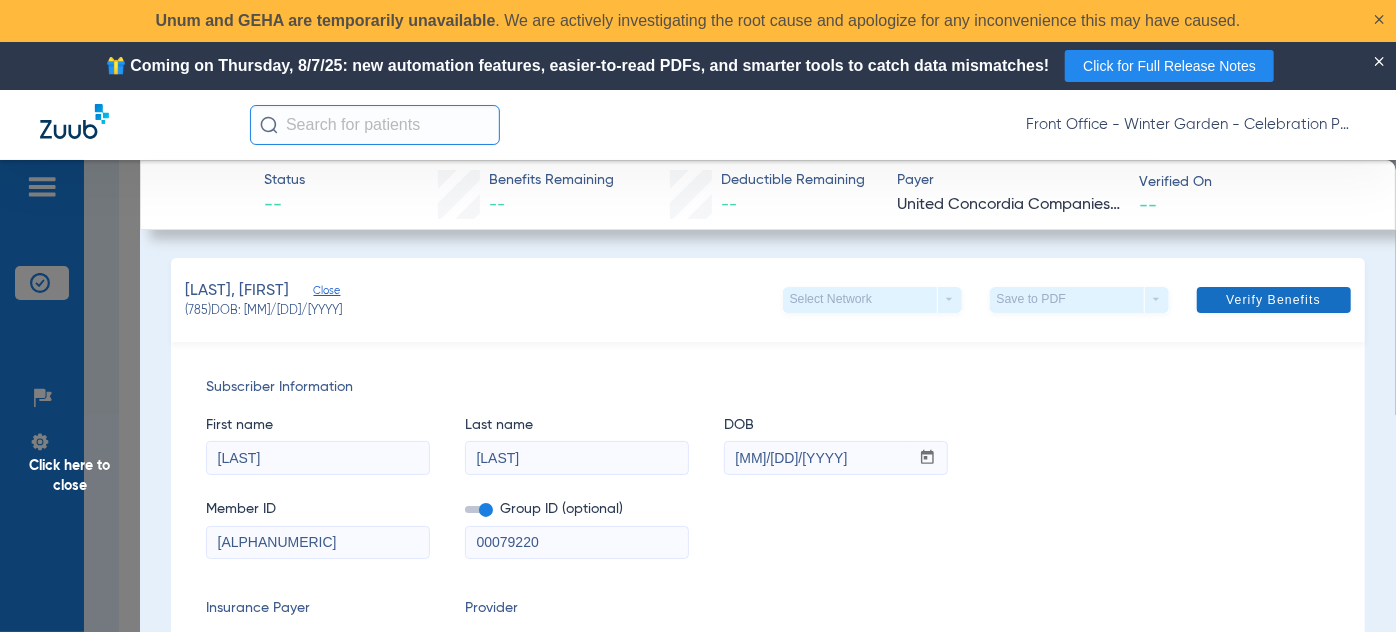 click 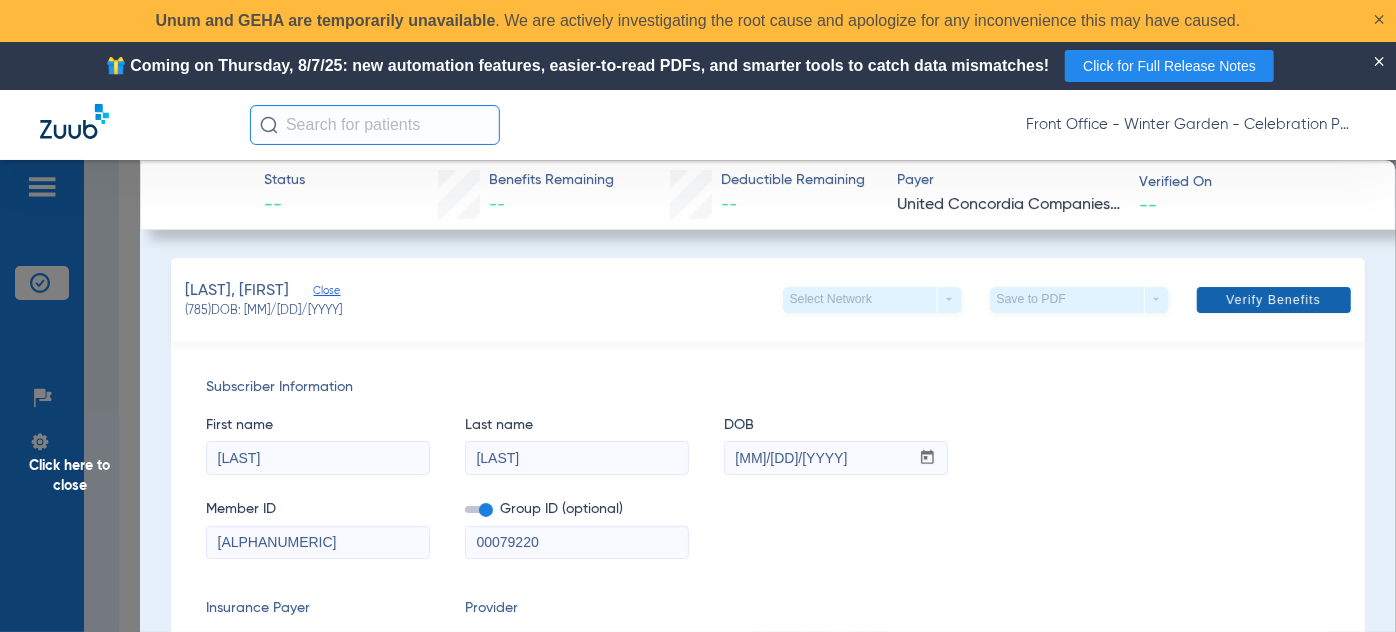 click 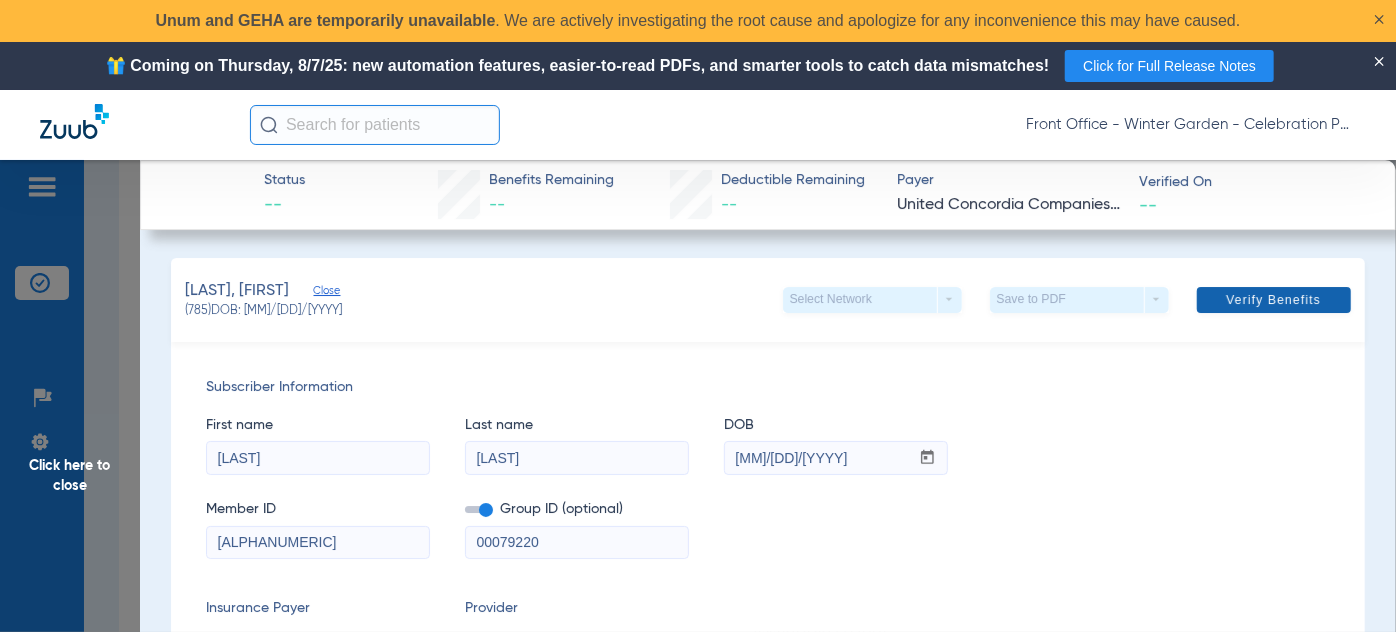 click 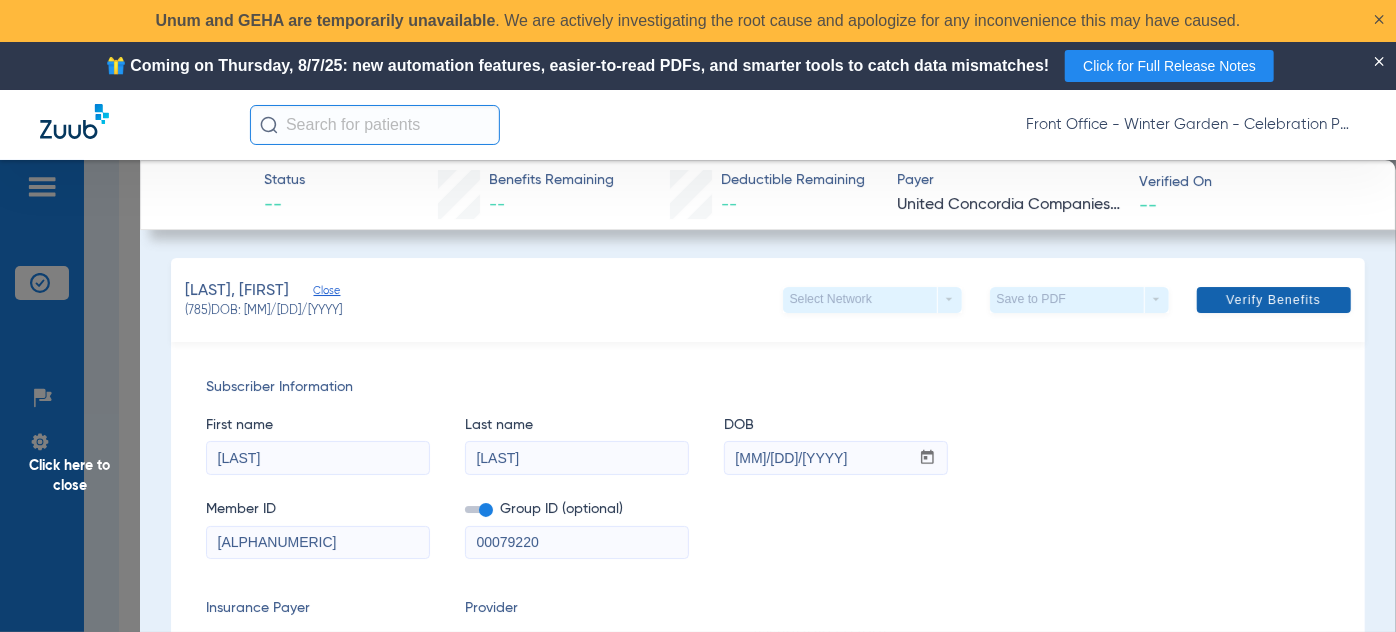 click 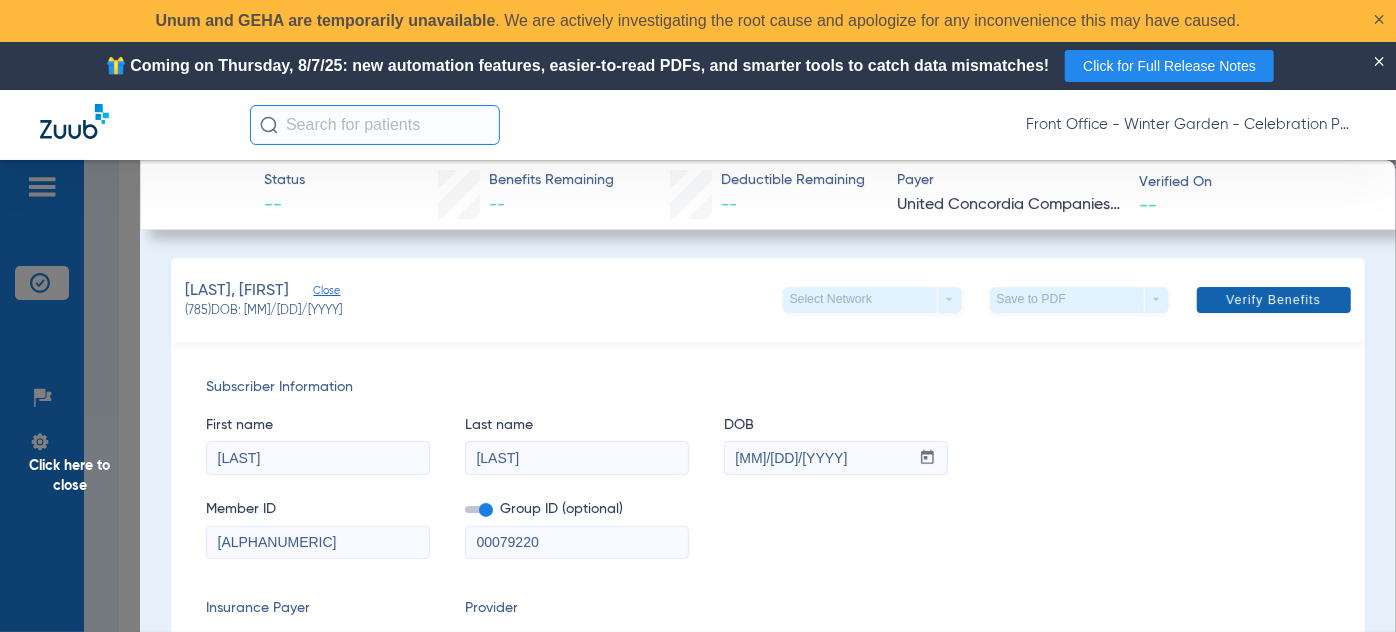 click 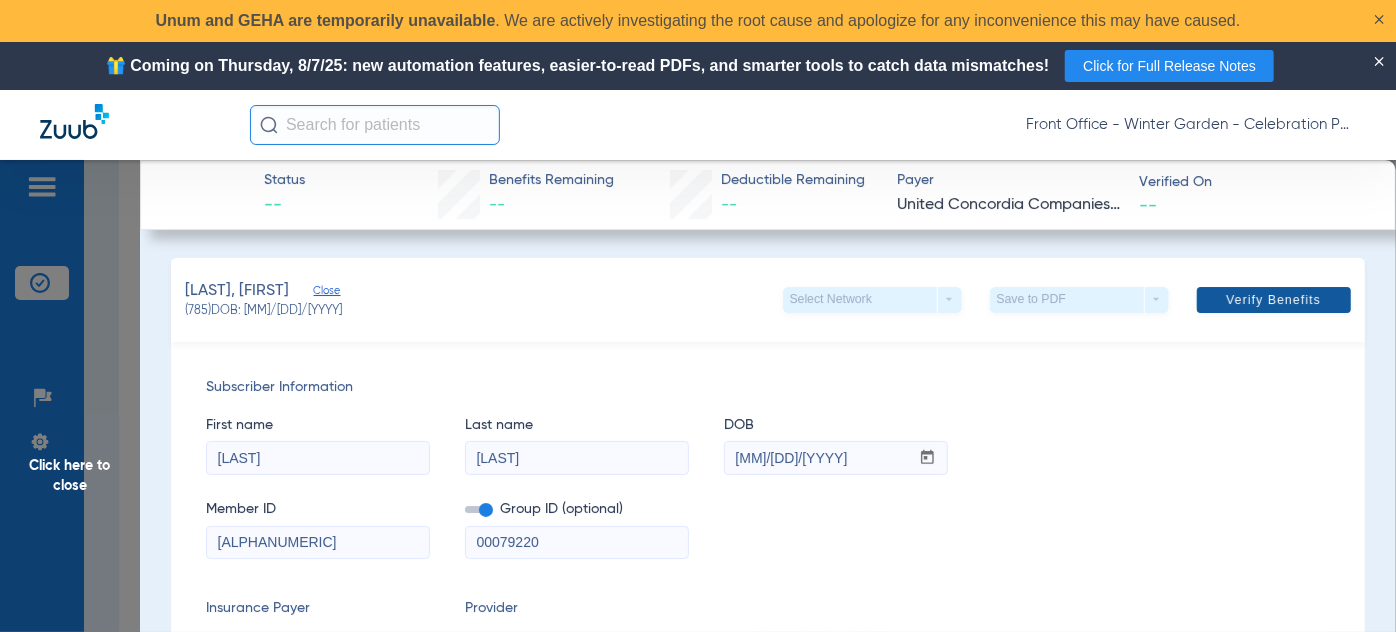 click 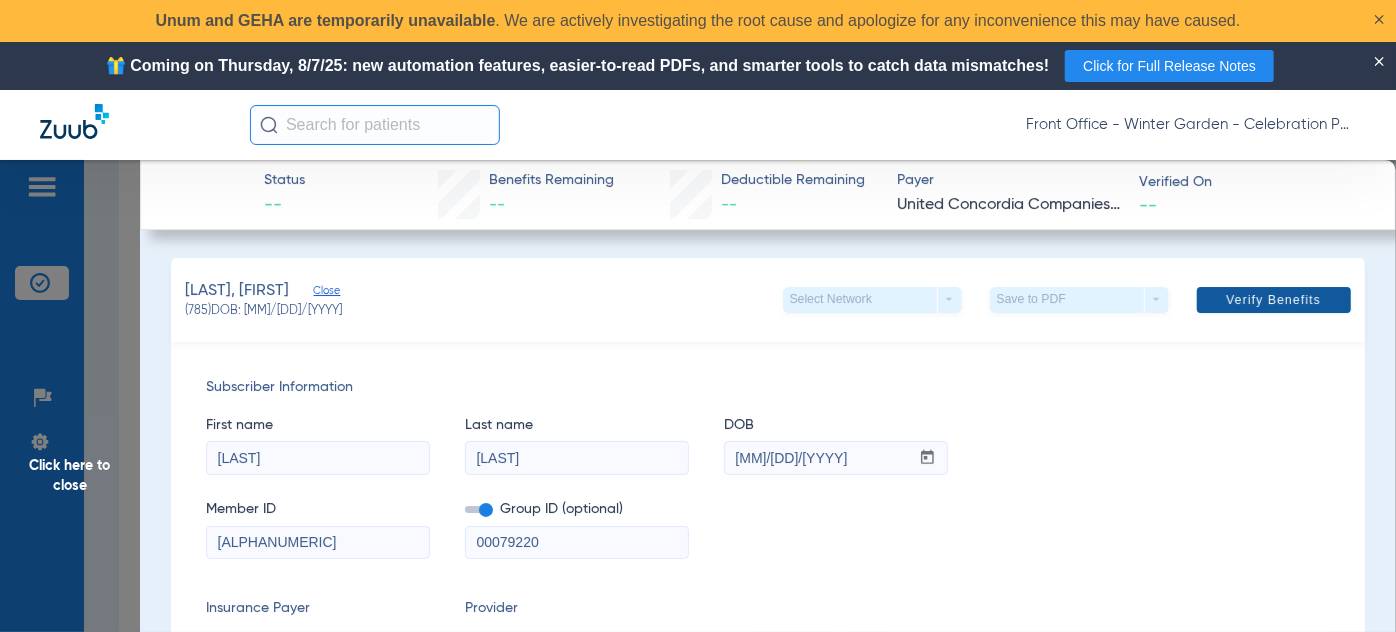 click 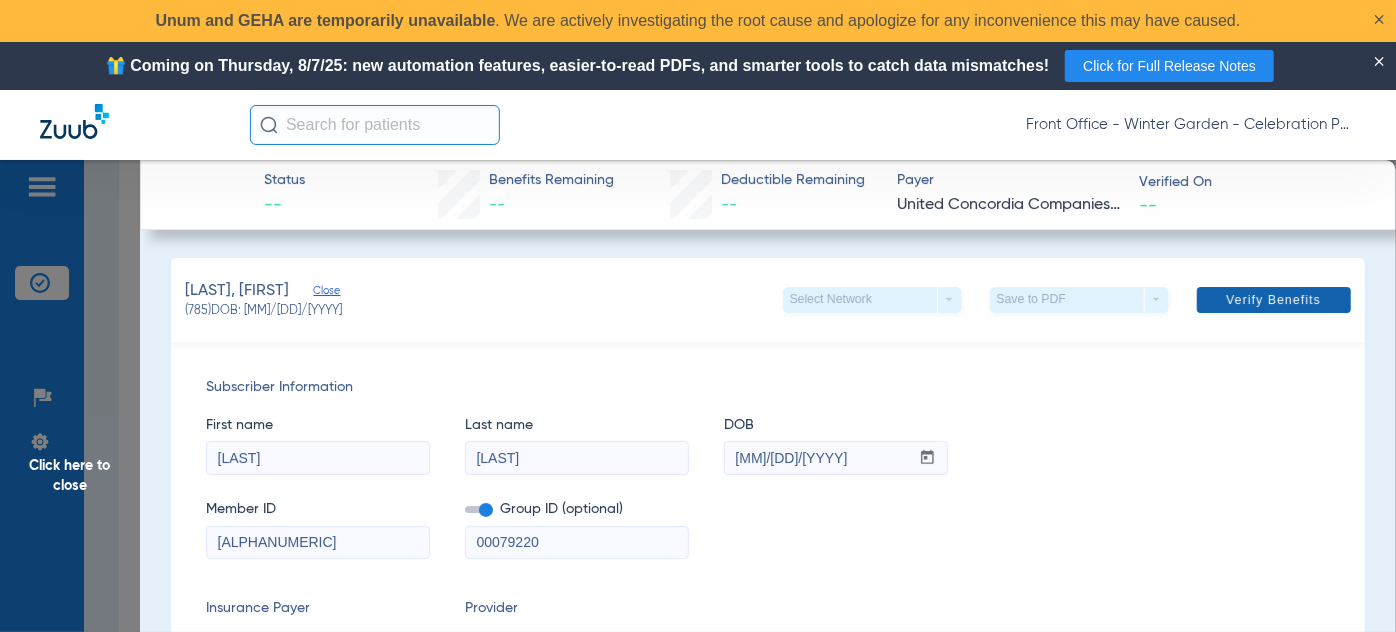 click 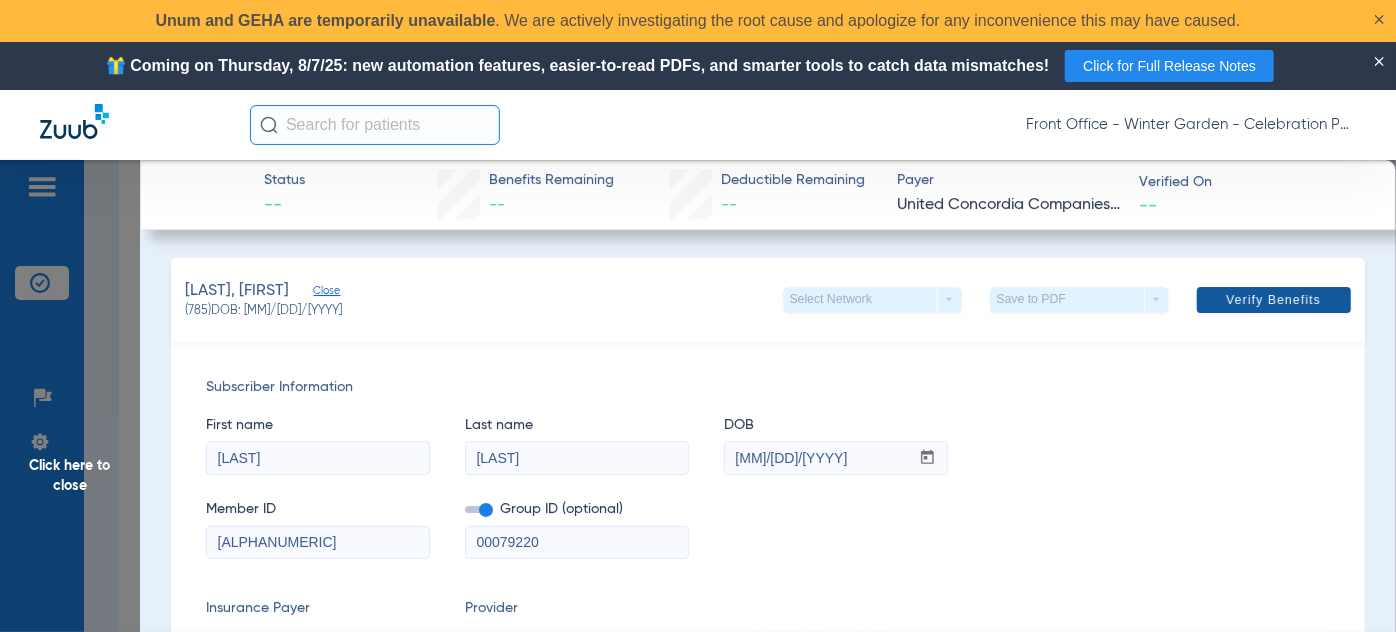 click 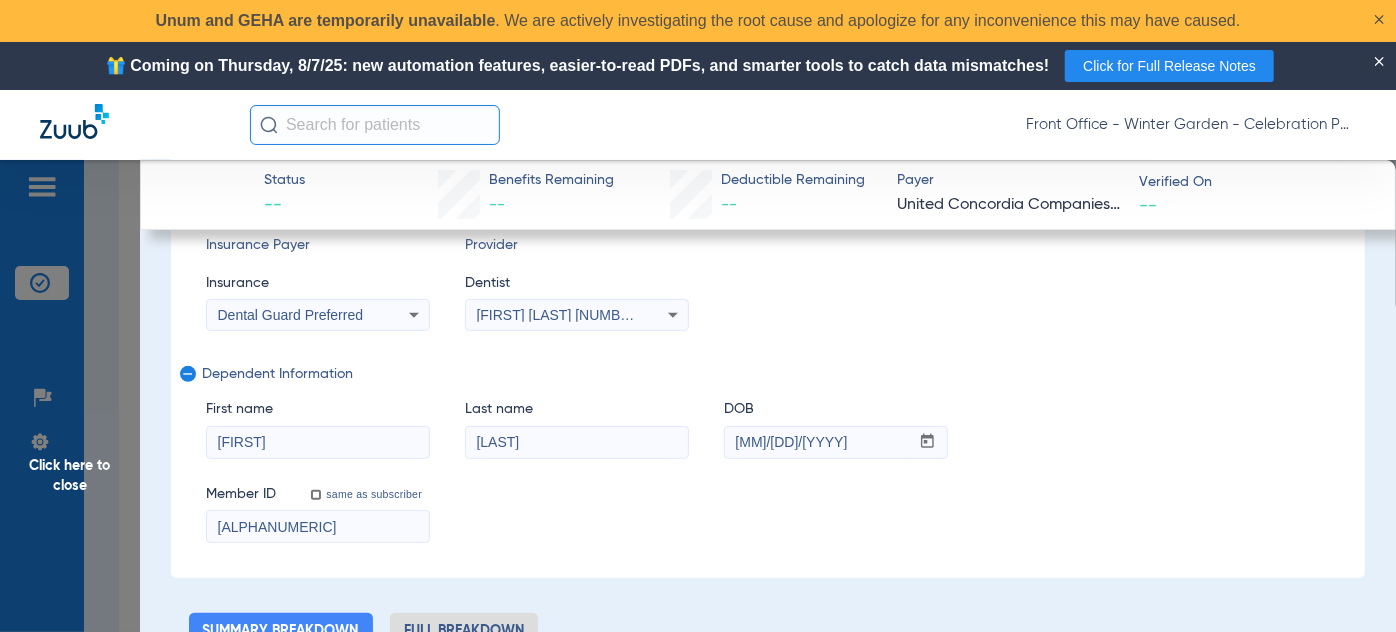 scroll, scrollTop: 0, scrollLeft: 0, axis: both 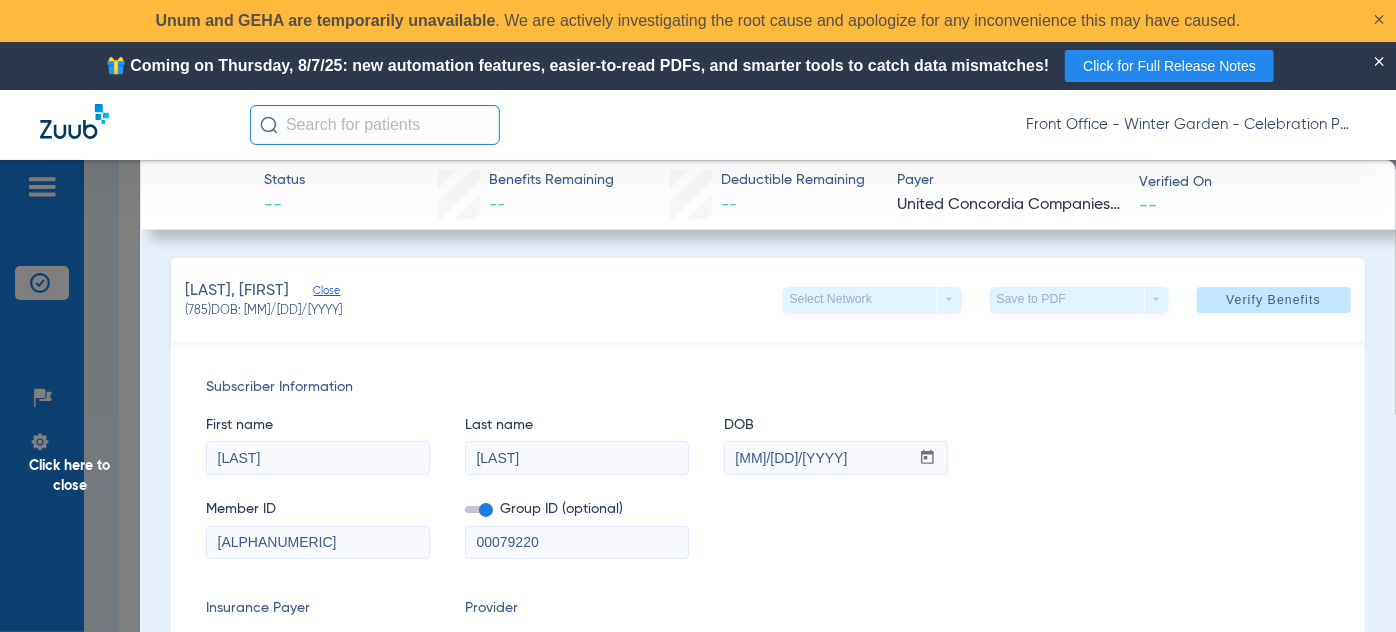 click on "Click here to close" 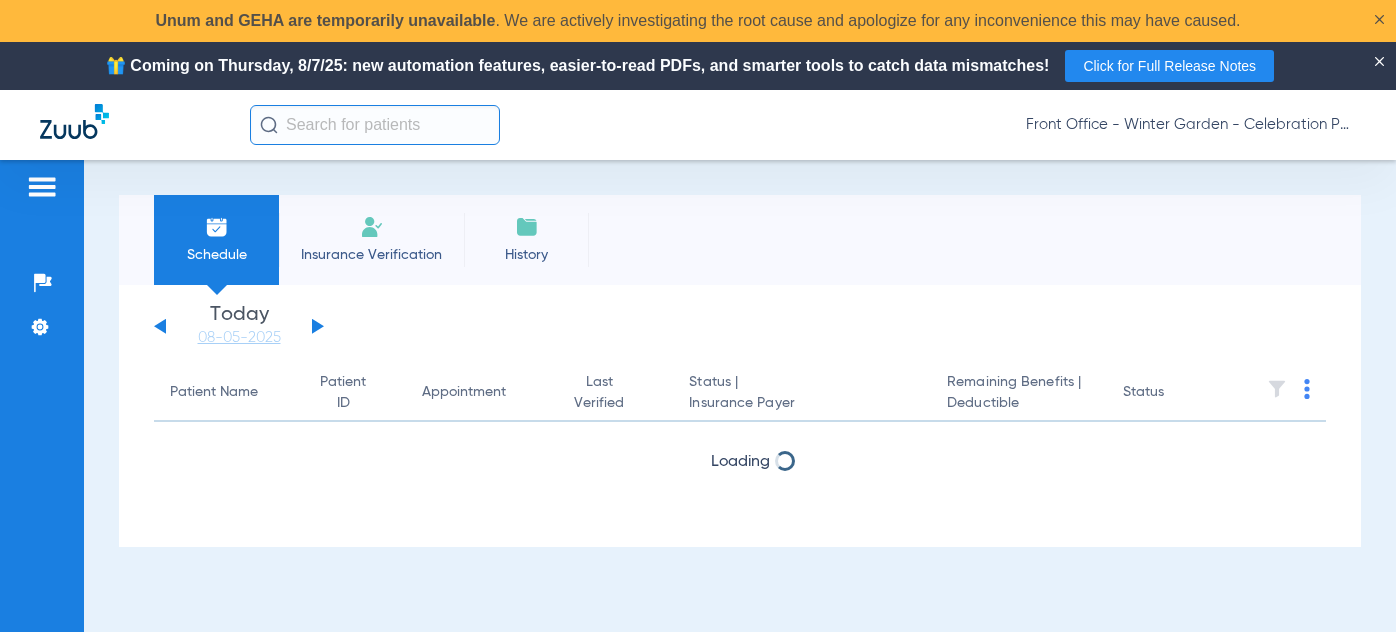 scroll, scrollTop: 0, scrollLeft: 0, axis: both 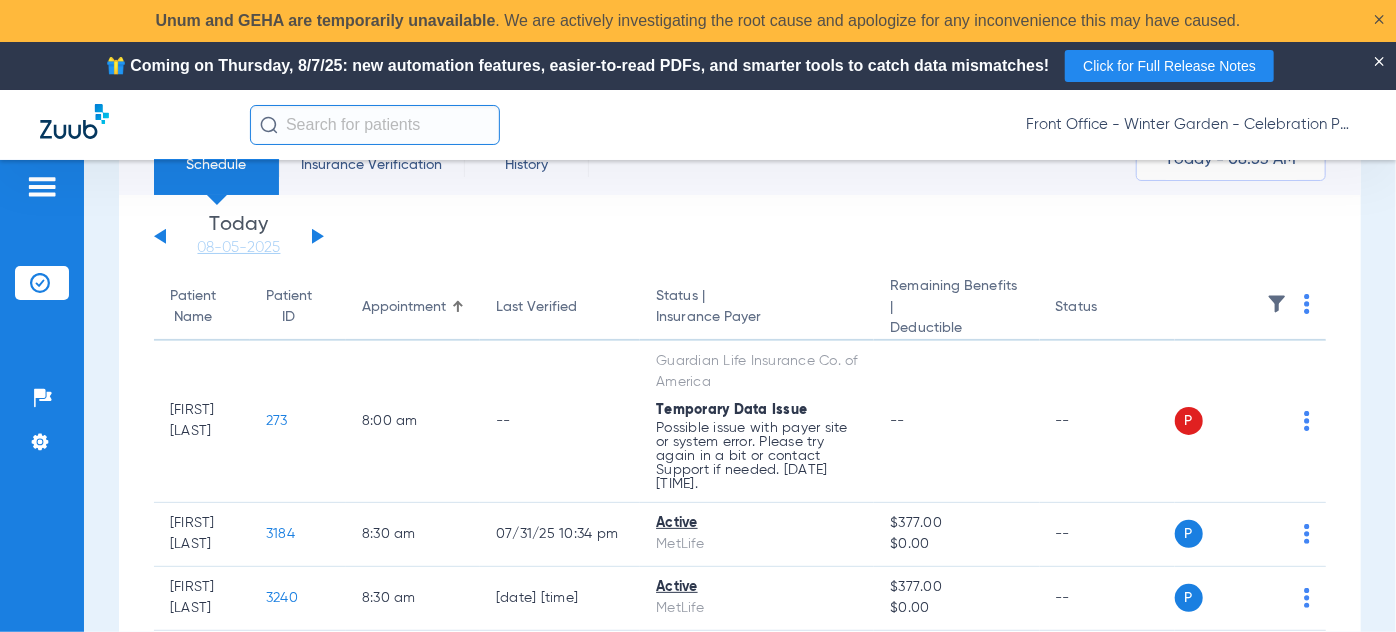 click 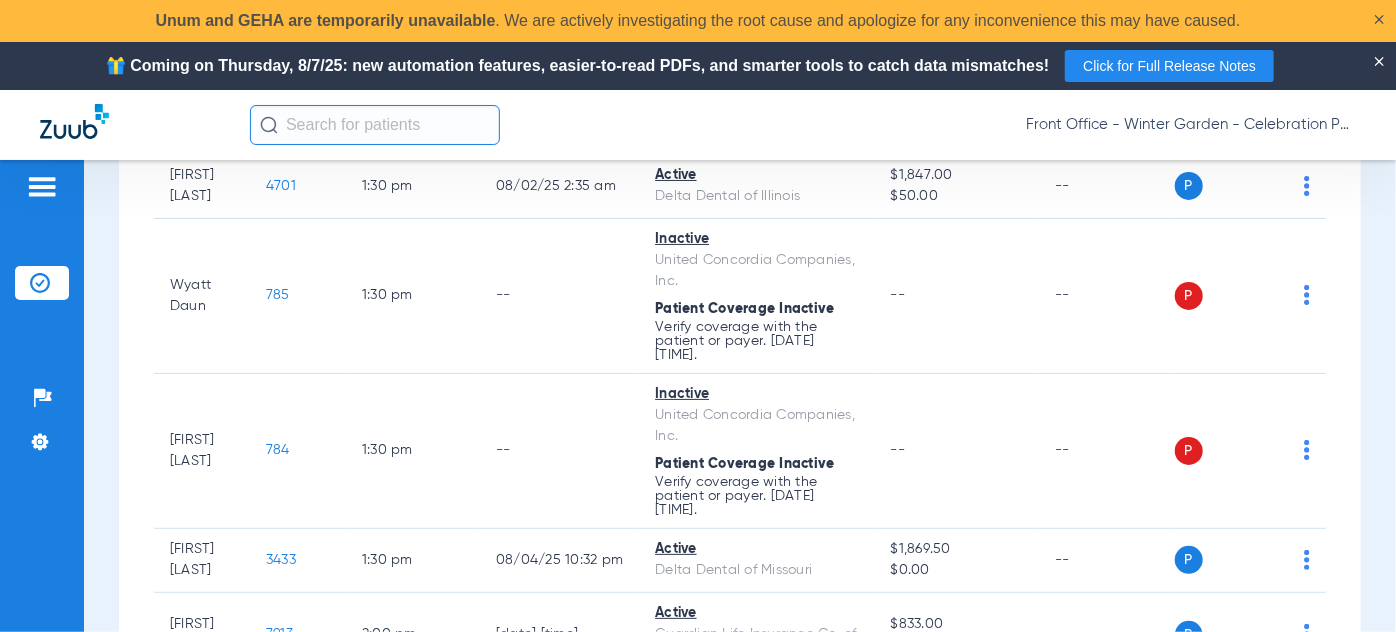 scroll, scrollTop: 2181, scrollLeft: 0, axis: vertical 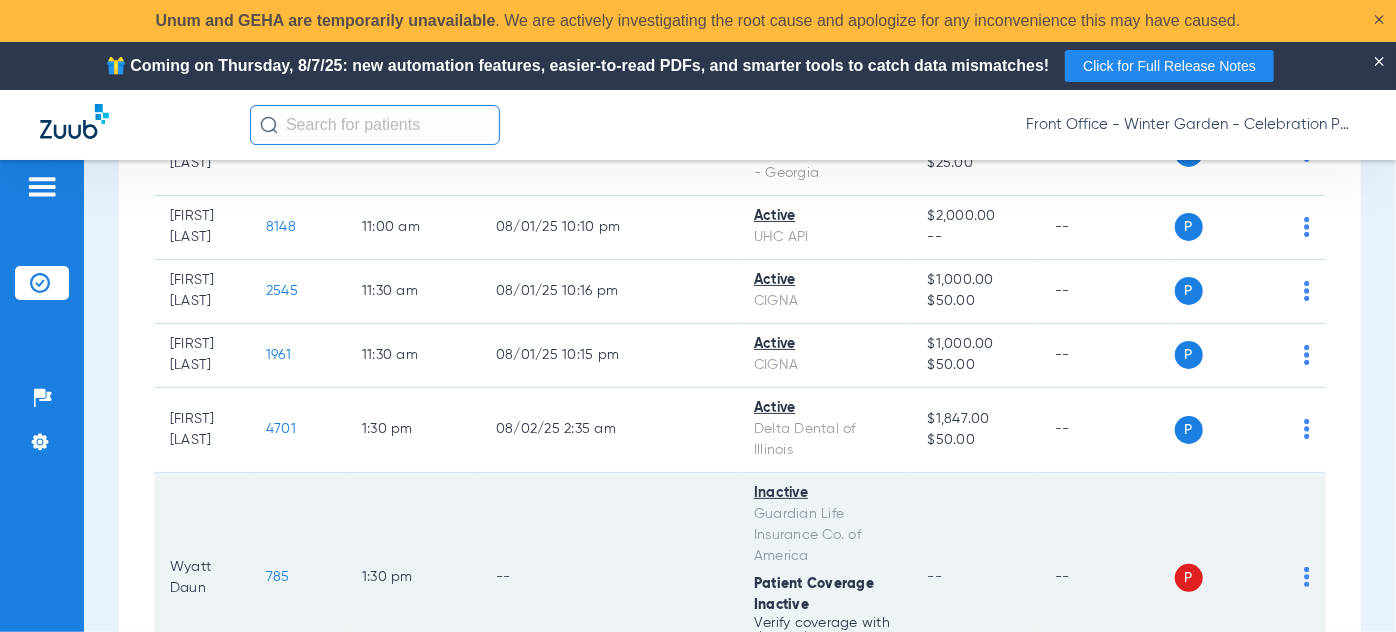 click on "Inactive   Guardian Life Insurance Co. of America  Patient Coverage Inactive Verify coverage with the patient or payer. 08/04/25 10:50 PM." 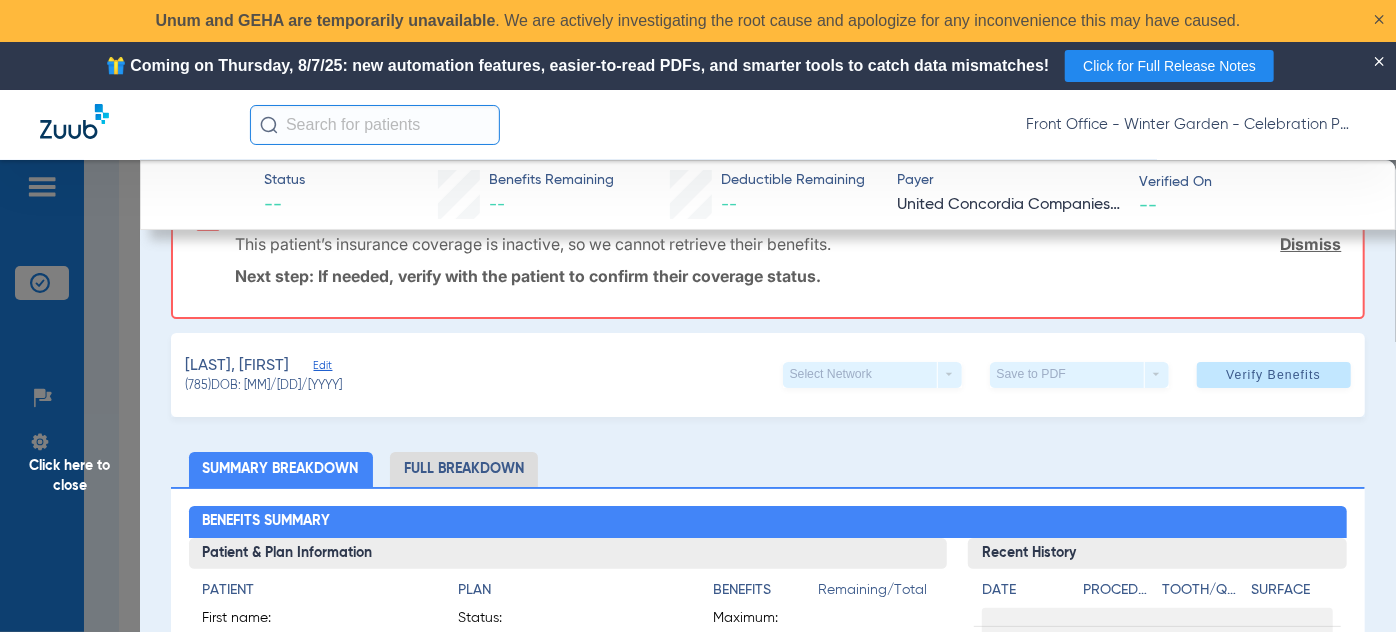 scroll, scrollTop: 0, scrollLeft: 0, axis: both 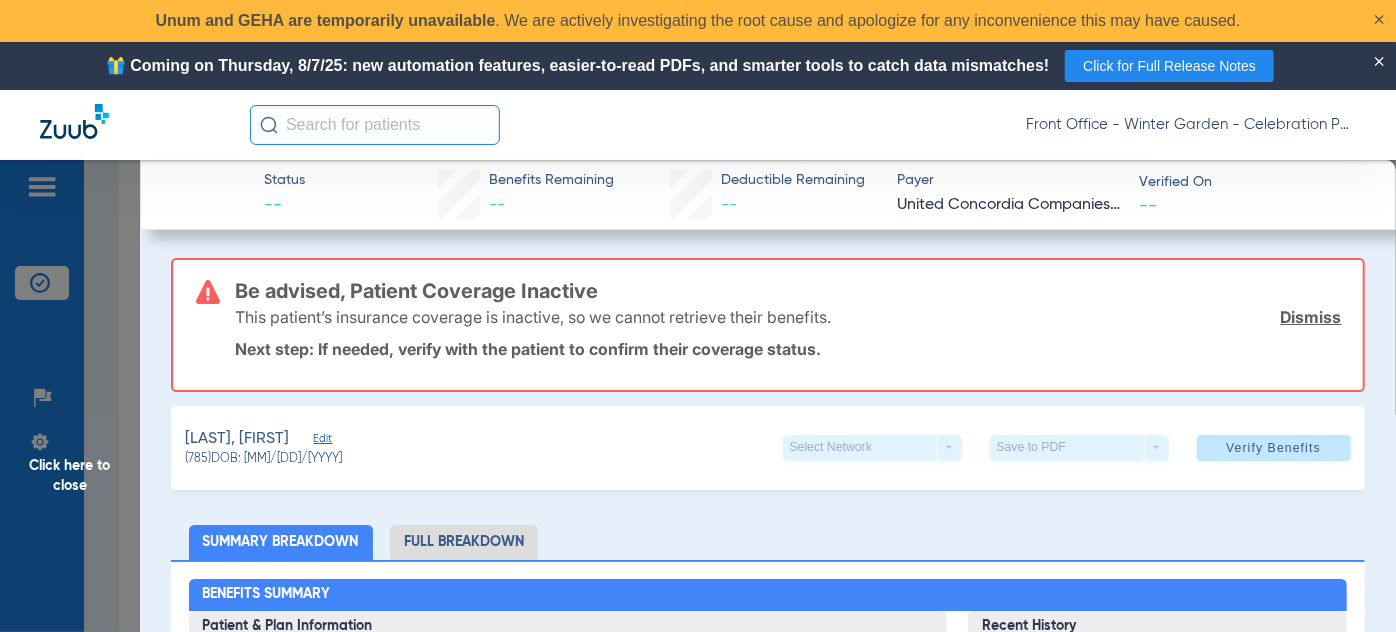click on "Status --  Benefits Remaining   --   Deductible Remaining   --  Payer United Concordia Companies, Inc.  Verified On
--   Be advised, Patient Coverage Inactive  This patient’s insurance coverage is inactive, so we cannot retrieve their benefits.  Dismiss  Next step: If needed, verify with the patient to confirm their coverage status.  Daun, Wyatt   Edit   (785)   DOB: 11/14/2015   Select Network  arrow_drop_down  Save to PDF  arrow_drop_down  Verify Benefits   Subscriber Information   First name  Chadwick  Last name  Daun  DOB  mm / dd / yyyy 01/05/1981  Member ID  DRU777658  Group ID (optional)  00079220  Insurance Payer   Insurance
Guardian Life Insurance Co. Of America  Provider   Dentist
Andrew Gooch  1609288539  remove   Dependent Information   First name  Wyatt  Last name  Daun  DOB  mm / dd / yyyy 11/14/2015  Member ID  same as subscriber DRU777658  Summary Breakdown   Full Breakdown  Benefits Summary Patient & Plan Information Patient First name:    Last name:    DOB:    Assignment:    Subscriber" 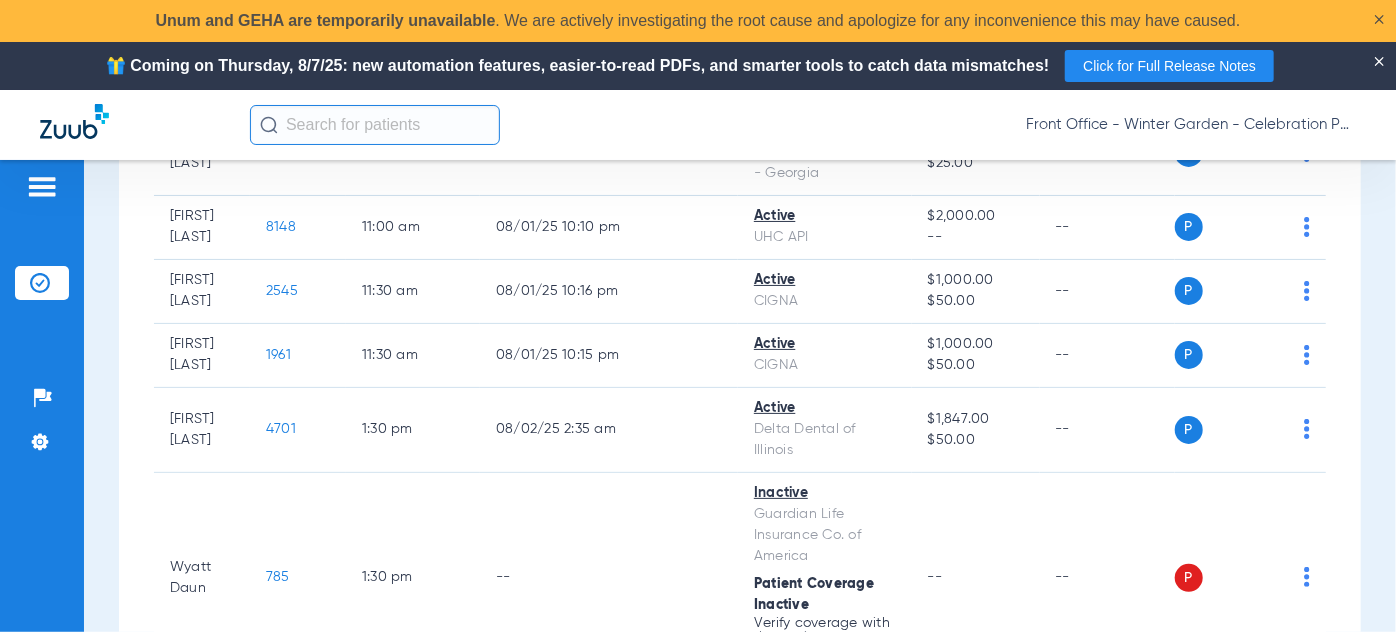 click on "784" 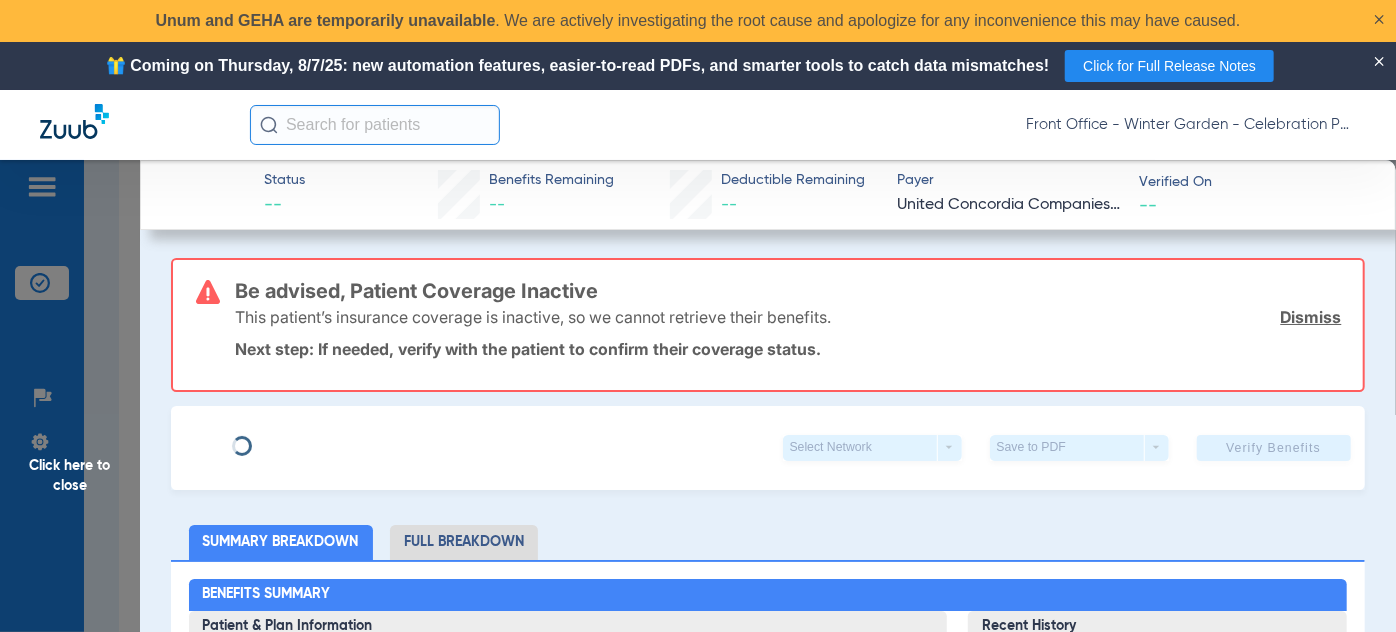 type on "[LAST]" 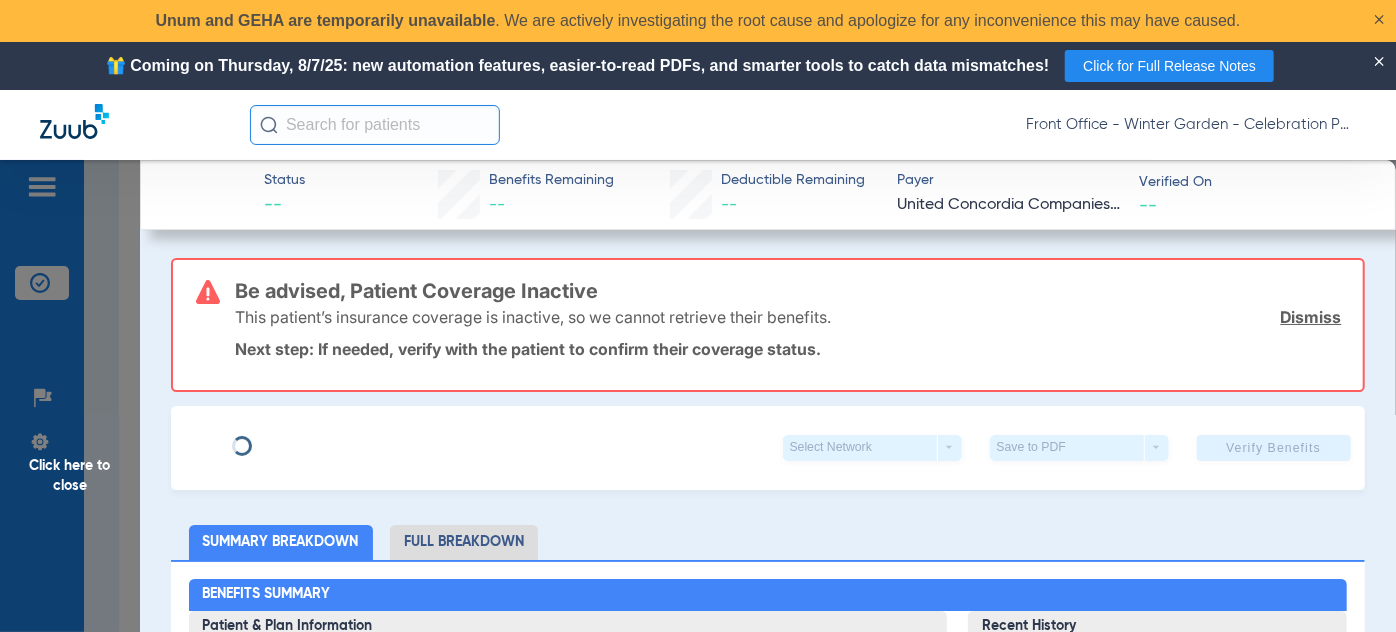 type on "[LAST]" 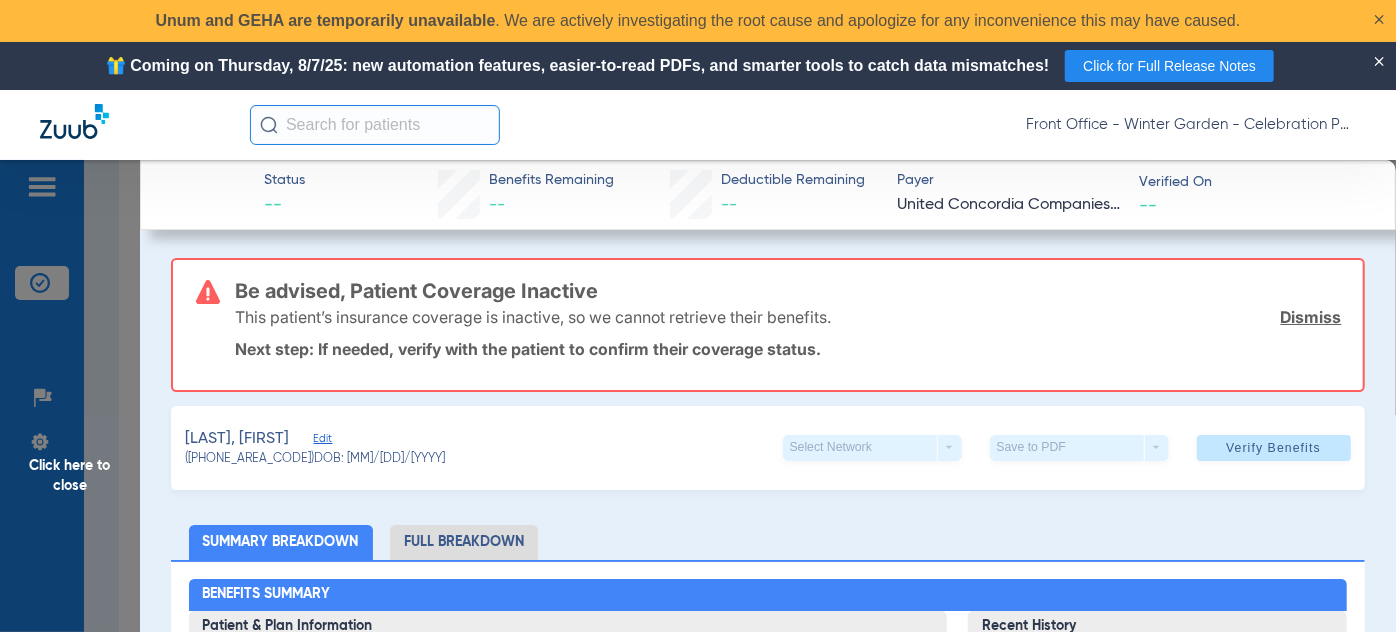 click on "Edit" 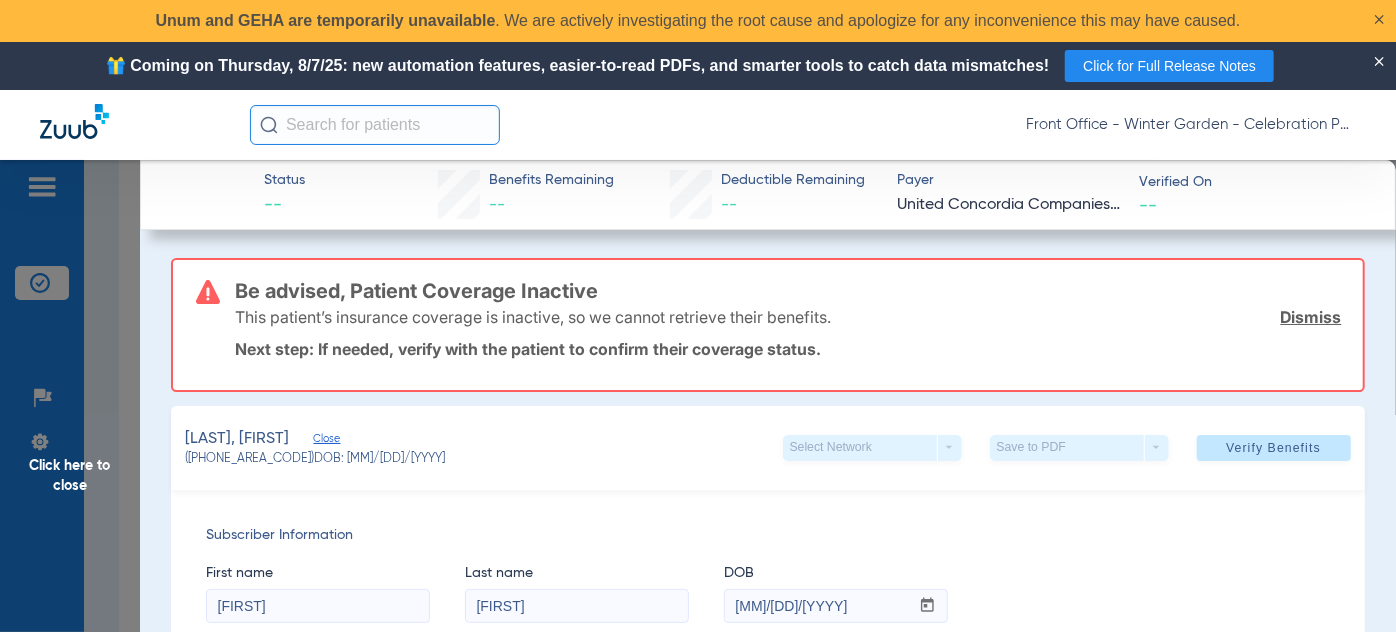 scroll, scrollTop: 363, scrollLeft: 0, axis: vertical 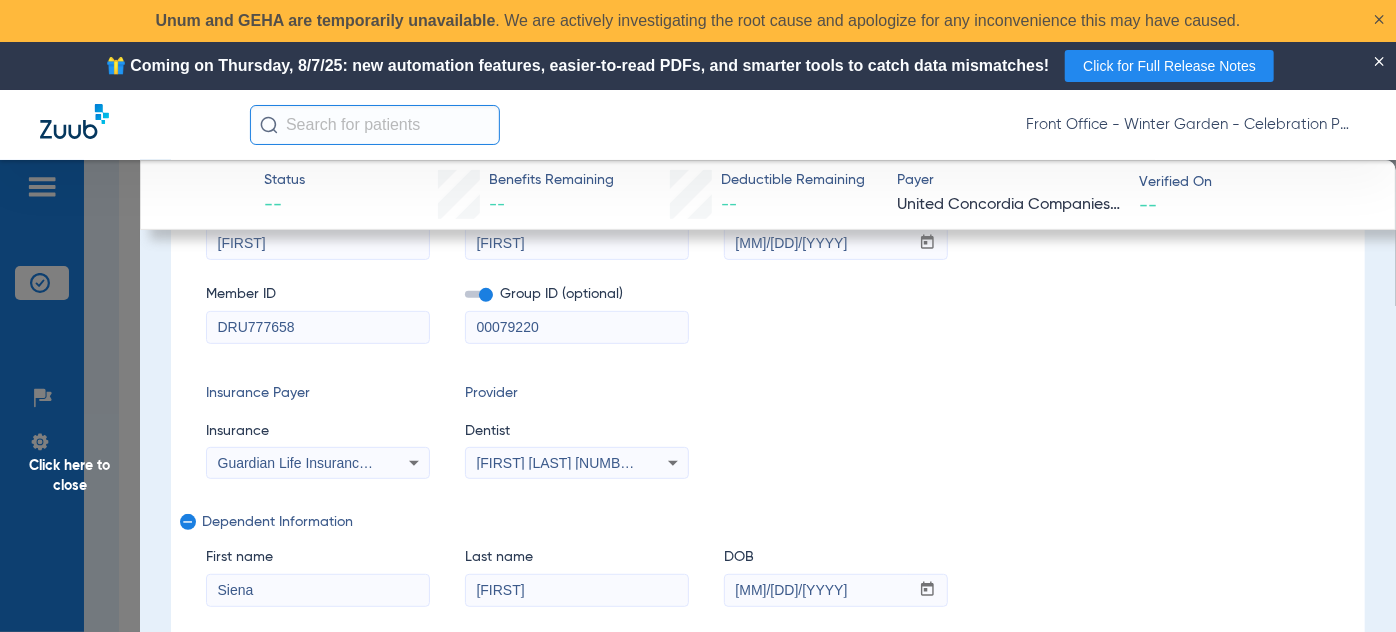 click on "Guardian Life Insurance Co. Of America" at bounding box center (342, 463) 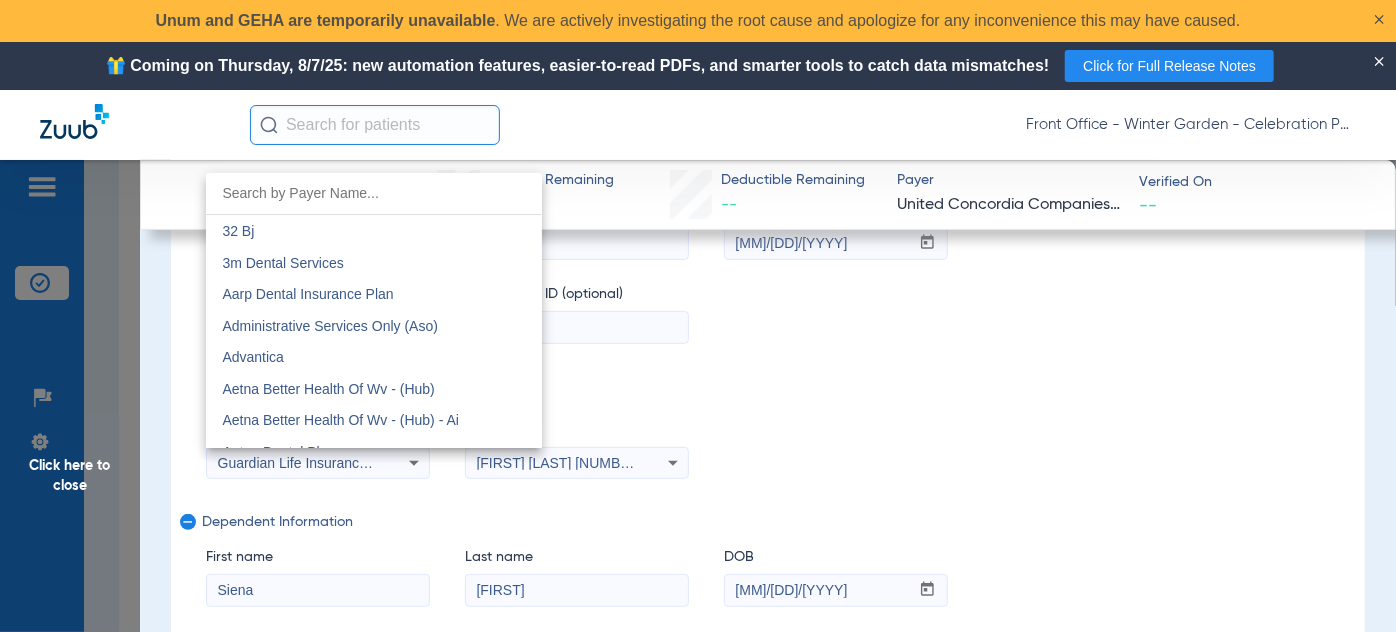 scroll, scrollTop: 6508, scrollLeft: 0, axis: vertical 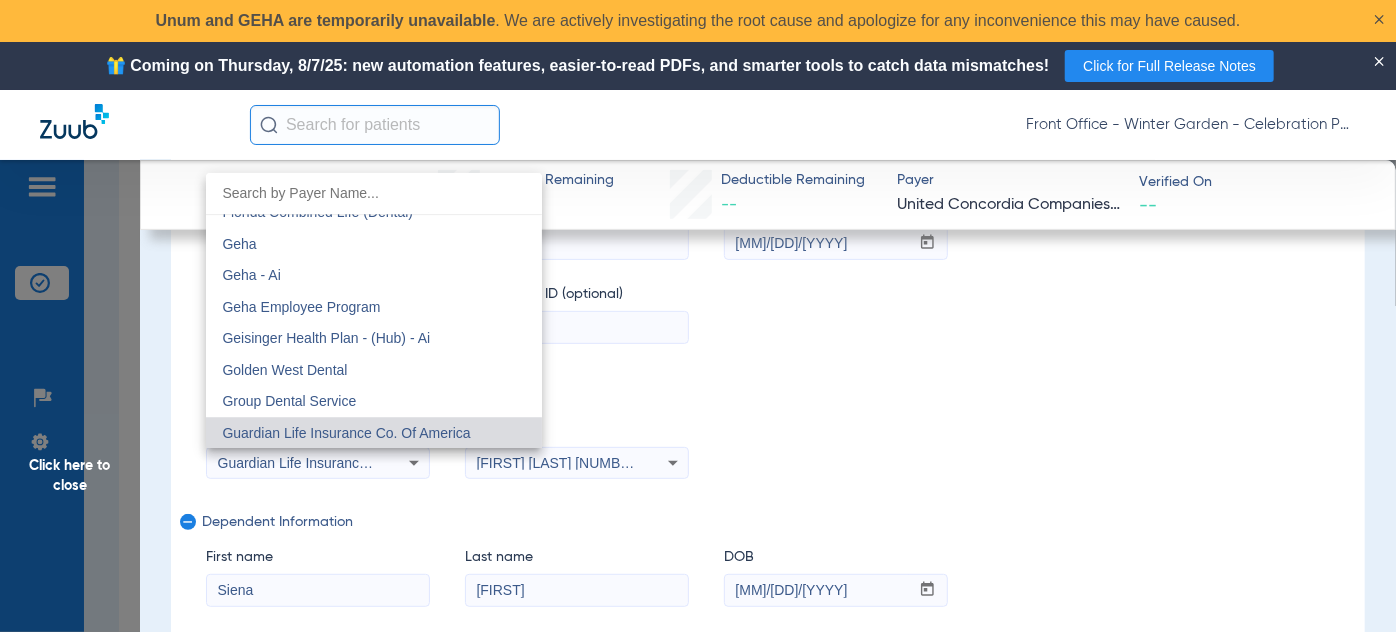 type on "d" 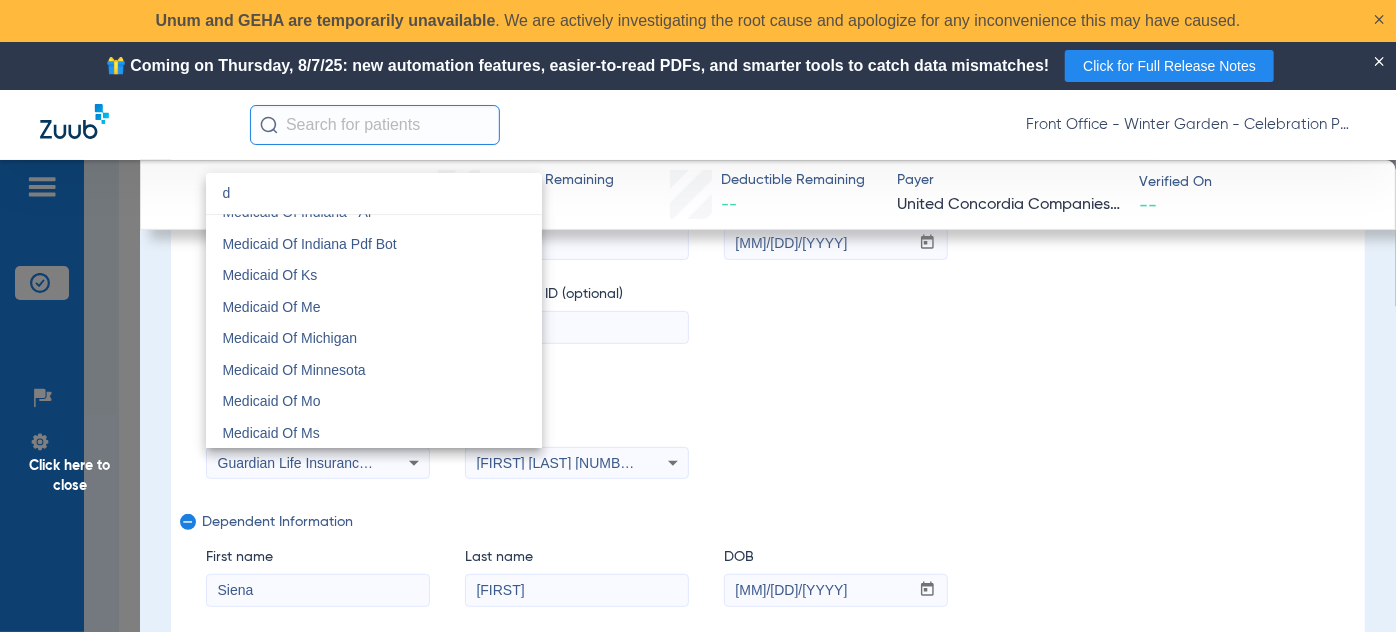 drag, startPoint x: 296, startPoint y: 196, endPoint x: 283, endPoint y: 196, distance: 13 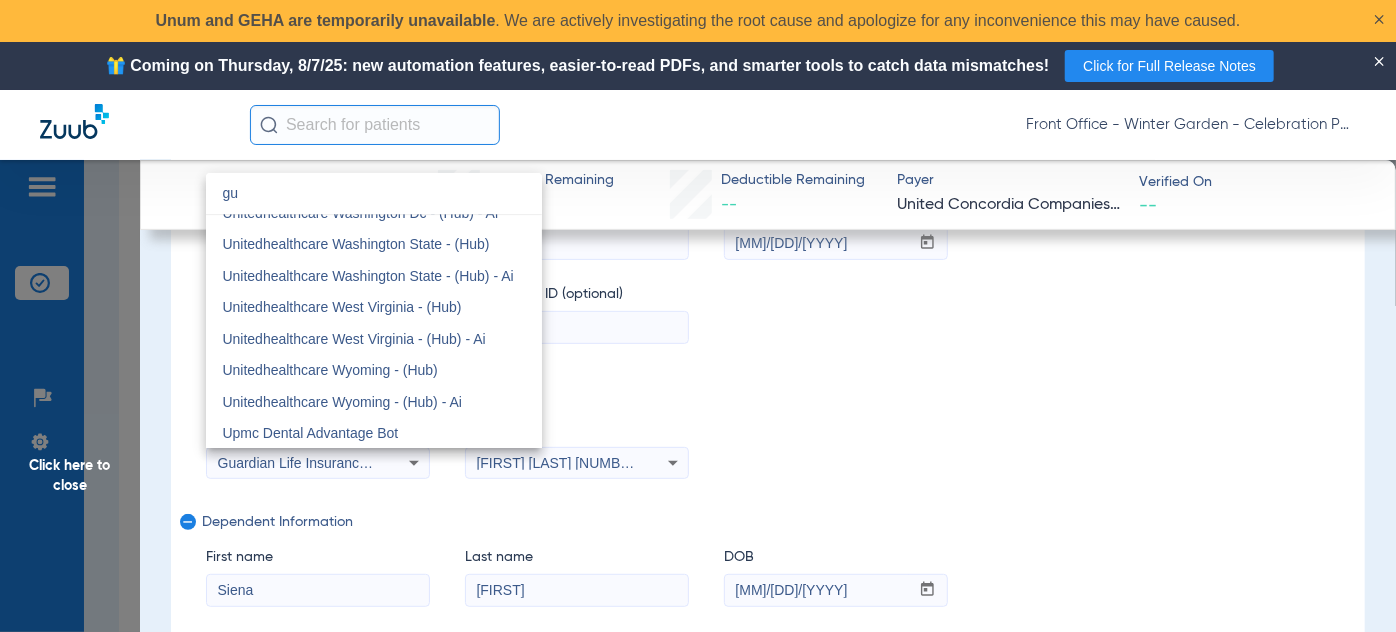 scroll, scrollTop: 0, scrollLeft: 0, axis: both 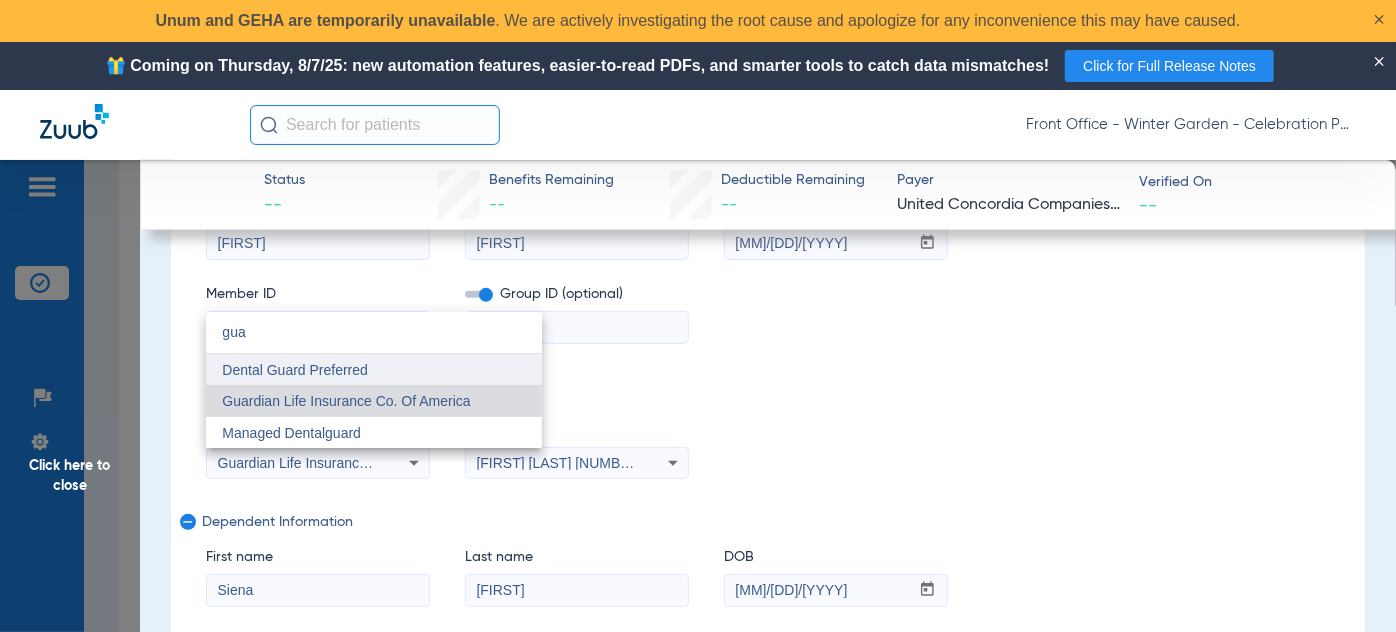 type on "gua" 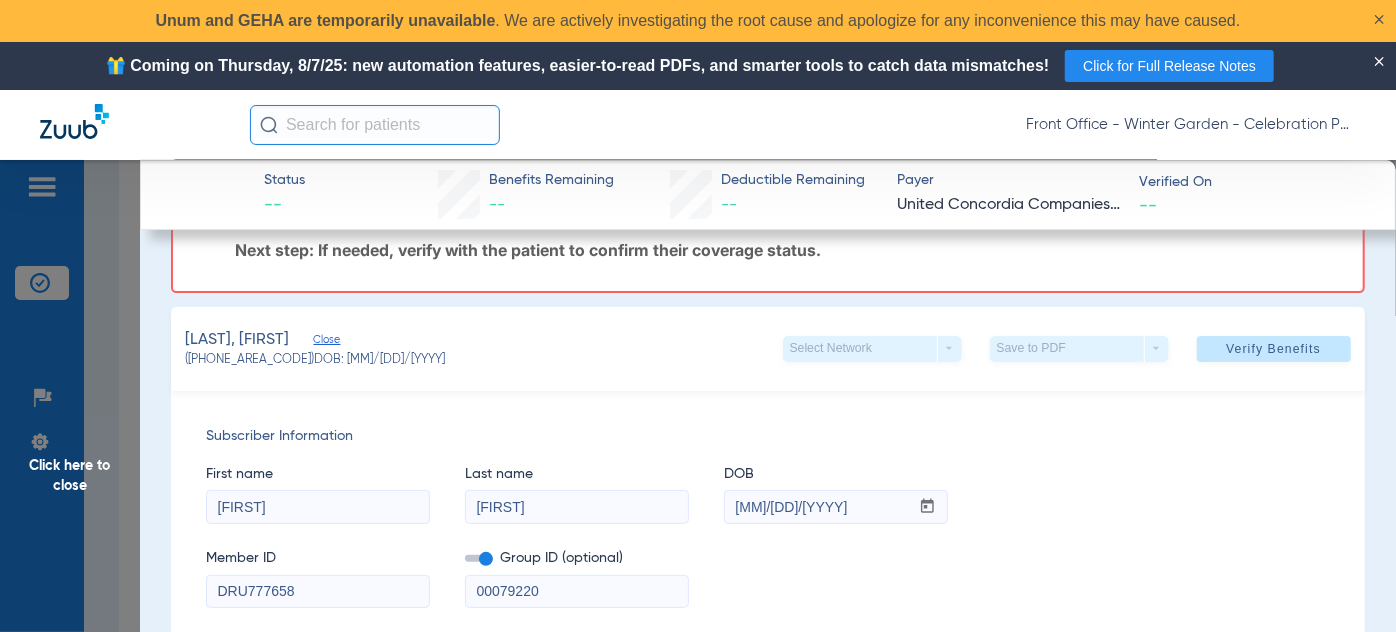 scroll, scrollTop: 90, scrollLeft: 0, axis: vertical 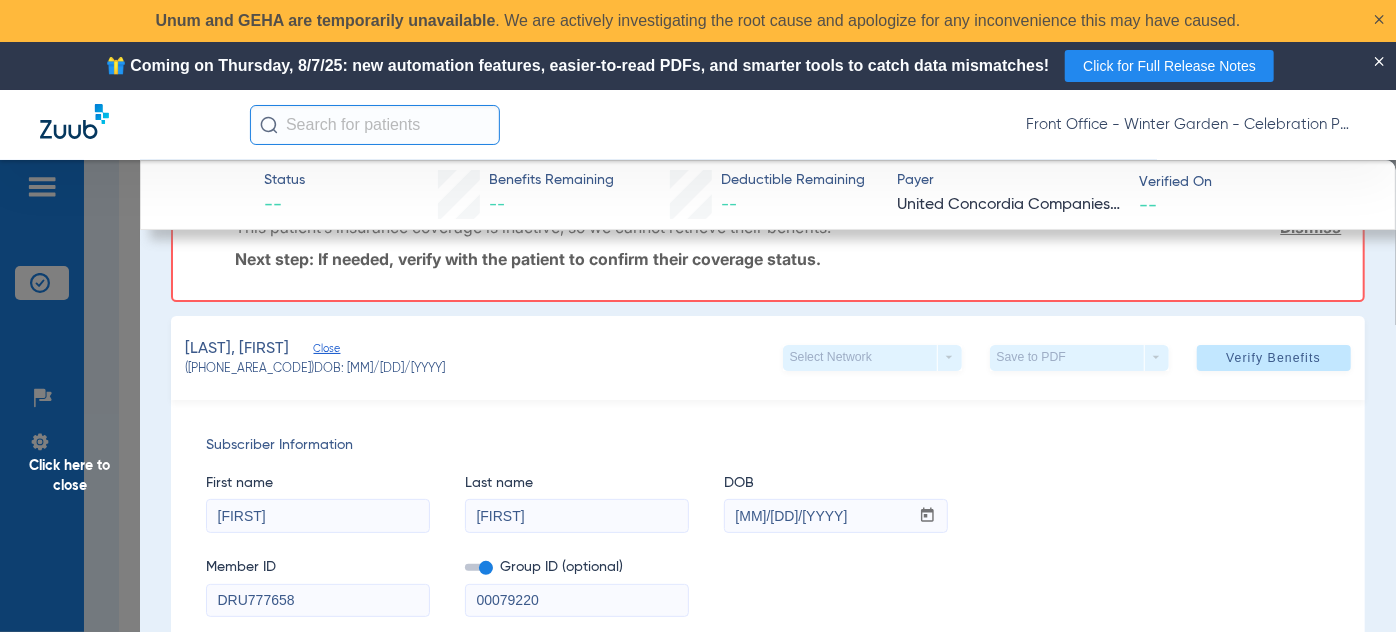 click on "Verify Benefits" 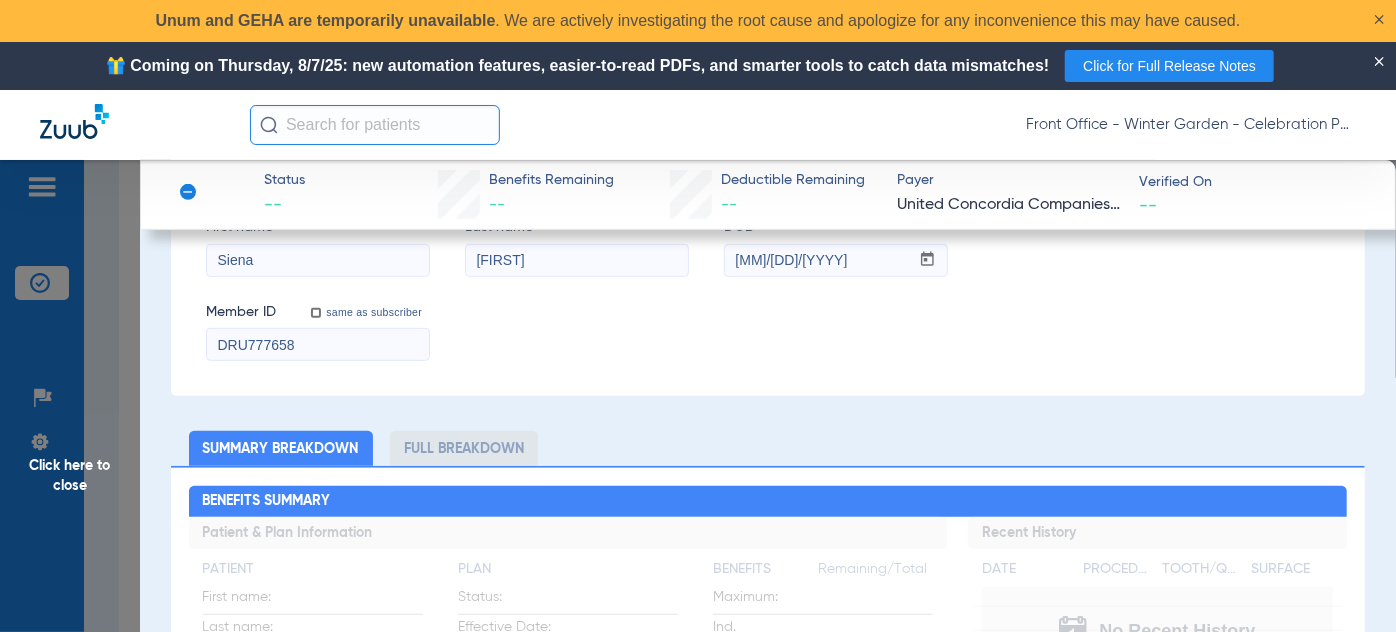 scroll, scrollTop: 0, scrollLeft: 0, axis: both 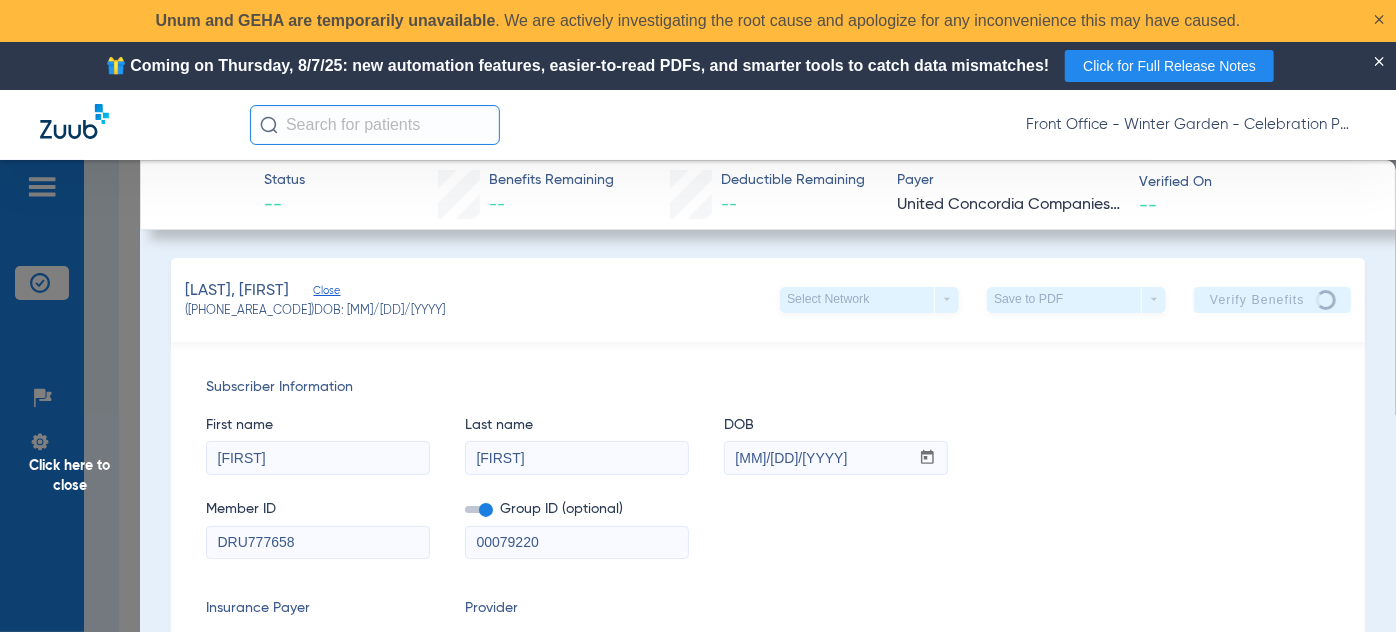 click on "Front Office - Winter Garden - Celebration Pediatric Dentistry" 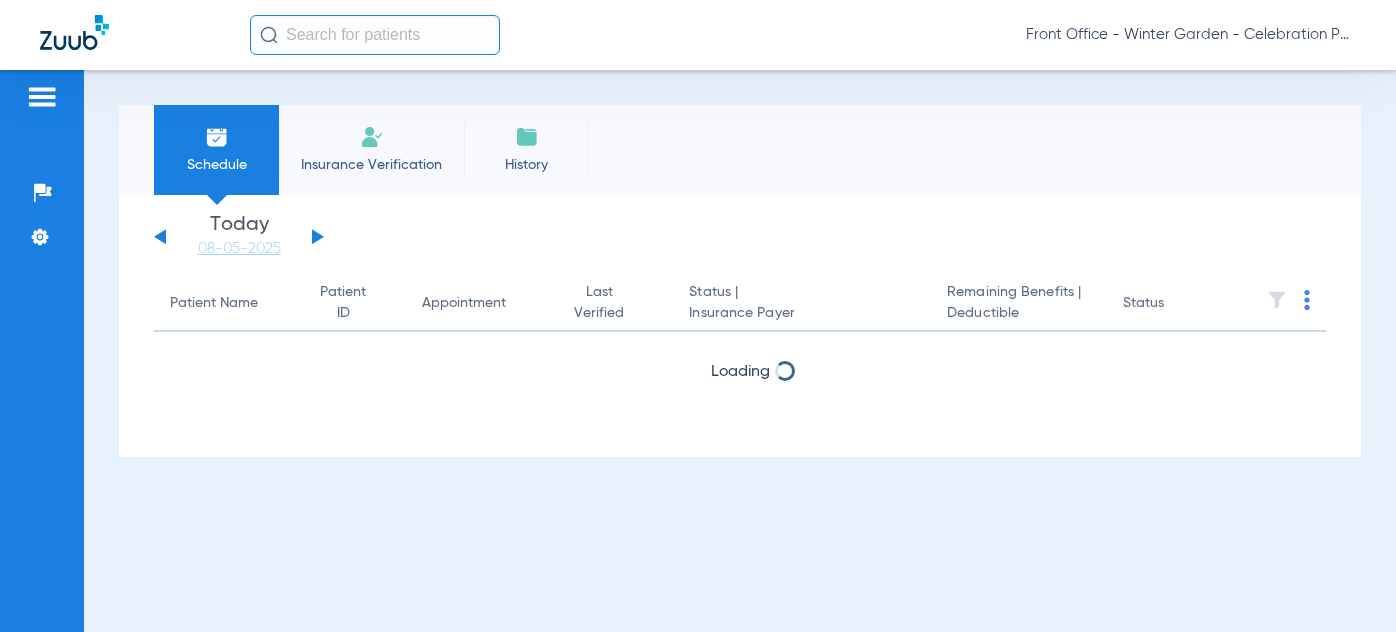 scroll, scrollTop: 0, scrollLeft: 0, axis: both 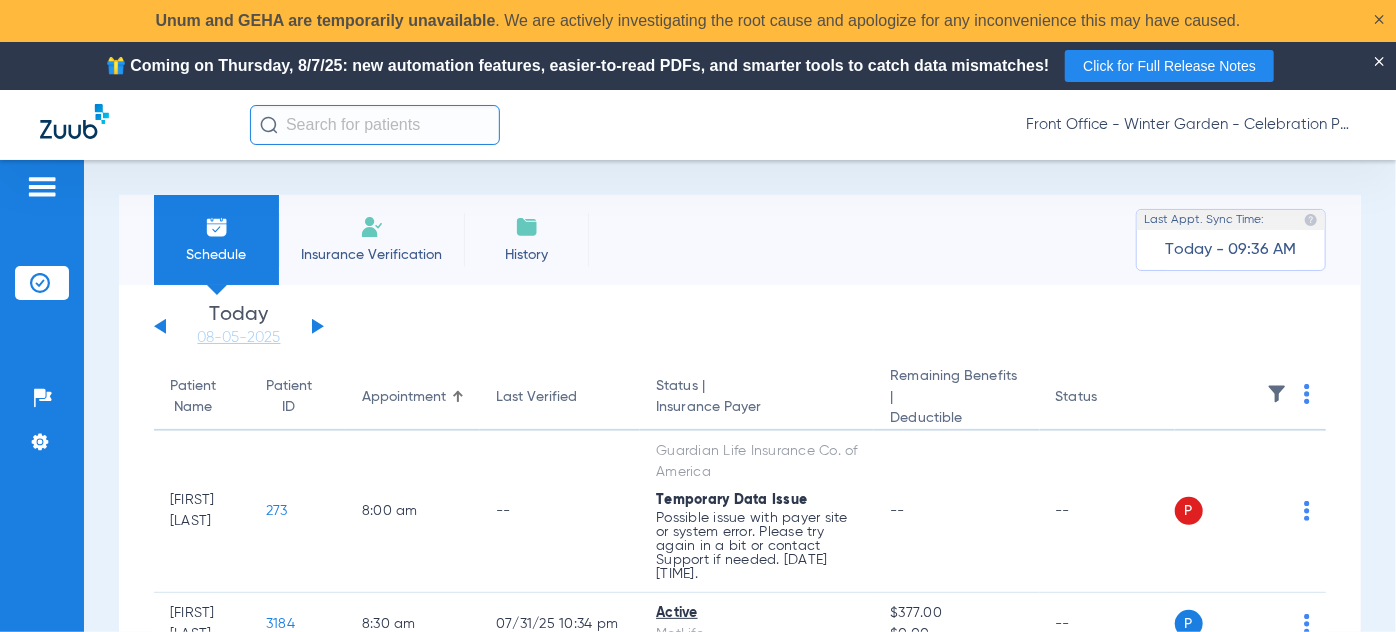 click 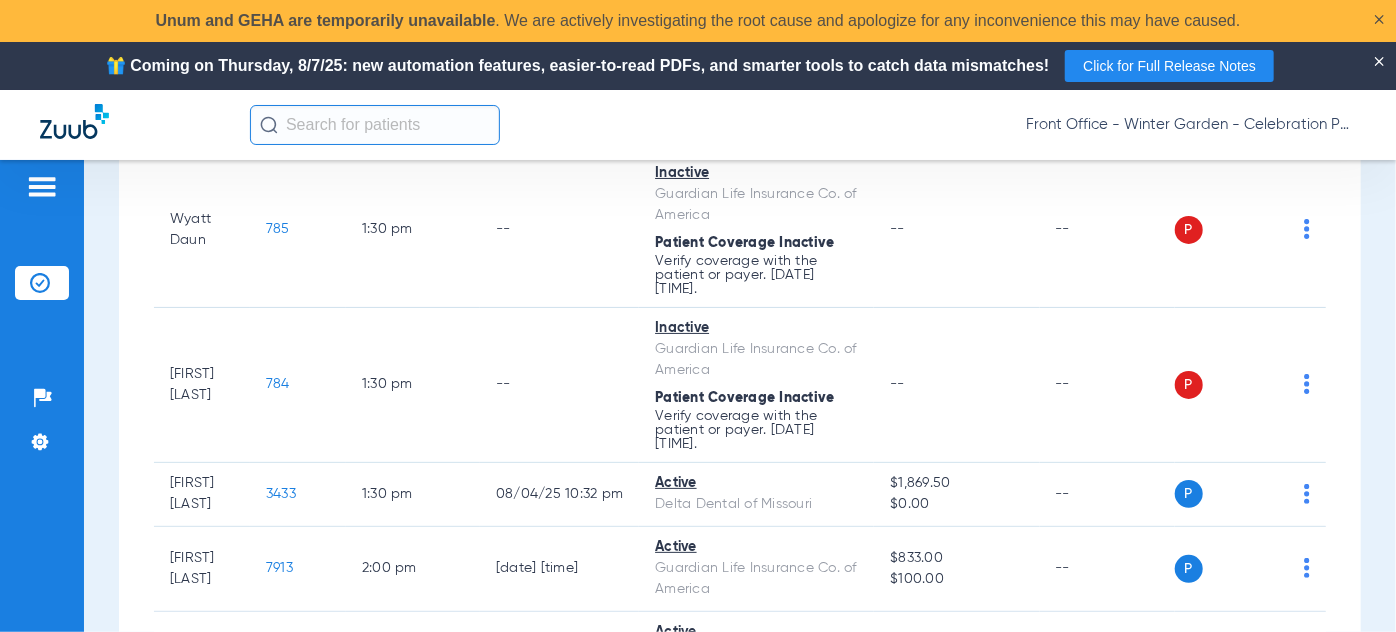 scroll, scrollTop: 2090, scrollLeft: 0, axis: vertical 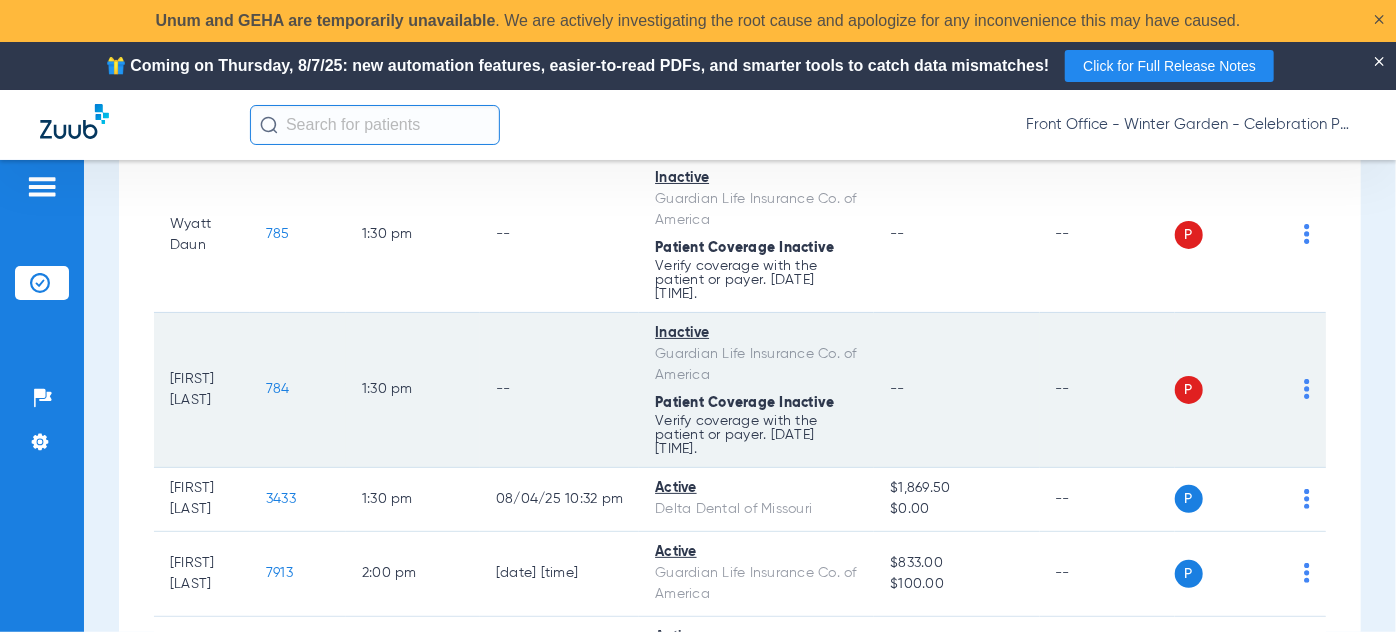 drag, startPoint x: 678, startPoint y: 529, endPoint x: 818, endPoint y: 537, distance: 140.22838 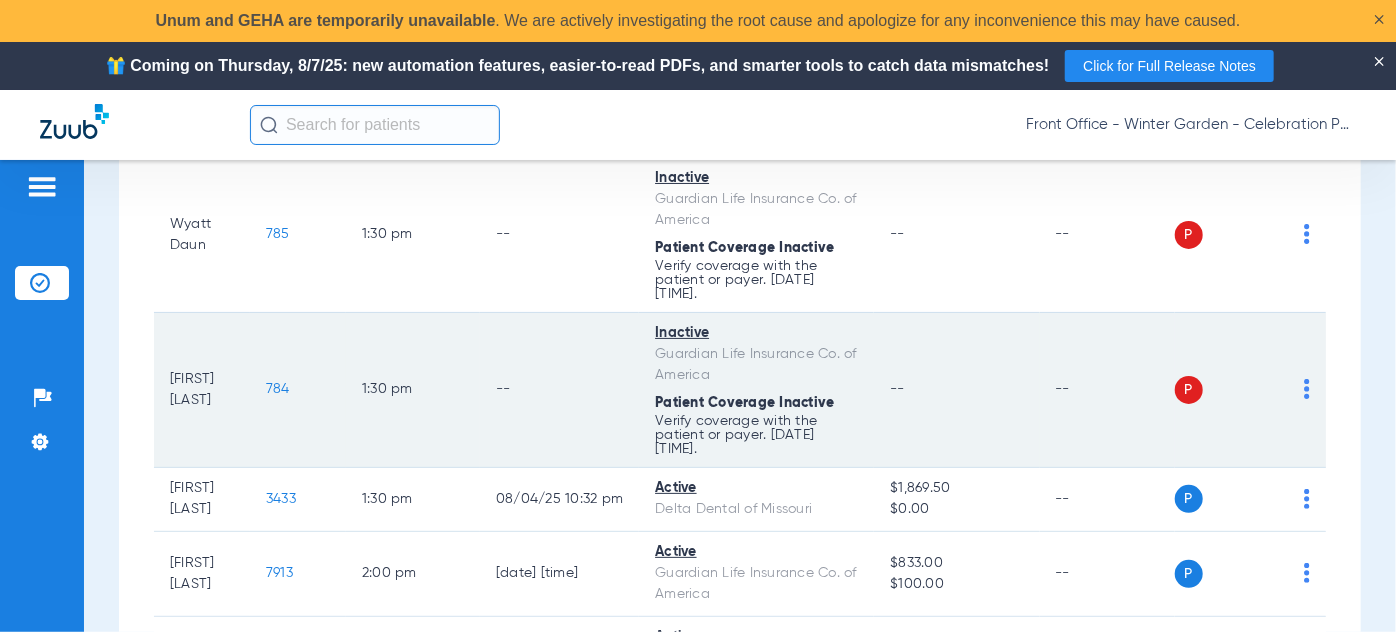 click on "Inactive   Guardian Life Insurance Co. of America  Patient Coverage Inactive Verify coverage with the patient or payer. [DATE] [TIME]." 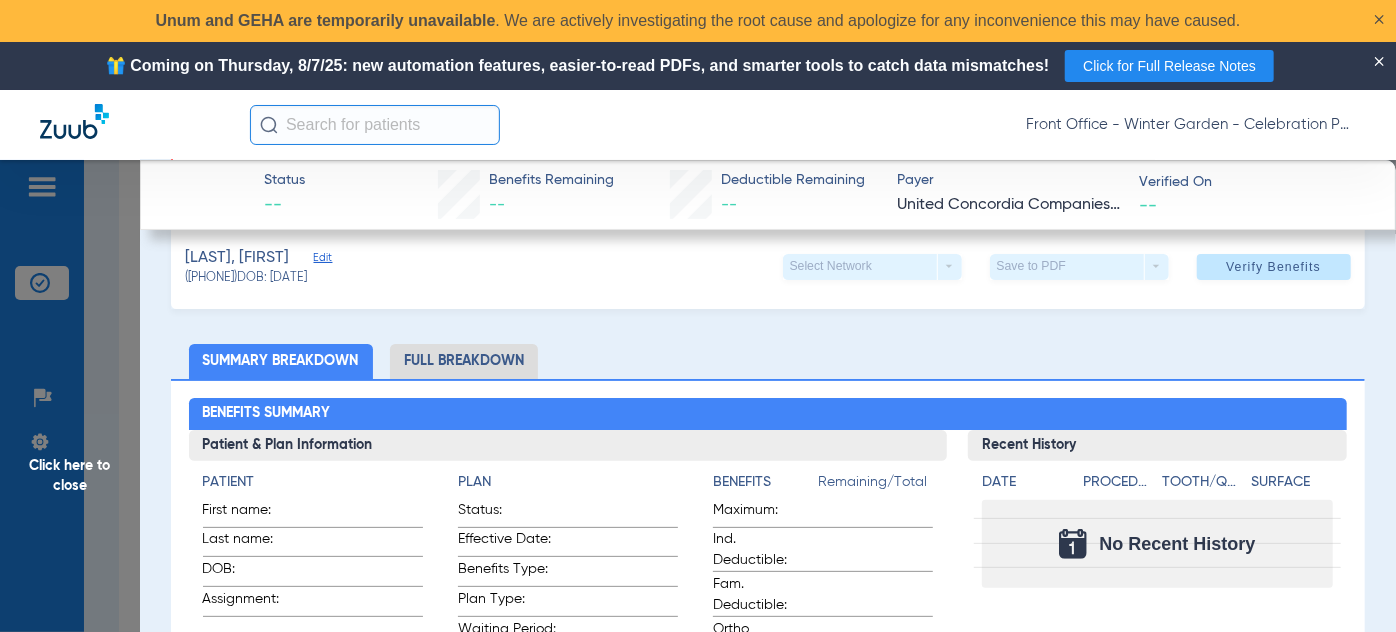 scroll, scrollTop: 0, scrollLeft: 0, axis: both 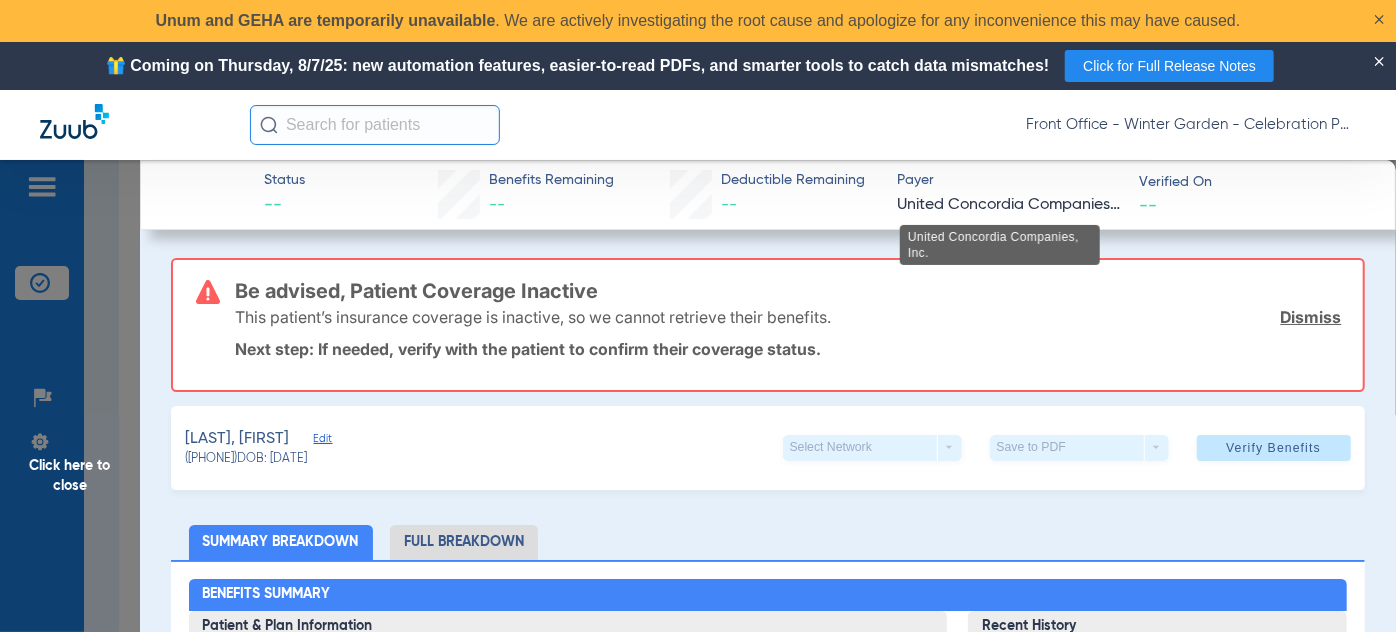 click on "United Concordia Companies, Inc." 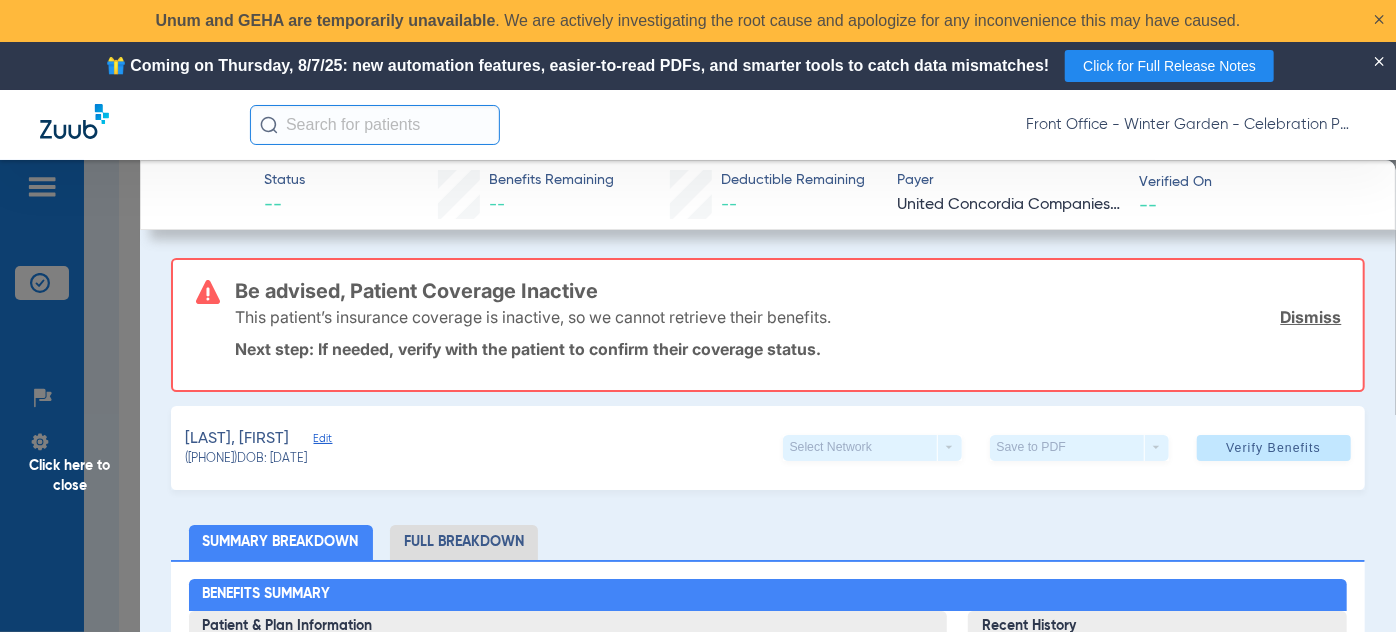 click on "Edit" 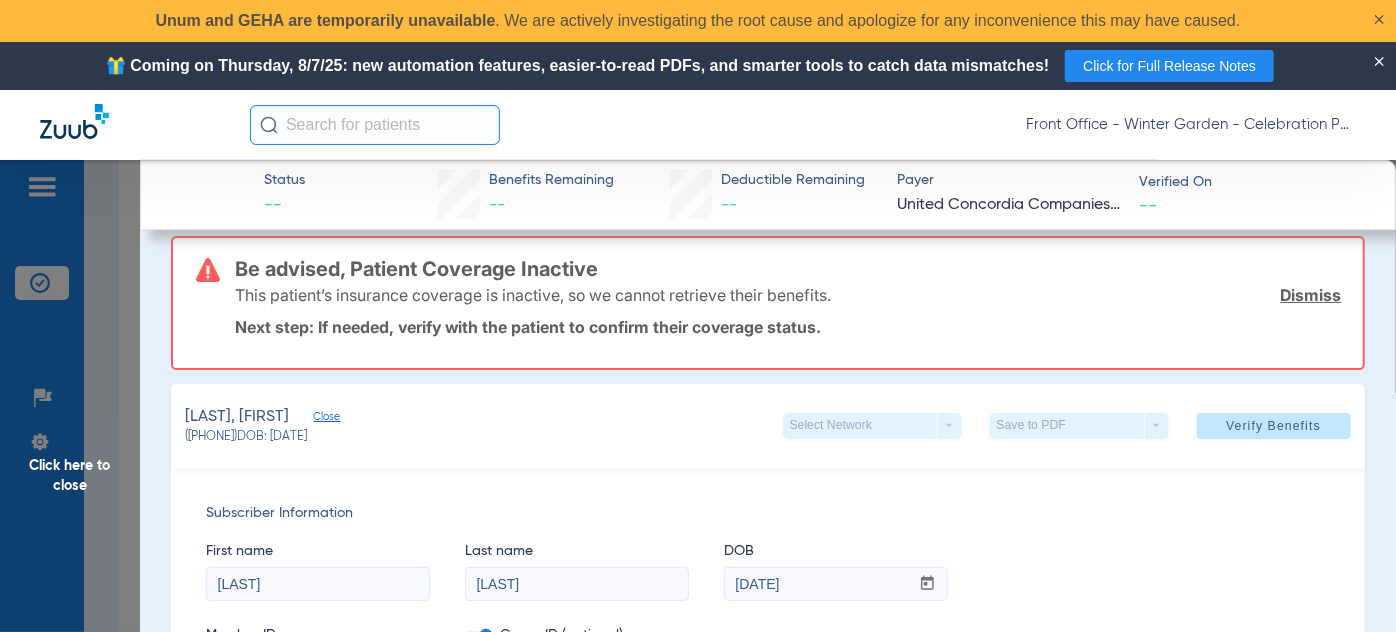 scroll, scrollTop: 0, scrollLeft: 0, axis: both 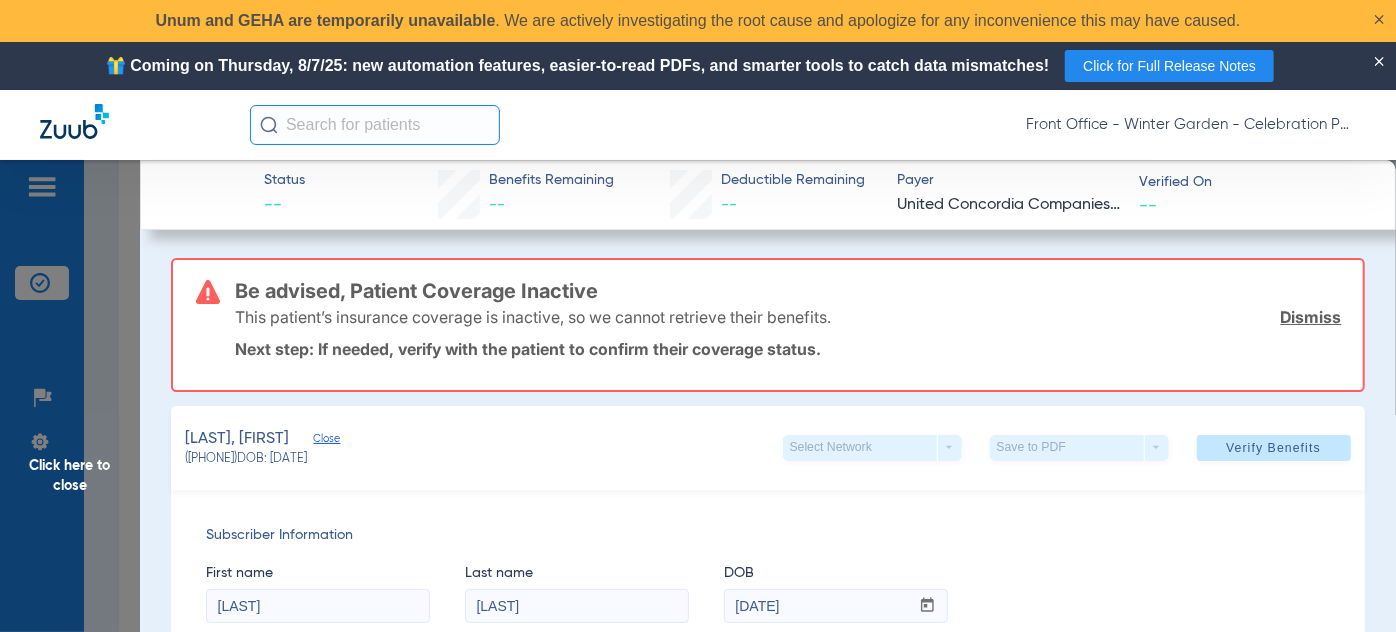 click on "Close" 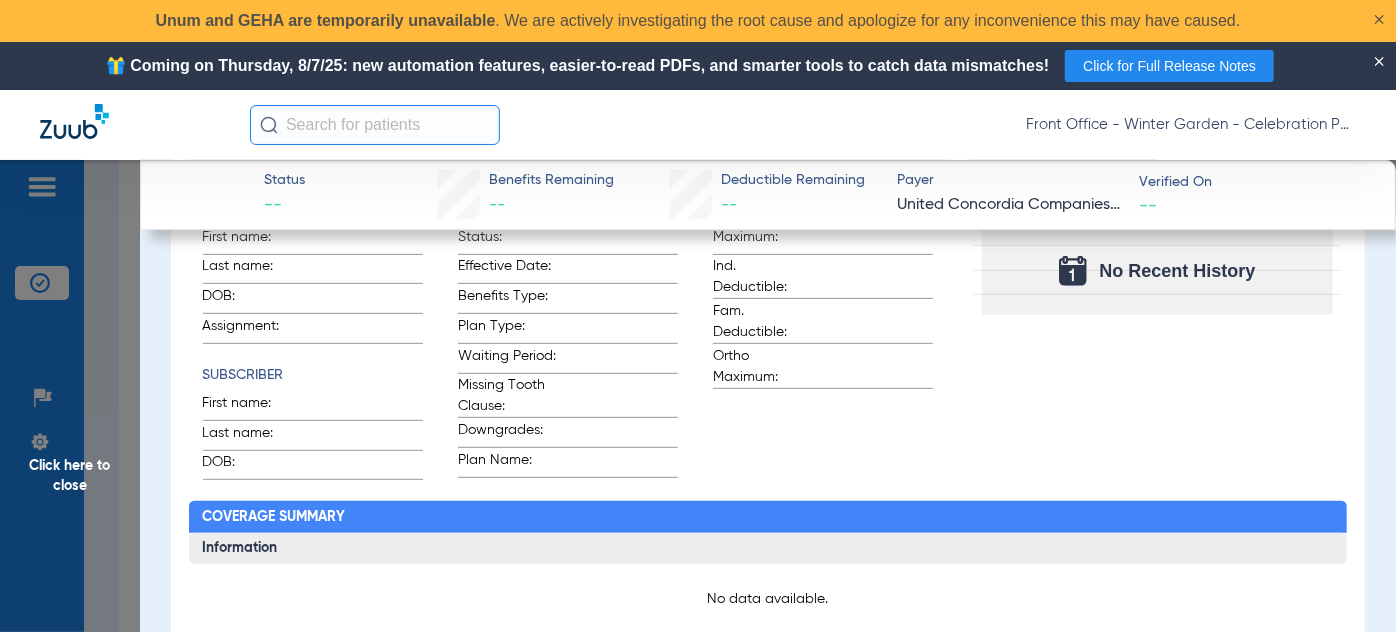 scroll, scrollTop: 0, scrollLeft: 0, axis: both 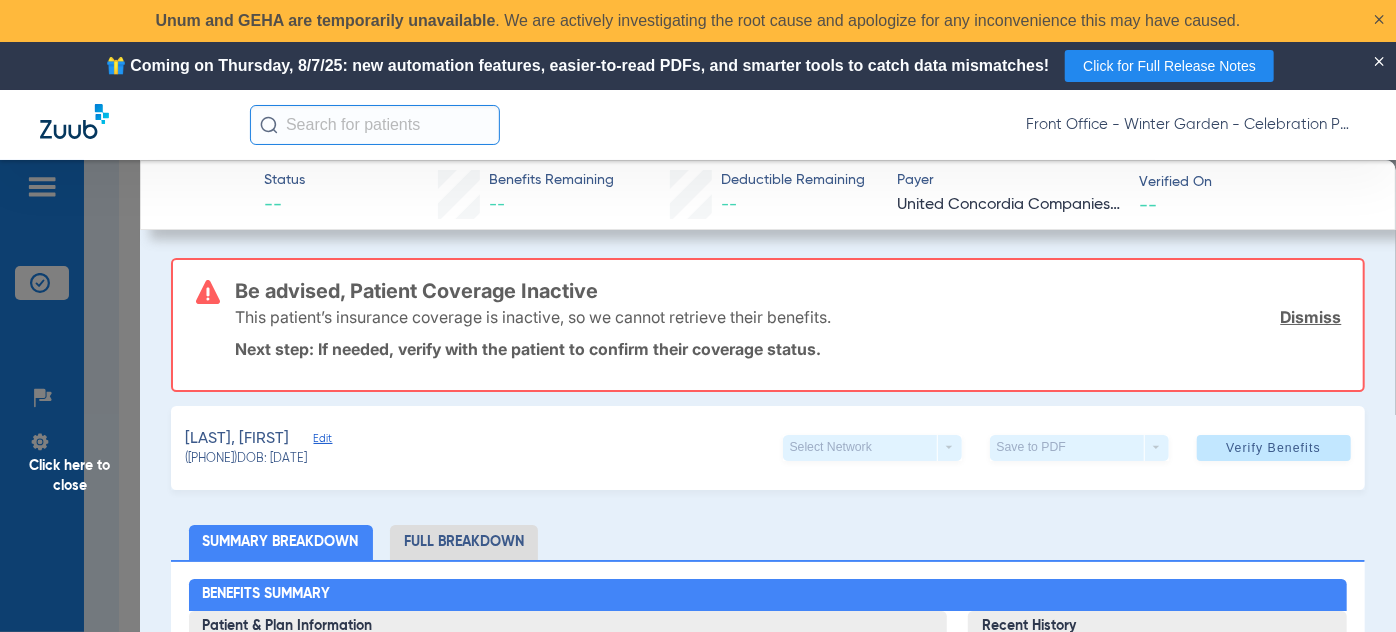 click on "Click here to close" 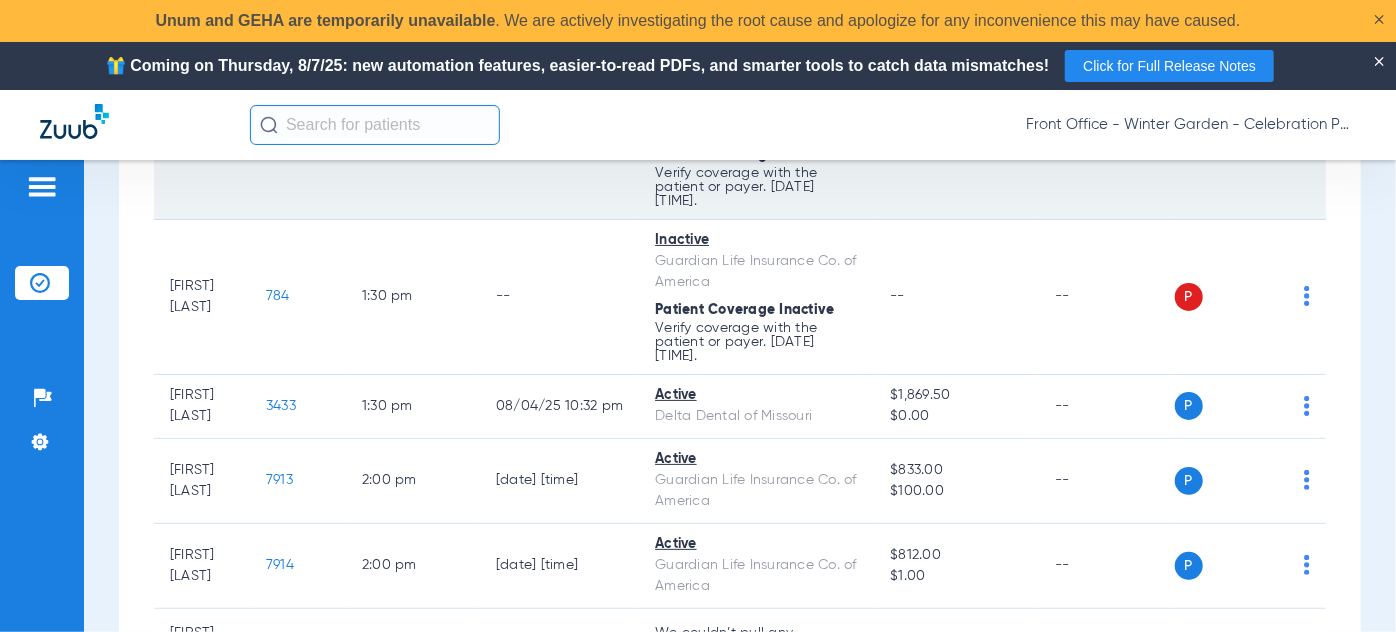 scroll, scrollTop: 2272, scrollLeft: 0, axis: vertical 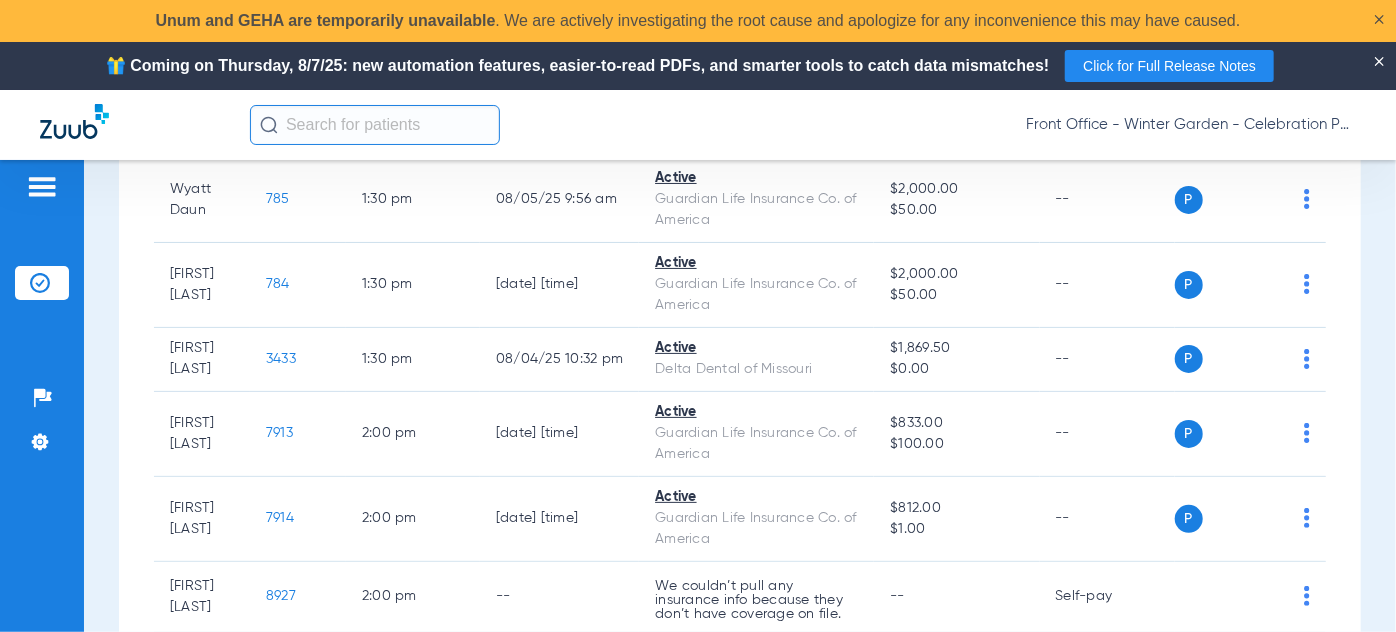 click on "Front Office - Winter Garden - Celebration Pediatric Dentistry" 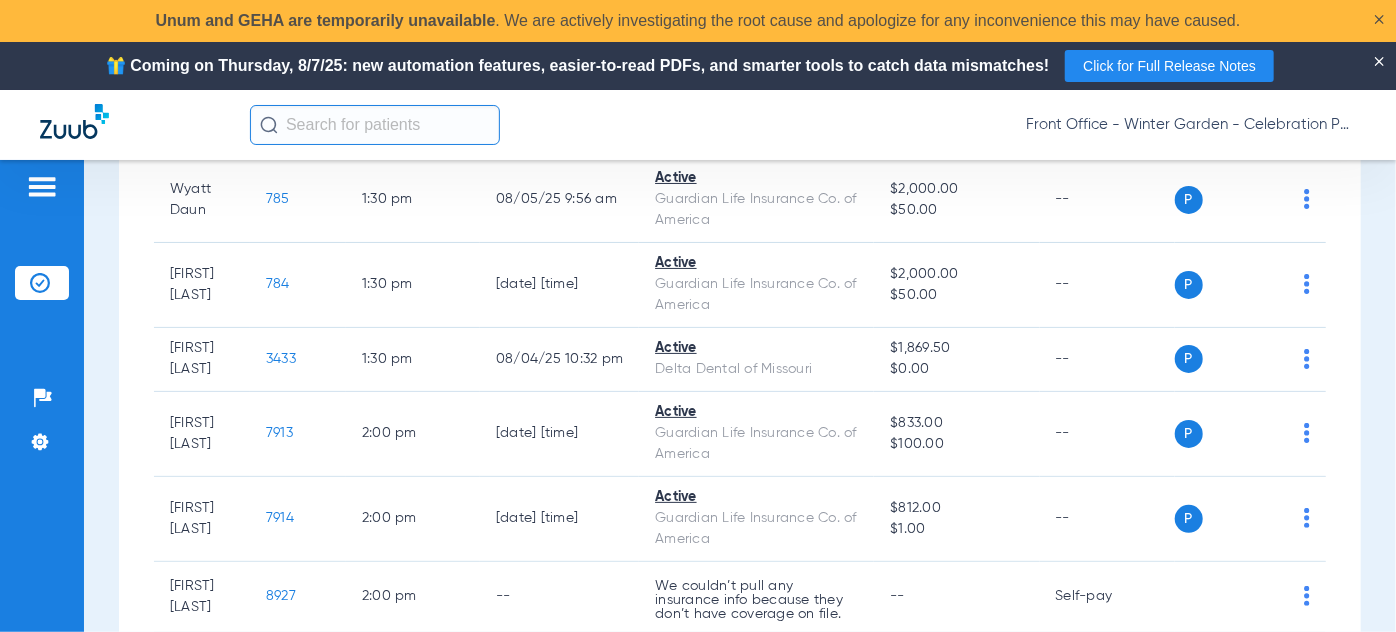 click on "Front Office - Winter Garden - Celebration Pediatric Dentistry" 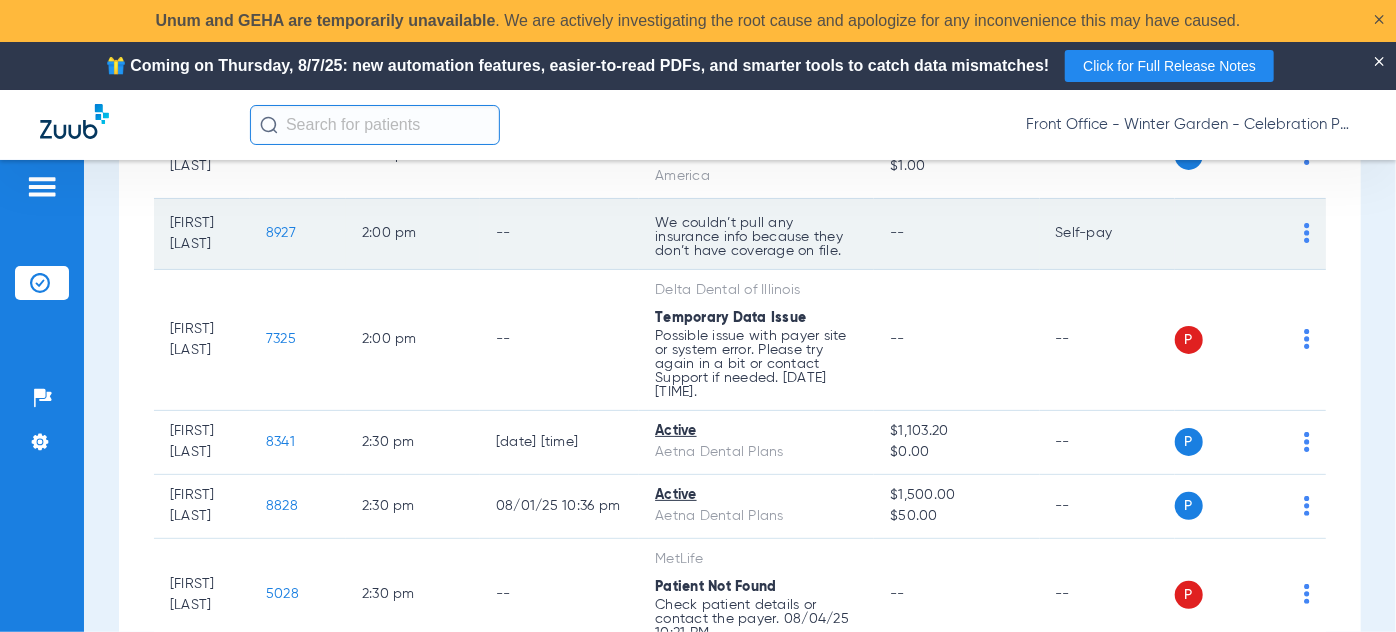 scroll, scrollTop: 2454, scrollLeft: 0, axis: vertical 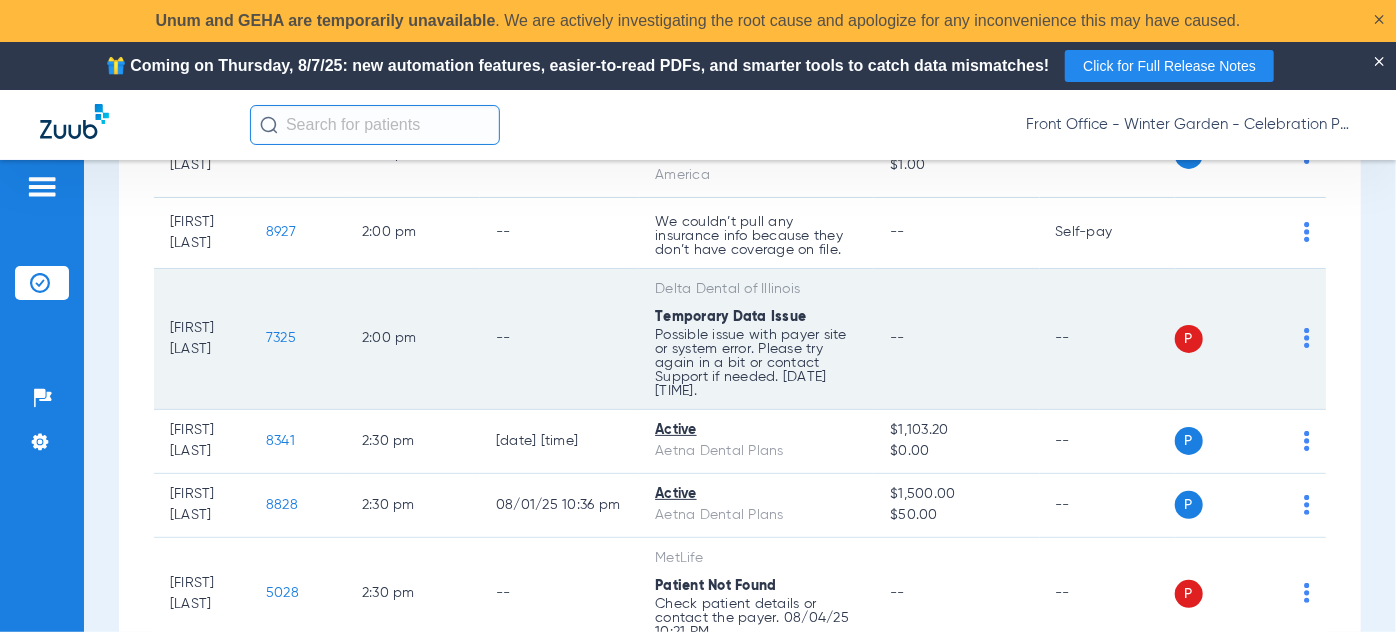 click on "7325" 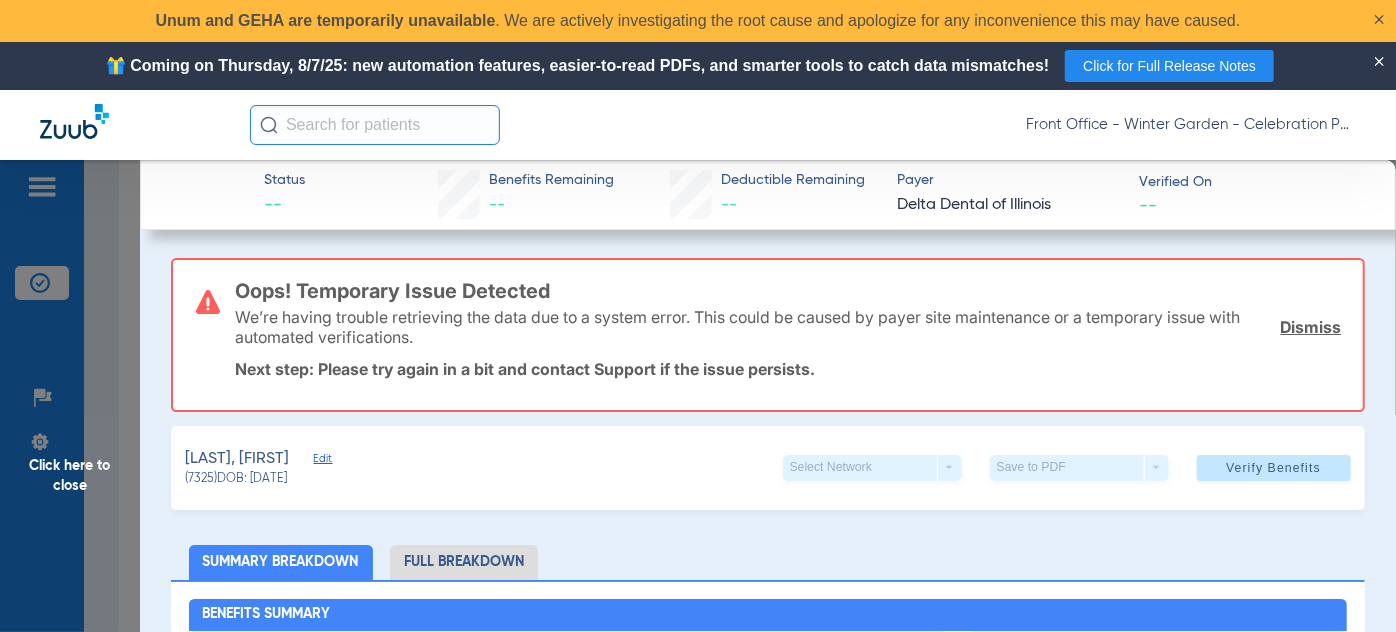 click on "Edit" 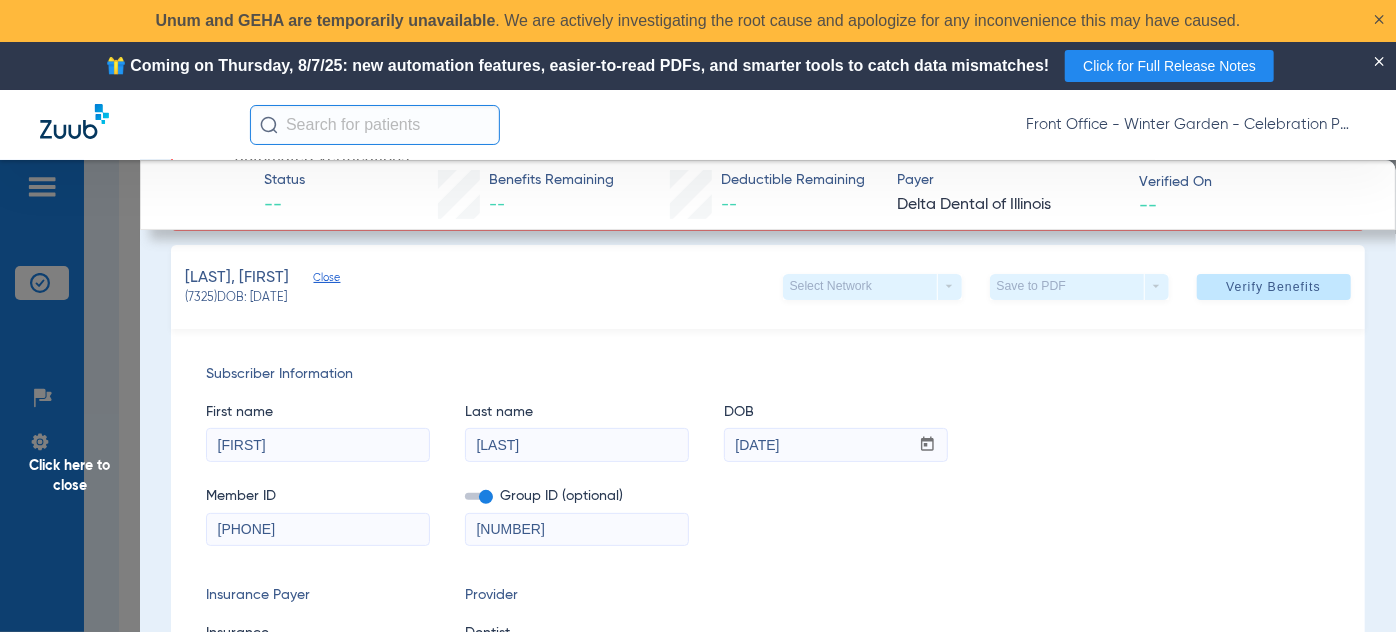 scroll, scrollTop: 363, scrollLeft: 0, axis: vertical 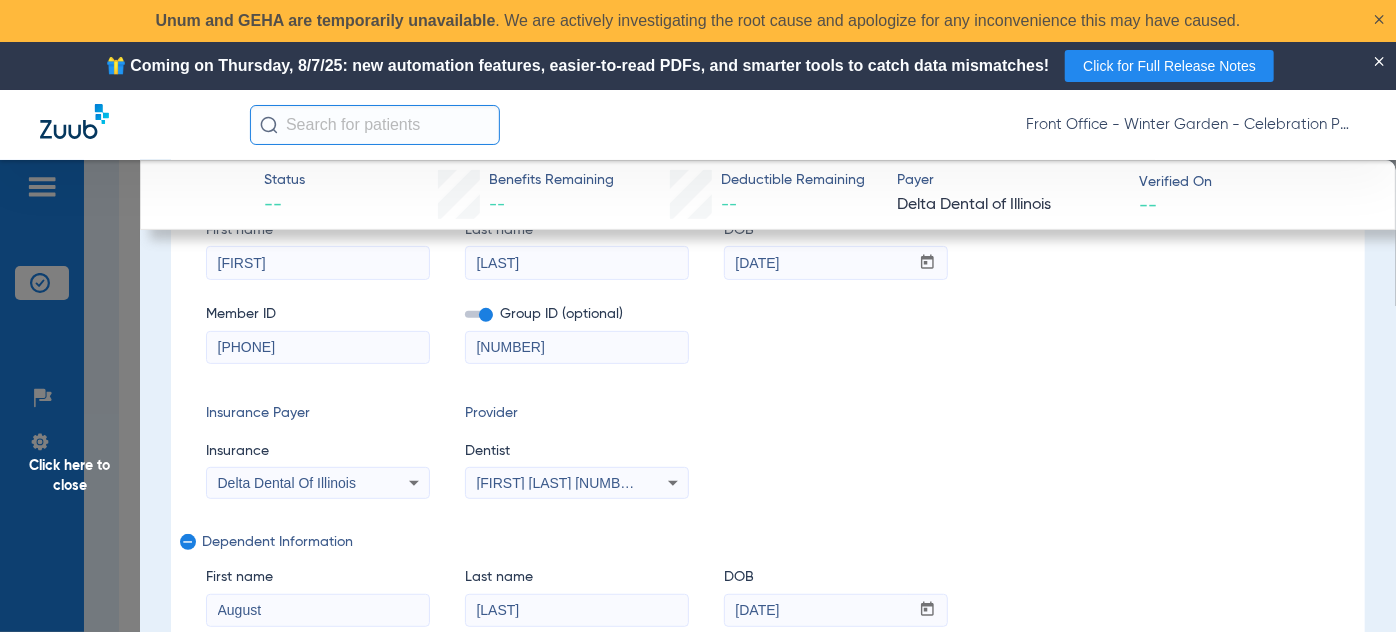 drag, startPoint x: 386, startPoint y: 348, endPoint x: -79, endPoint y: 354, distance: 465.0387 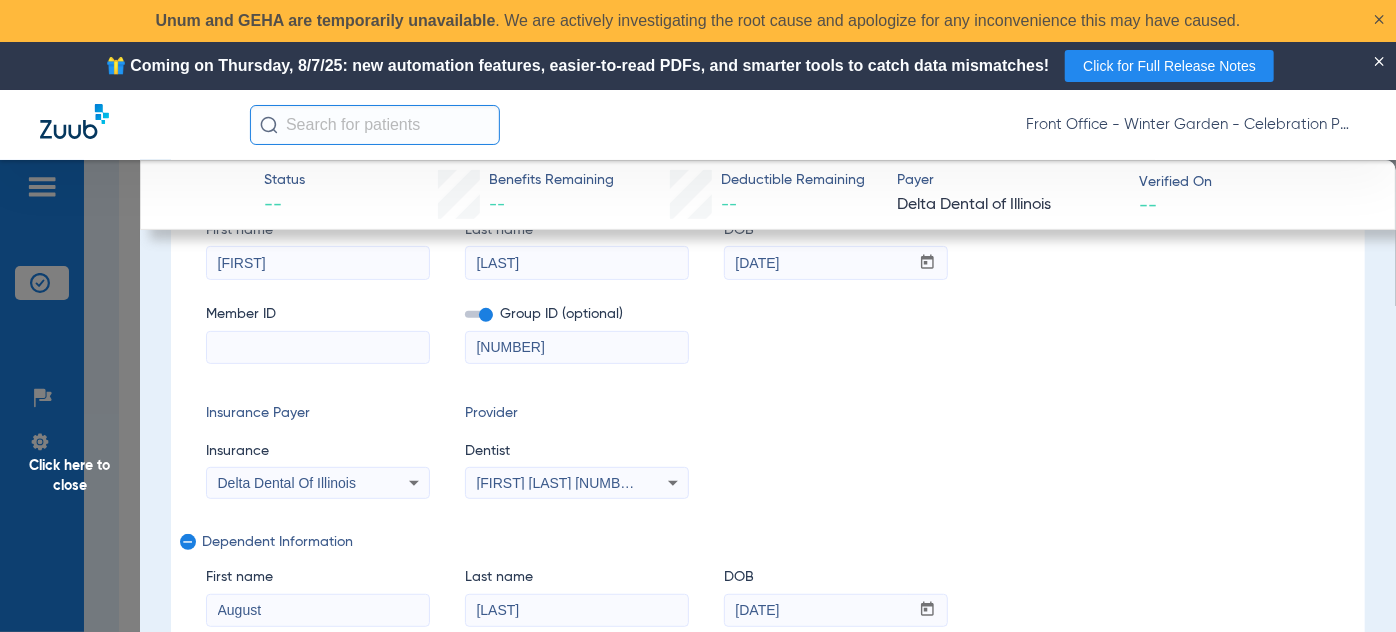 drag, startPoint x: 244, startPoint y: 356, endPoint x: 283, endPoint y: 356, distance: 39 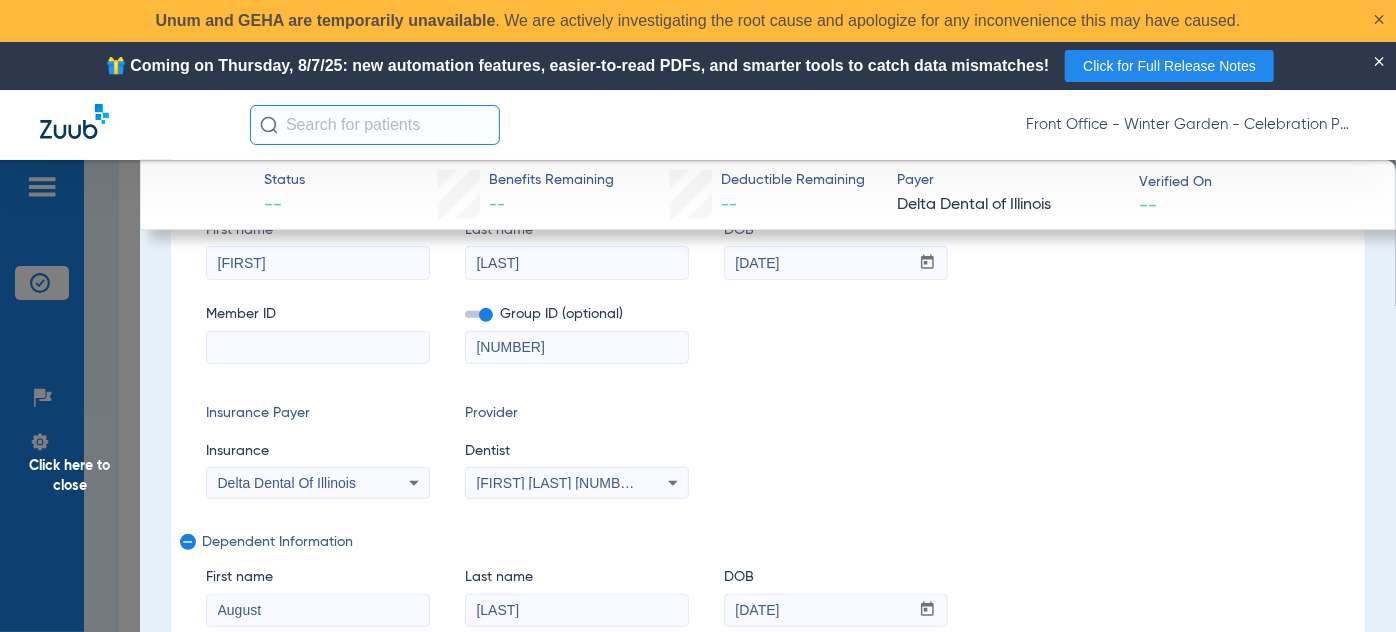 paste on "070450576" 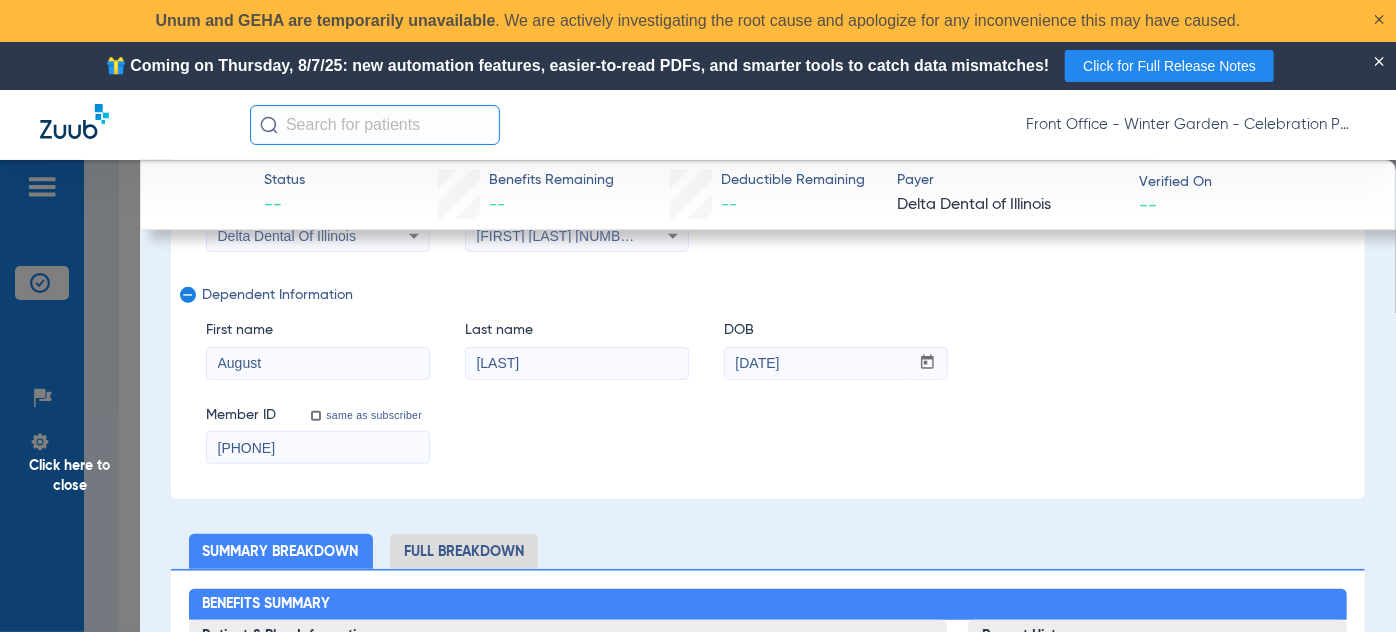 scroll, scrollTop: 636, scrollLeft: 0, axis: vertical 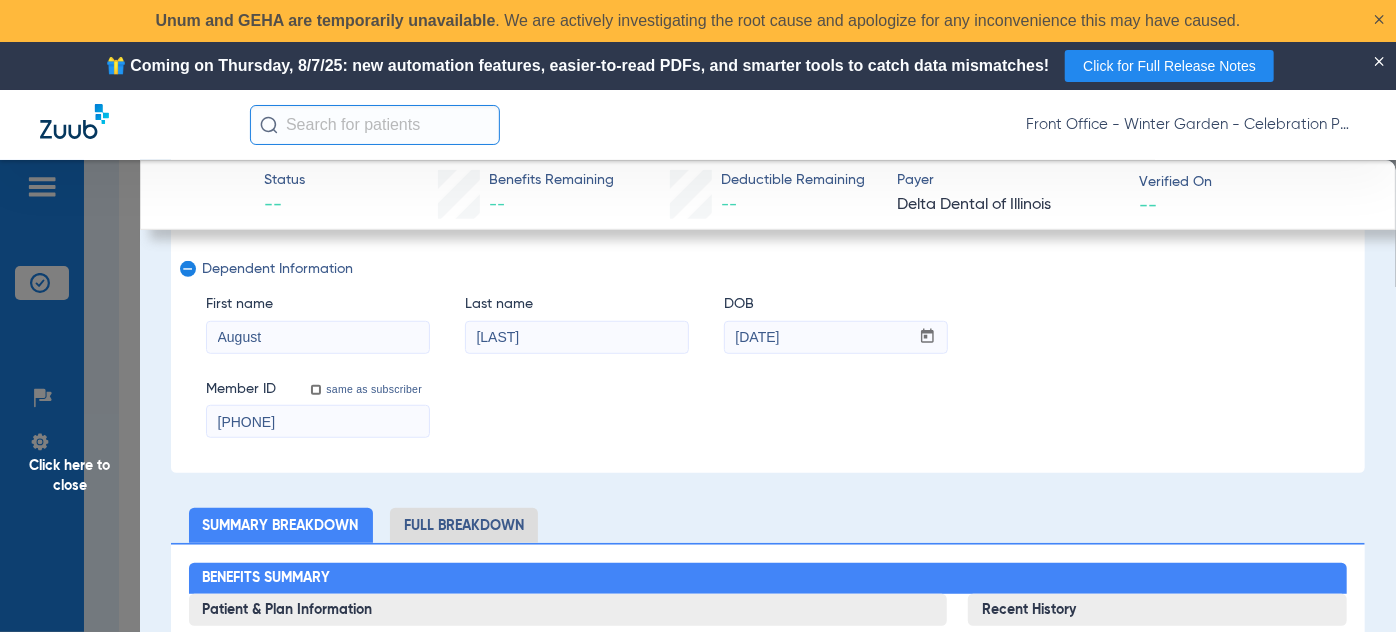 type on "070450576" 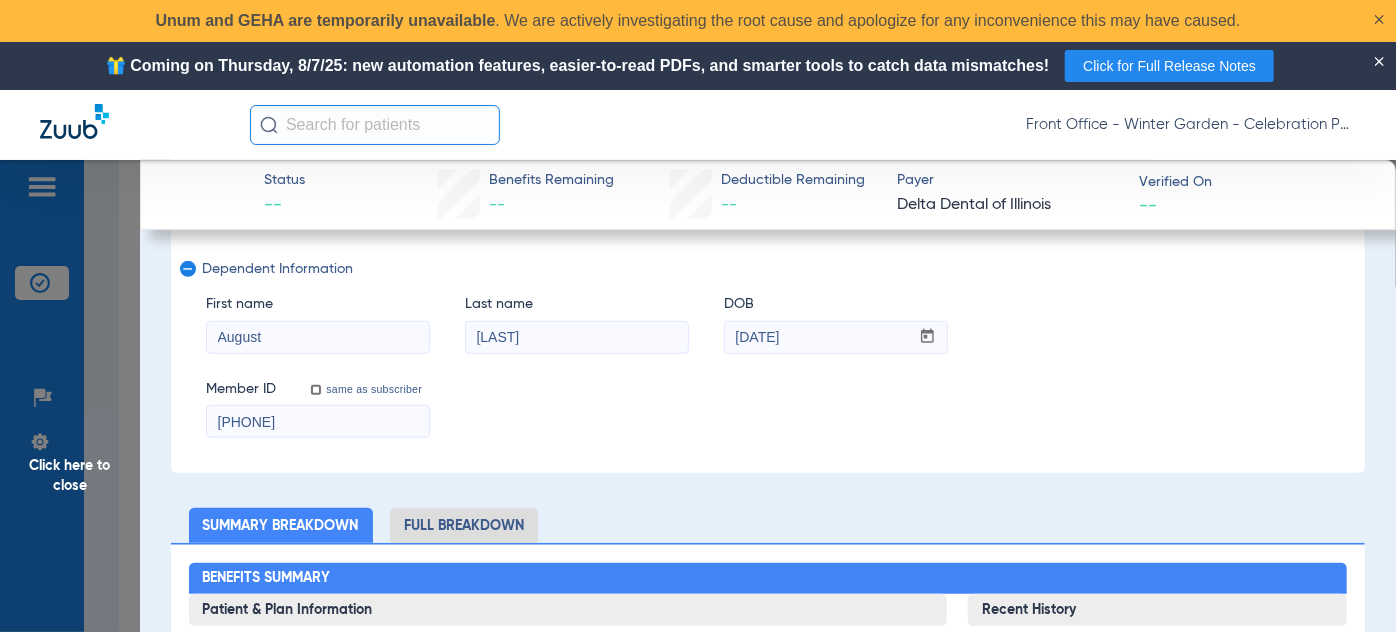 drag, startPoint x: 302, startPoint y: 422, endPoint x: -140, endPoint y: 418, distance: 442.0181 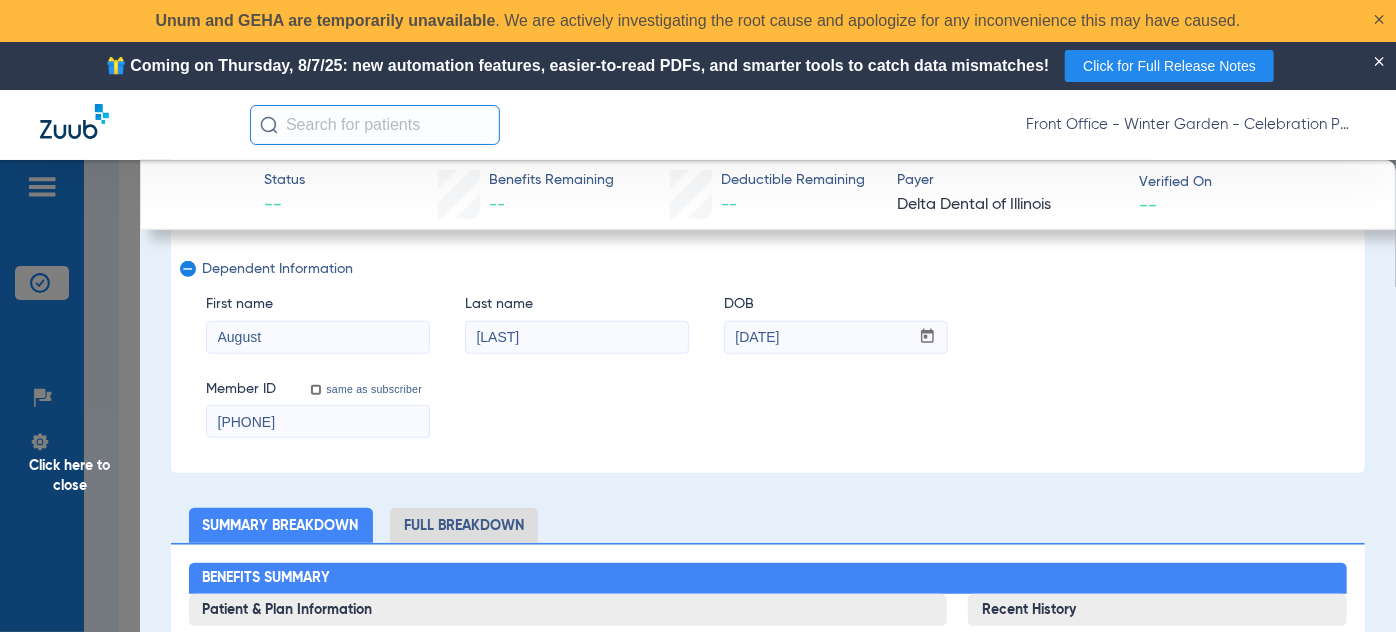 click on "Front Office - Winter Garden - Celebration Pediatric Dentistry   Patients  Insurance Verification  Setup  Help Center Settings Schedule Insurance Verification History  Last Appt. Sync Time:   Today - 10:06 AM   Sunday   06-01-2025   Monday   06-02-2025   Tuesday   06-03-2025   Wednesday   06-04-2025   Thursday   06-05-2025   Friday   06-06-2025   Saturday   06-07-2025   Sunday   06-08-2025   Monday   06-09-2025   Tuesday   06-10-2025   Wednesday   06-11-2025   Thursday   06-12-2025   Friday   06-13-2025   Saturday   06-14-2025   Sunday   06-15-2025   Monday   06-16-2025   Tuesday   06-17-2025   Wednesday   06-18-2025   Thursday   06-19-2025   Friday   06-20-2025   Saturday   06-21-2025   Sunday   06-22-2025   Monday   06-23-2025   Tuesday   06-24-2025   Wednesday   06-25-2025   Thursday   06-26-2025   Friday   06-27-2025   Saturday   06-28-2025   Sunday   06-29-2025   Monday   06-30-2025   Tuesday   07-01-2025   Wednesday   07-02-2025   Thursday   07-03-2025   Friday   07-04-2025   Saturday" at bounding box center [698, 316] 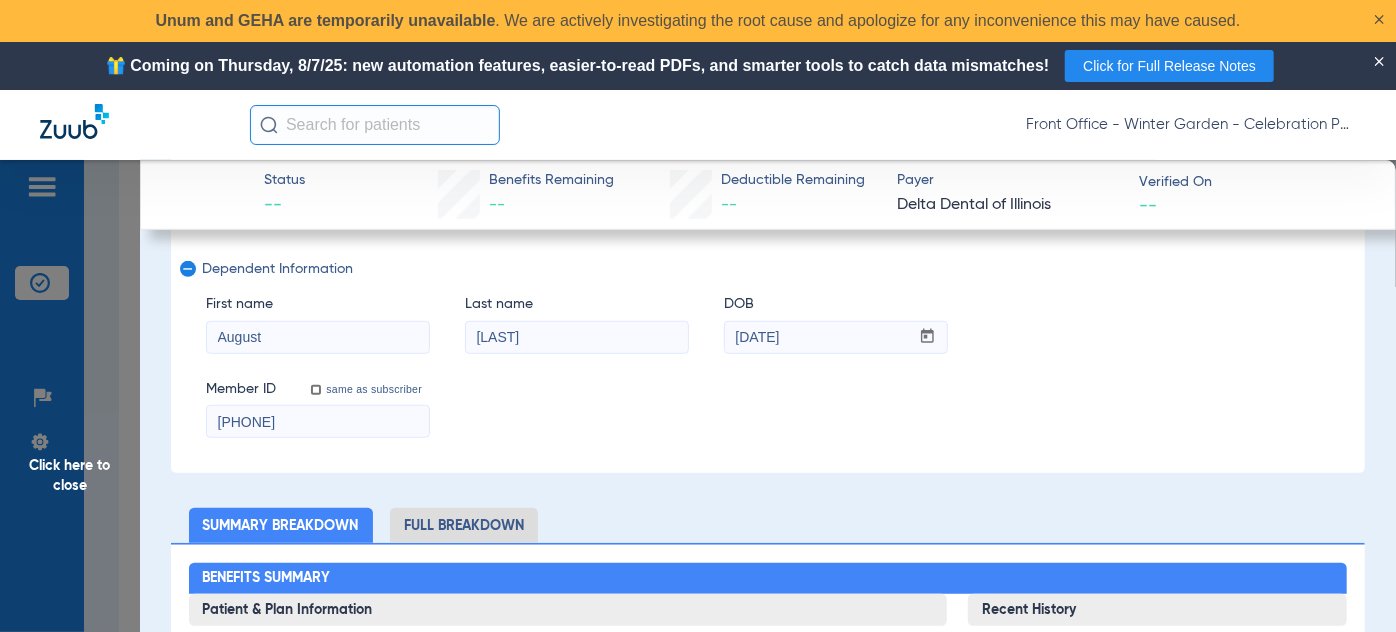 paste on "070450576" 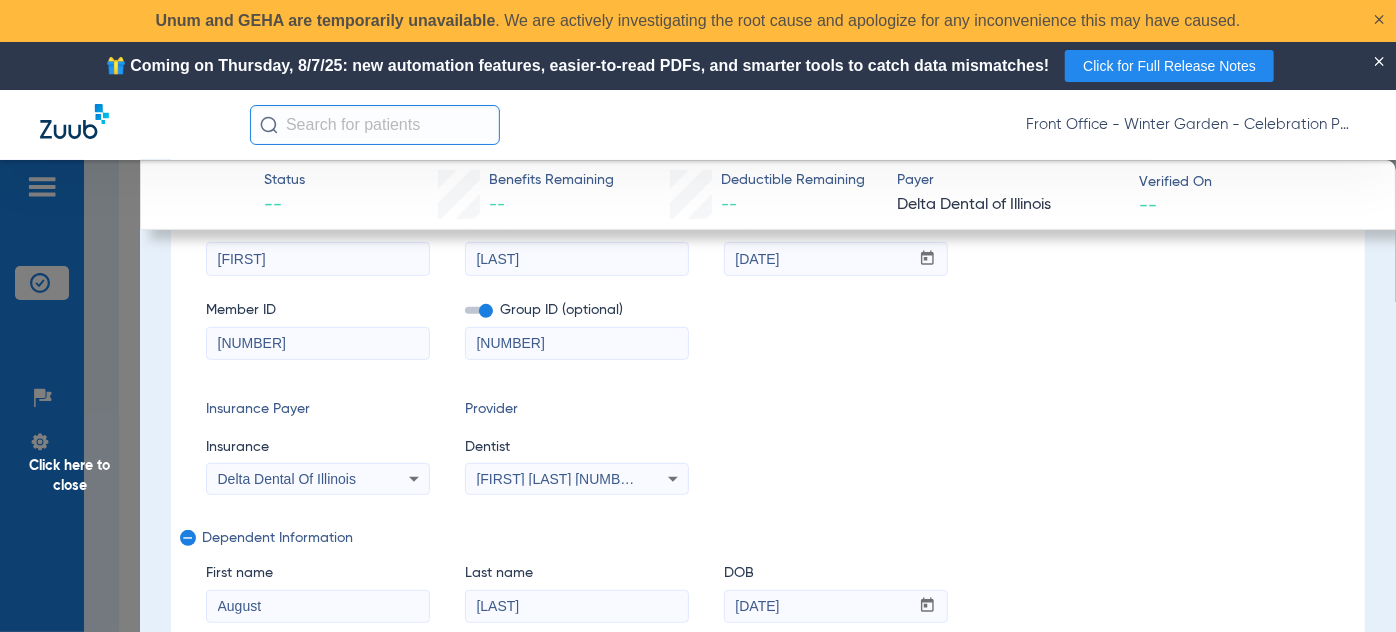 scroll, scrollTop: 363, scrollLeft: 0, axis: vertical 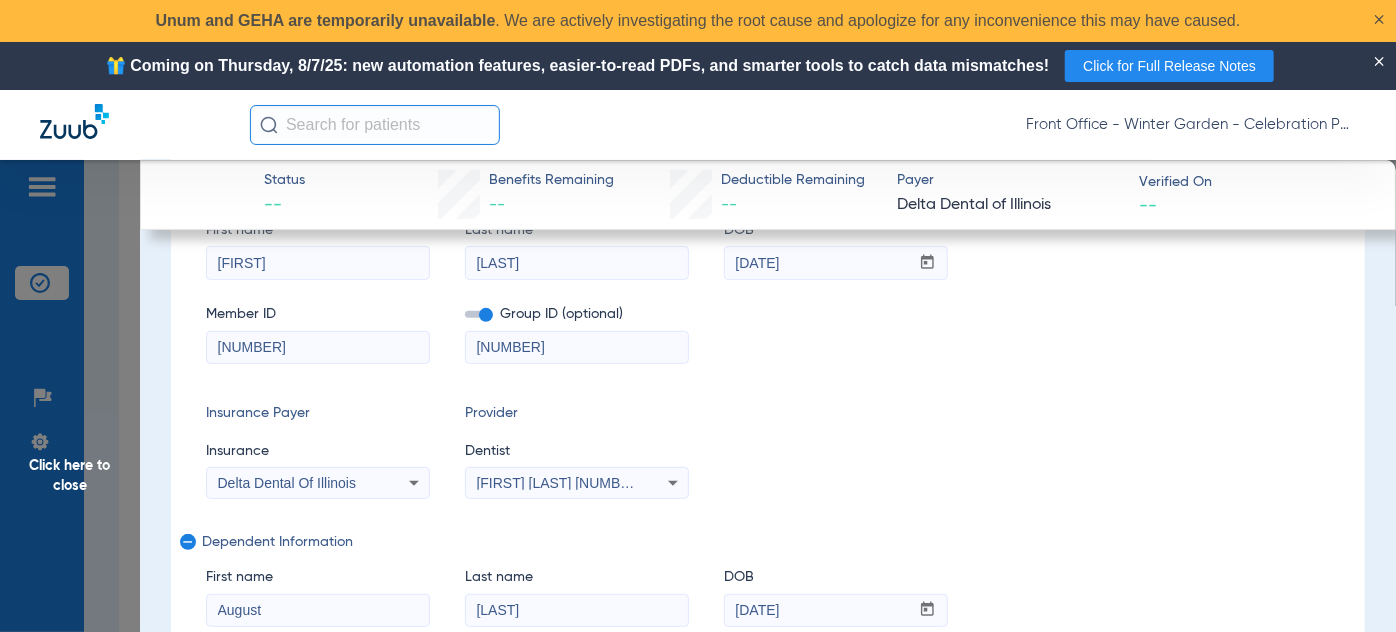 type on "070450576" 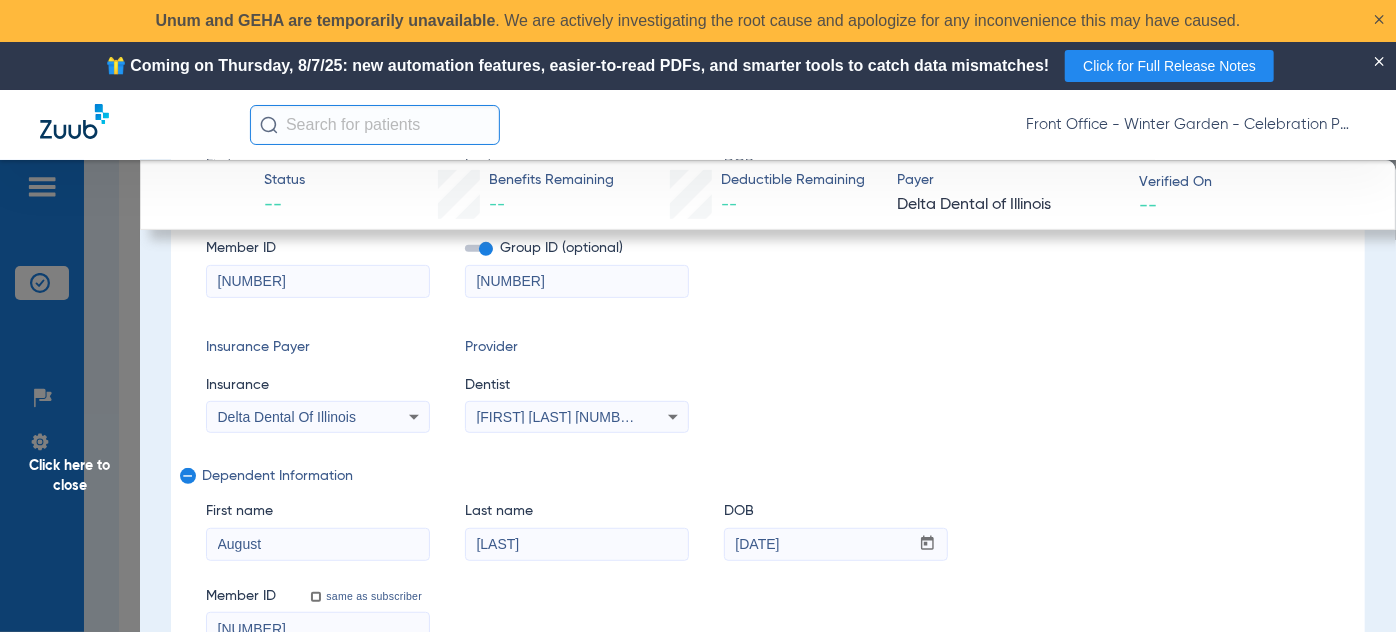 scroll, scrollTop: 454, scrollLeft: 0, axis: vertical 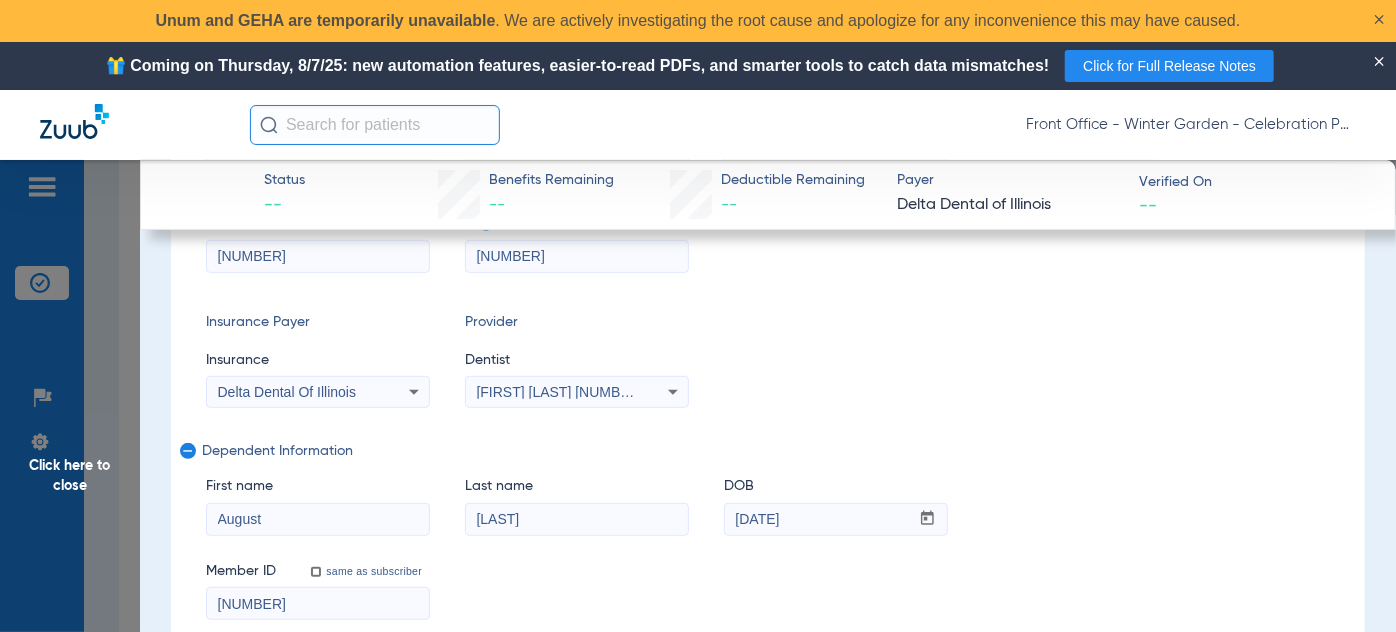 type on "1600008" 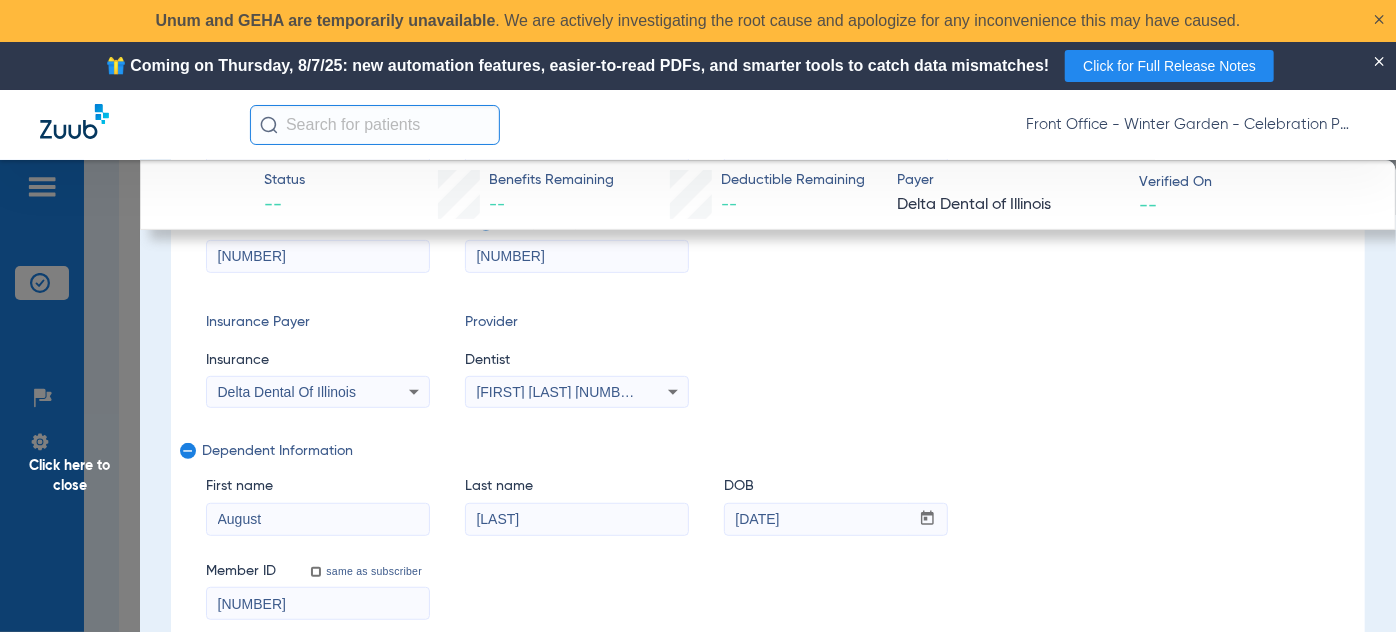 click on "Delta Dental Of Illinois" at bounding box center [318, 392] 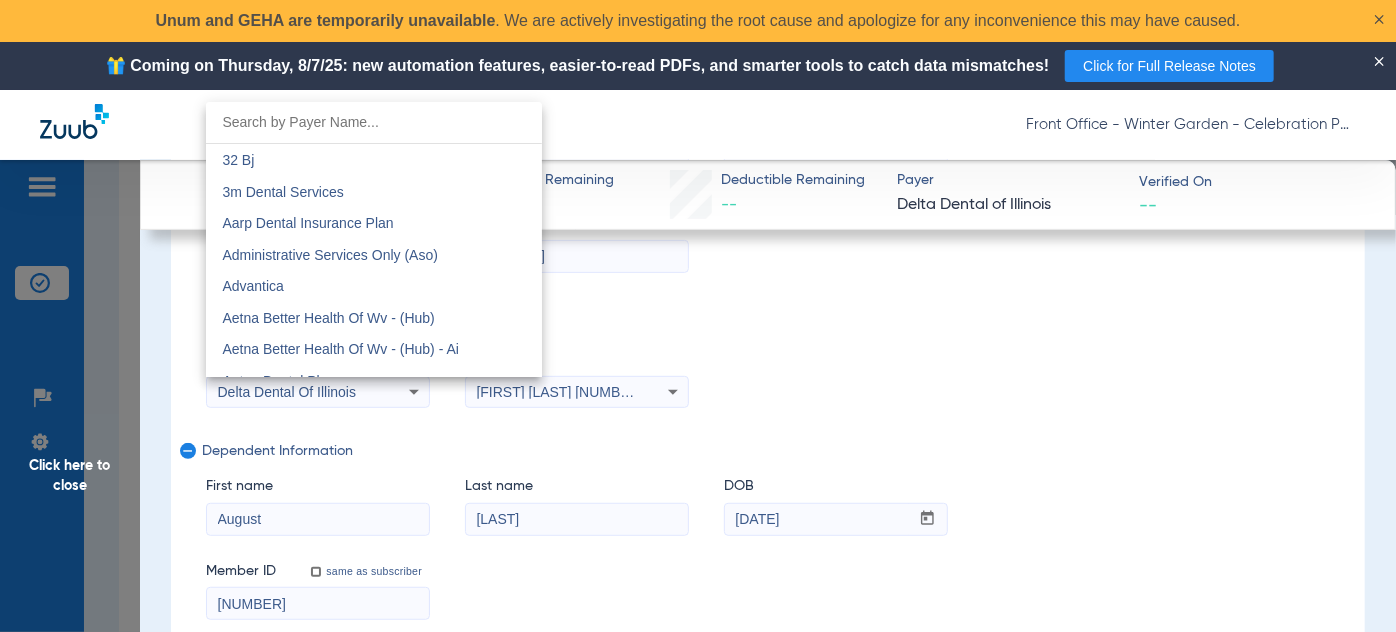 scroll, scrollTop: 3925, scrollLeft: 0, axis: vertical 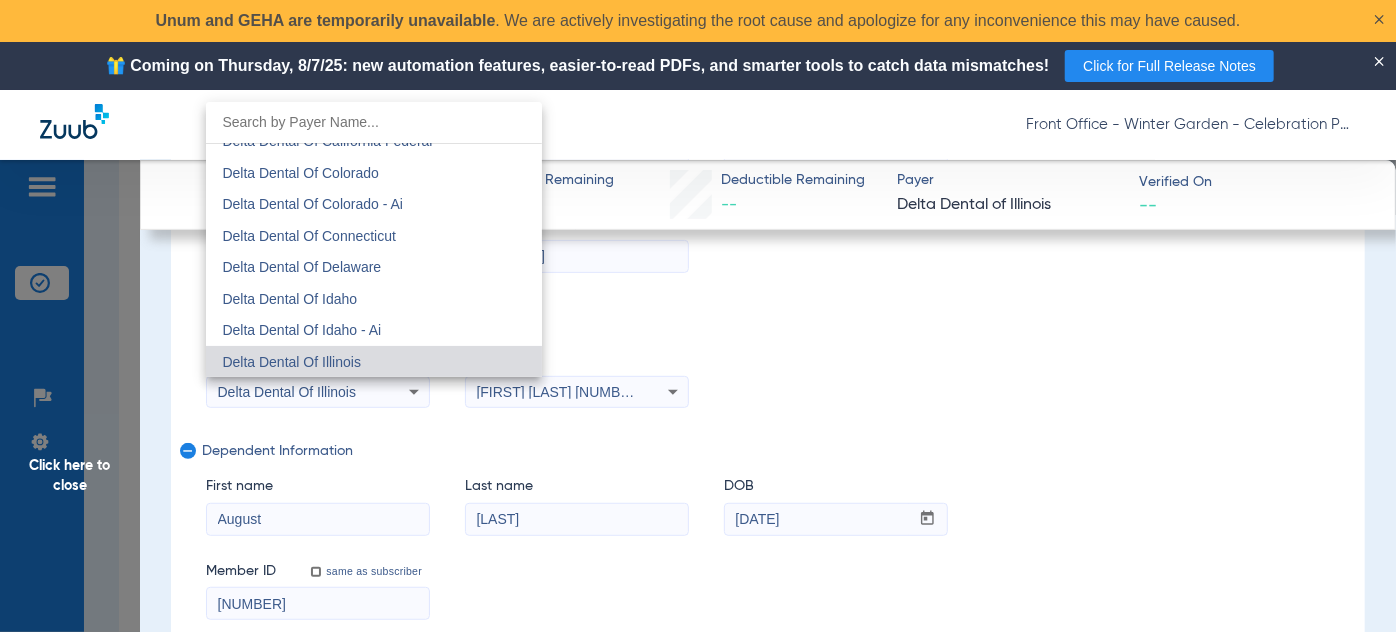 click at bounding box center (374, 122) 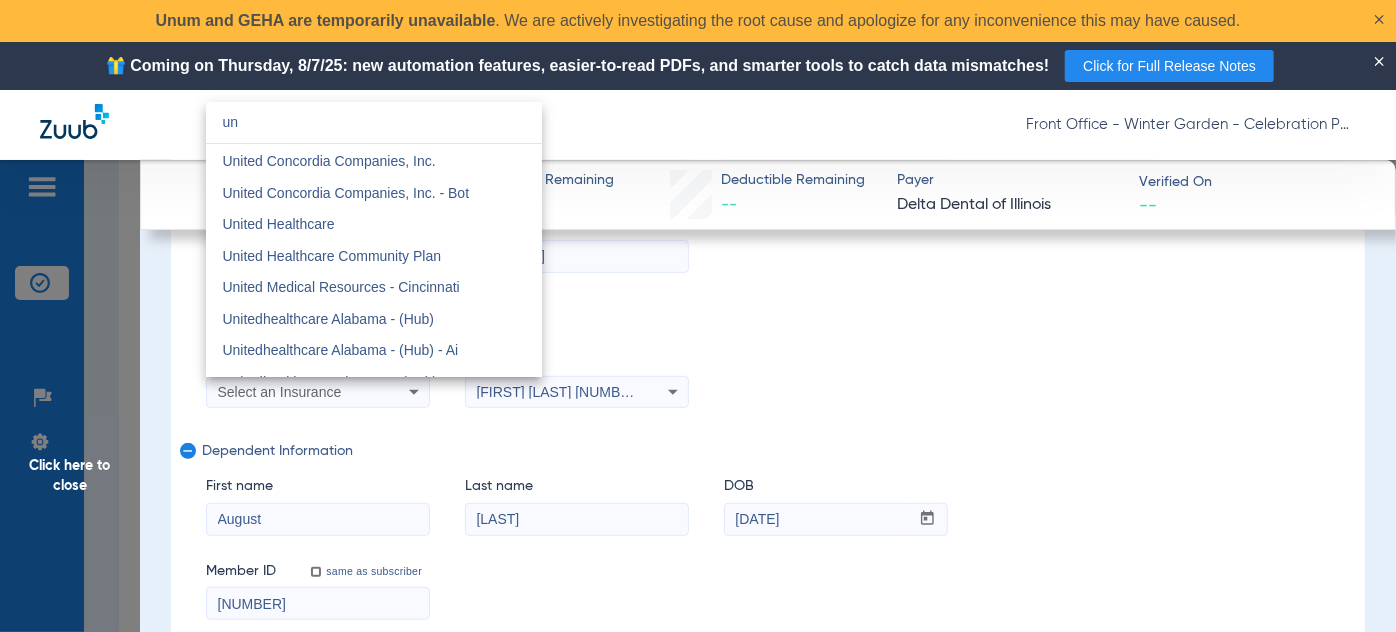scroll, scrollTop: 405, scrollLeft: 0, axis: vertical 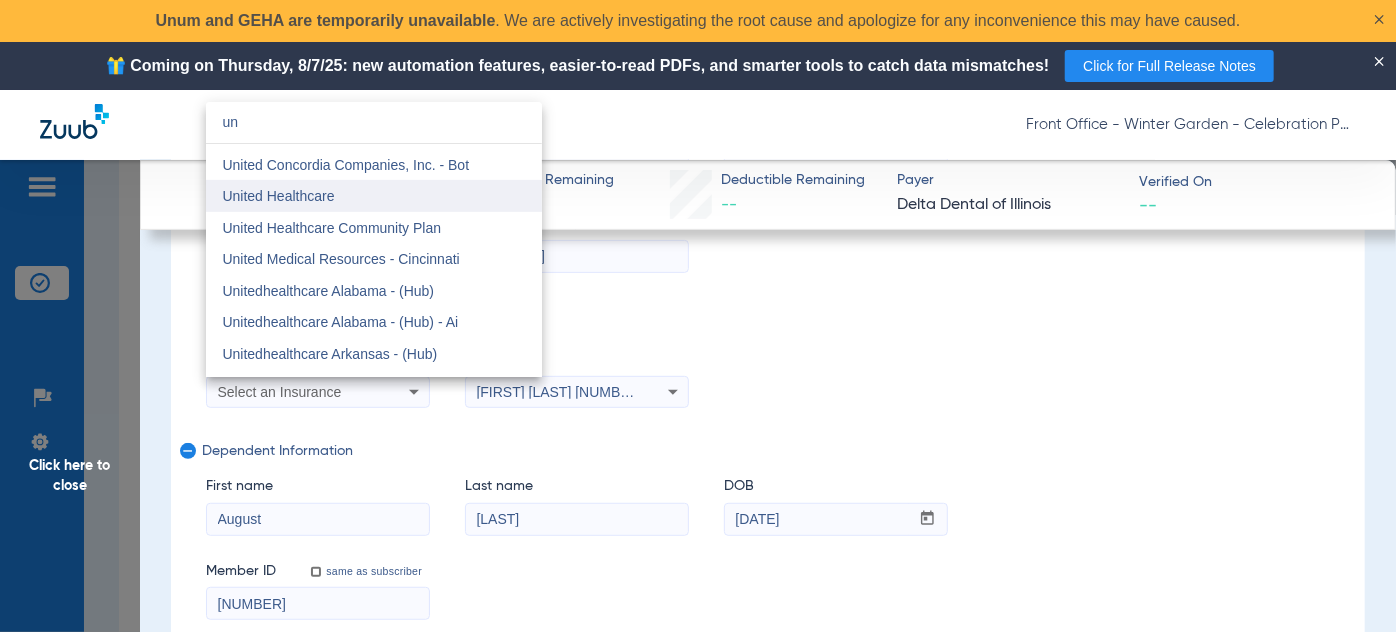 type on "un" 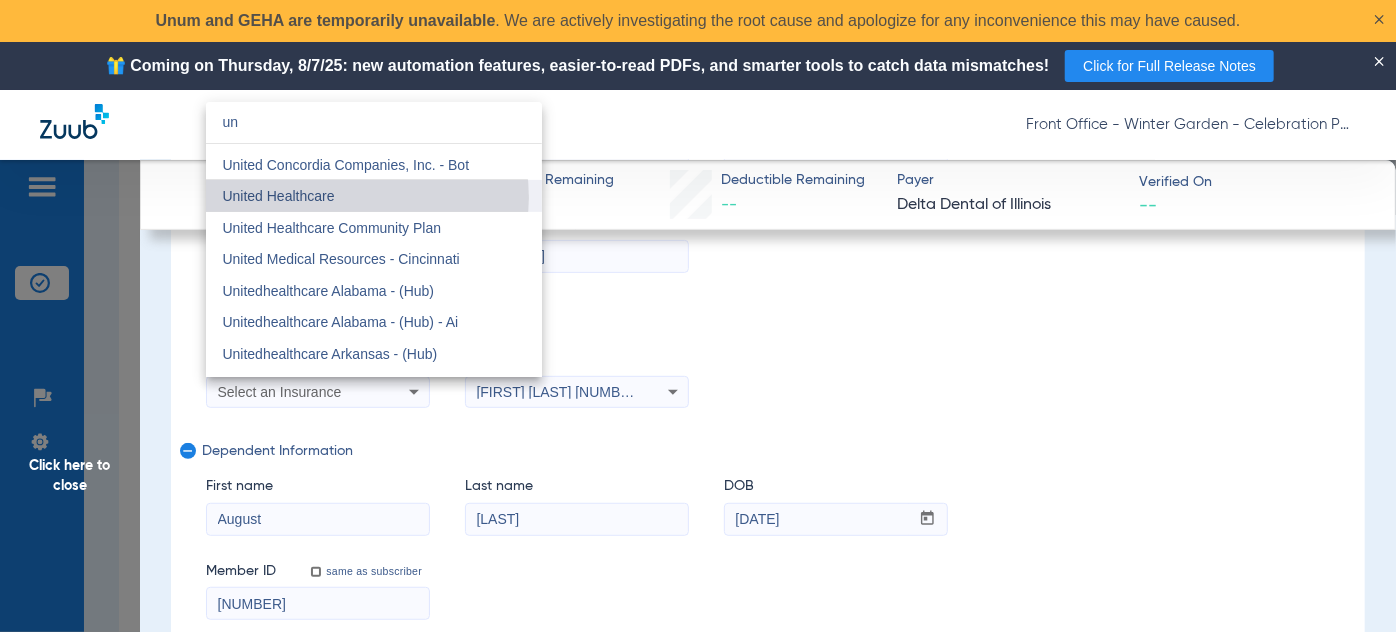 click on "United Healthcare" at bounding box center [374, 196] 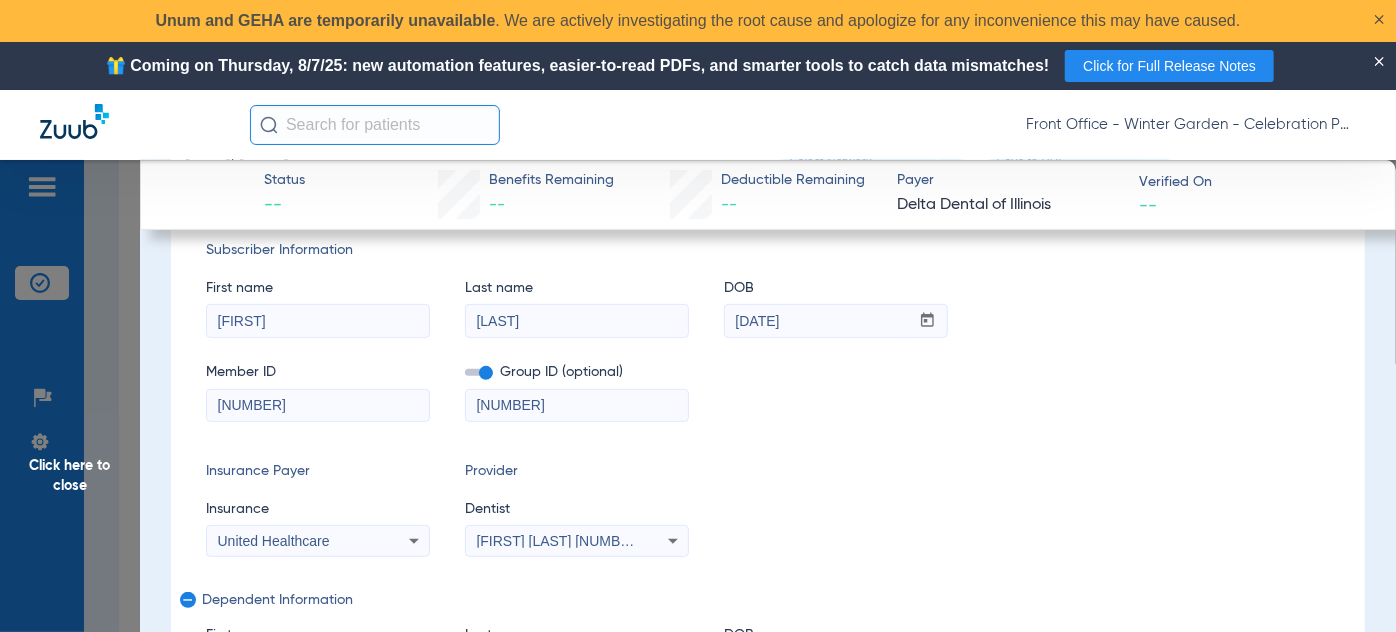 scroll, scrollTop: 0, scrollLeft: 0, axis: both 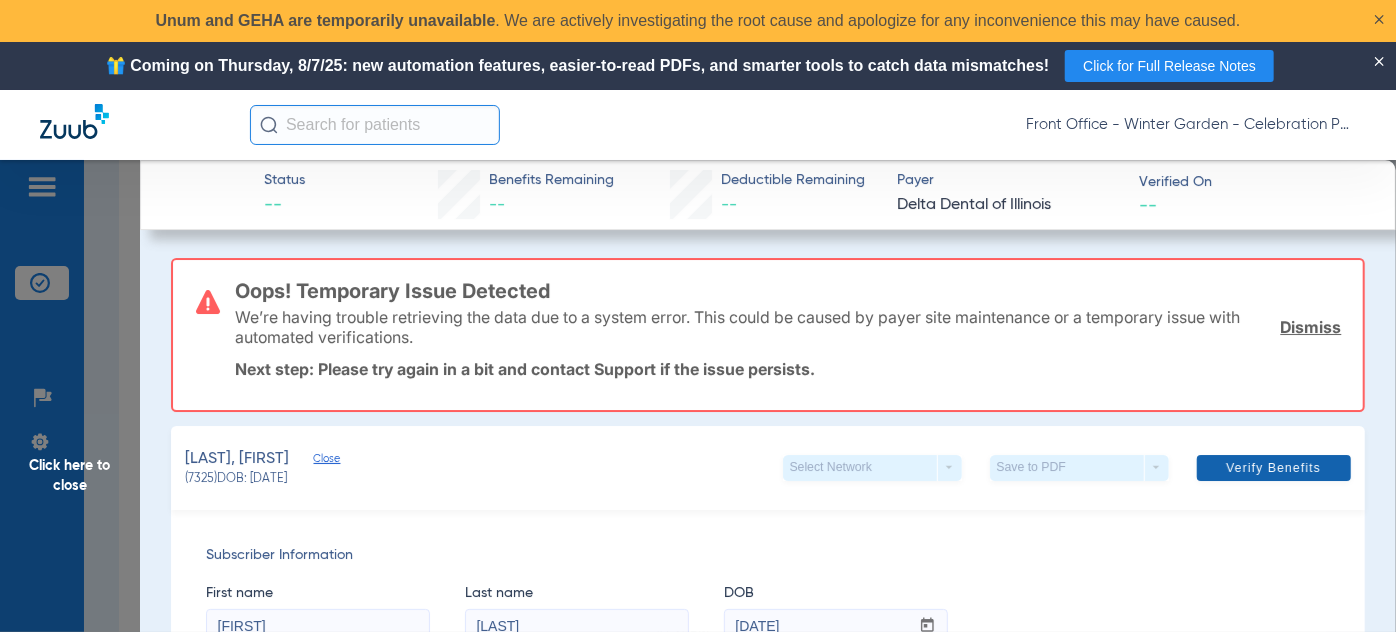 click on "Verify Benefits" 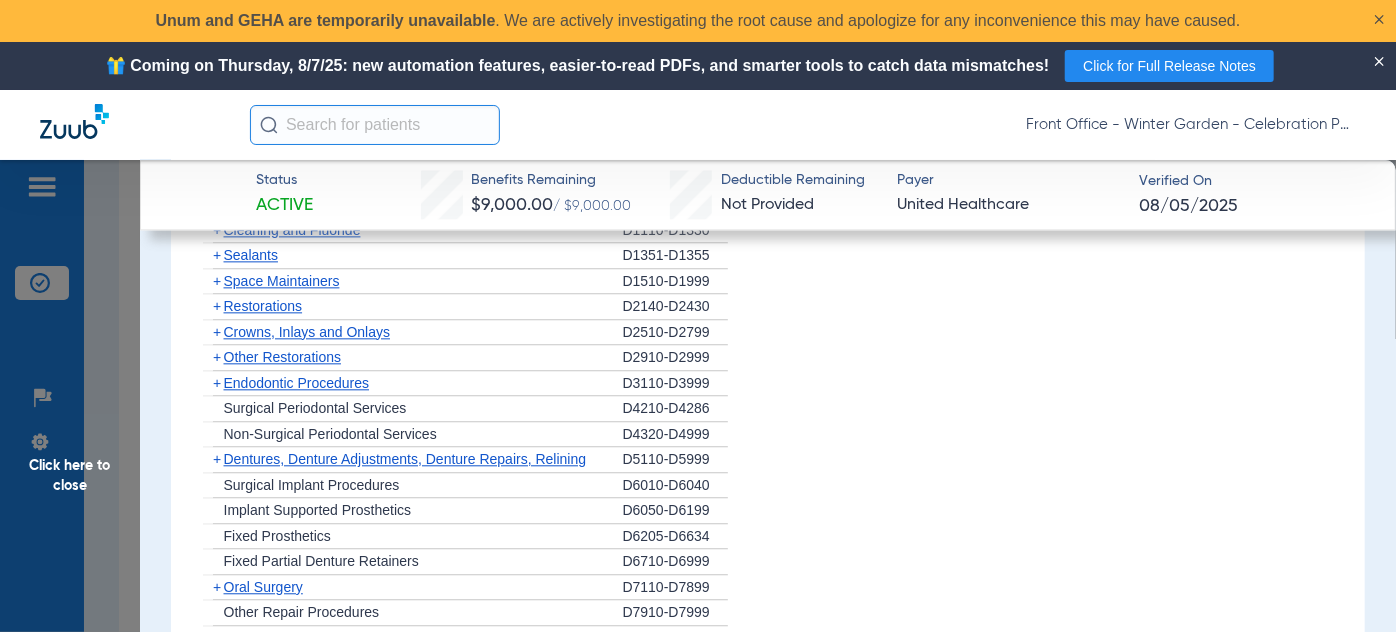scroll, scrollTop: 2181, scrollLeft: 0, axis: vertical 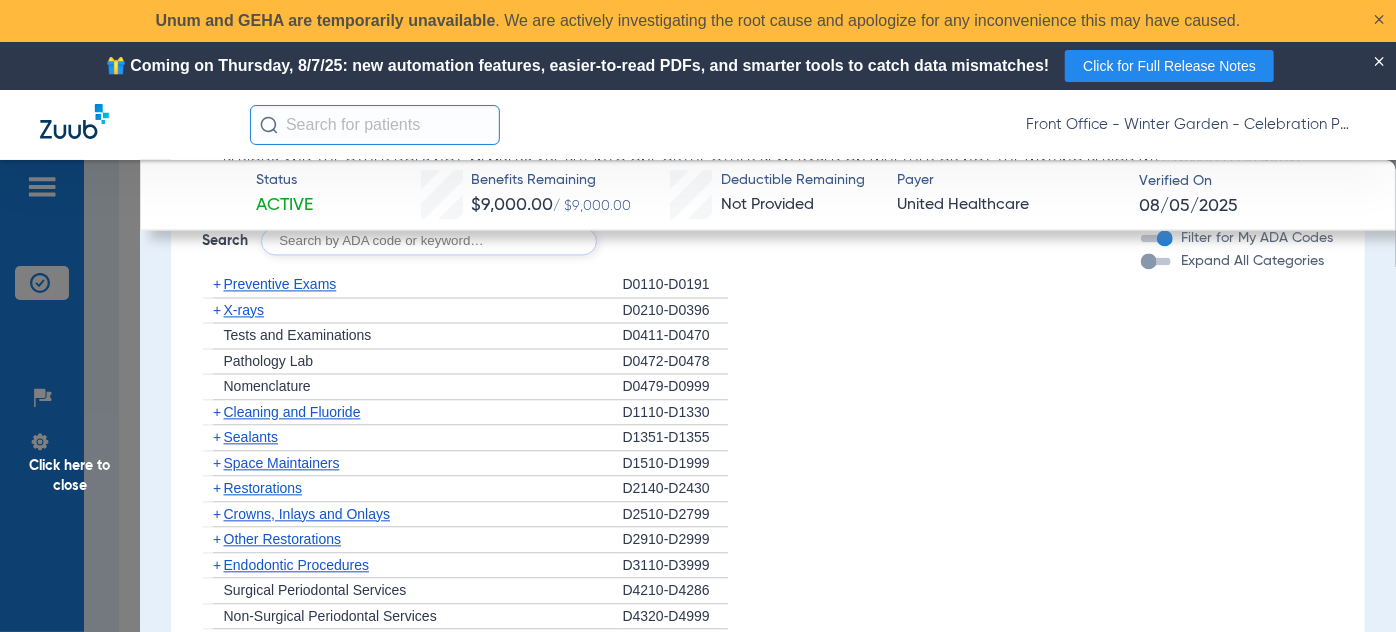 click on "+" 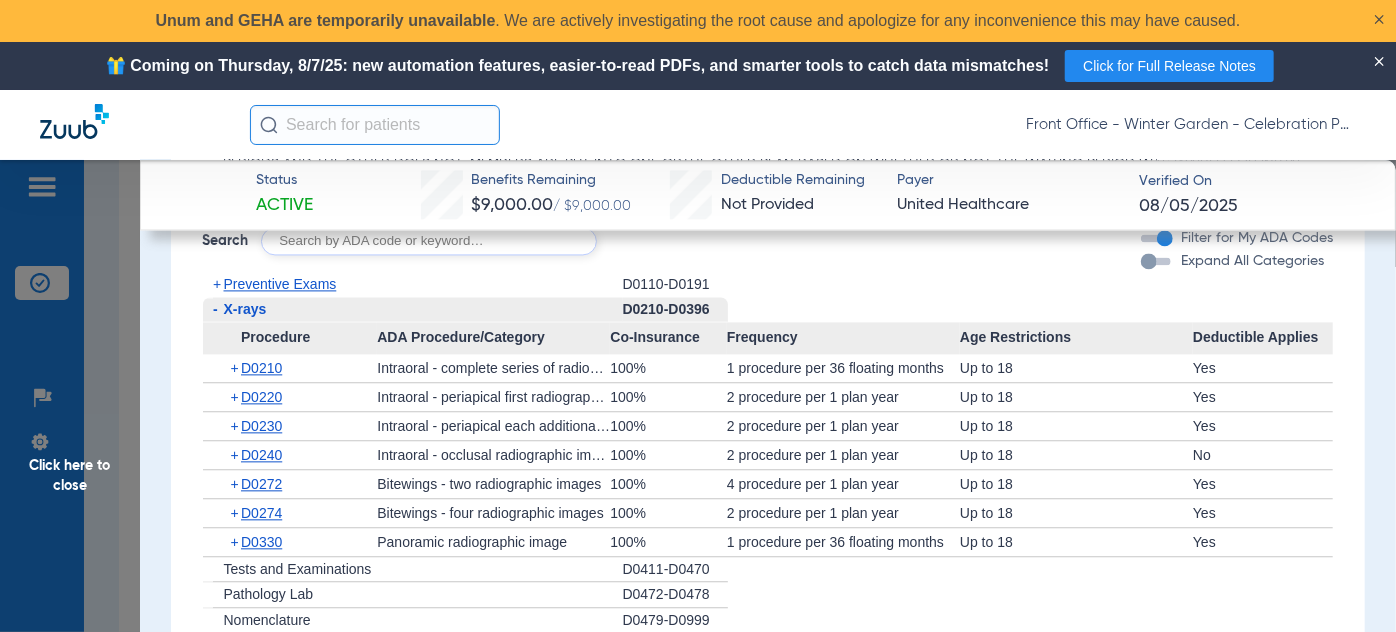 click on "+" 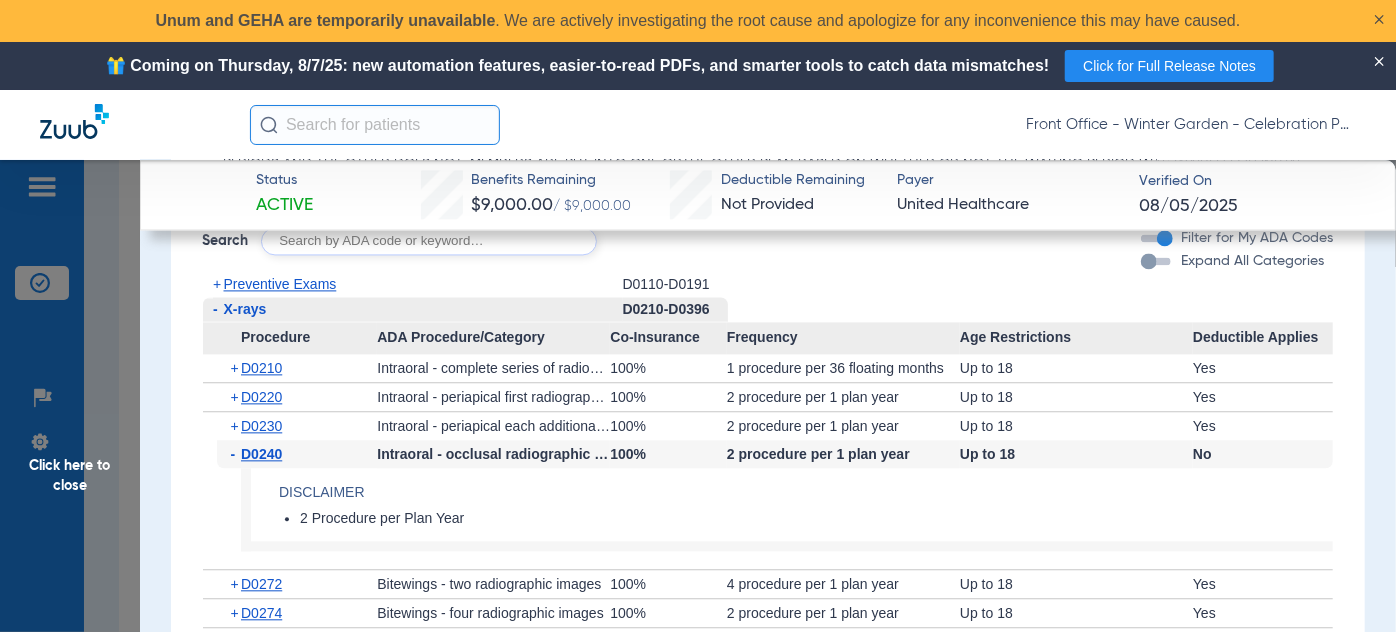 click on "-" 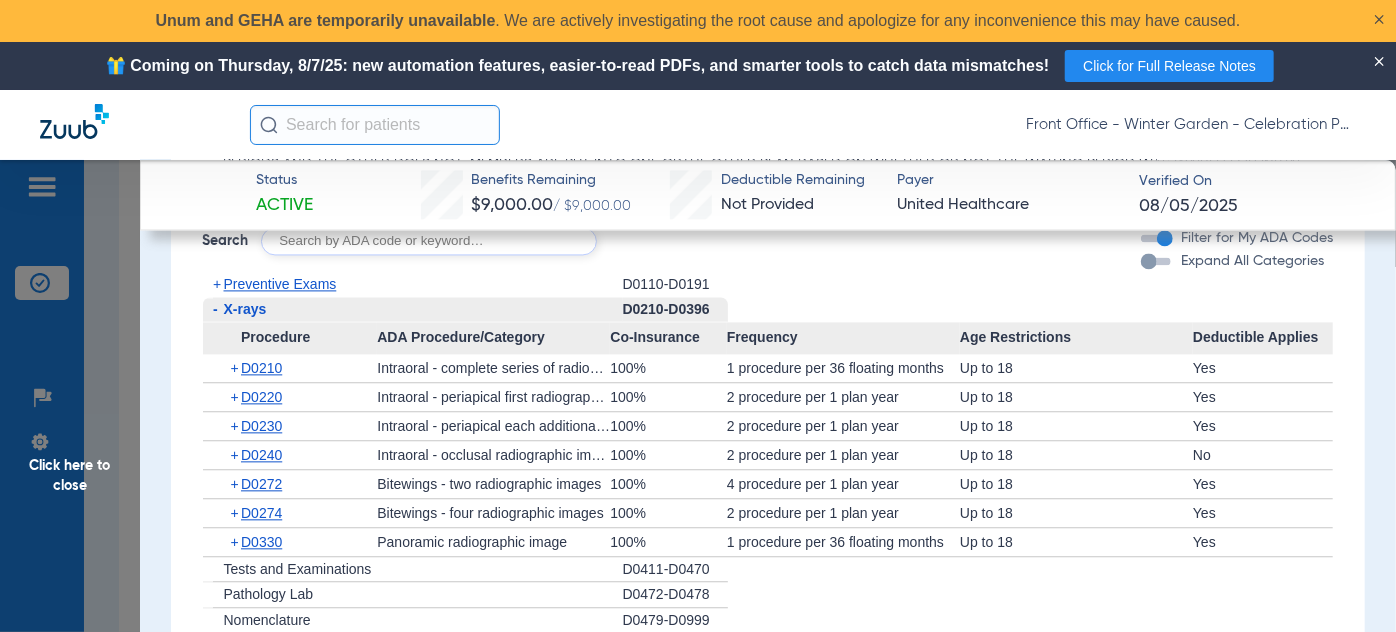 drag, startPoint x: 1195, startPoint y: 450, endPoint x: 343, endPoint y: 466, distance: 852.1502 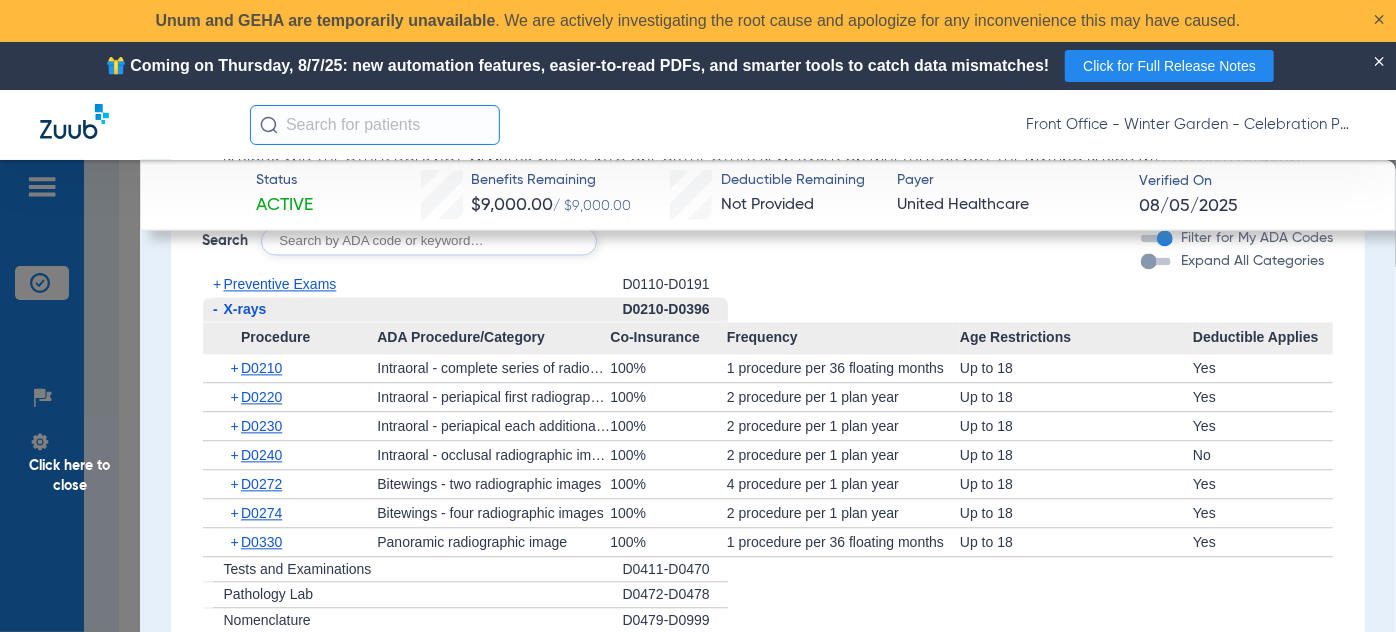 click on "+   D0240   Intraoral - occlusal radiographic image   100%   2 procedure per 1 plan year   Up to 18   No" 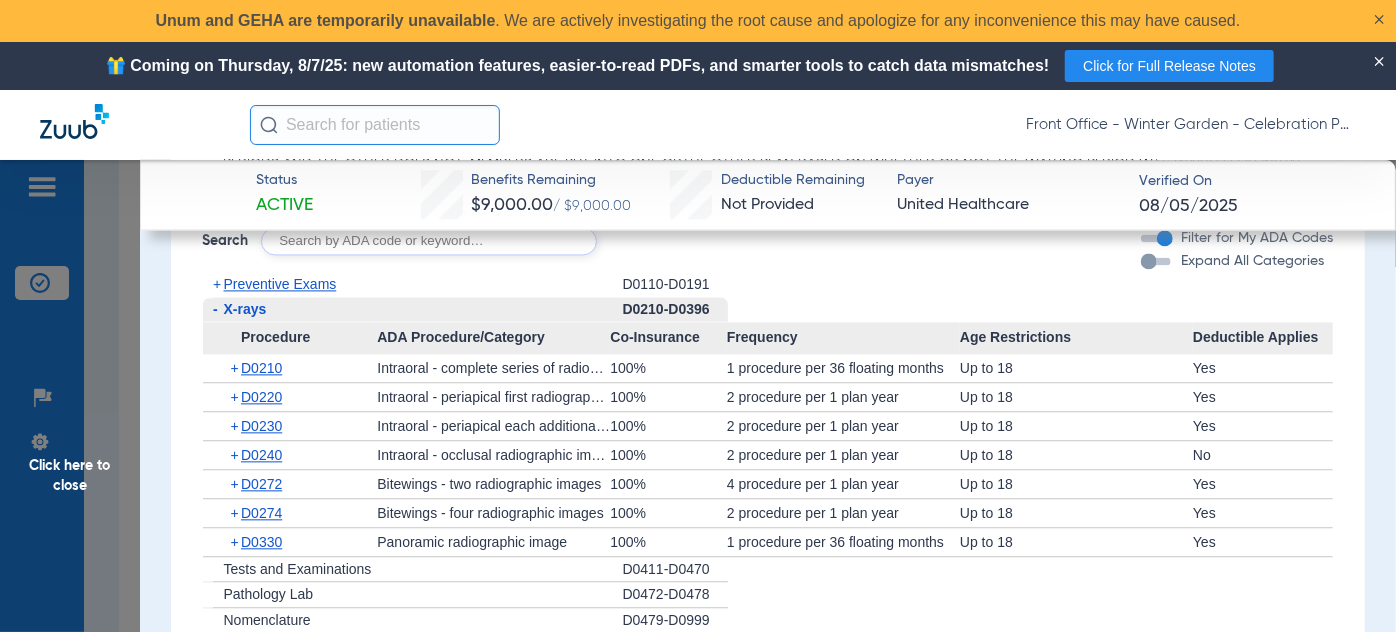 click on "Status Active  Benefits Remaining   $9,000.00   / $9,000.00   Deductible Remaining   Not Provided  Payer United Healthcare  Verified On
08/05/2025   Garnichaud, August   Close   (7325)   DOB: 08/07/2021   PPO  arrow_drop_down  Save to PDF  arrow_drop_down  Verify Benefits   Subscriber Information   First name  Neil  Last name  Garnichaud  DOB  mm / dd / yyyy 09/18/1967  Member ID  070450576  Group ID (optional)  1600008  Insurance Payer   Insurance
United Healthcare  Provider   Dentist
Andrew Gooch  1609288539  remove   Dependent Information   First name  August  Last name  Garnichaud  DOB  mm / dd / yyyy 08/07/2021  Member ID  same as subscriber 070450576  Summary Breakdown   Full Breakdown  Benefits Summary Patient & Plan Information Patient First name:  August  Last name:  Garnichaud  DOB:  08/07/2021  Assignment:  N/A  Subscriber First name:  Neil  Last name:  Garnichaud  DOB:  09/18/1967  Plan Status:  Active  Effective Date:  7/30/25  Benefits Type:  In-Network  Plan Type:  PPO  Waiting Period: Date" 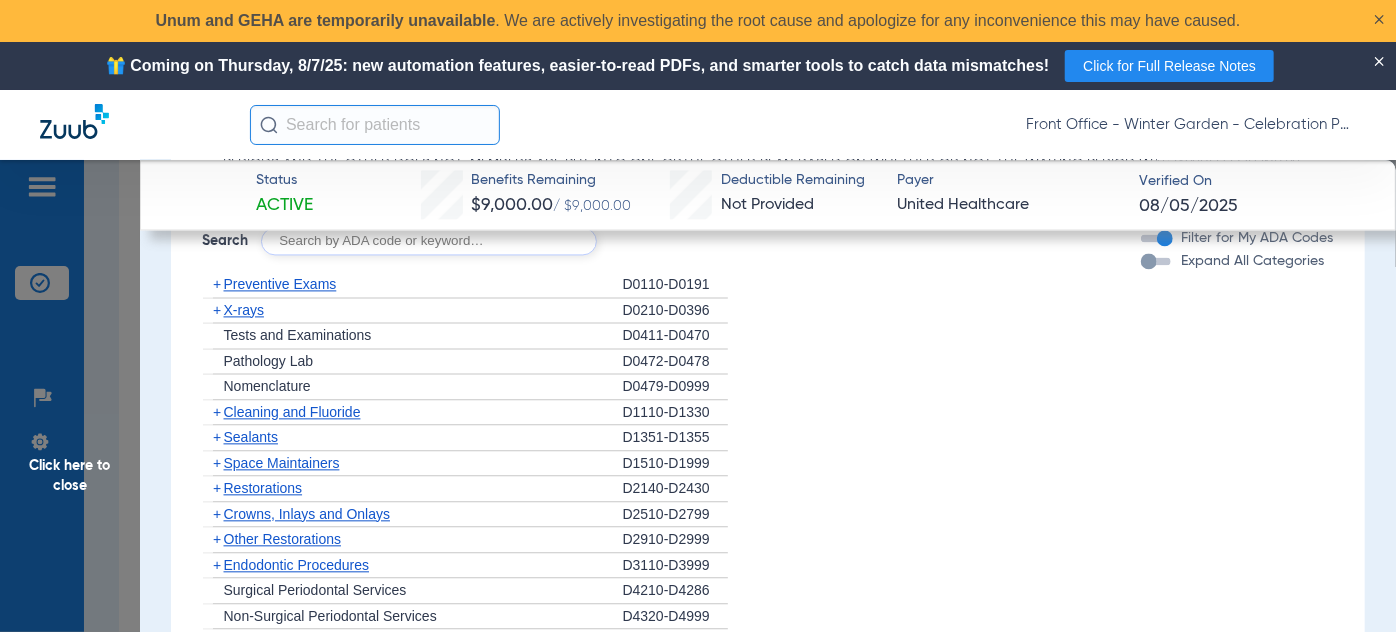click on "Sealants" 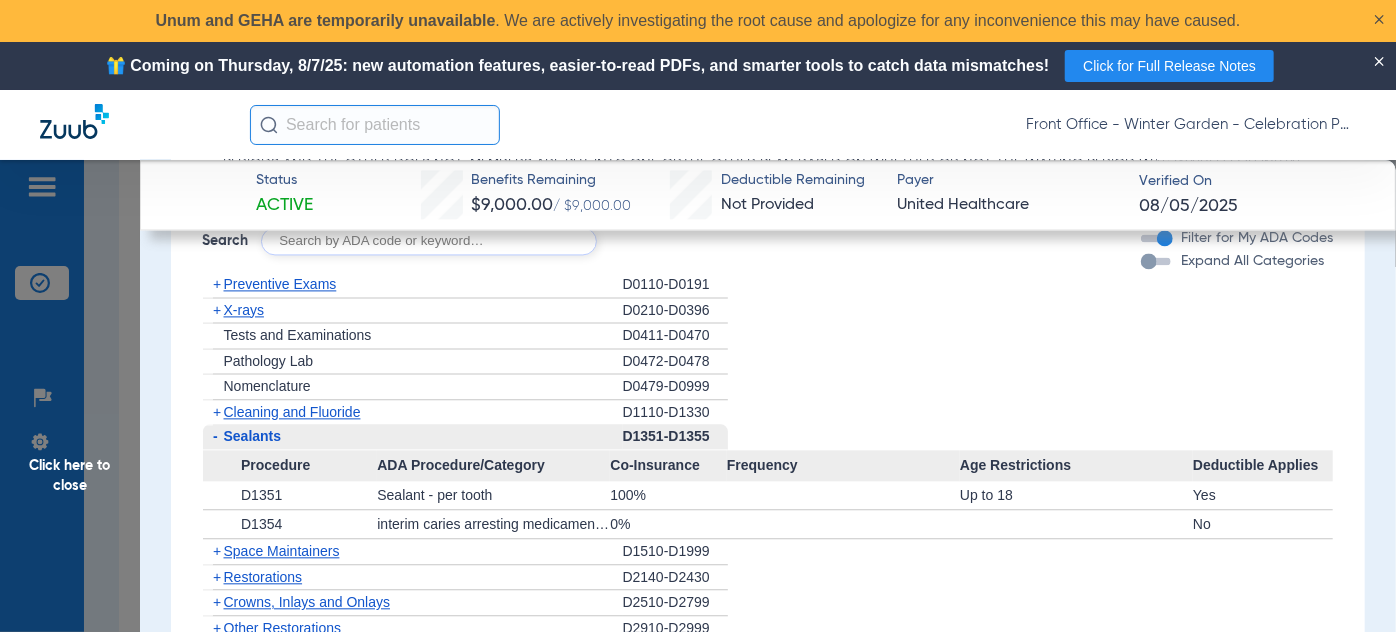 click on "-" 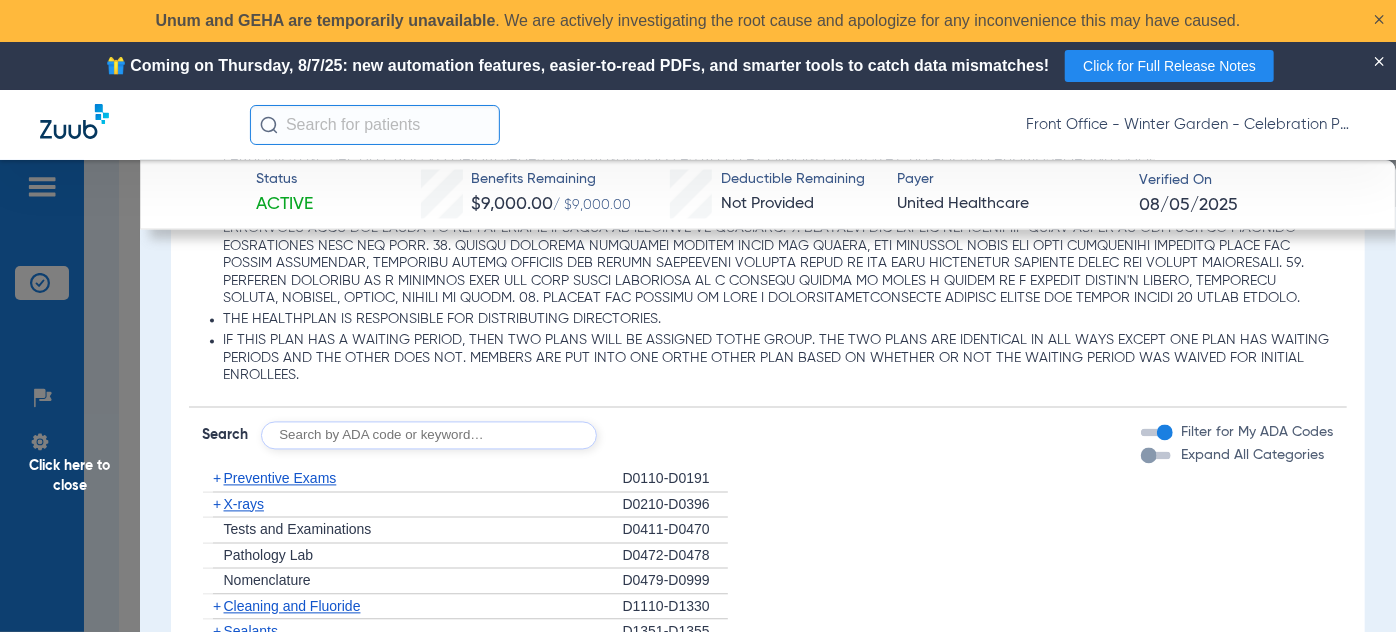 scroll, scrollTop: 1909, scrollLeft: 0, axis: vertical 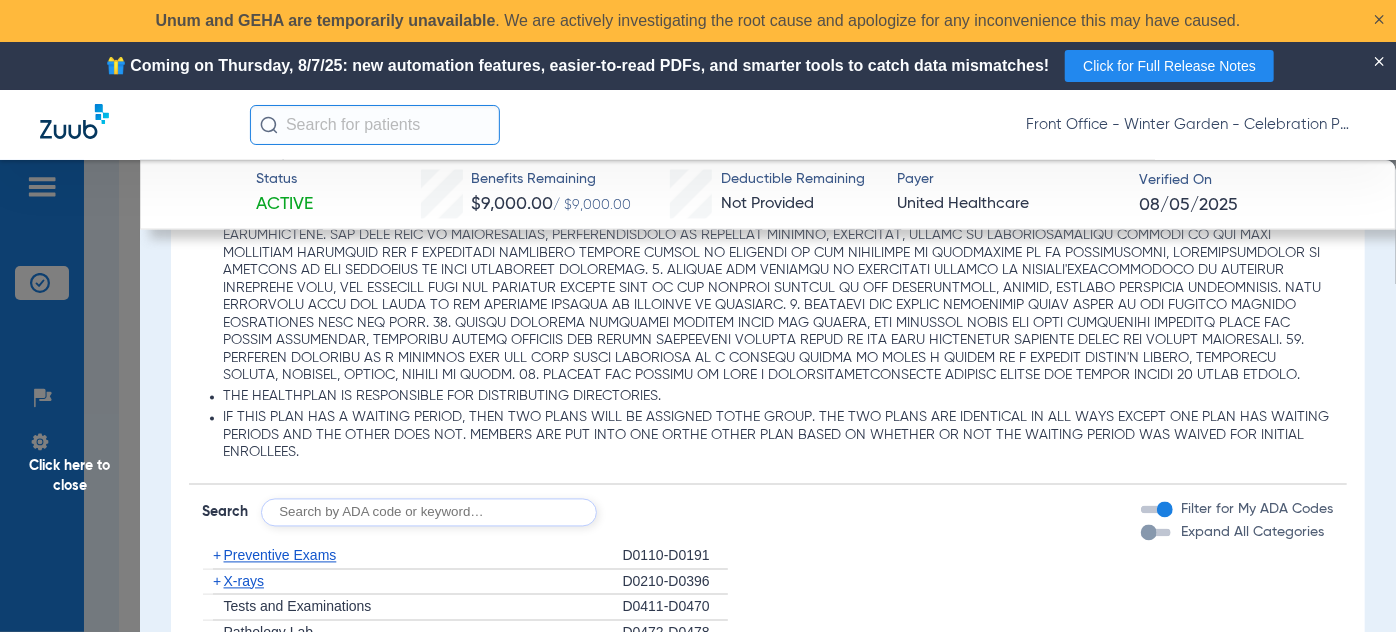 click on "Click here to close" 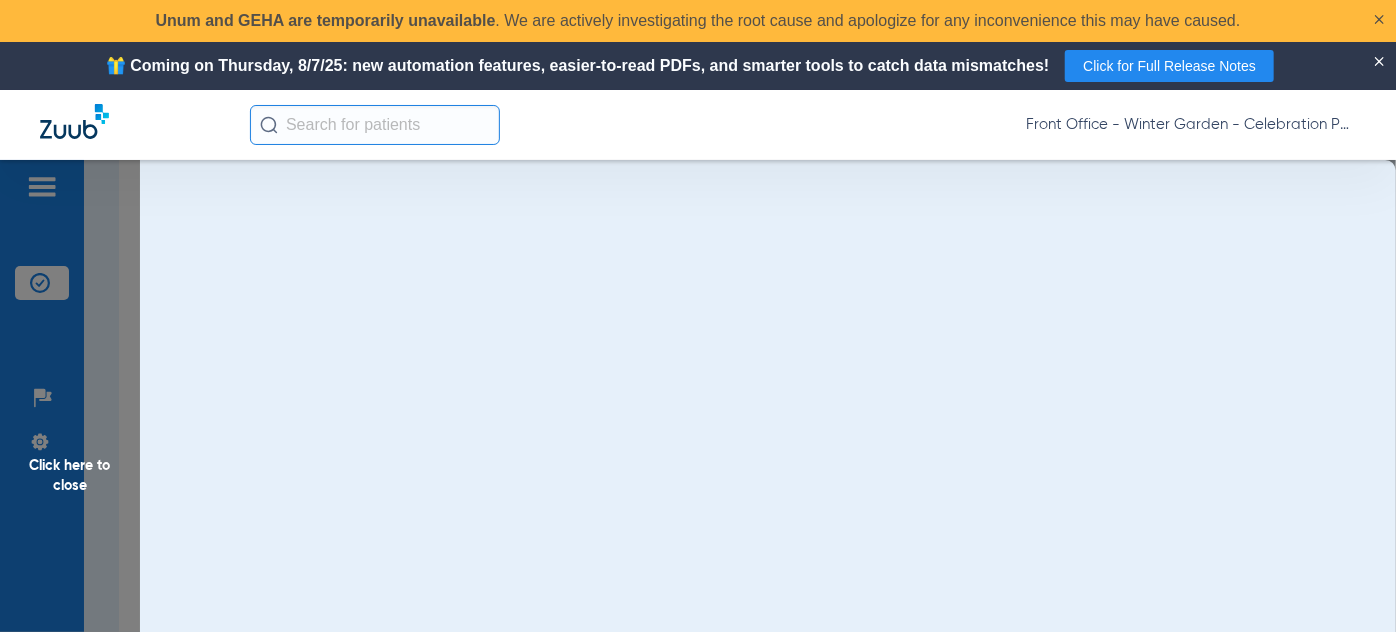 scroll, scrollTop: 0, scrollLeft: 0, axis: both 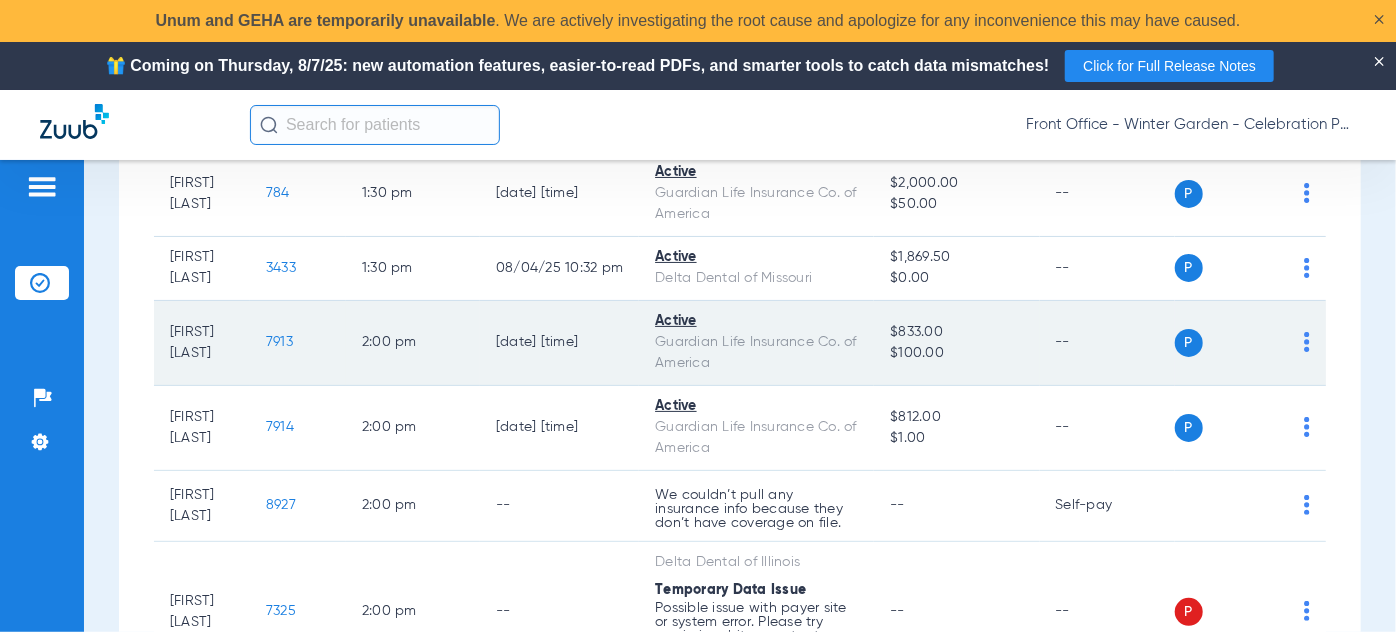 click on "7913" 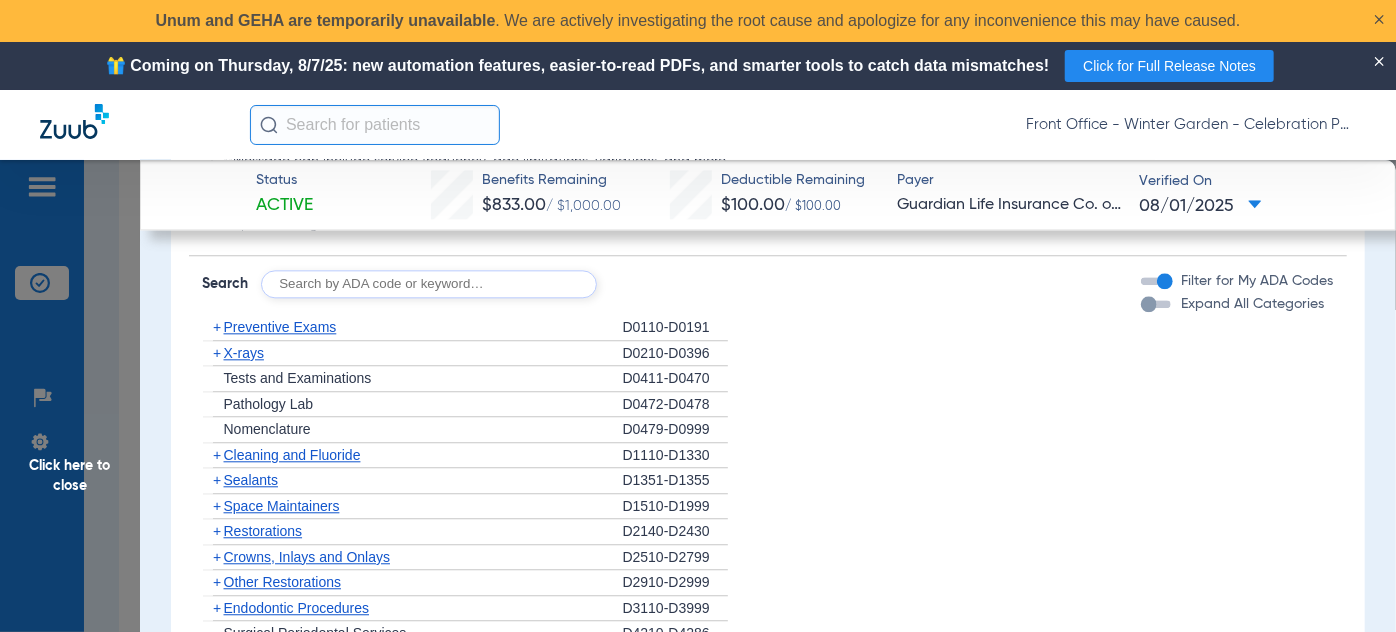 scroll, scrollTop: 2363, scrollLeft: 0, axis: vertical 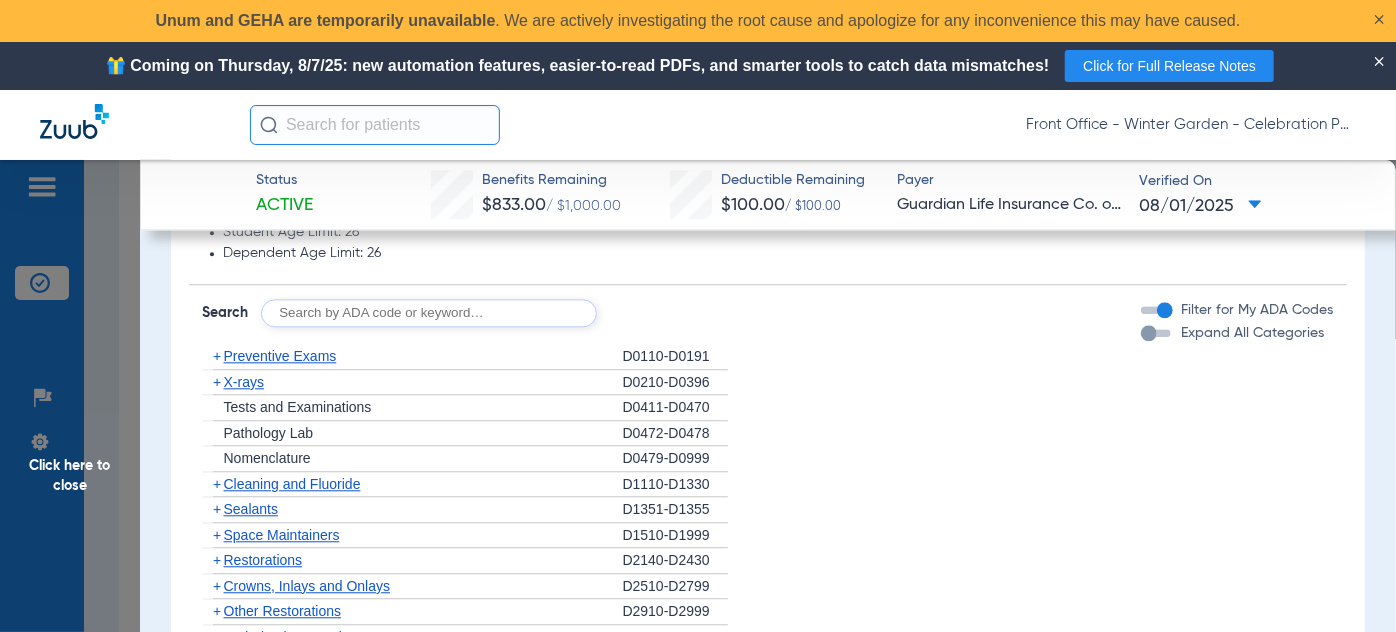 click on "+" 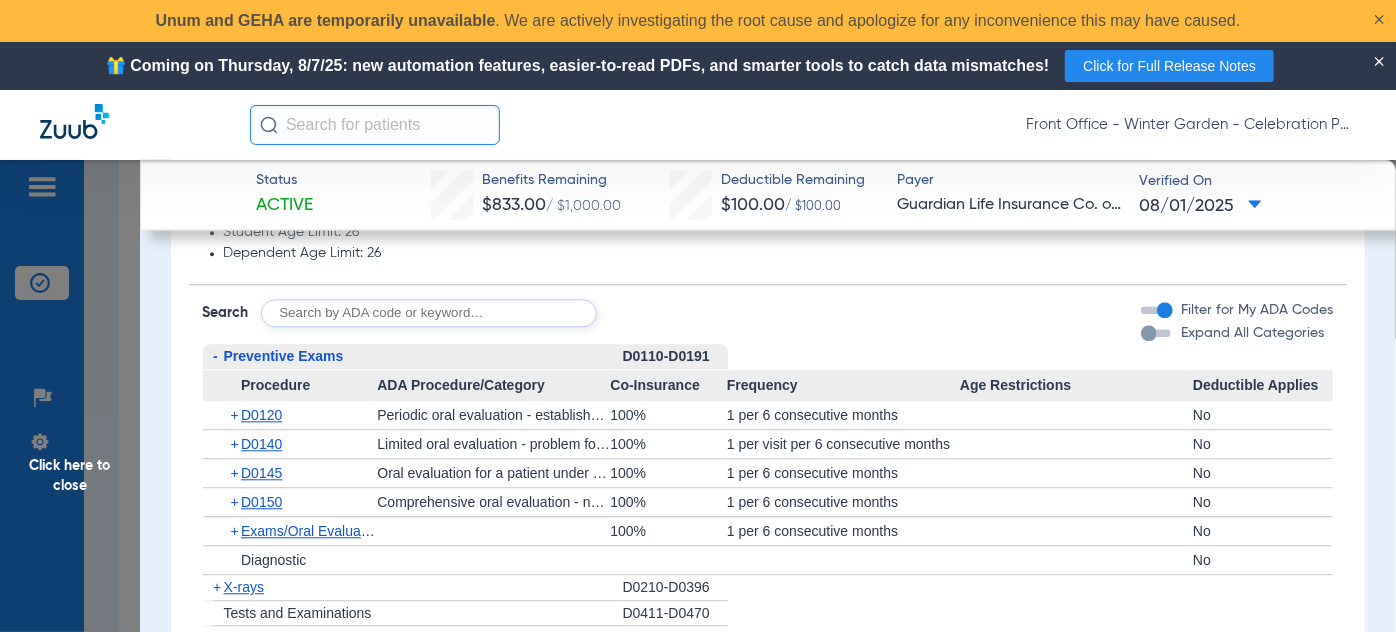 click on "-" 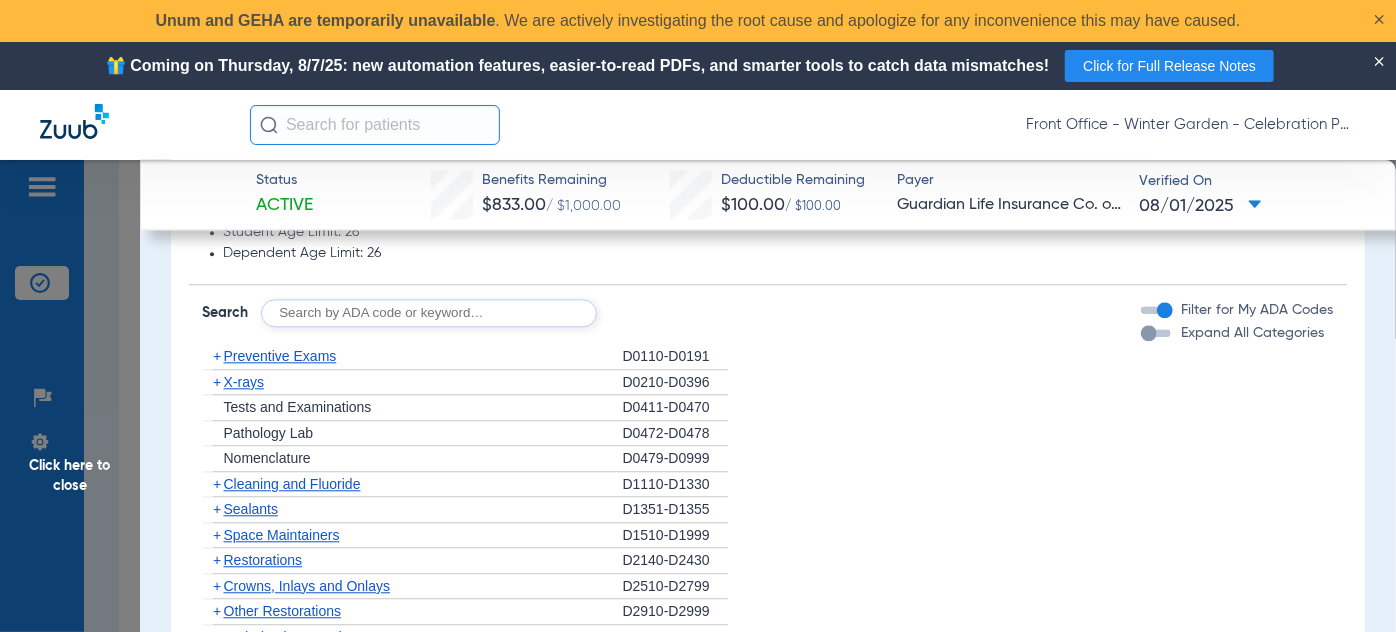 click on "+" 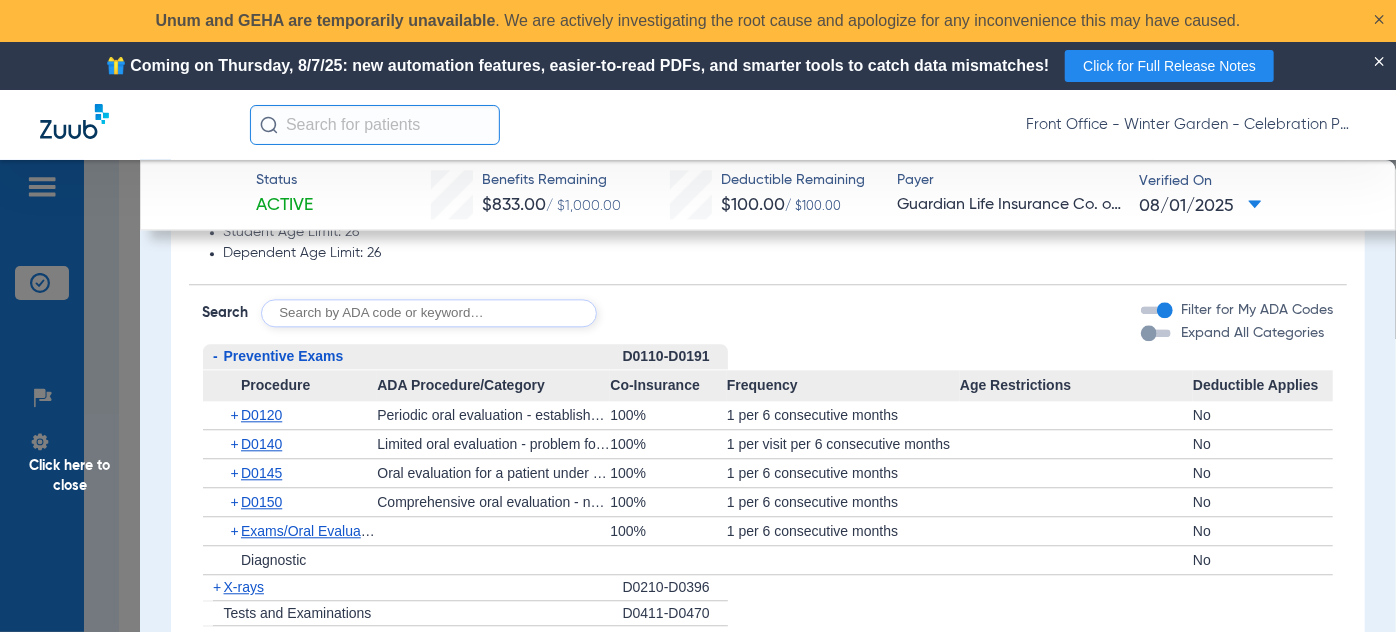scroll, scrollTop: 2454, scrollLeft: 0, axis: vertical 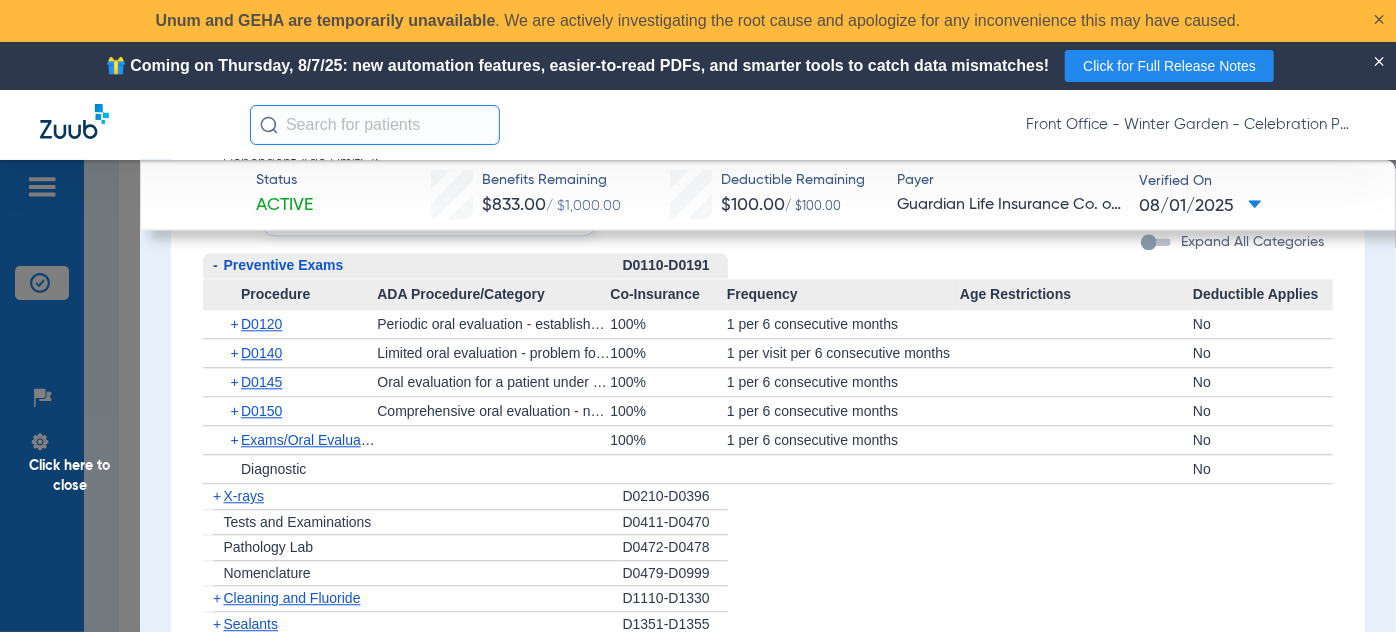 drag, startPoint x: 216, startPoint y: 510, endPoint x: 277, endPoint y: 487, distance: 65.192024 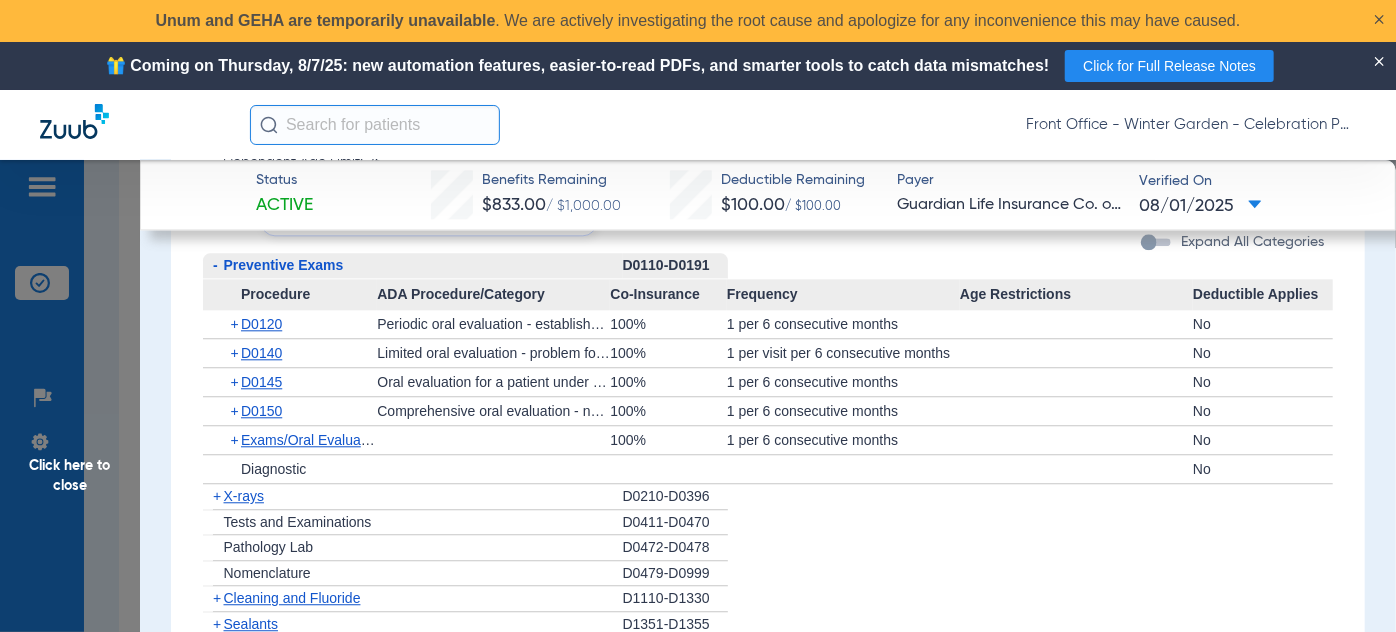 click on "+" 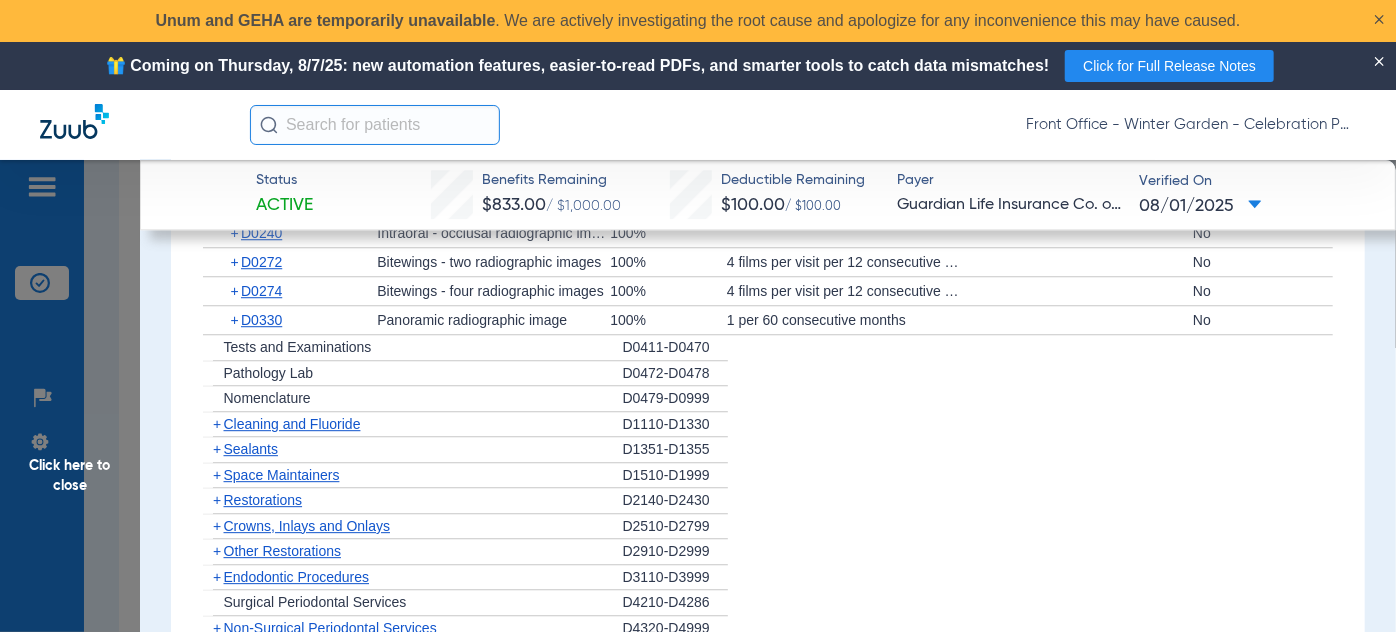 scroll, scrollTop: 2909, scrollLeft: 0, axis: vertical 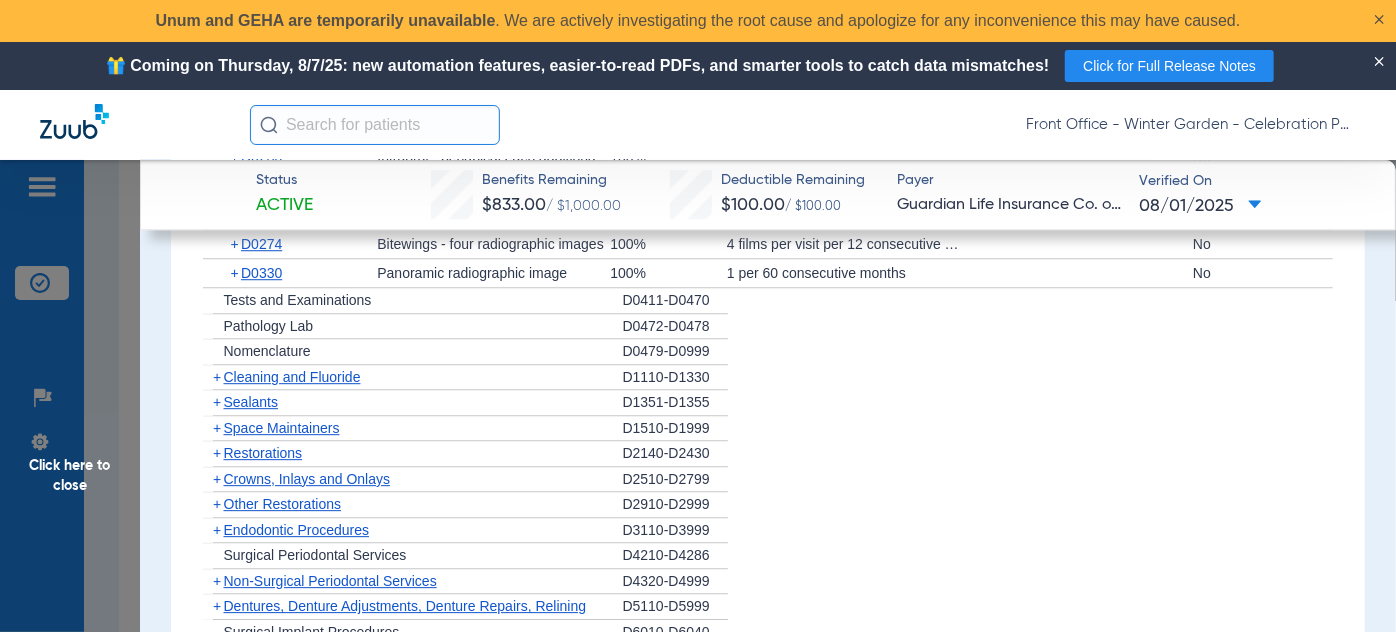 click on "+" 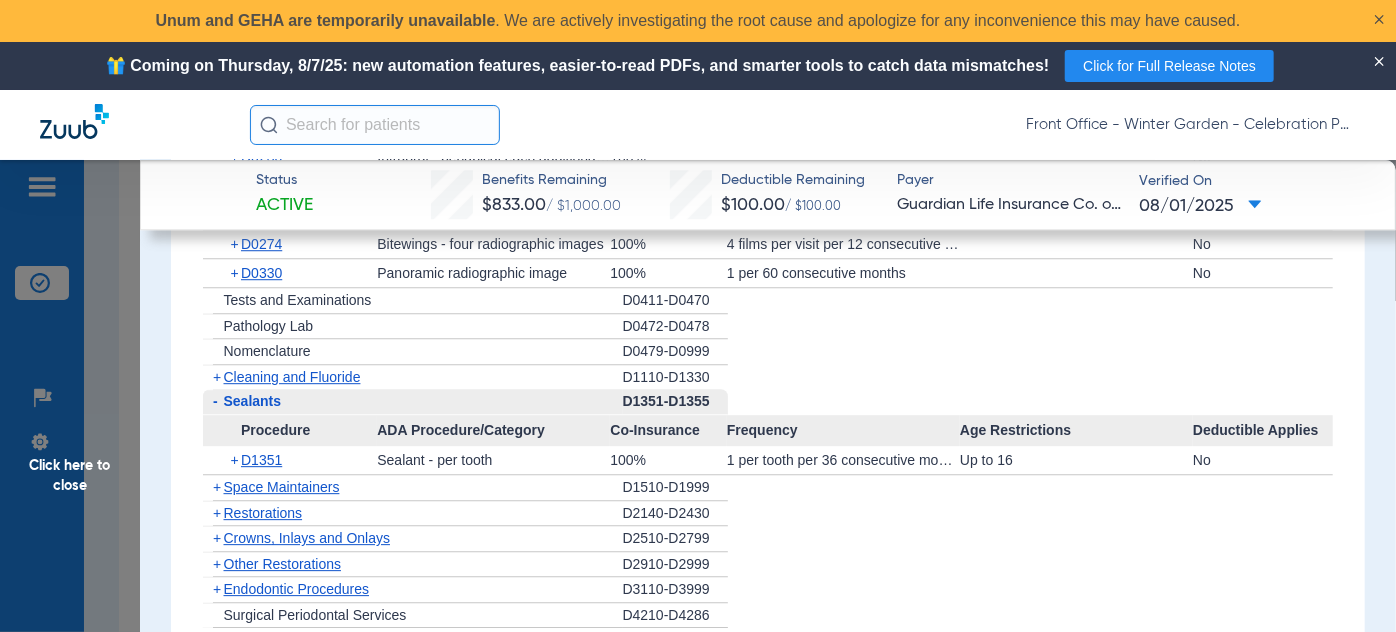 click on "-" 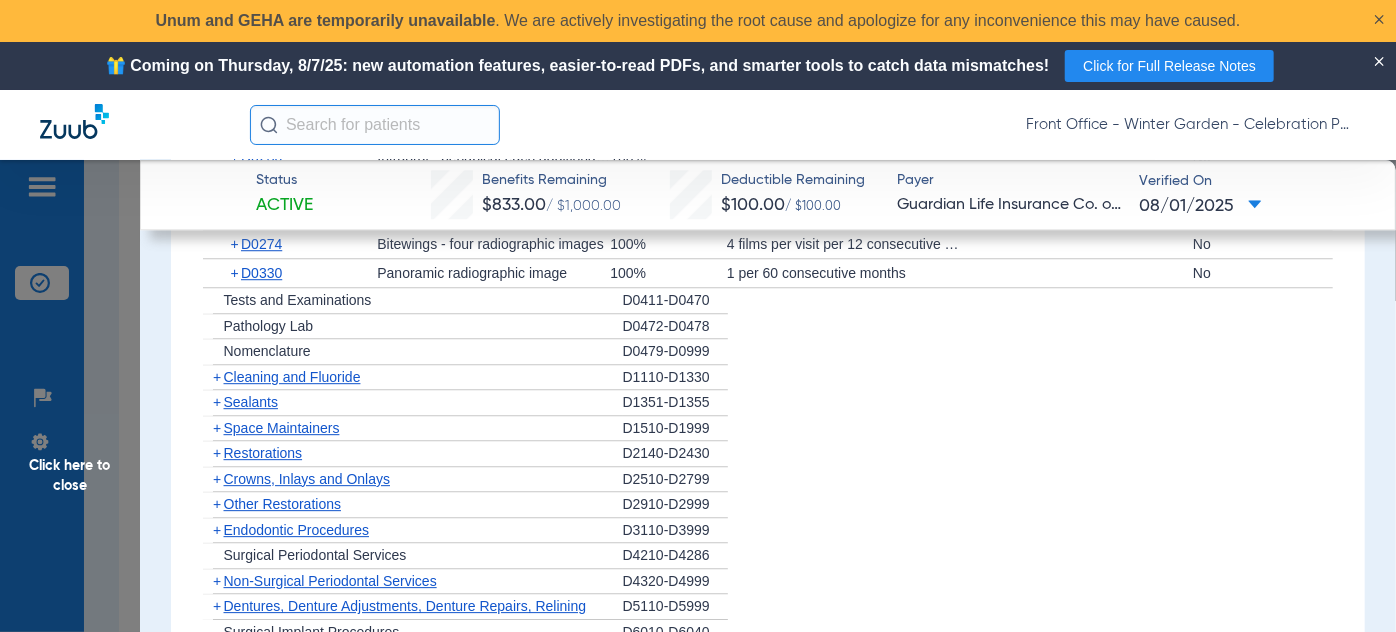 click on "Cleaning and Fluoride" 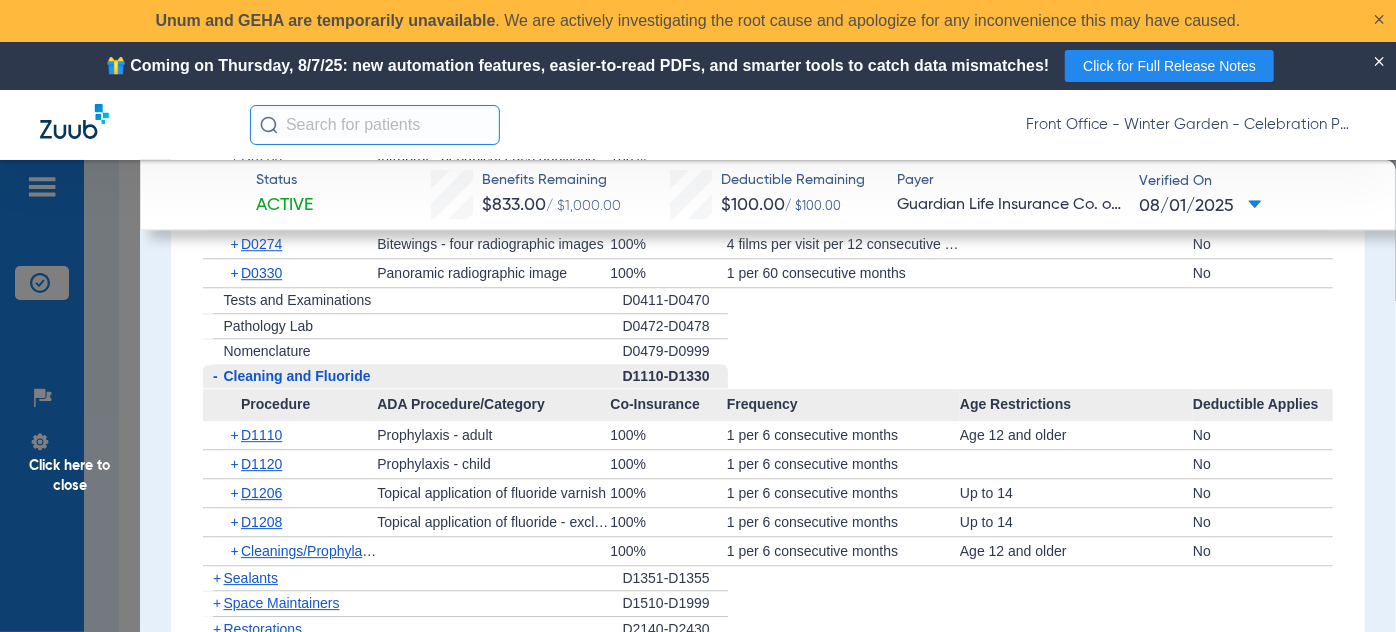 click on "-" 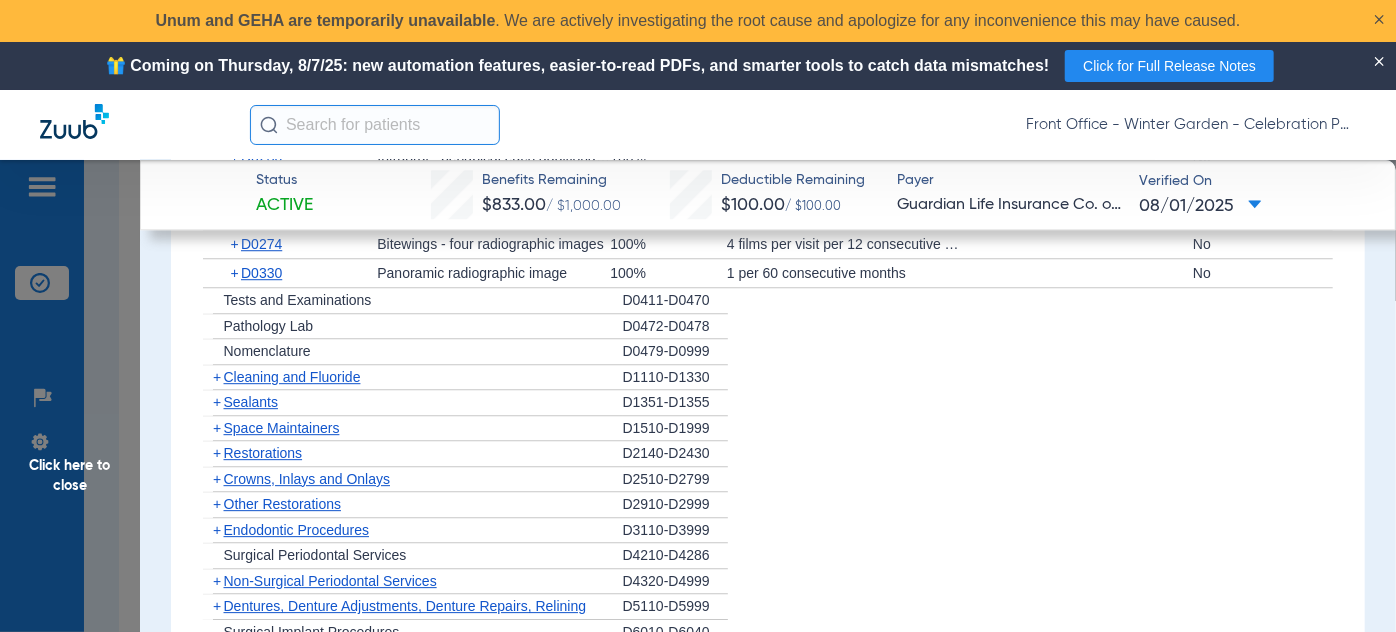 click on "Click here to close" 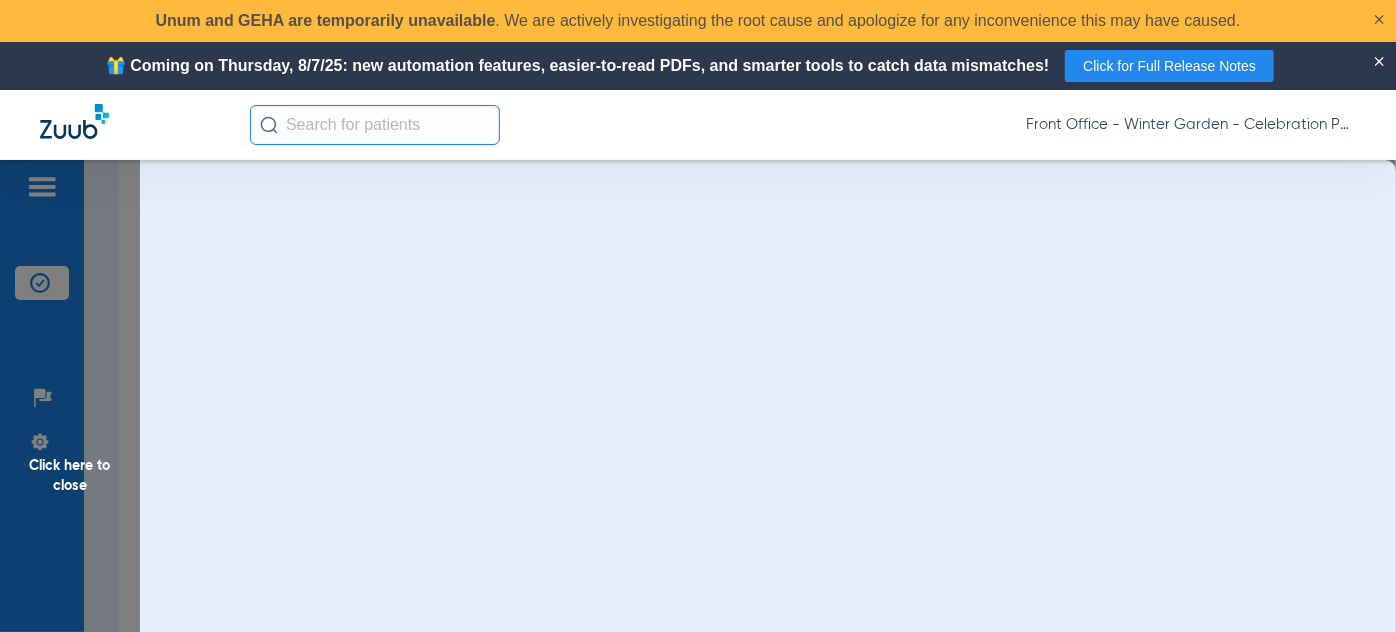 scroll, scrollTop: 0, scrollLeft: 0, axis: both 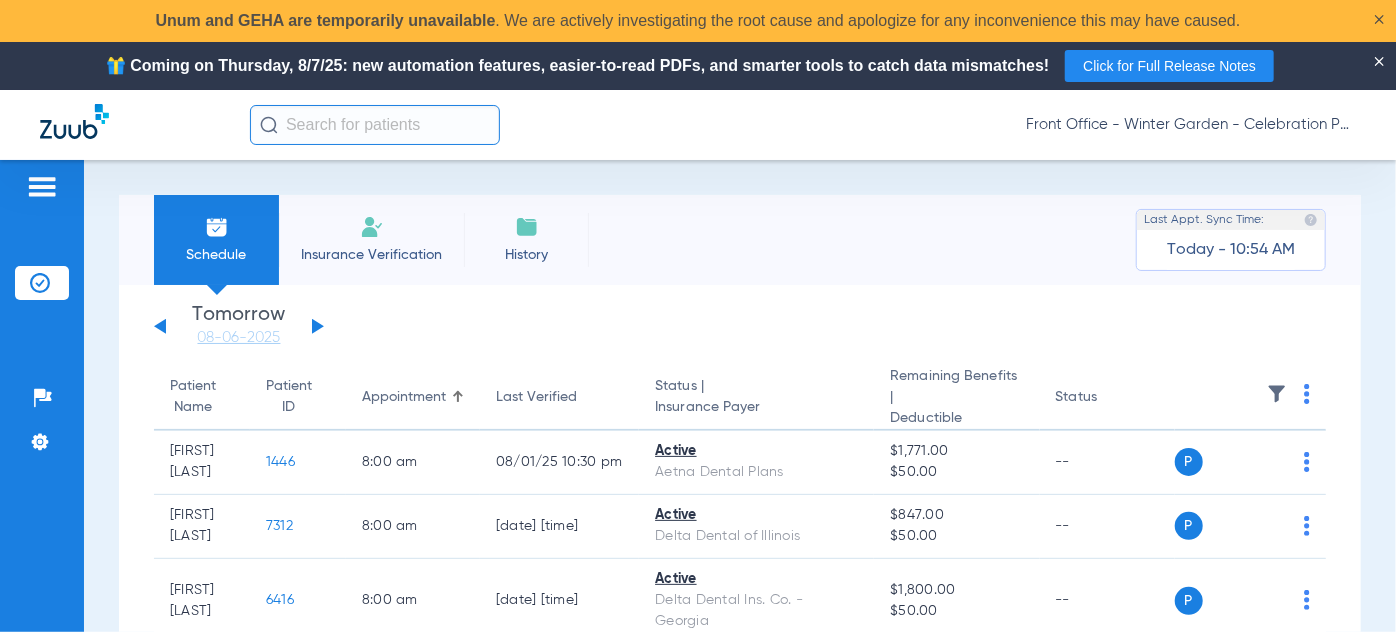click on "Sunday   06-01-2025   Monday   06-02-2025   Tuesday   06-03-2025   Wednesday   06-04-2025   Thursday   06-05-2025   Friday   06-06-2025   Saturday   06-07-2025   Sunday   06-08-2025   Monday   06-09-2025   Tuesday   06-10-2025   Wednesday   06-11-2025   Thursday   06-12-2025   Friday   06-13-2025   Saturday   06-14-2025   Sunday   06-15-2025   Monday   06-16-2025   Tuesday   06-17-2025   Wednesday   06-18-2025   Thursday   06-19-2025   Friday   06-20-2025   Saturday   06-21-2025   Sunday   06-22-2025   Monday   06-23-2025   Tuesday   06-24-2025   Wednesday   06-25-2025   Thursday   06-26-2025   Friday   06-27-2025   Saturday   06-28-2025   Sunday   06-29-2025   Monday   06-30-2025   Tuesday   07-01-2025   Wednesday   07-02-2025   Thursday   07-03-2025   Friday   07-04-2025   Saturday   07-05-2025   Sunday   07-06-2025   Monday   07-07-2025   Tuesday   07-08-2025   Wednesday   07-09-2025   Thursday   07-10-2025   Friday   07-11-2025   Saturday   07-12-2025   Sunday   07-13-2025   Monday   07-14-2025   Friday" 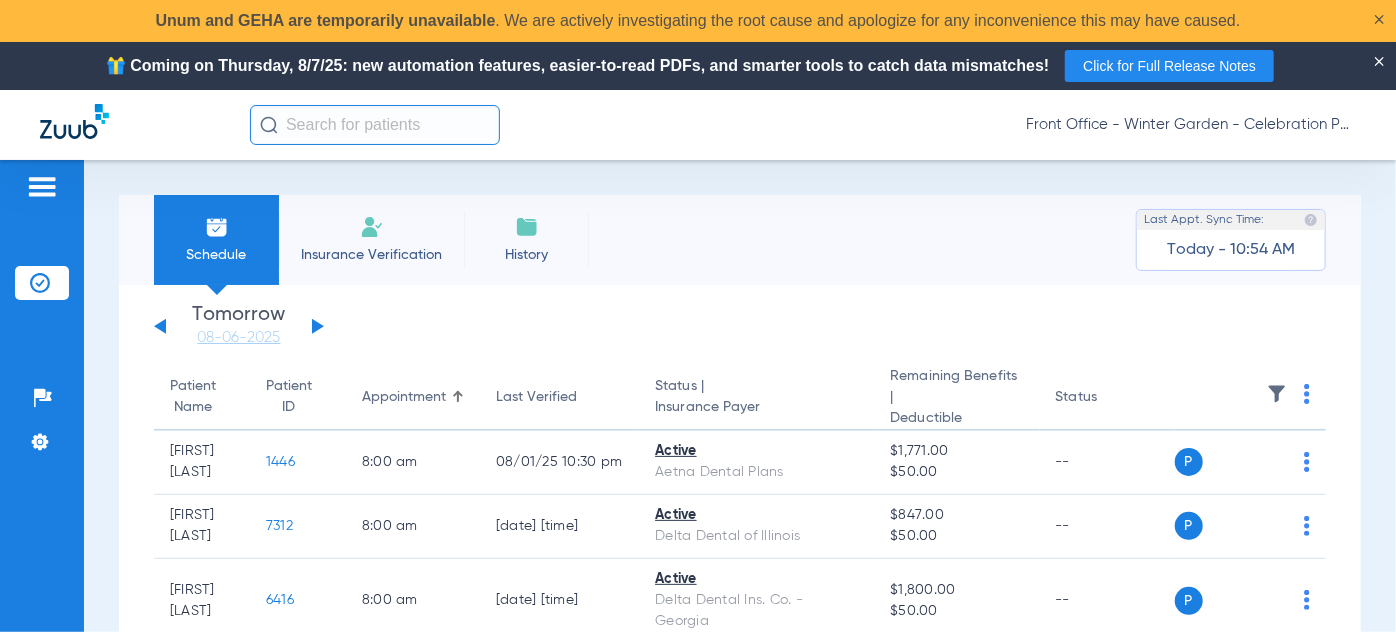 click on "Sunday   06-01-2025   Monday   06-02-2025   Tuesday   06-03-2025   Wednesday   06-04-2025   Thursday   06-05-2025   Friday   06-06-2025   Saturday   06-07-2025   Sunday   06-08-2025   Monday   06-09-2025   Tuesday   06-10-2025   Wednesday   06-11-2025   Thursday   06-12-2025   Friday   06-13-2025   Saturday   06-14-2025   Sunday   06-15-2025   Monday   06-16-2025   Tuesday   06-17-2025   Wednesday   06-18-2025   Thursday   06-19-2025   Friday   06-20-2025   Saturday   06-21-2025   Sunday   06-22-2025   Monday   06-23-2025   Tuesday   06-24-2025   Wednesday   06-25-2025   Thursday   06-26-2025   Friday   06-27-2025   Saturday   06-28-2025   Sunday   06-29-2025   Monday   06-30-2025   Tuesday   07-01-2025   Wednesday   07-02-2025   Thursday   07-03-2025   Friday   07-04-2025   Saturday   07-05-2025   Sunday   07-06-2025   Monday   07-07-2025   Tuesday   07-08-2025   Wednesday   07-09-2025   Thursday   07-10-2025   Friday   07-11-2025   Saturday   07-12-2025   Sunday   07-13-2025   Monday   07-14-2025   Friday" 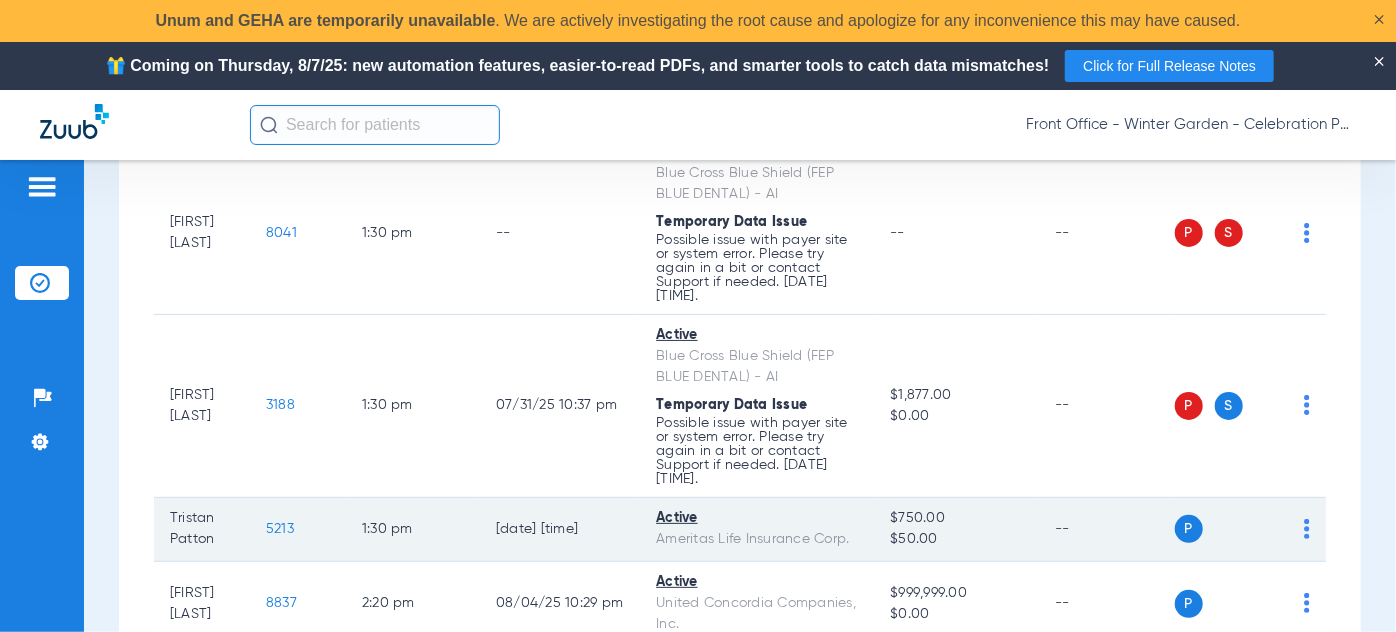 scroll, scrollTop: 1727, scrollLeft: 0, axis: vertical 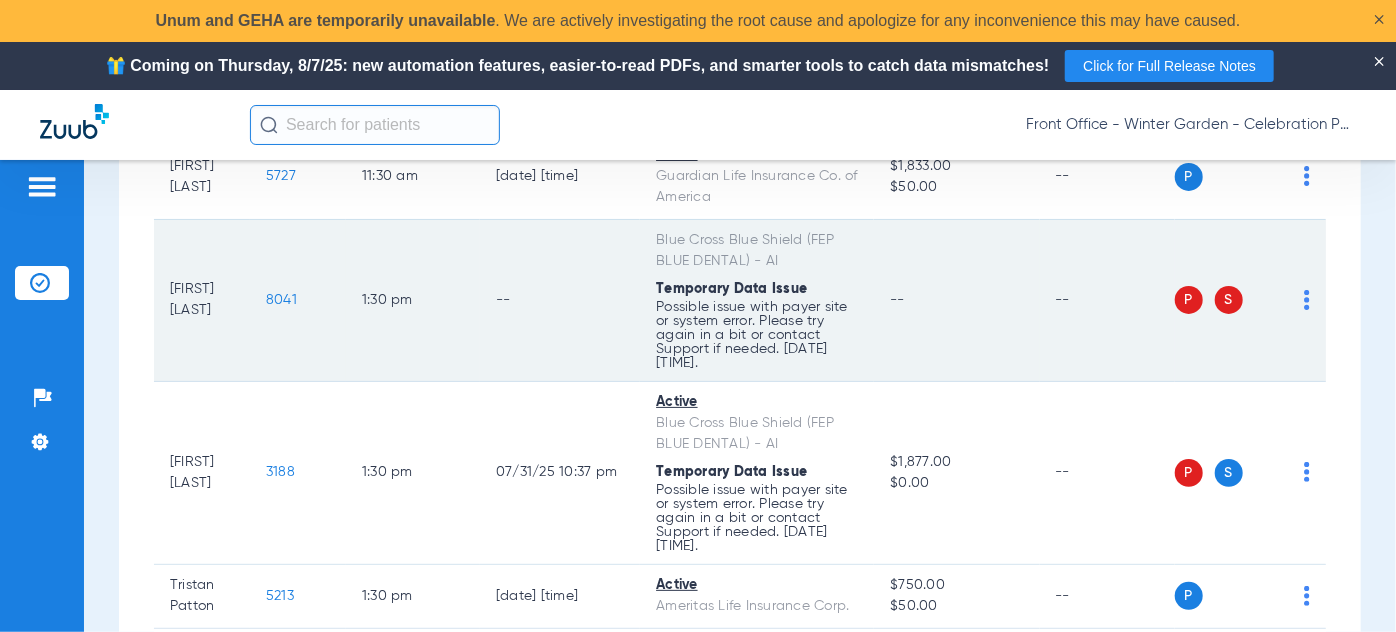 click on "8041" 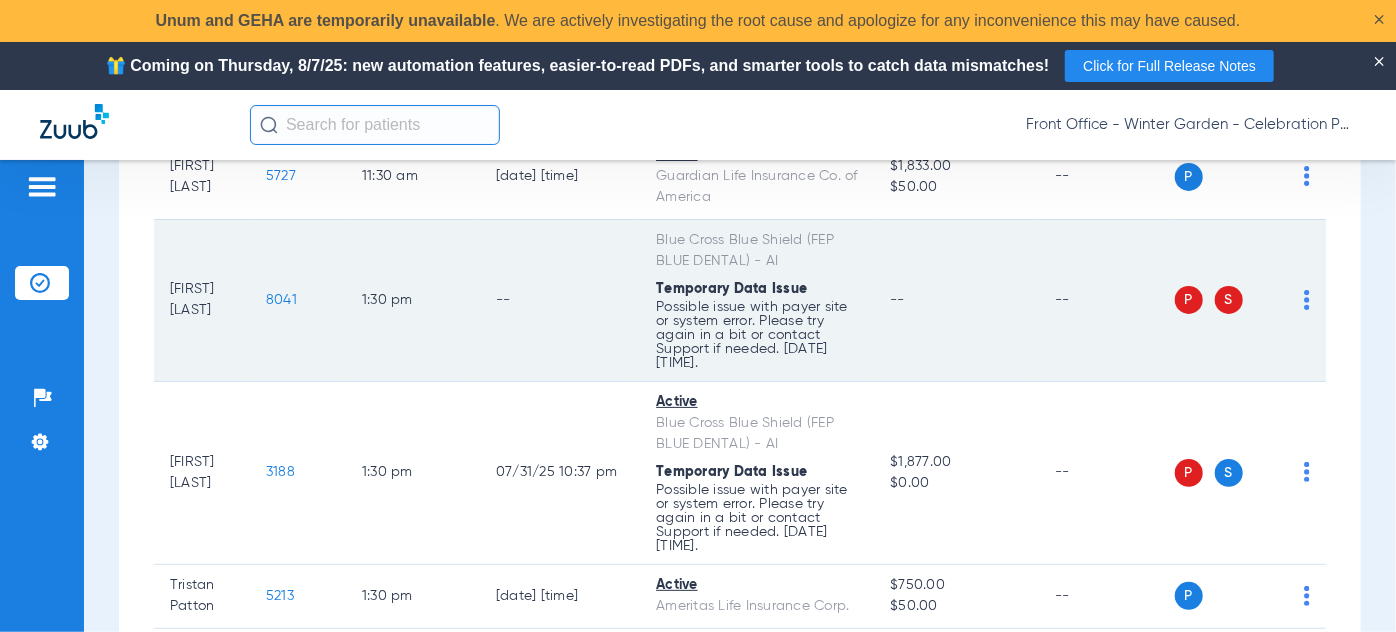 click on "8041" 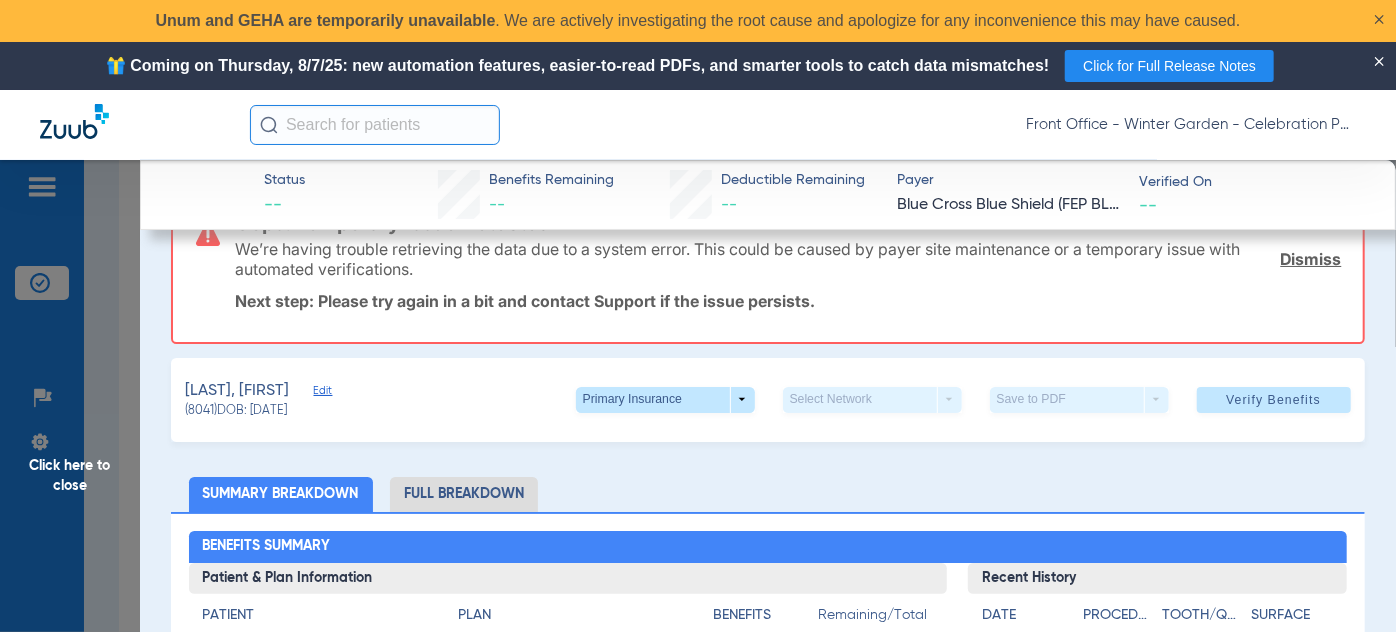 scroll, scrollTop: 90, scrollLeft: 0, axis: vertical 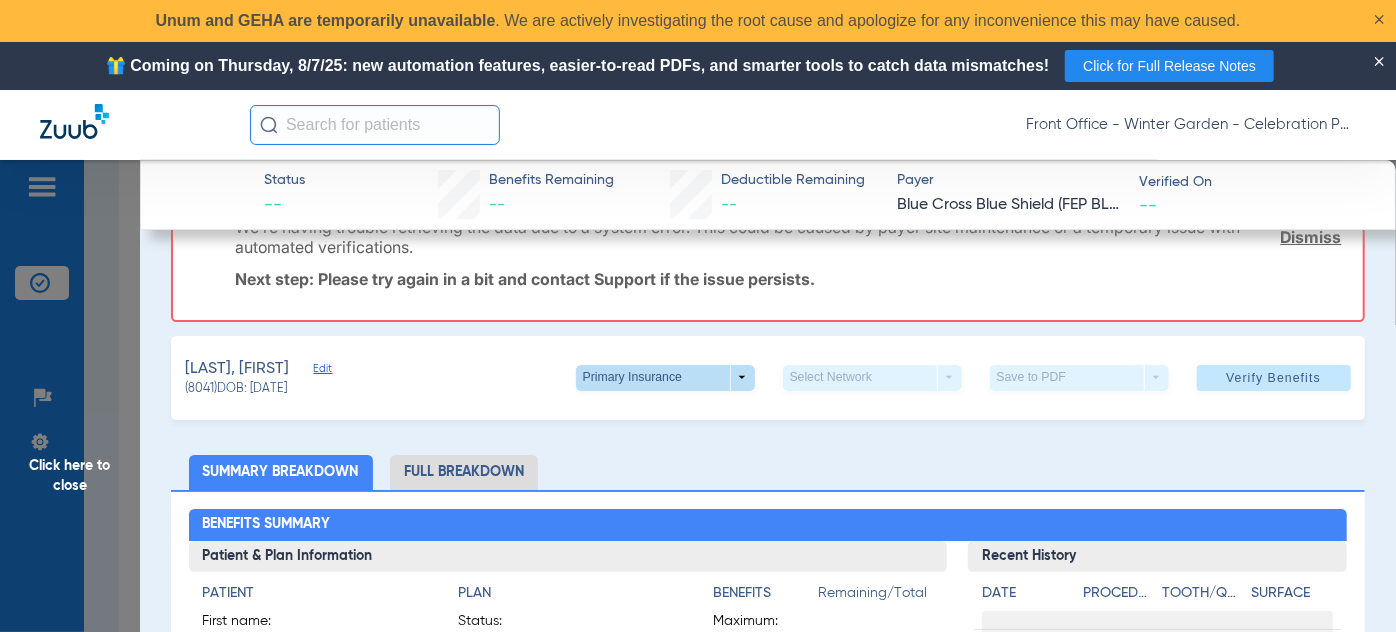 click 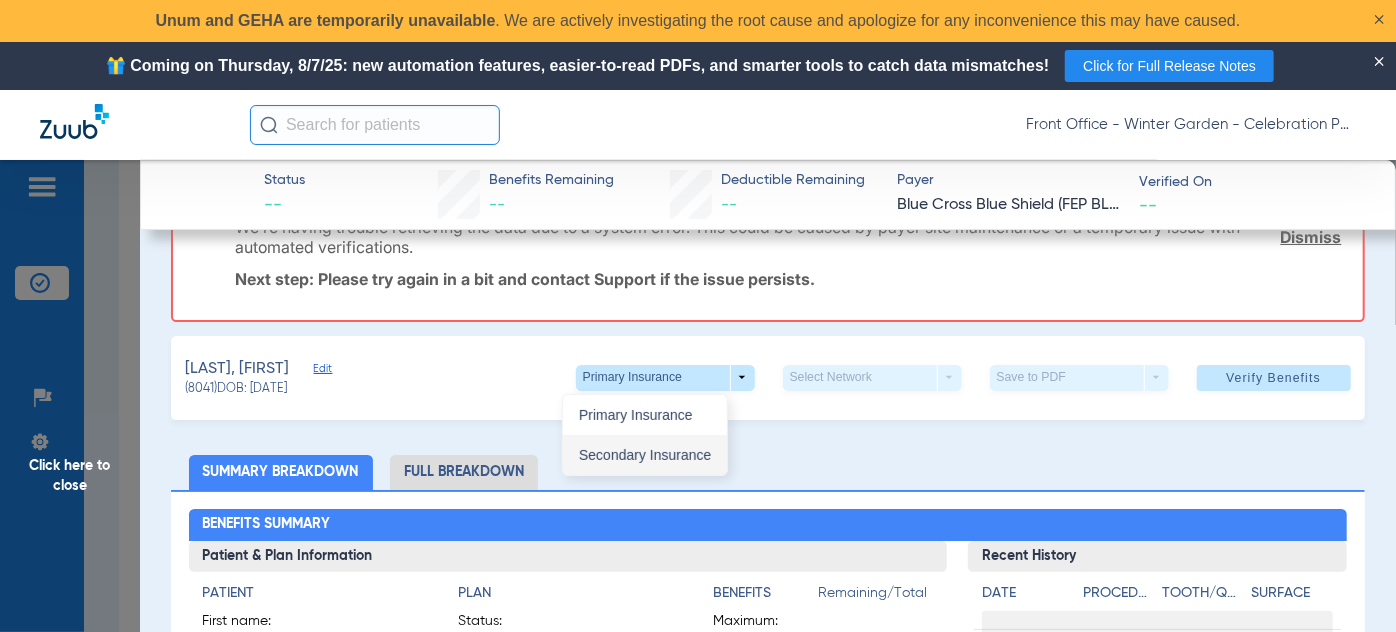 click on "Secondary Insurance" at bounding box center (645, 455) 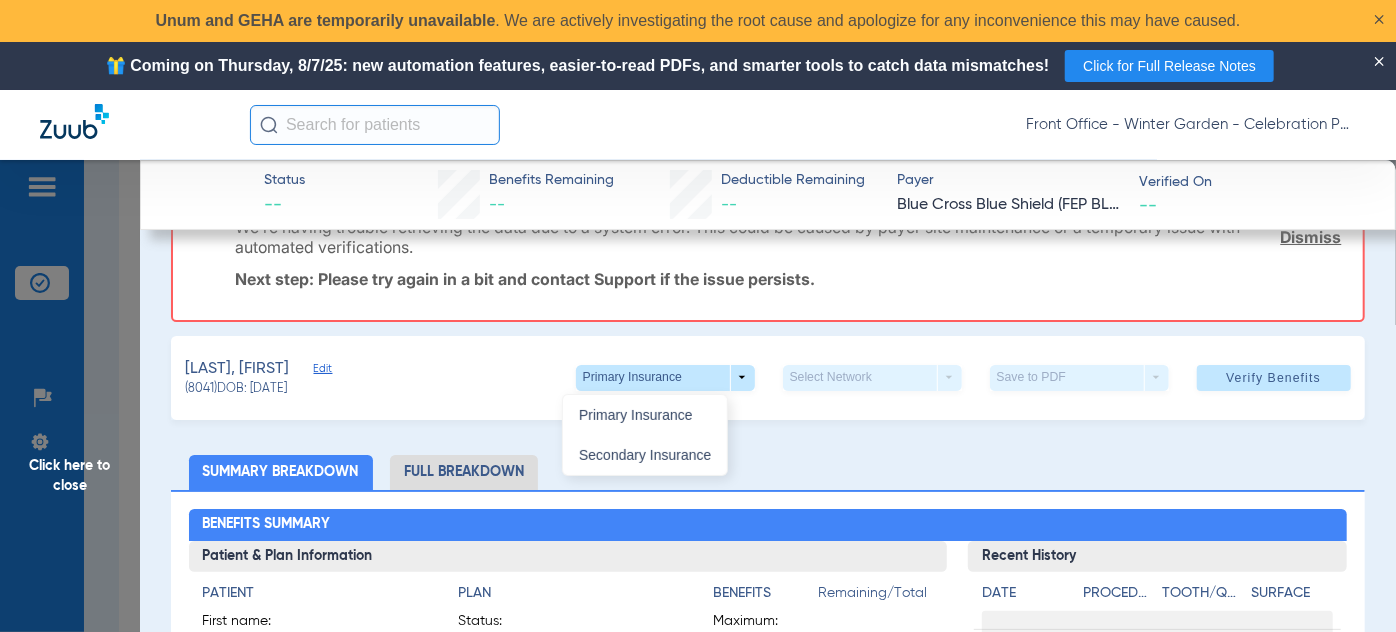 type on "886056612" 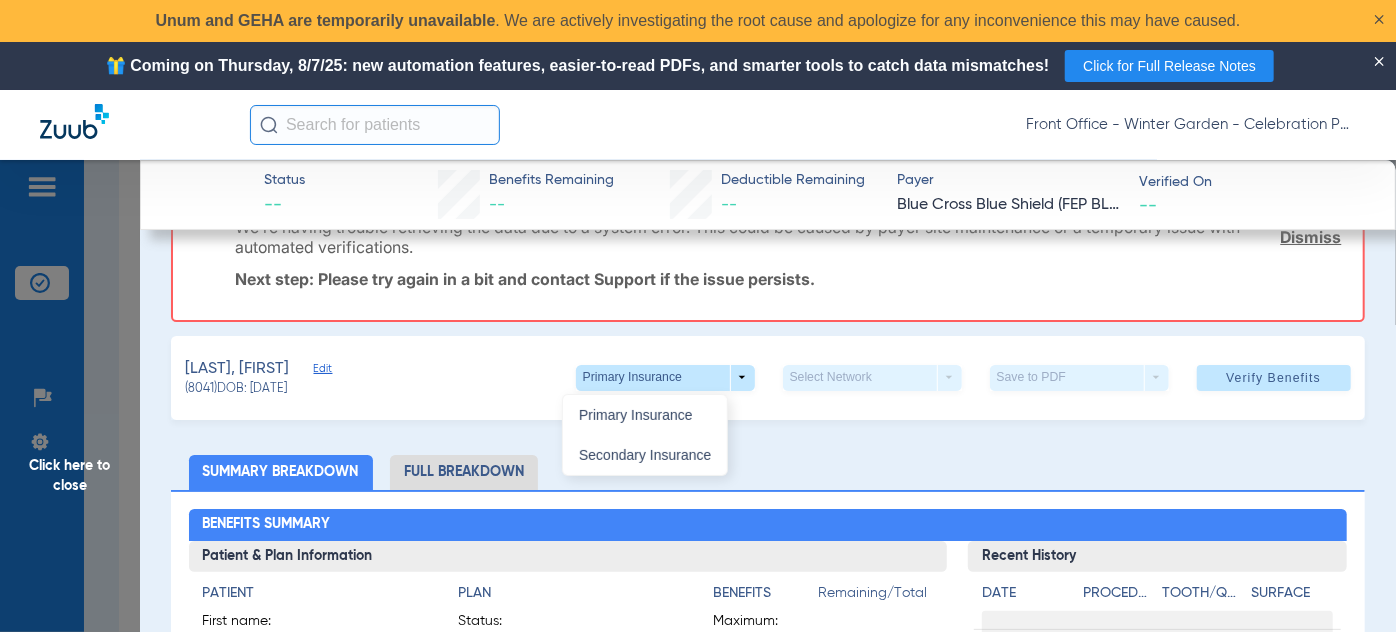 type on "886056612" 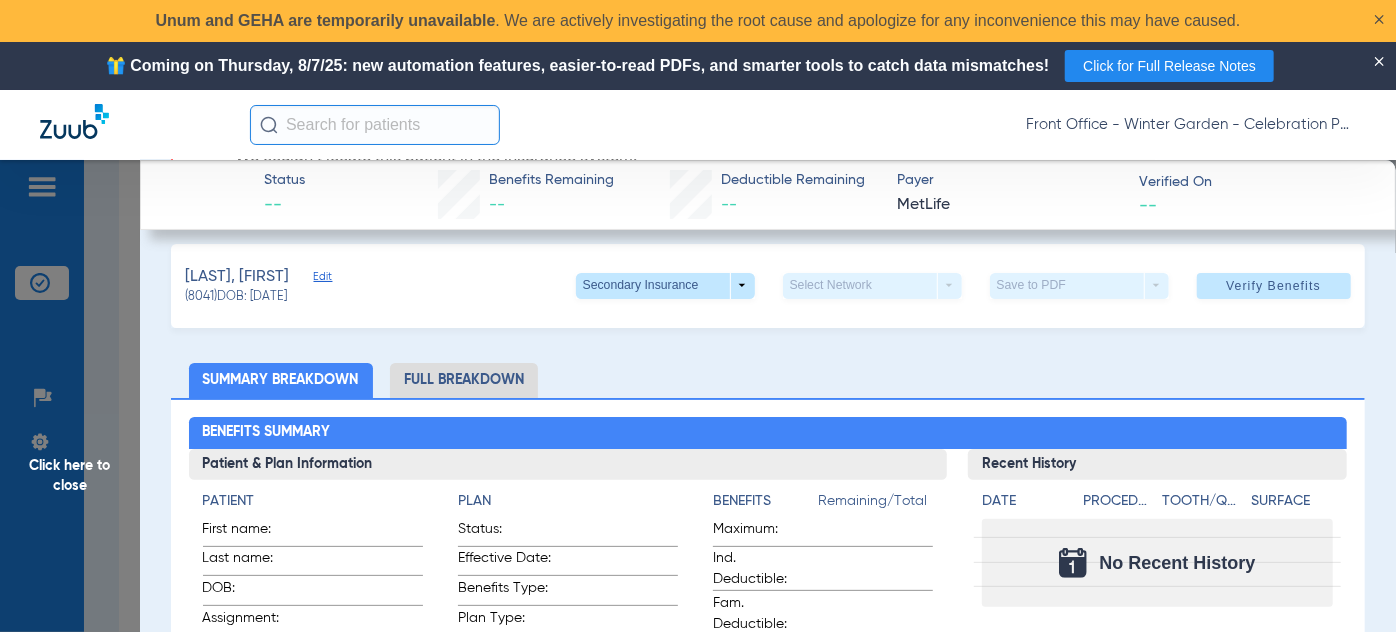 scroll, scrollTop: 181, scrollLeft: 0, axis: vertical 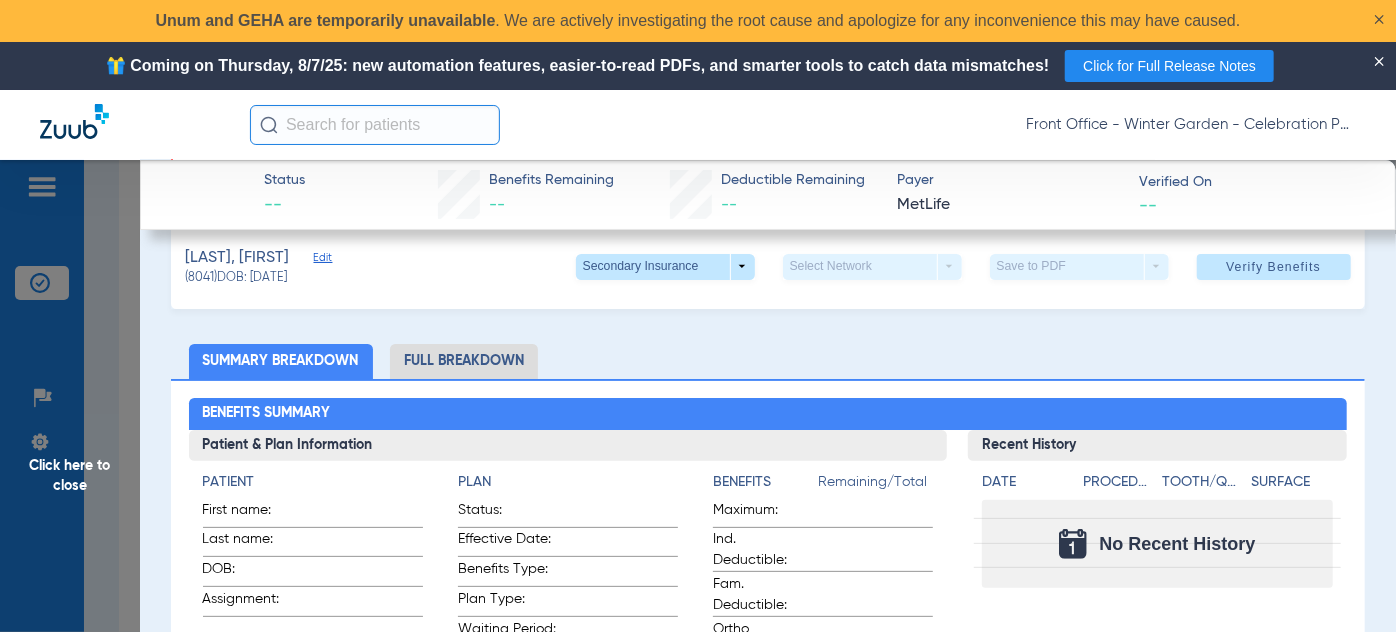 click on "Edit" 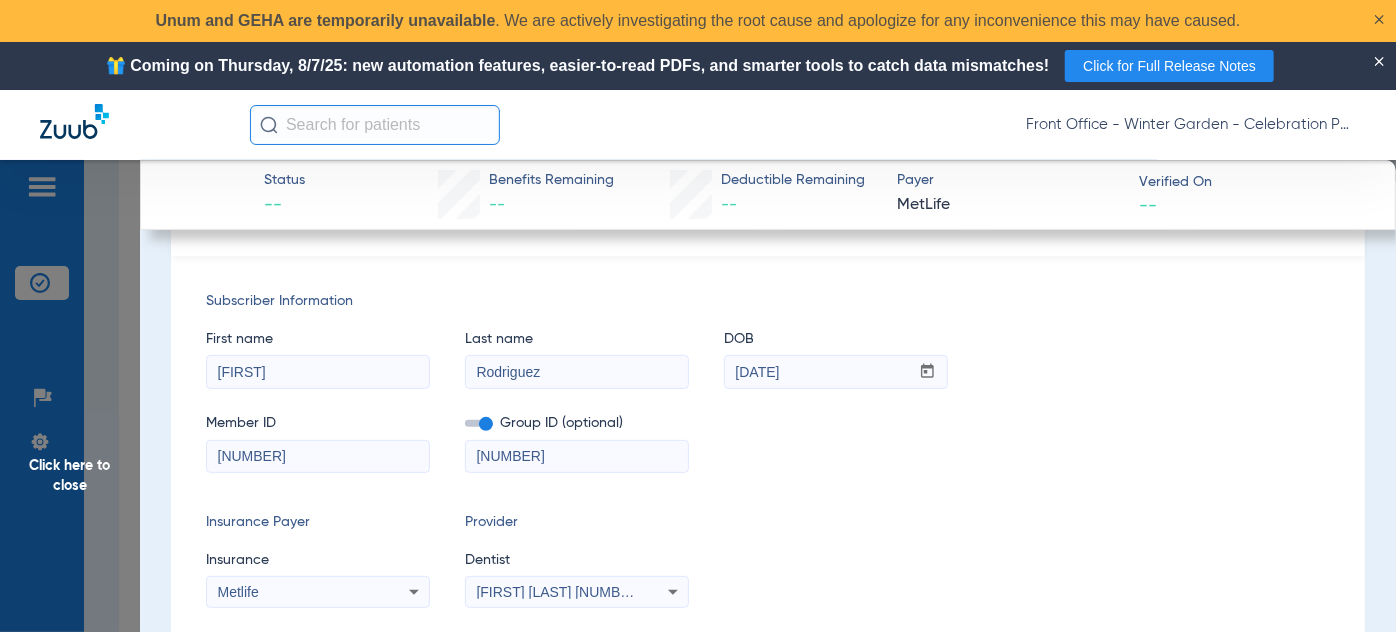 scroll, scrollTop: 0, scrollLeft: 0, axis: both 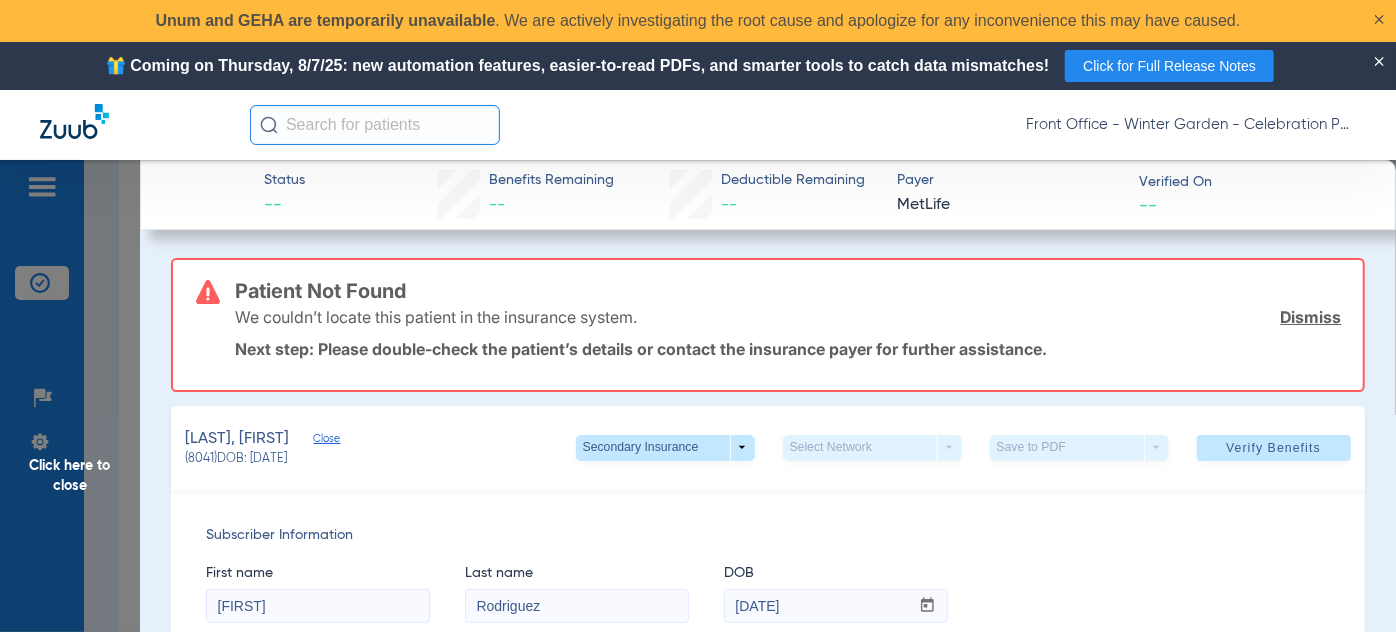 drag, startPoint x: 1328, startPoint y: 330, endPoint x: 1298, endPoint y: 336, distance: 30.594116 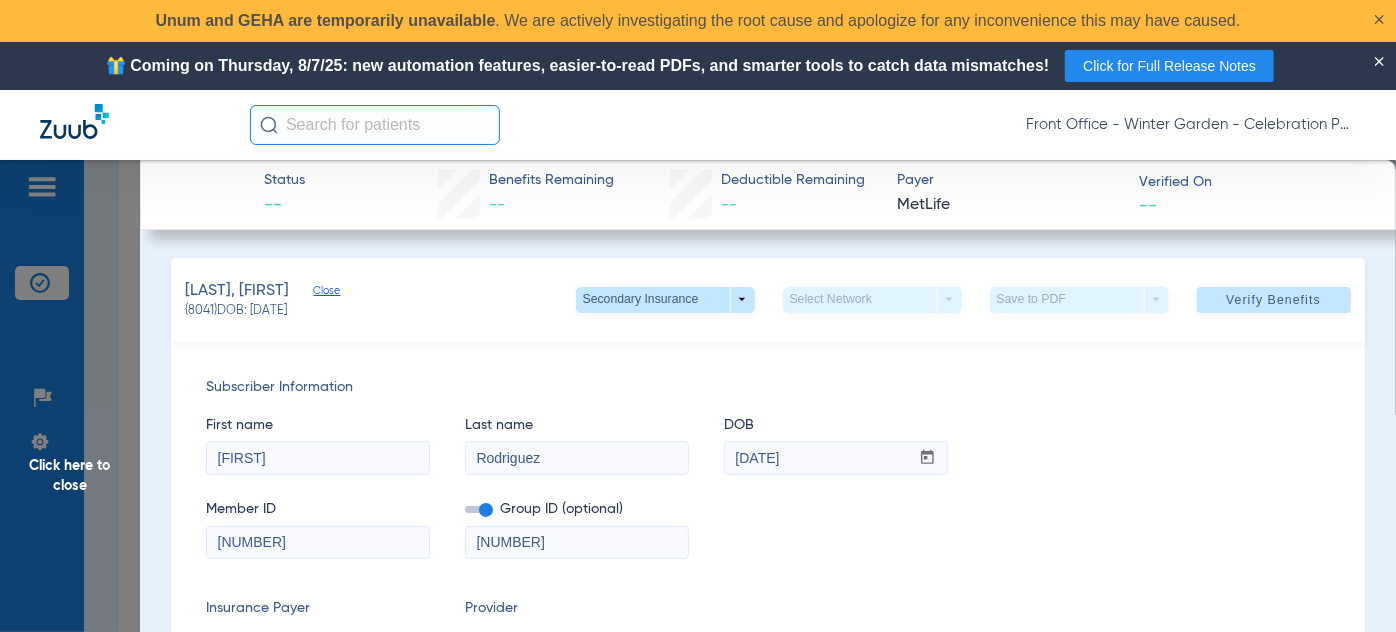 click 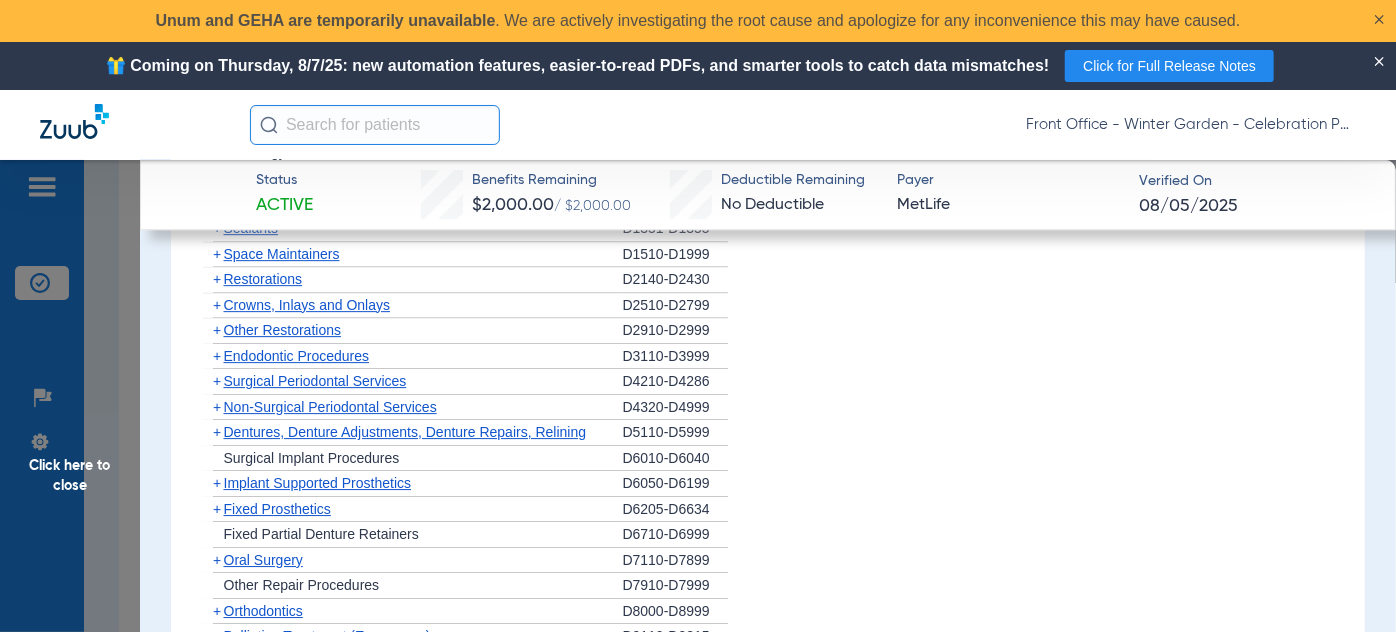 scroll, scrollTop: 3000, scrollLeft: 0, axis: vertical 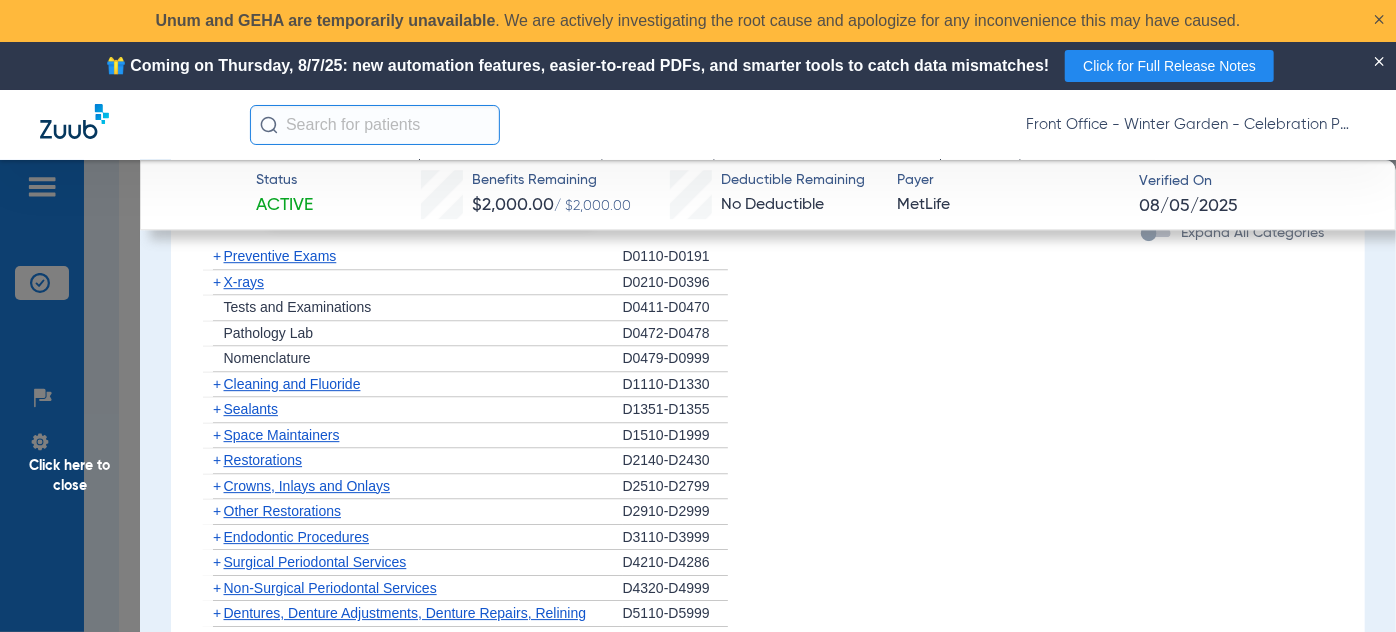 click on "+" 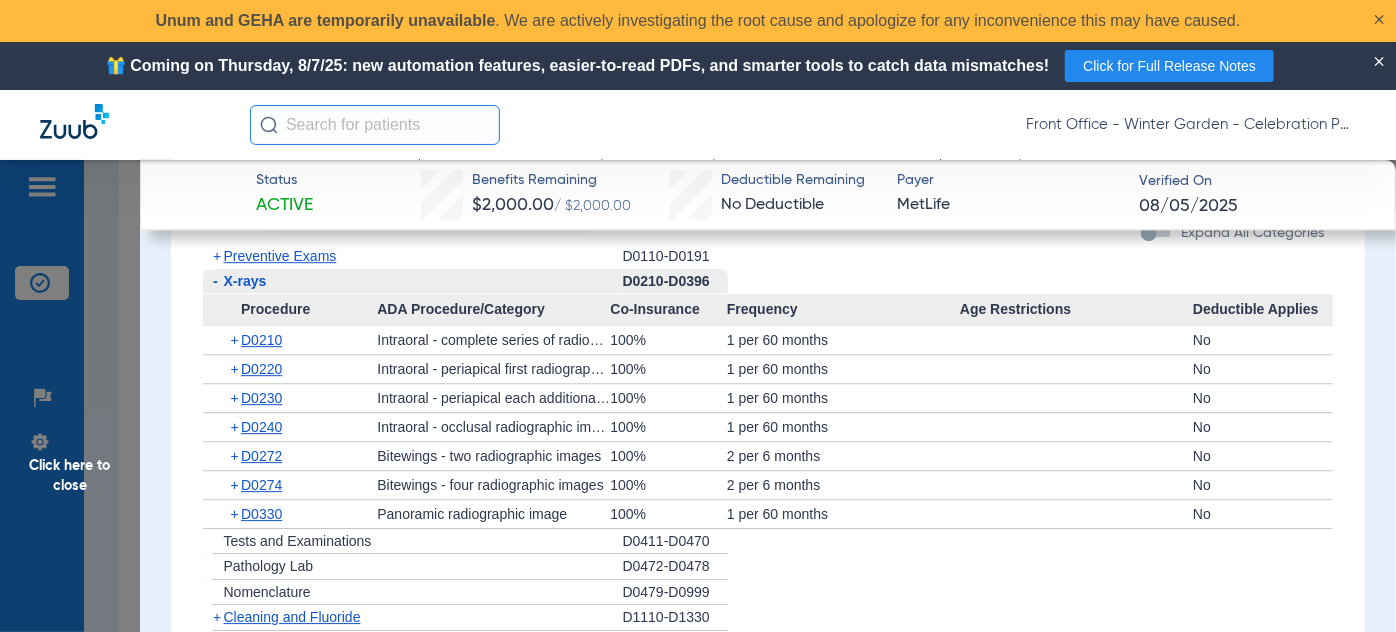 click on "-" 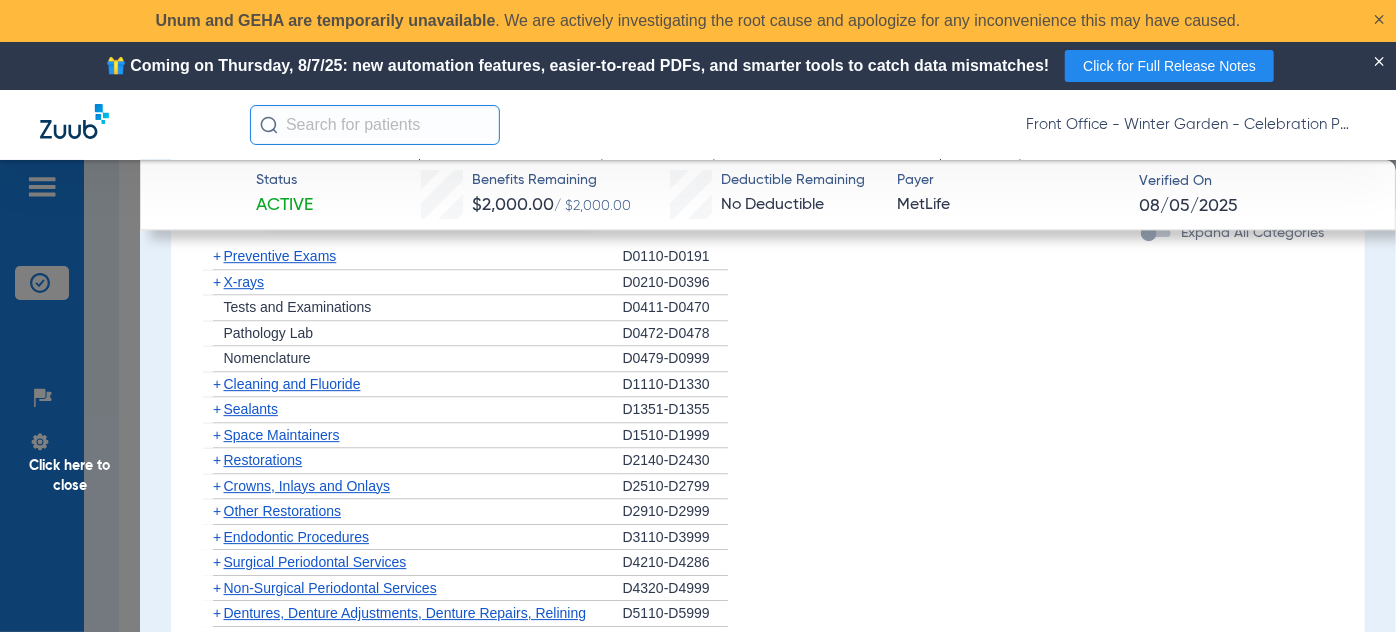 click on "+" 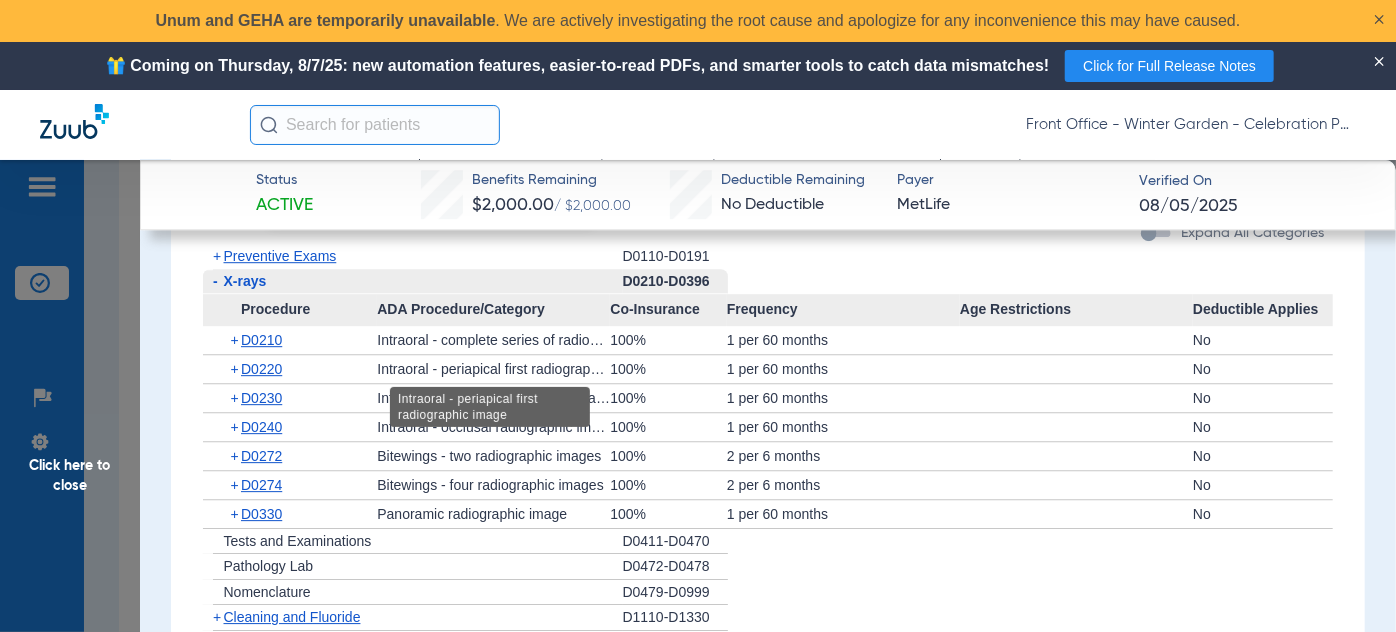 drag, startPoint x: 842, startPoint y: 405, endPoint x: 491, endPoint y: 364, distance: 353.38647 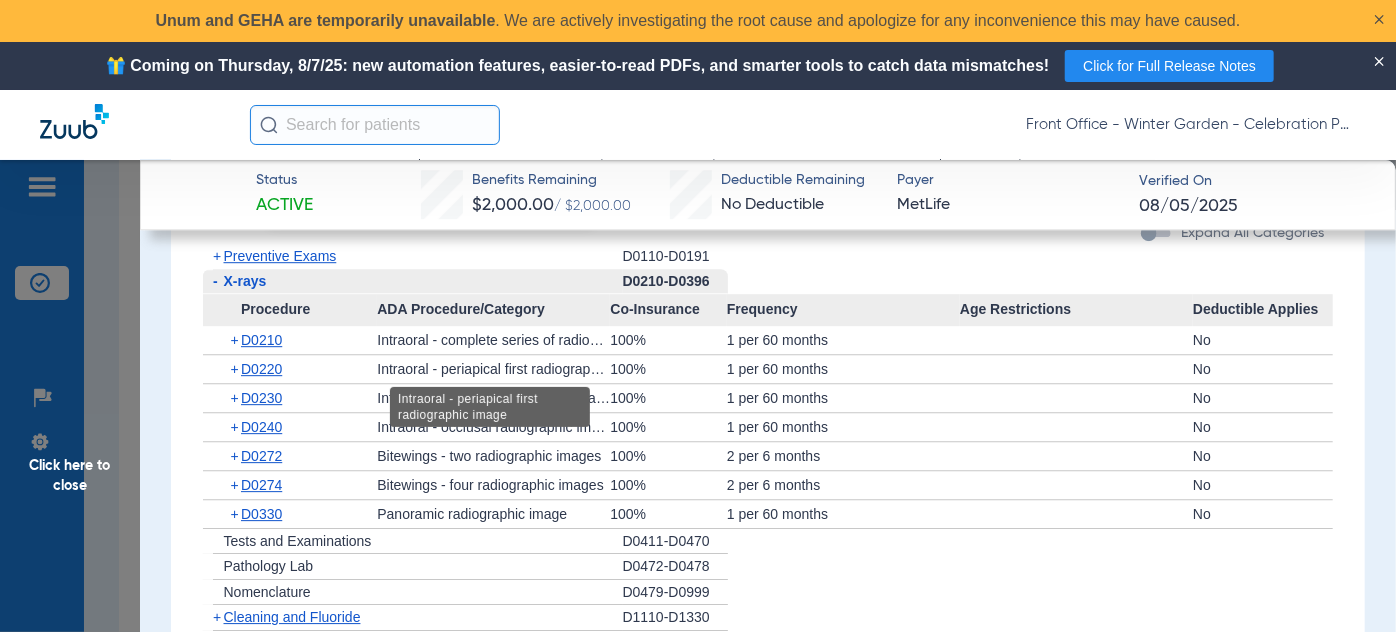 click on "Procedure ADA Procedure/Category Co-Insurance Frequency Age Restrictions Deductible Applies  +   D0210   Intraoral - complete series of radiographic images   100%   1 per 60 months      No   +   D0220   Intraoral - periapical first radiographic image   100%   1 per 60 months      No   +   D0230   Intraoral - periapical each additional radiographic image   100%   1 per 60 months      No   +   D0240   Intraoral - occlusal radiographic image   100%   1 per 60 months      No   +   D0272   Bitewings - two radiographic images   100%   2 per 6 months      No   +   D0274   Bitewings - four radiographic images   100%   2 per 6 months      No   +   D0330   Panoramic radiographic image   100%   1 per 60 months      No" 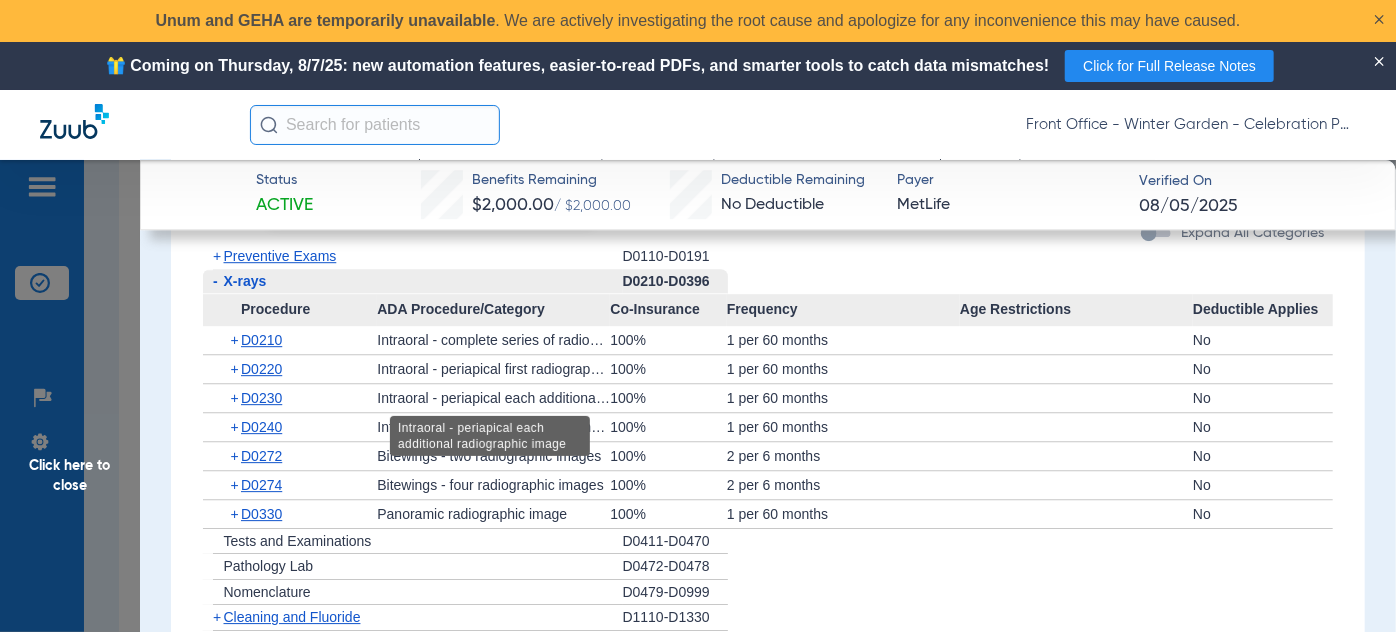 click on "Intraoral - periapical each additional radiographic image" 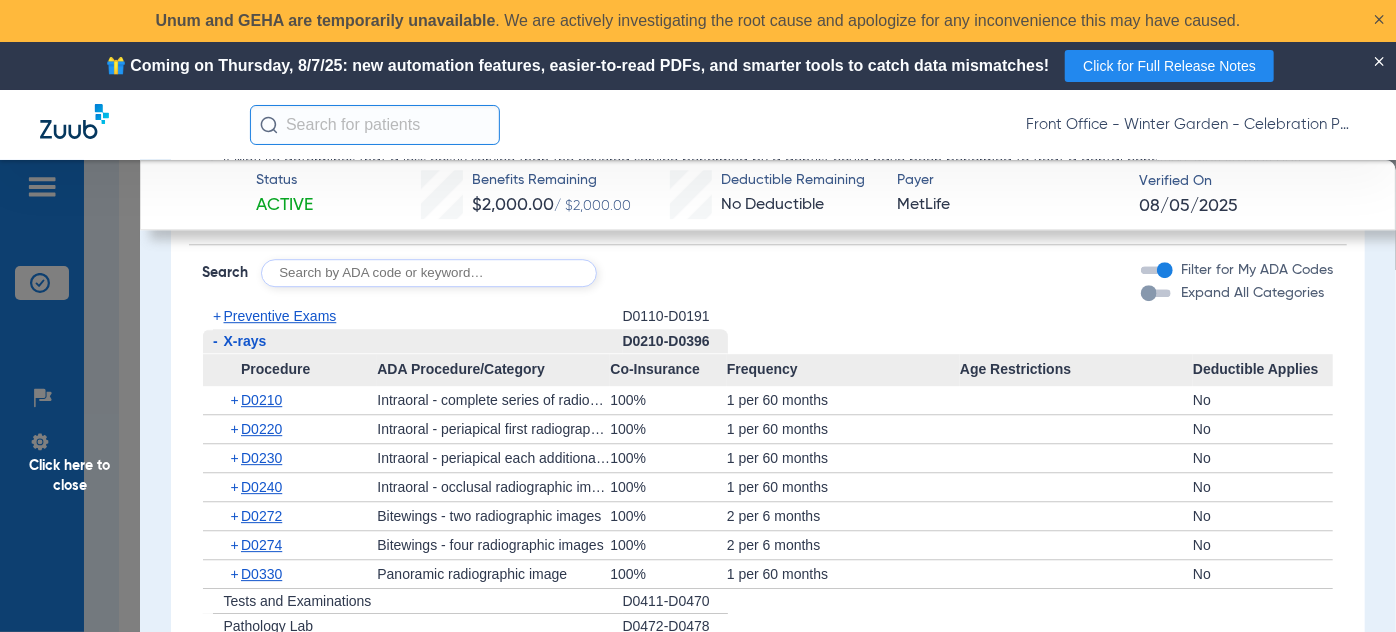 scroll, scrollTop: 2909, scrollLeft: 0, axis: vertical 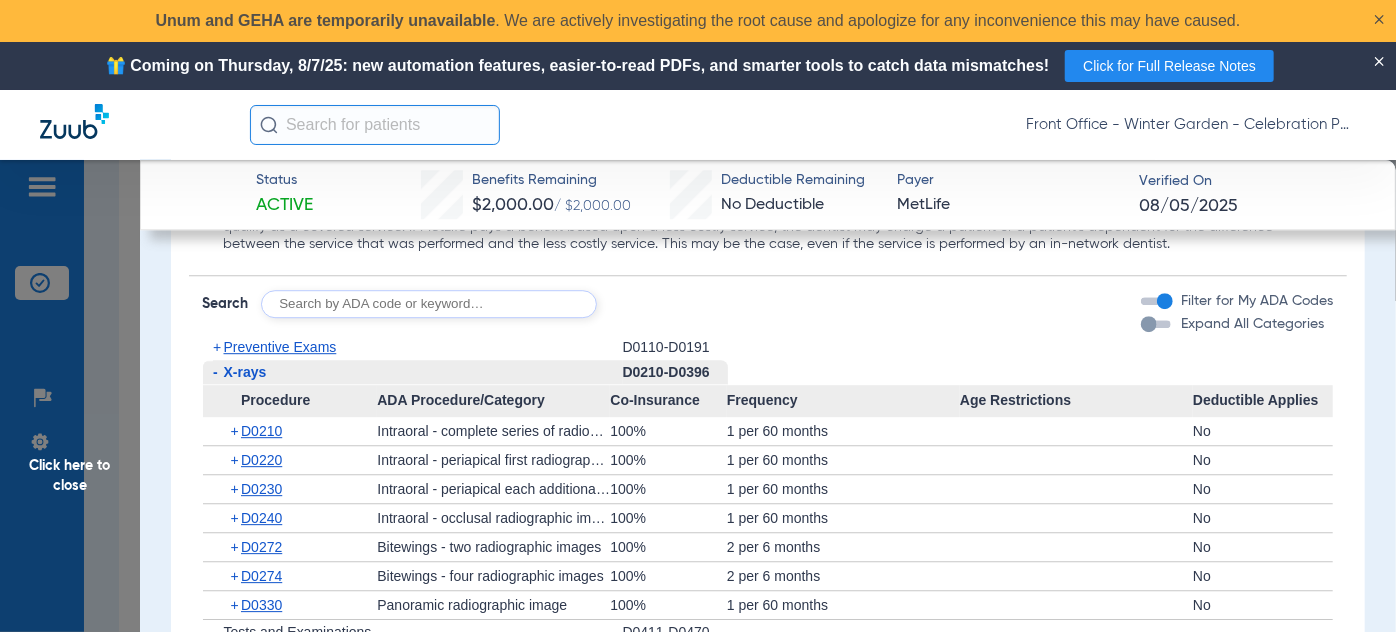 click on "+" 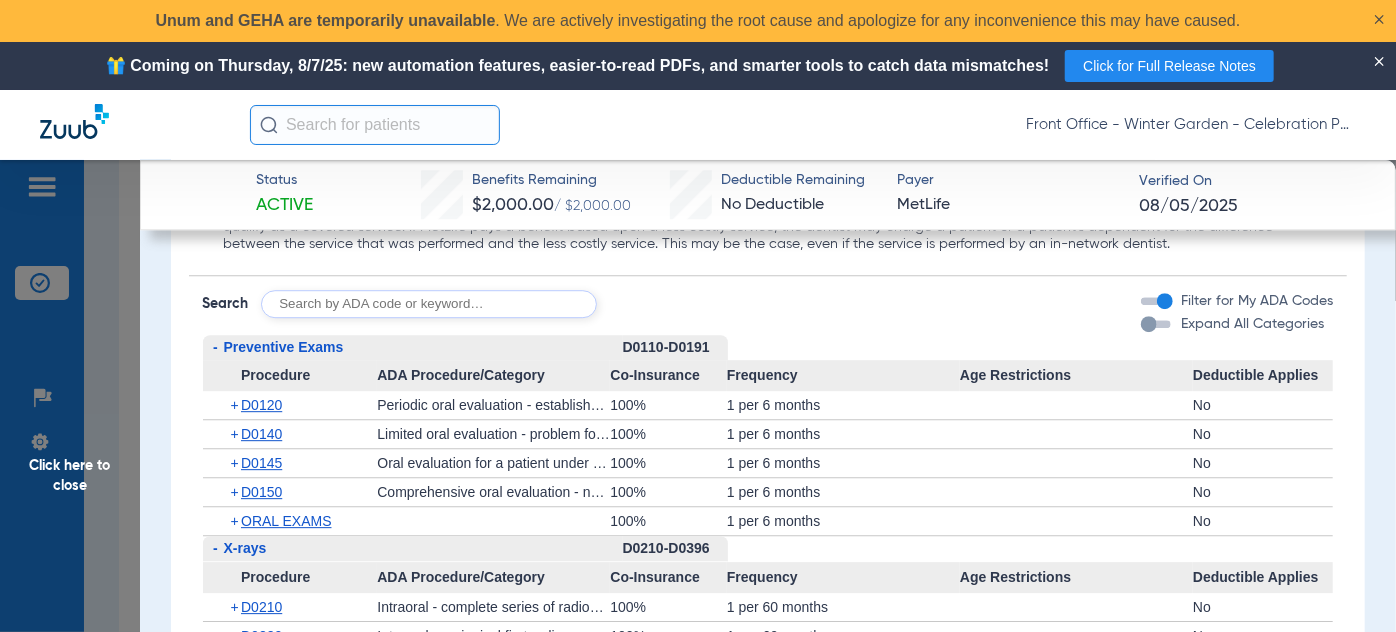 click on "-" 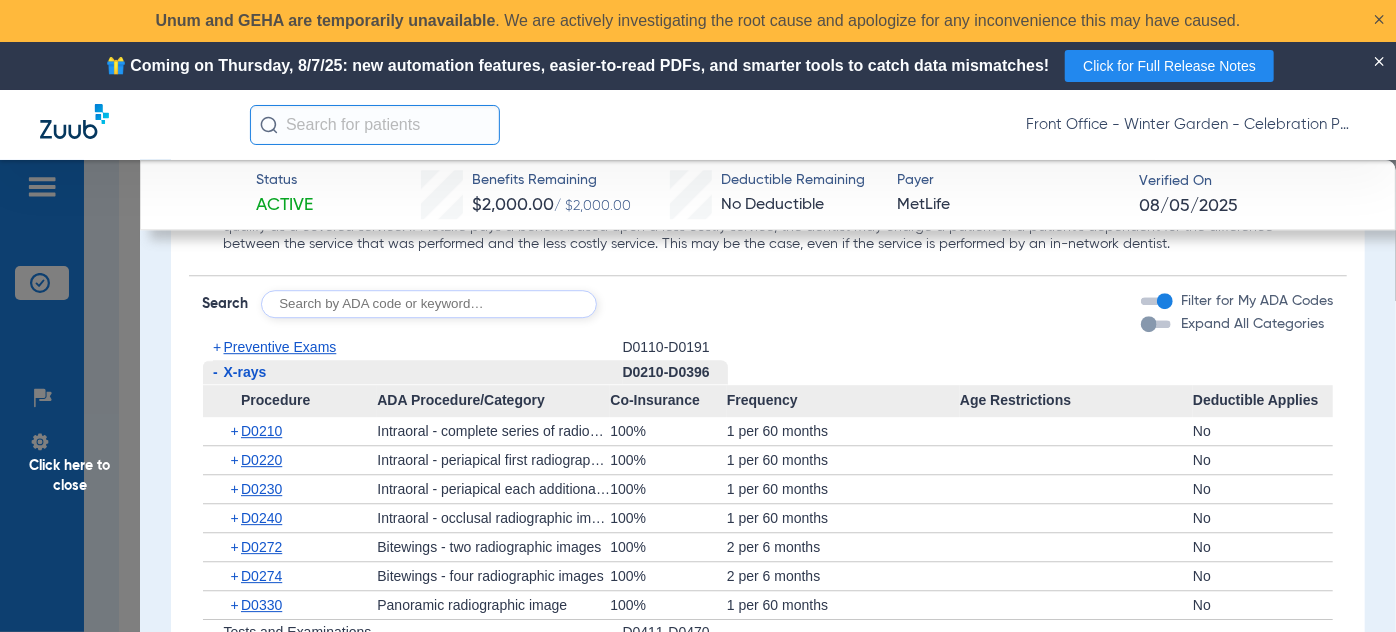 click on "-" 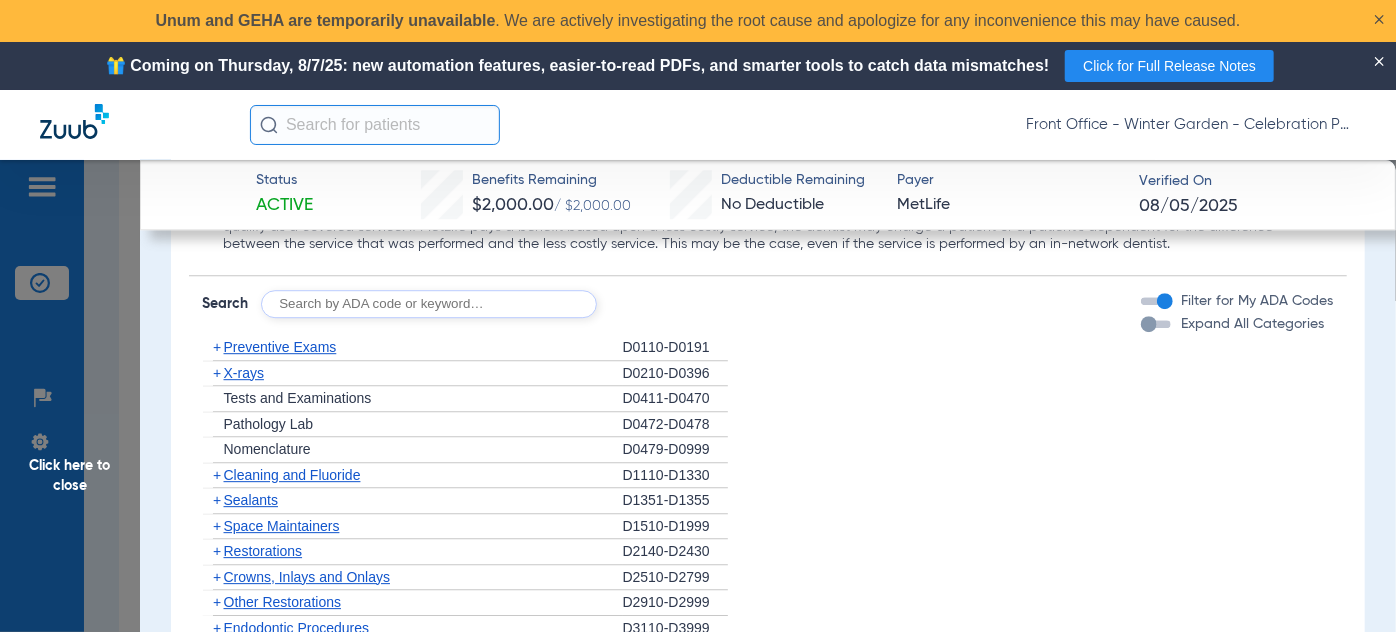 scroll, scrollTop: 3090, scrollLeft: 0, axis: vertical 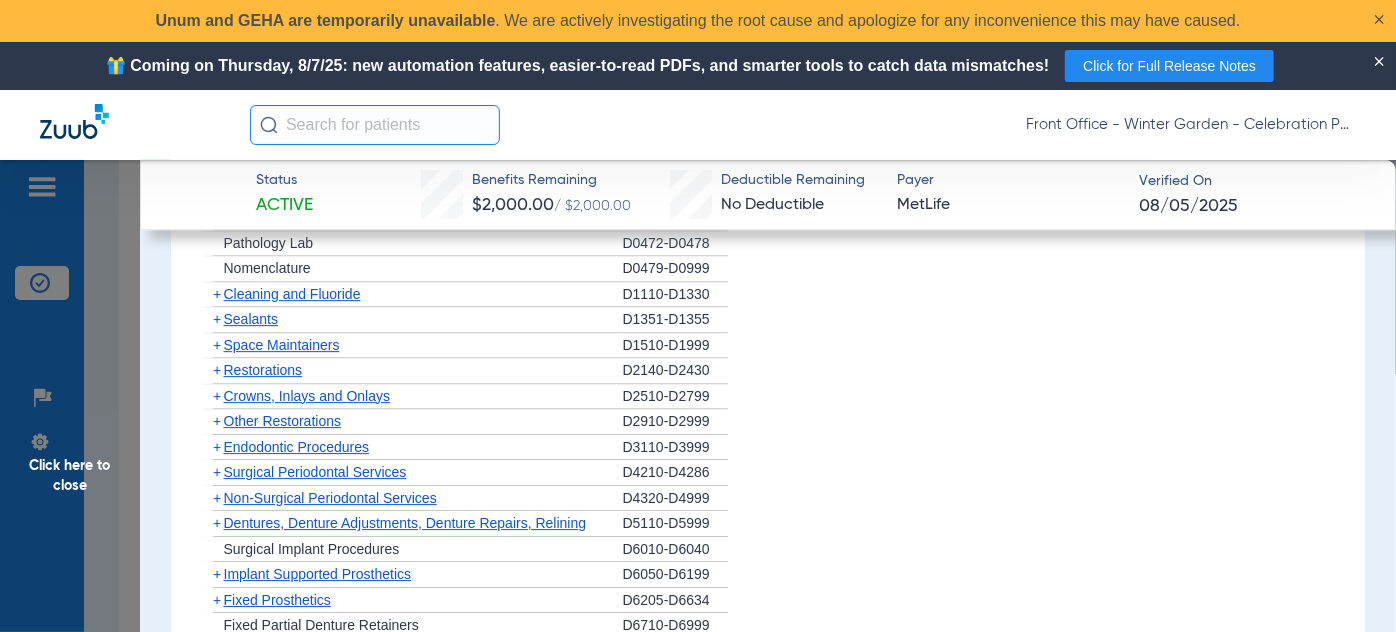 click on "+" 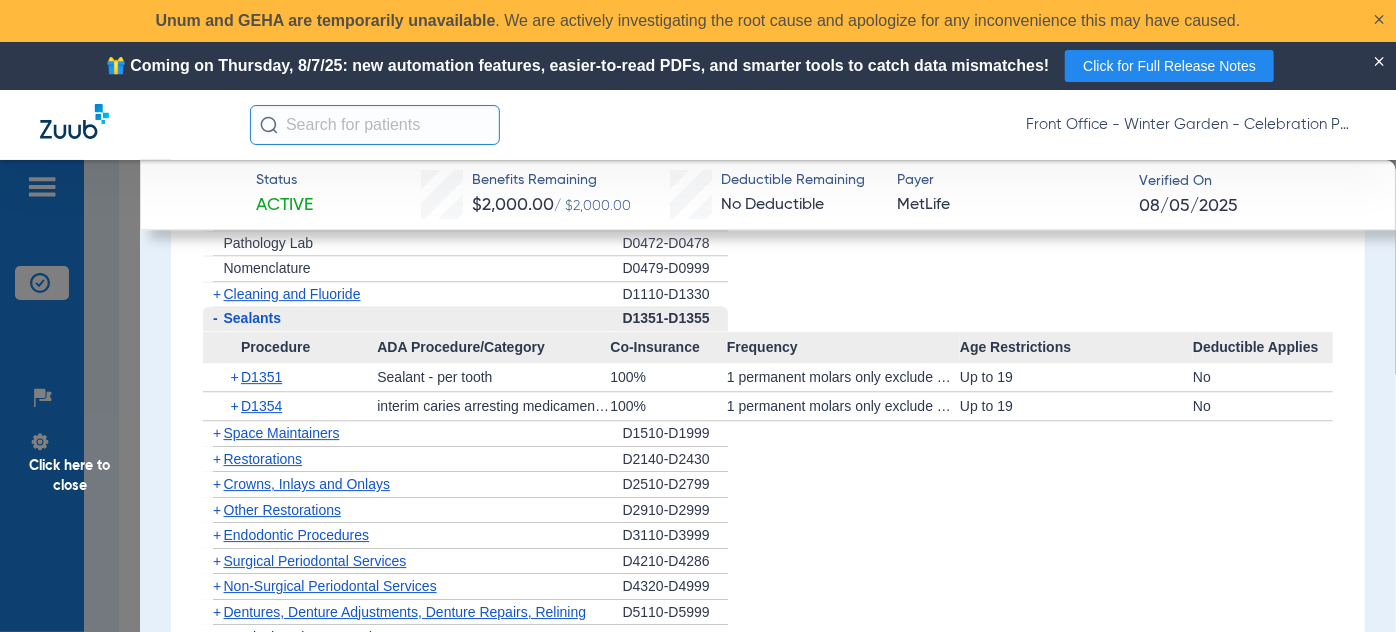 click on "-" 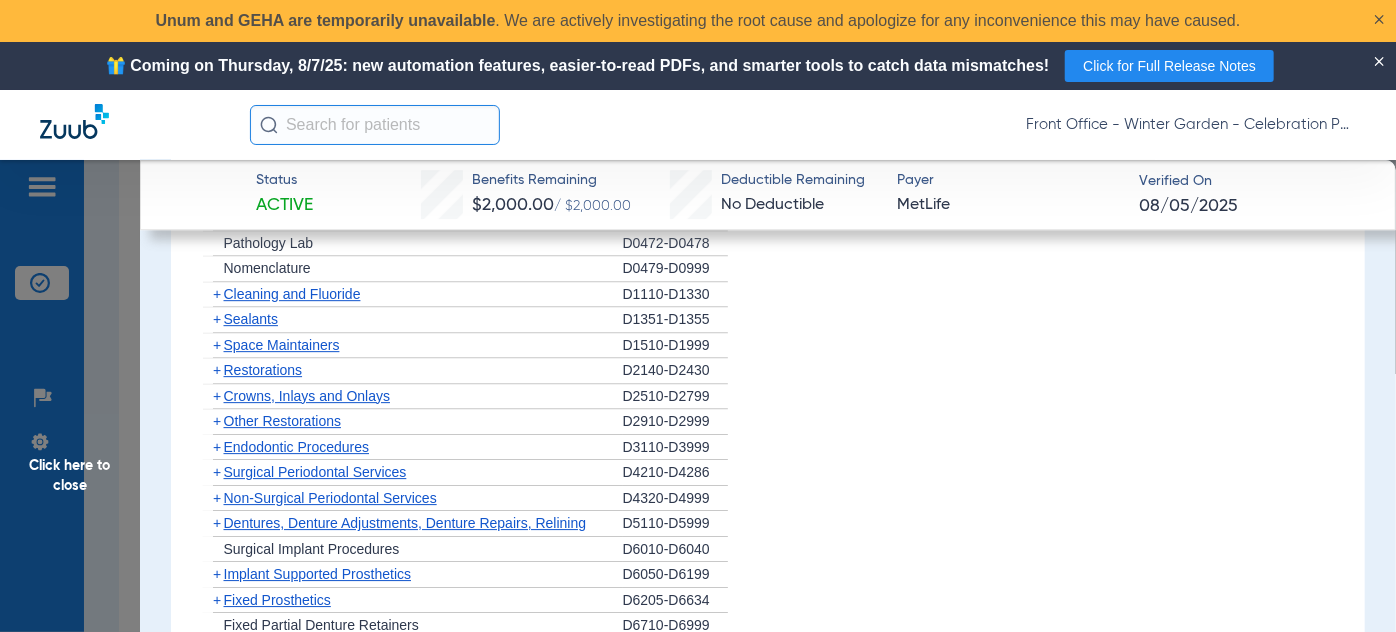 click on "+" 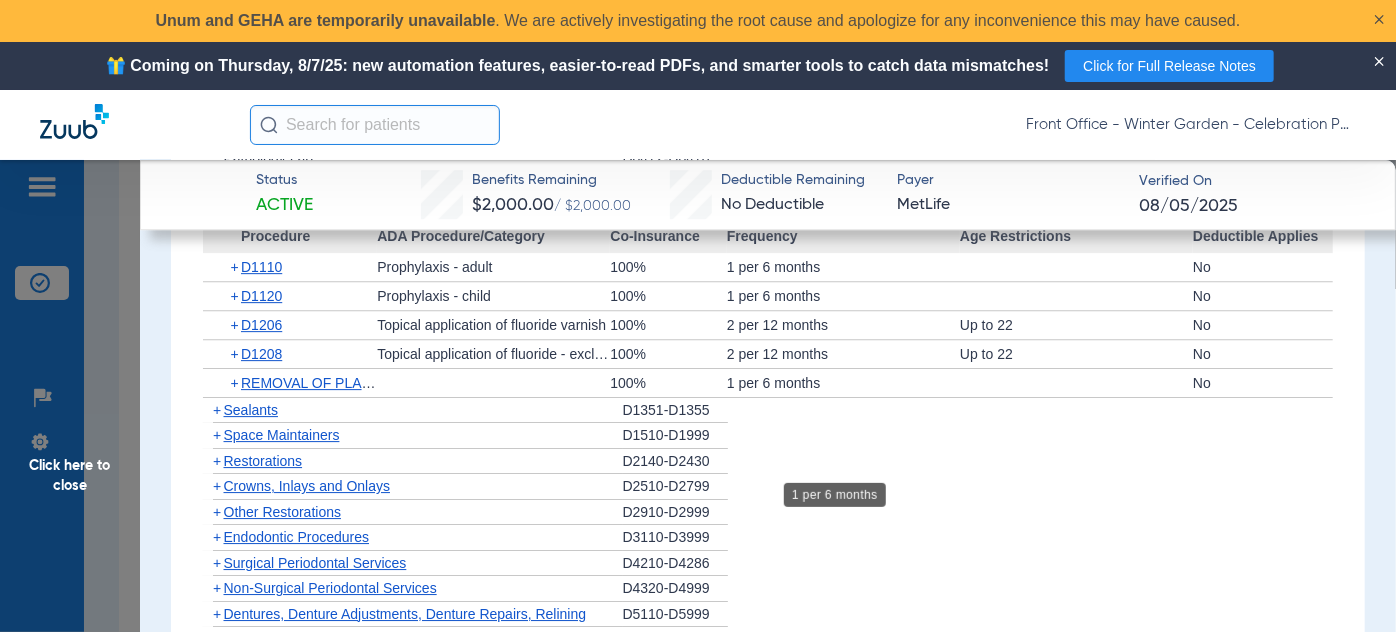 scroll, scrollTop: 3181, scrollLeft: 0, axis: vertical 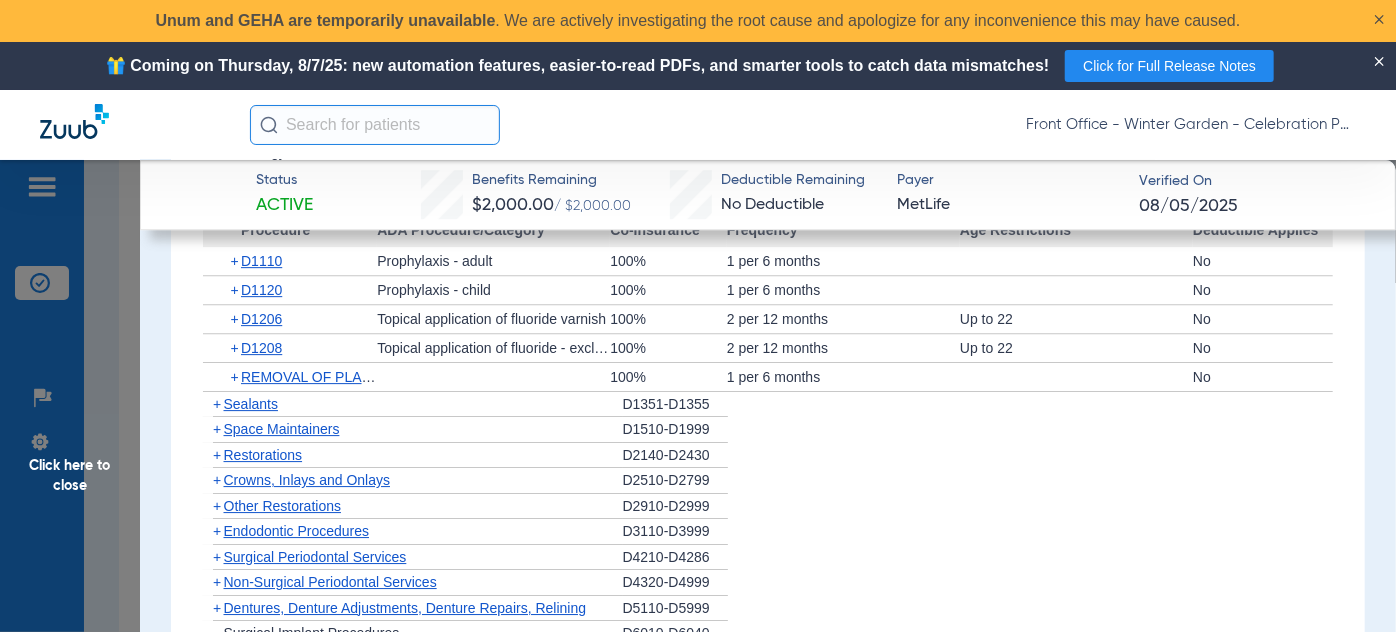 click on "Click here to close" 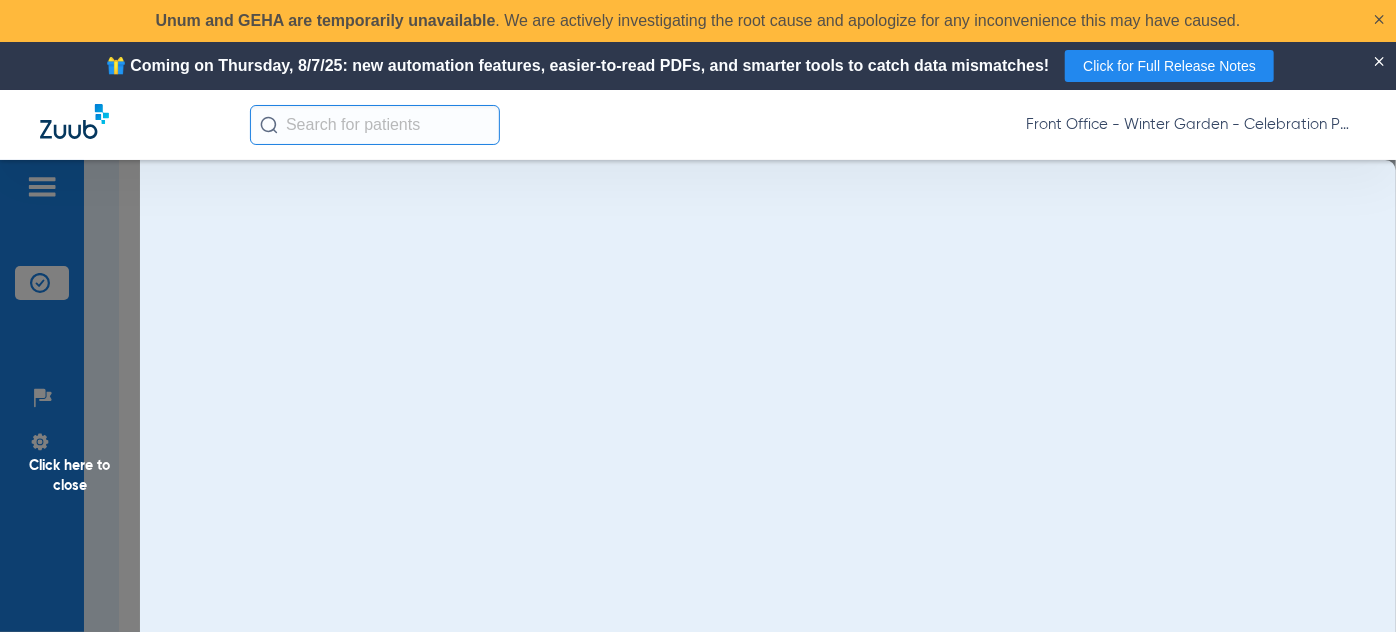 scroll, scrollTop: 0, scrollLeft: 0, axis: both 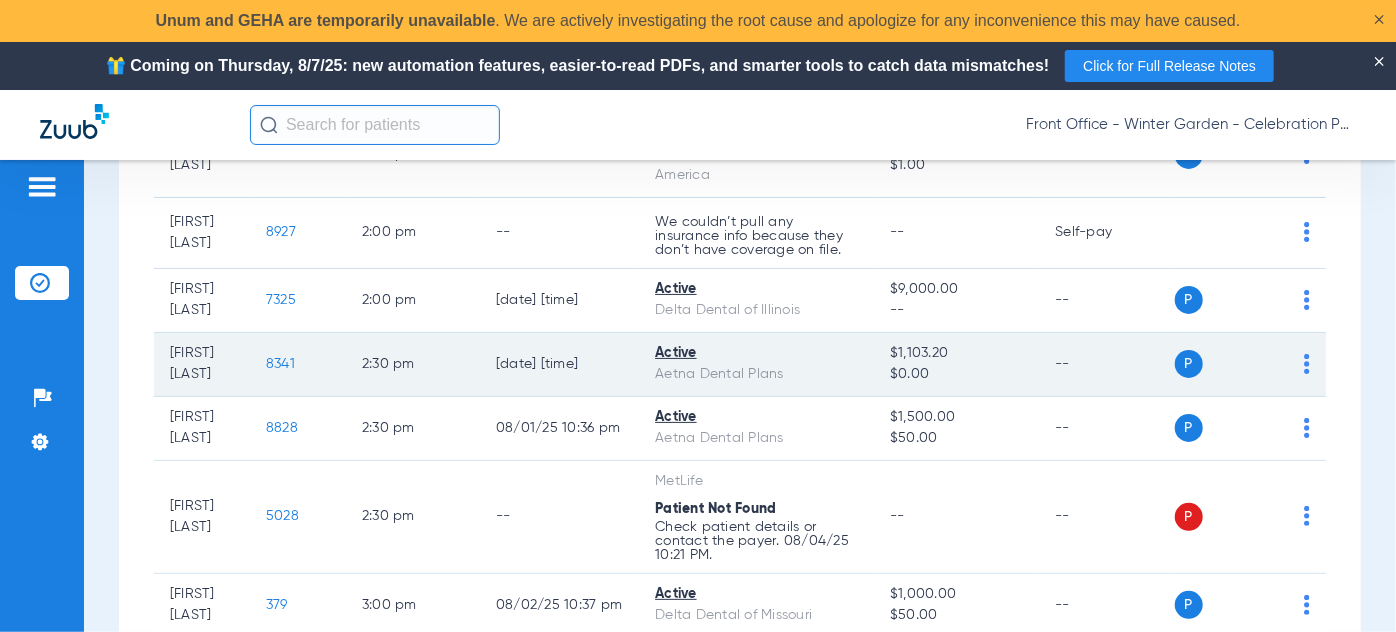 click on "8341" 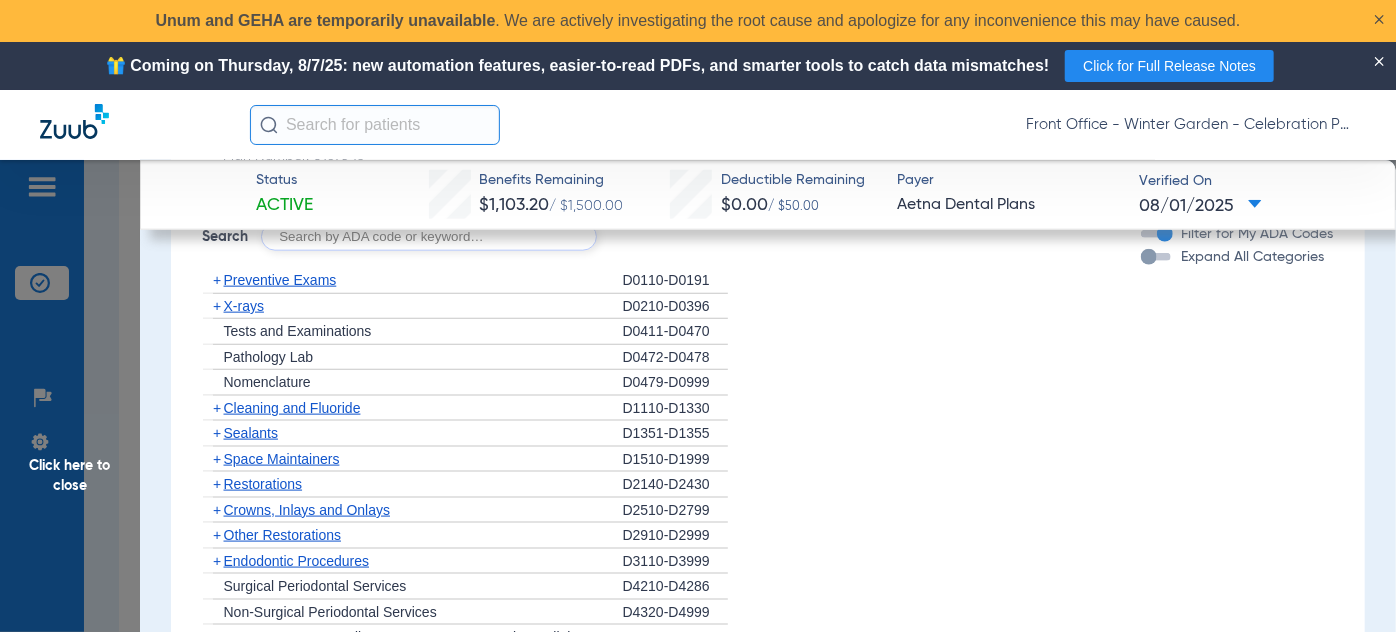 scroll, scrollTop: 1181, scrollLeft: 0, axis: vertical 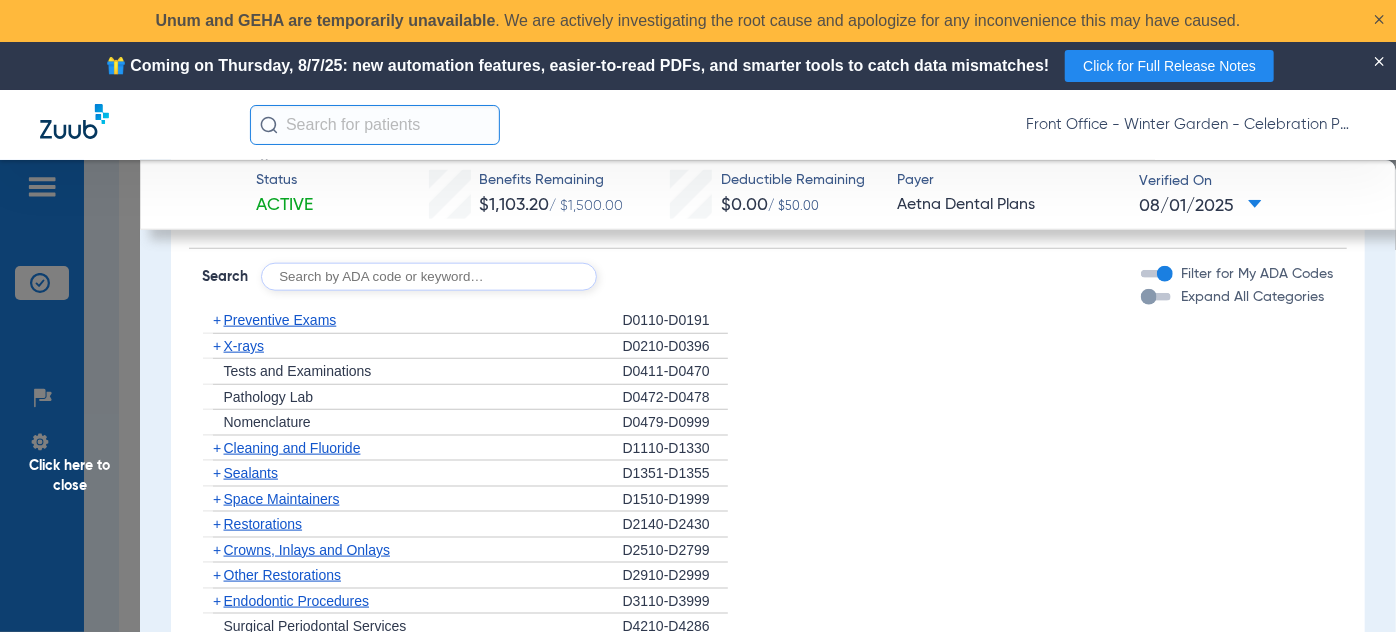 click on "+" 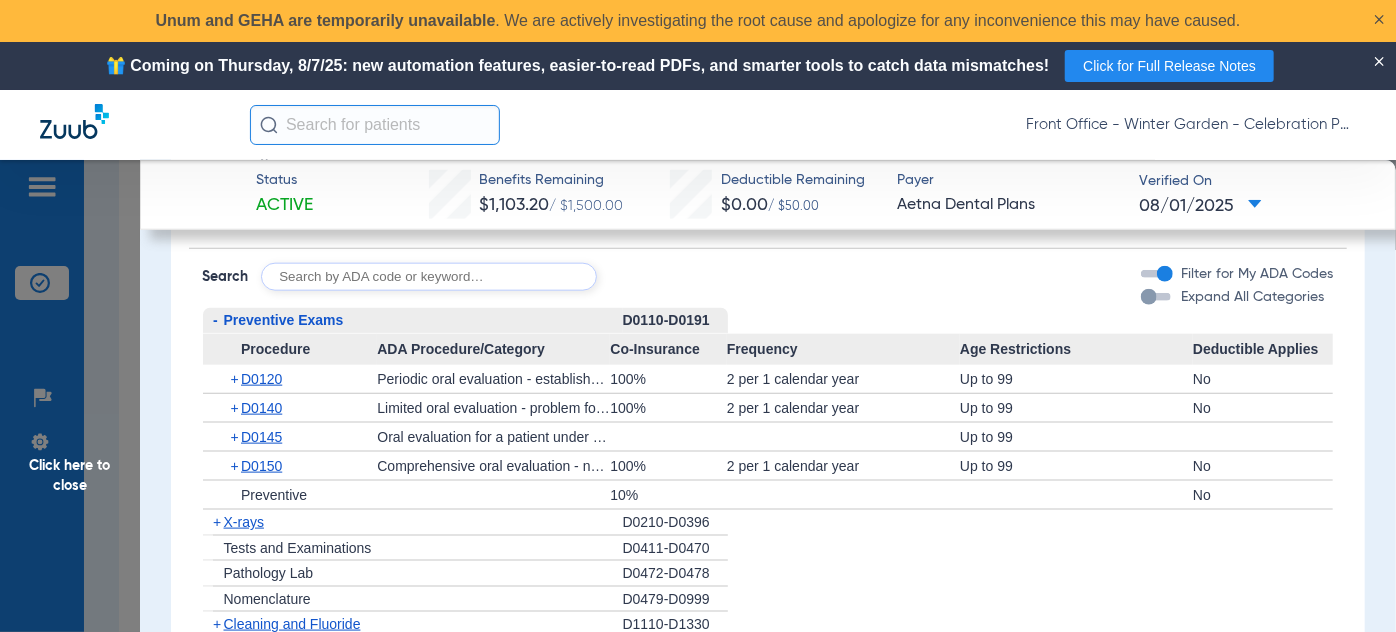 click on "-" 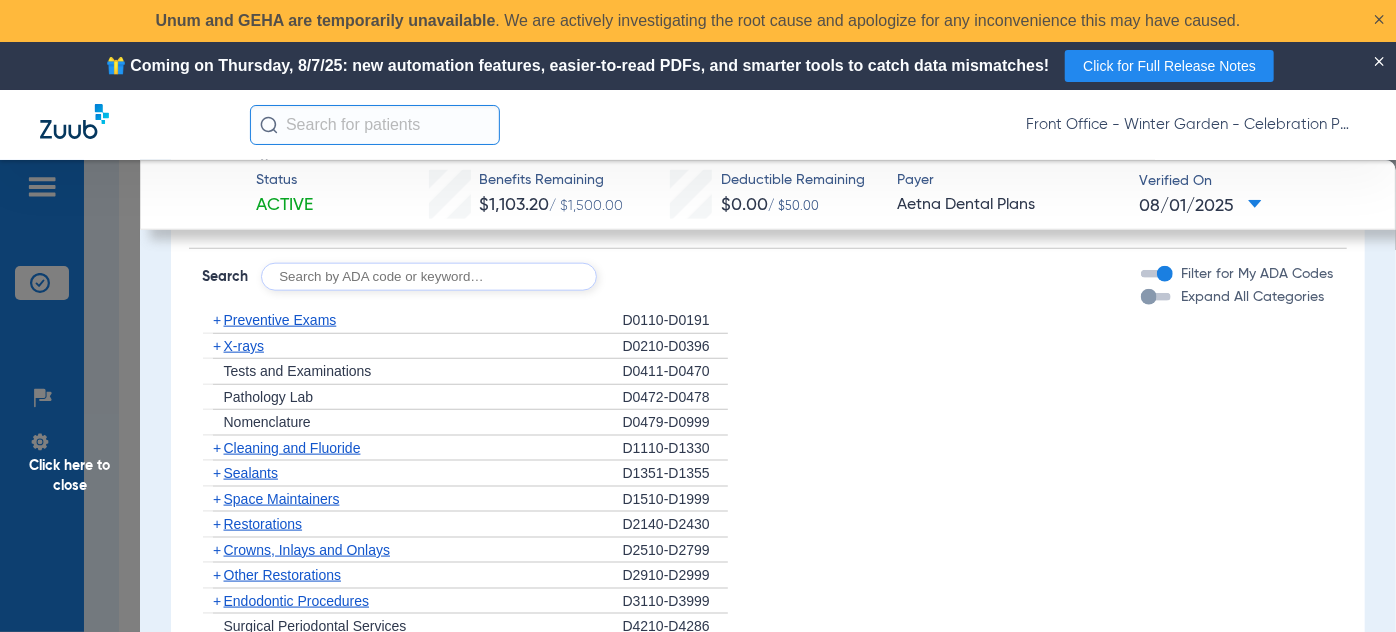 click on "+" 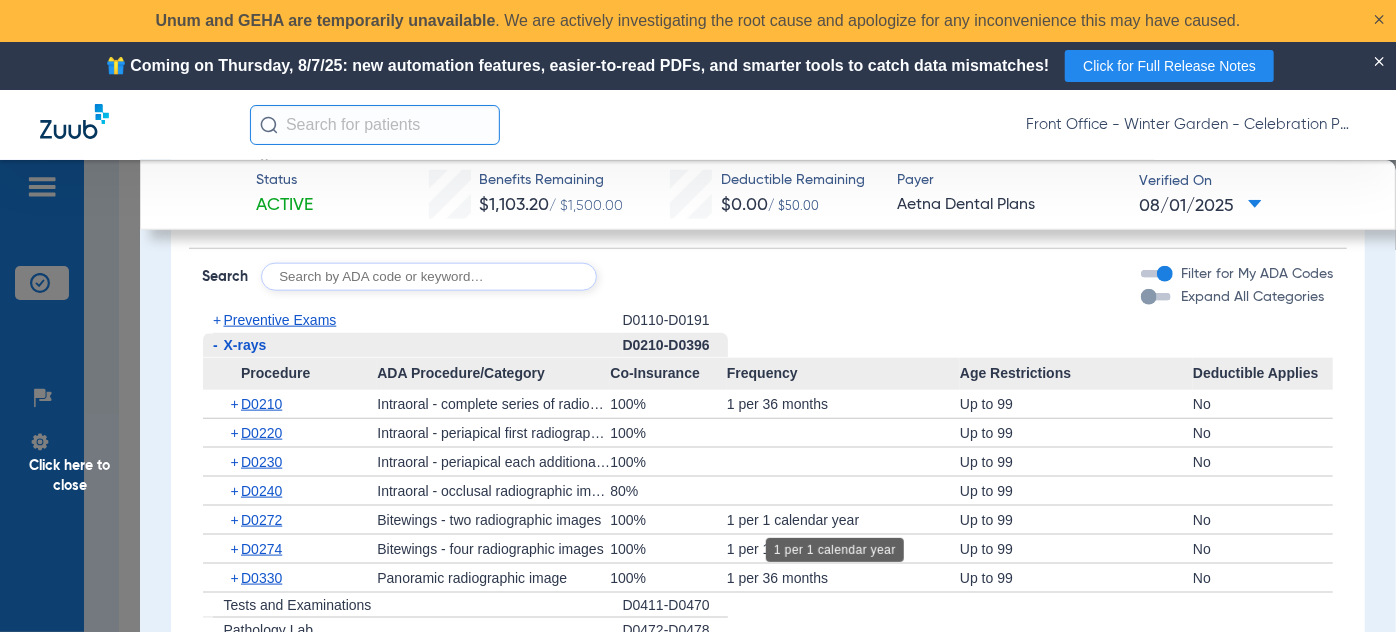 drag, startPoint x: 717, startPoint y: 515, endPoint x: 861, endPoint y: 543, distance: 146.69696 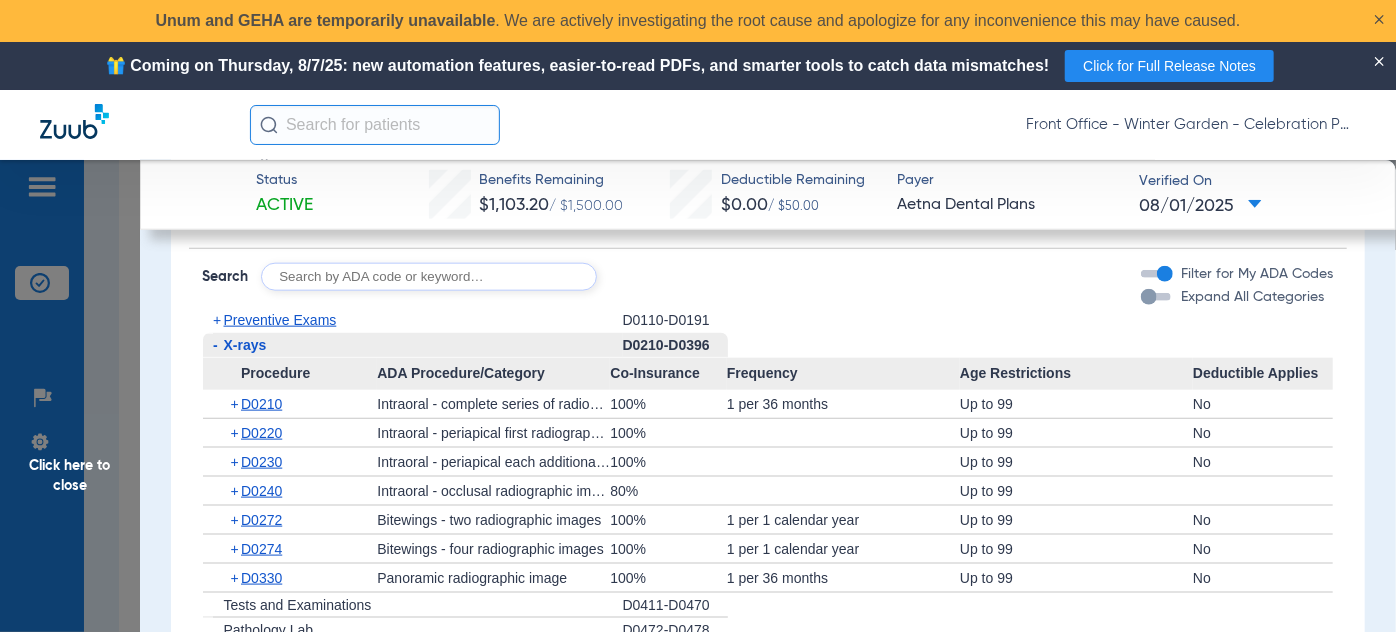 click on "1 per 1 calendar year" 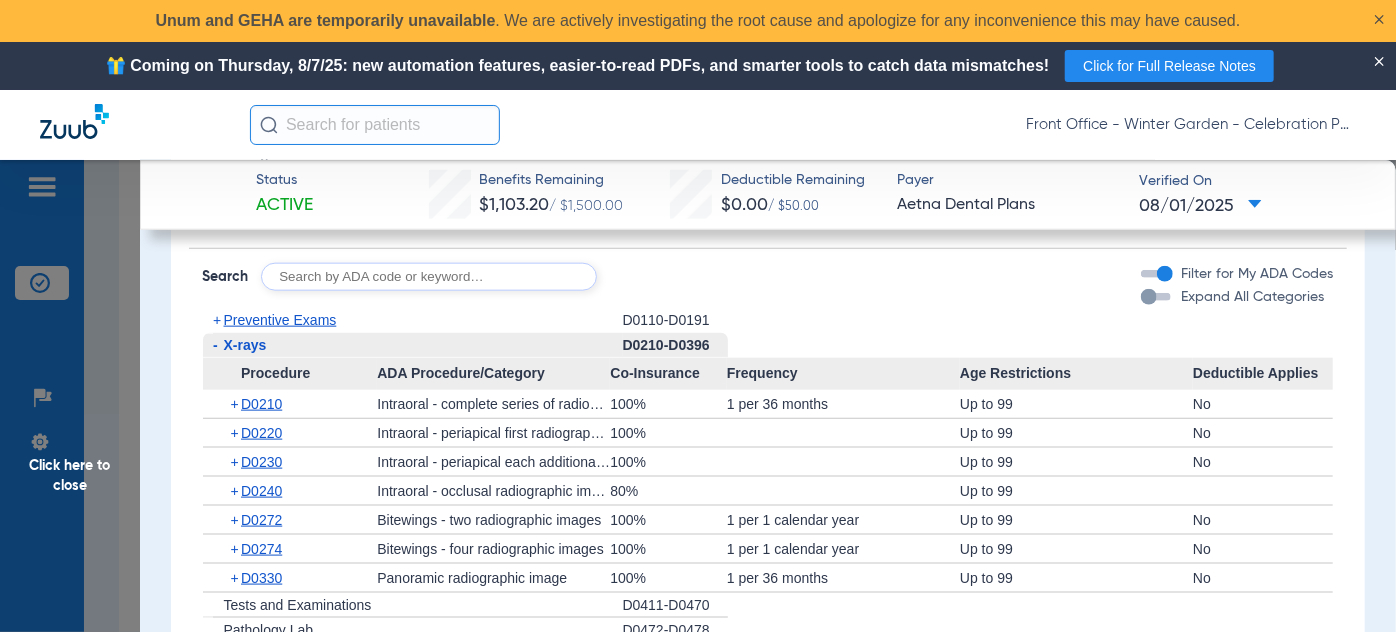 drag, startPoint x: 216, startPoint y: 322, endPoint x: 37, endPoint y: 119, distance: 270.64737 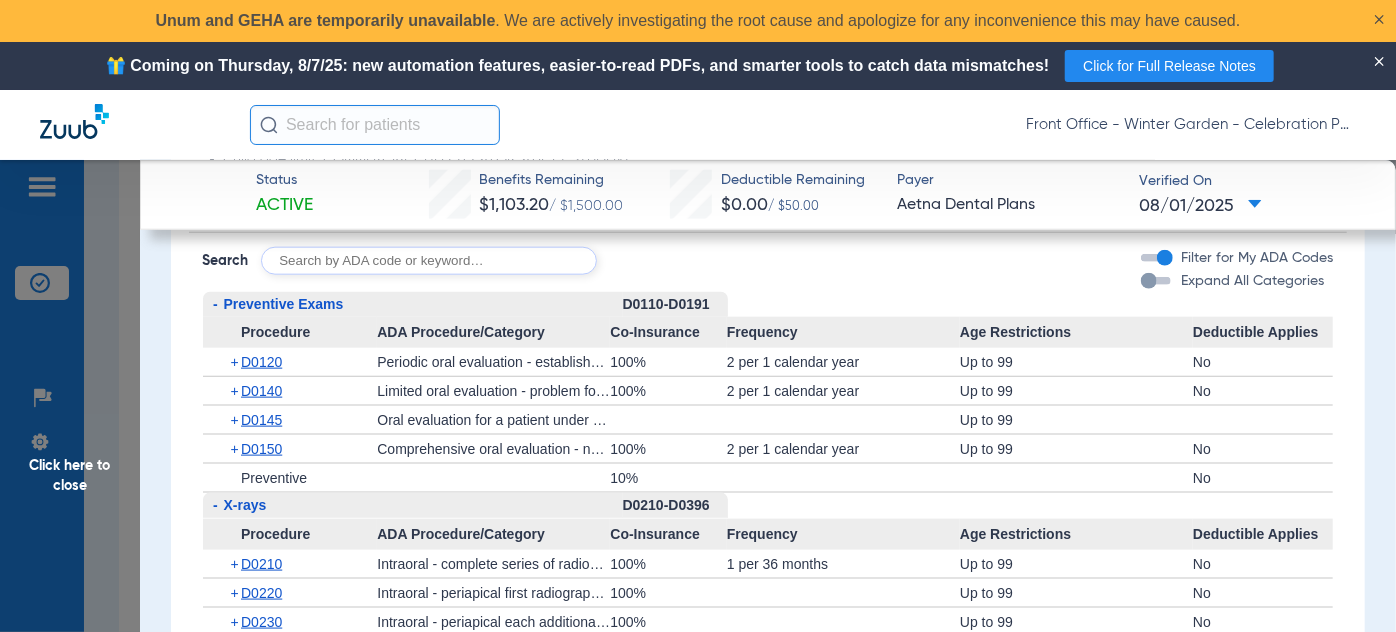 scroll, scrollTop: 1181, scrollLeft: 0, axis: vertical 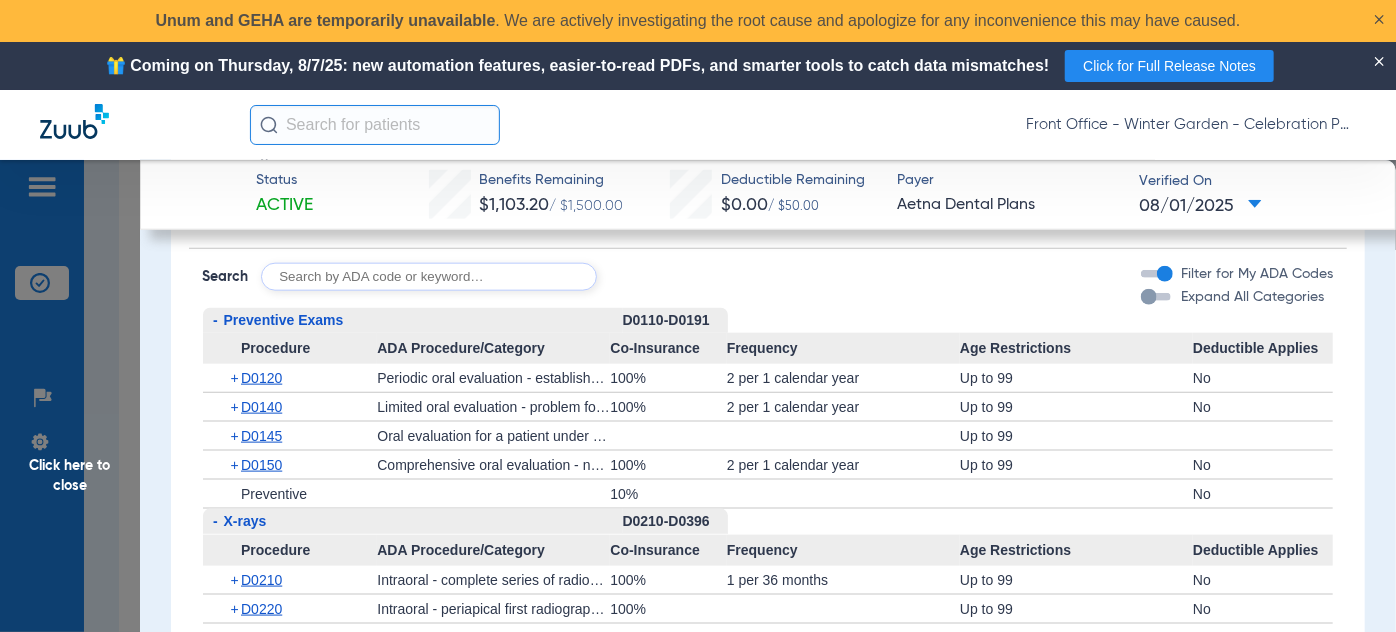 click on "-" 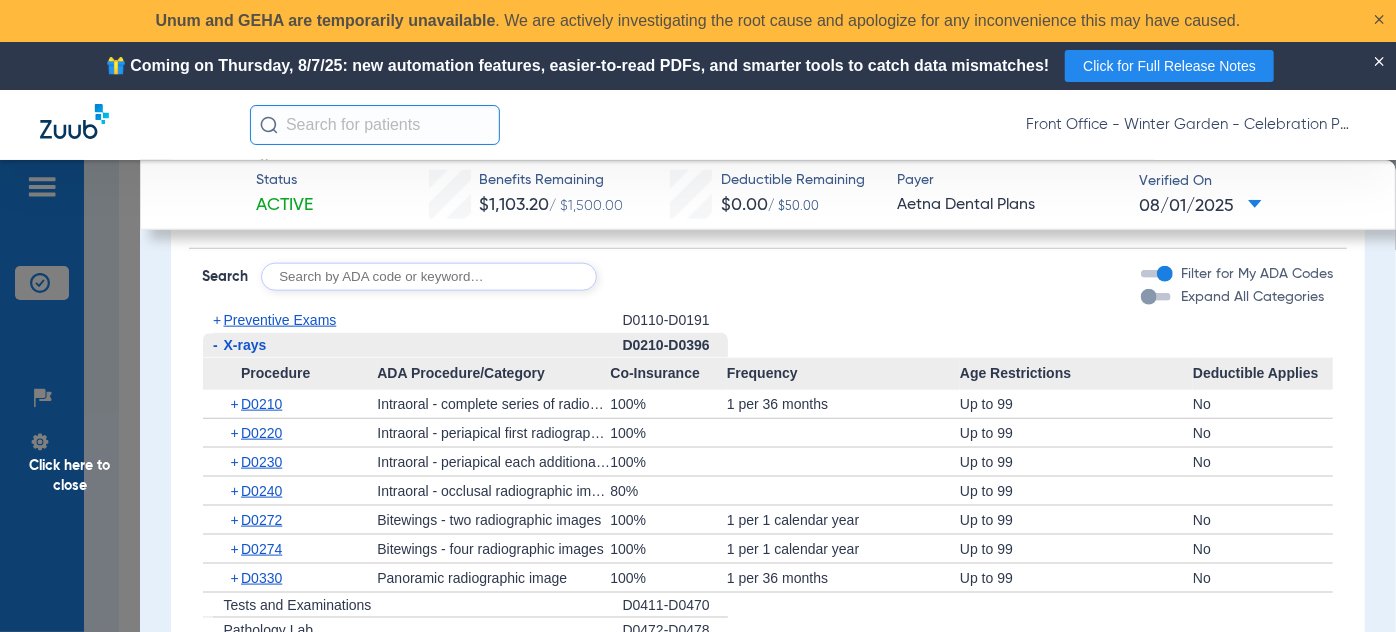 click on "+" 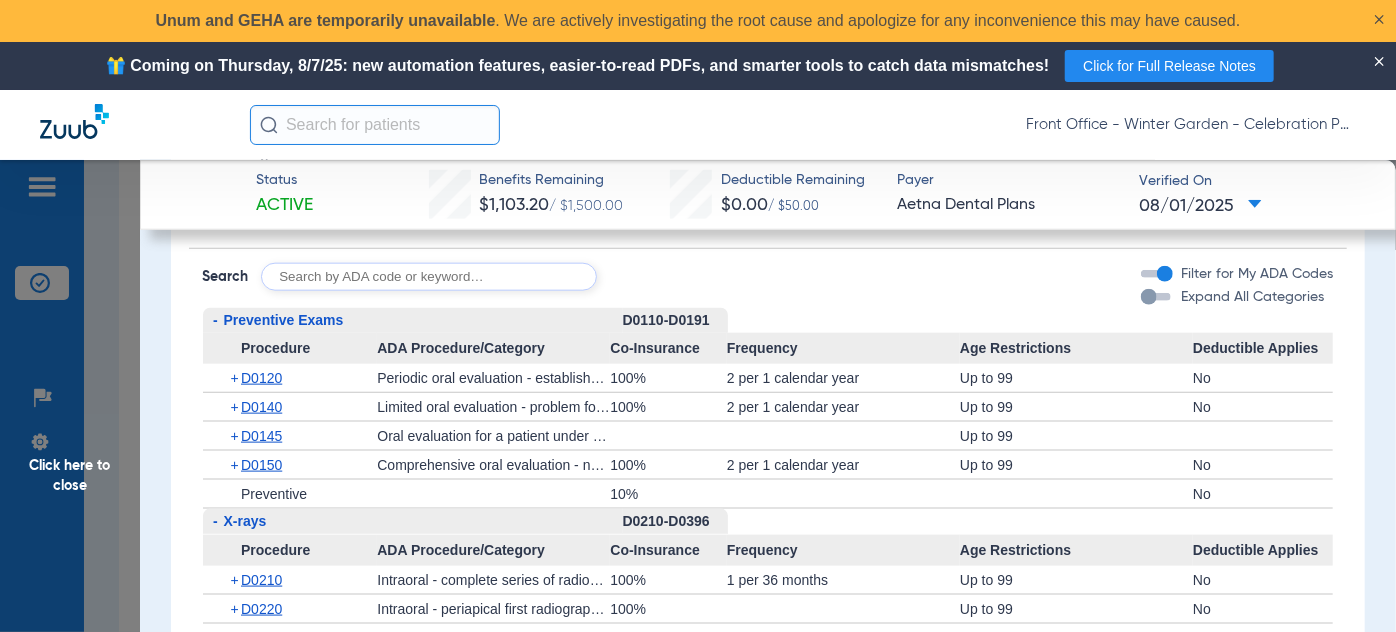 click on "-" 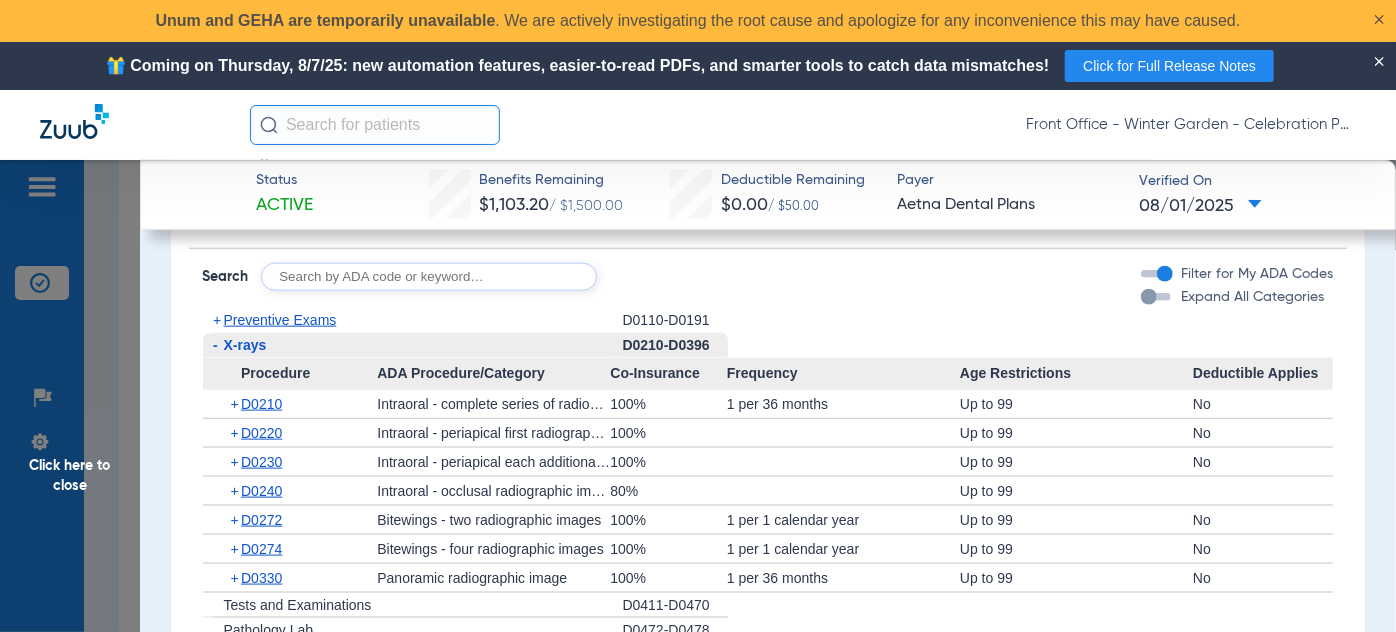 scroll, scrollTop: 1272, scrollLeft: 0, axis: vertical 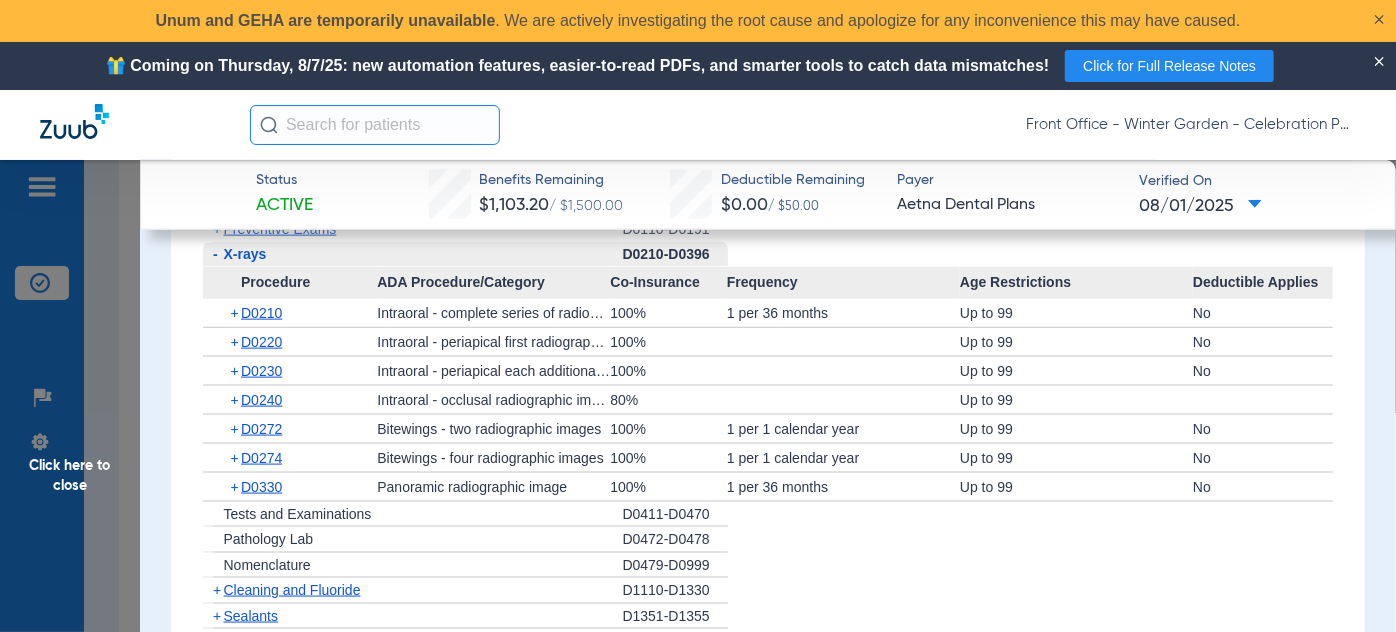 click on "-" 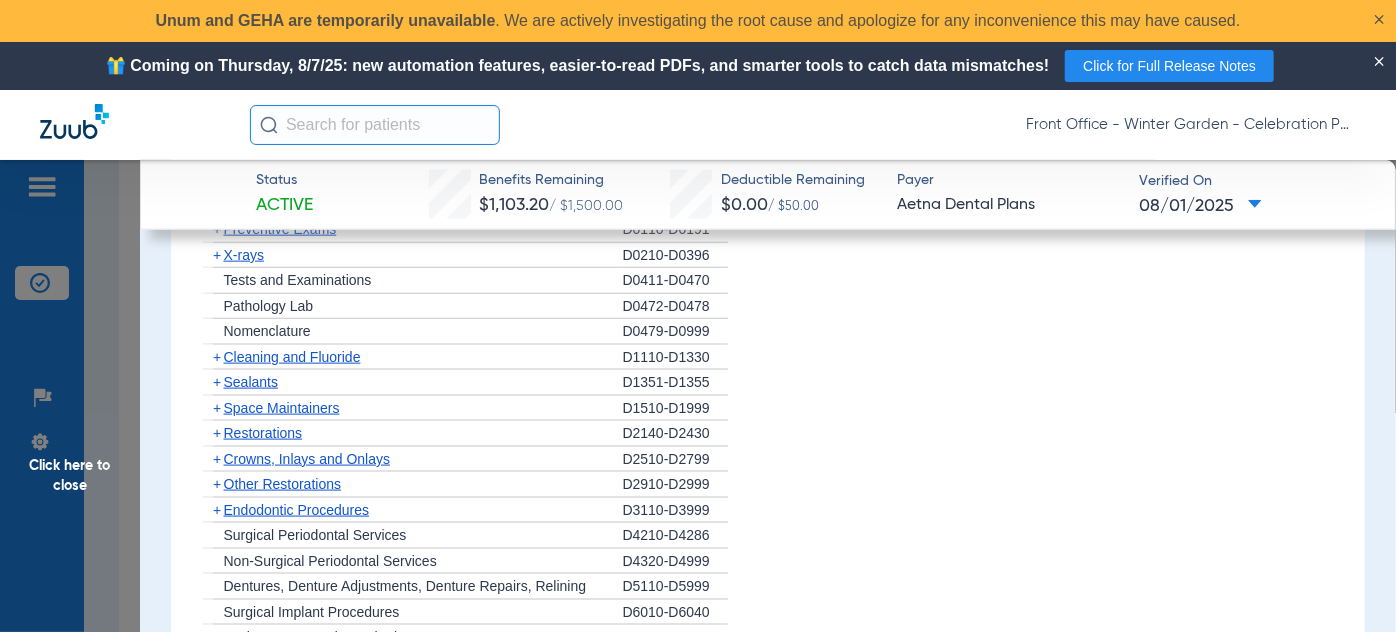 click on "+" 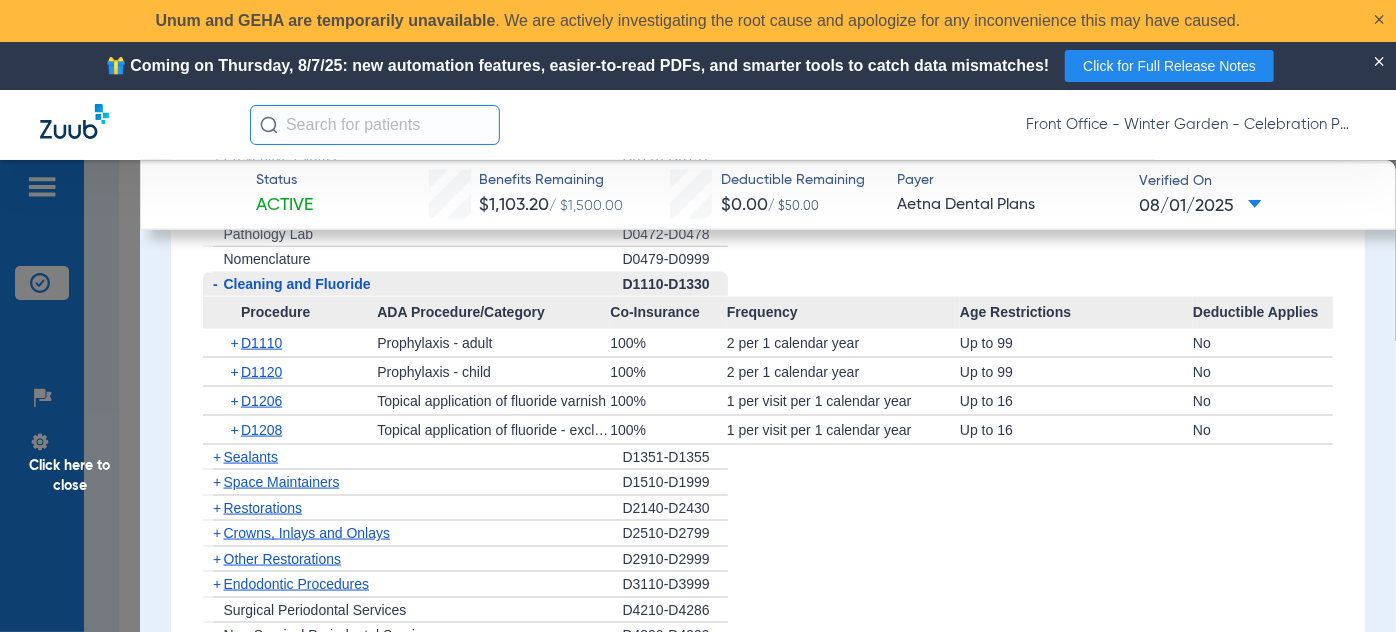 scroll, scrollTop: 1363, scrollLeft: 0, axis: vertical 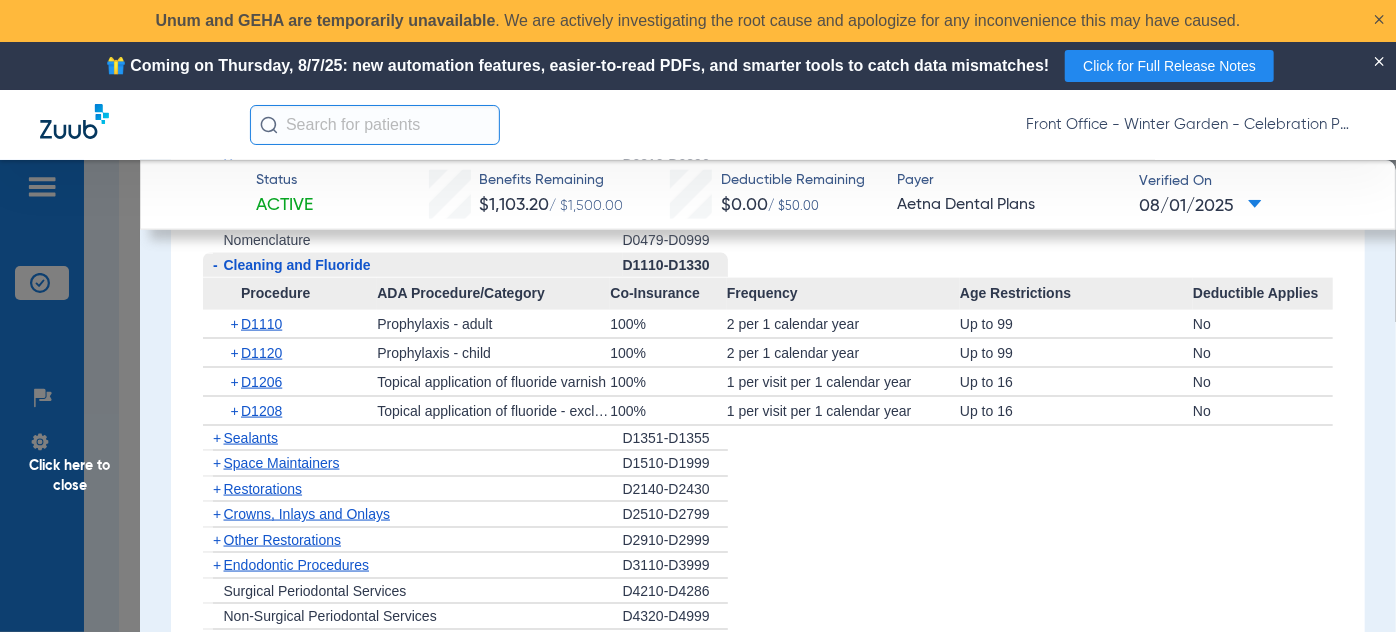 click on "+" 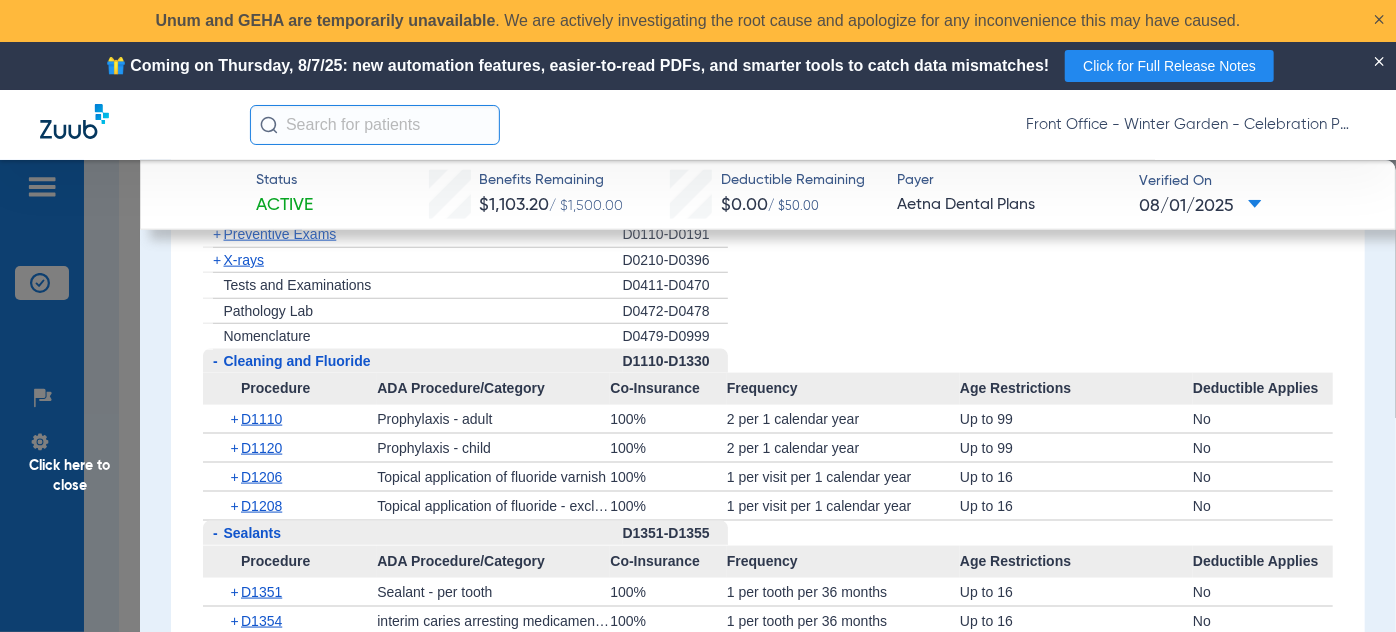 scroll, scrollTop: 1181, scrollLeft: 0, axis: vertical 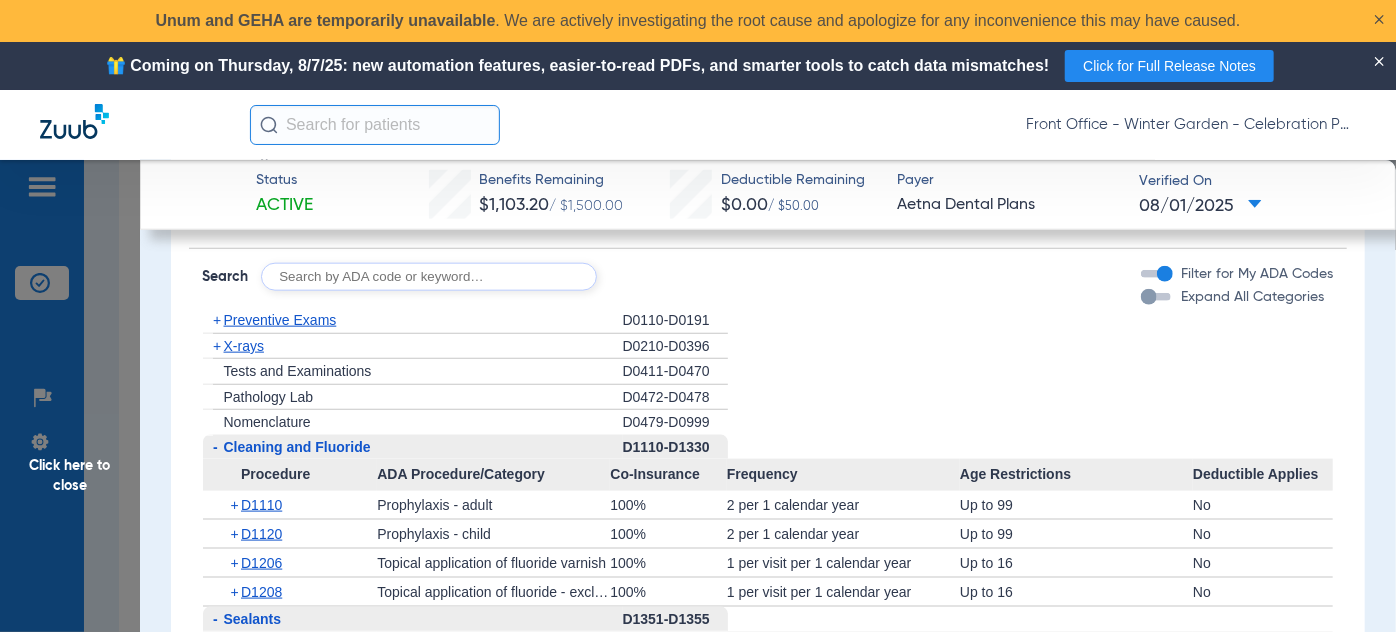 click on "+" 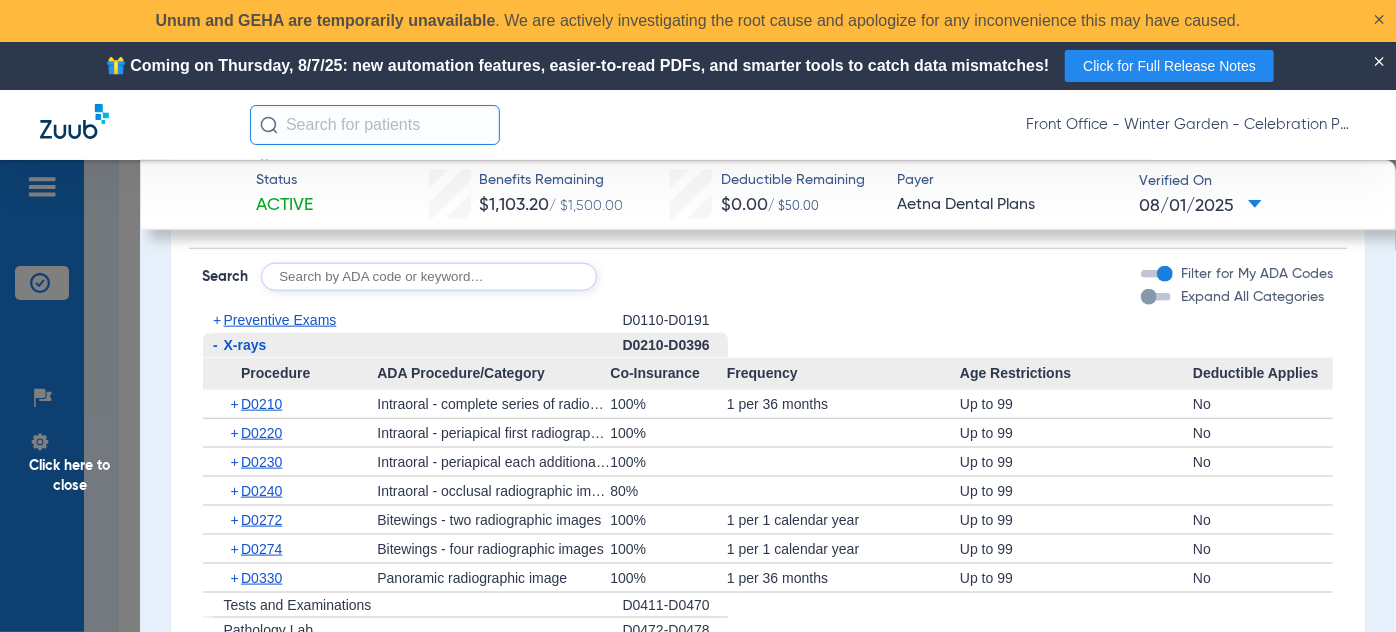 click on "Click here to close" 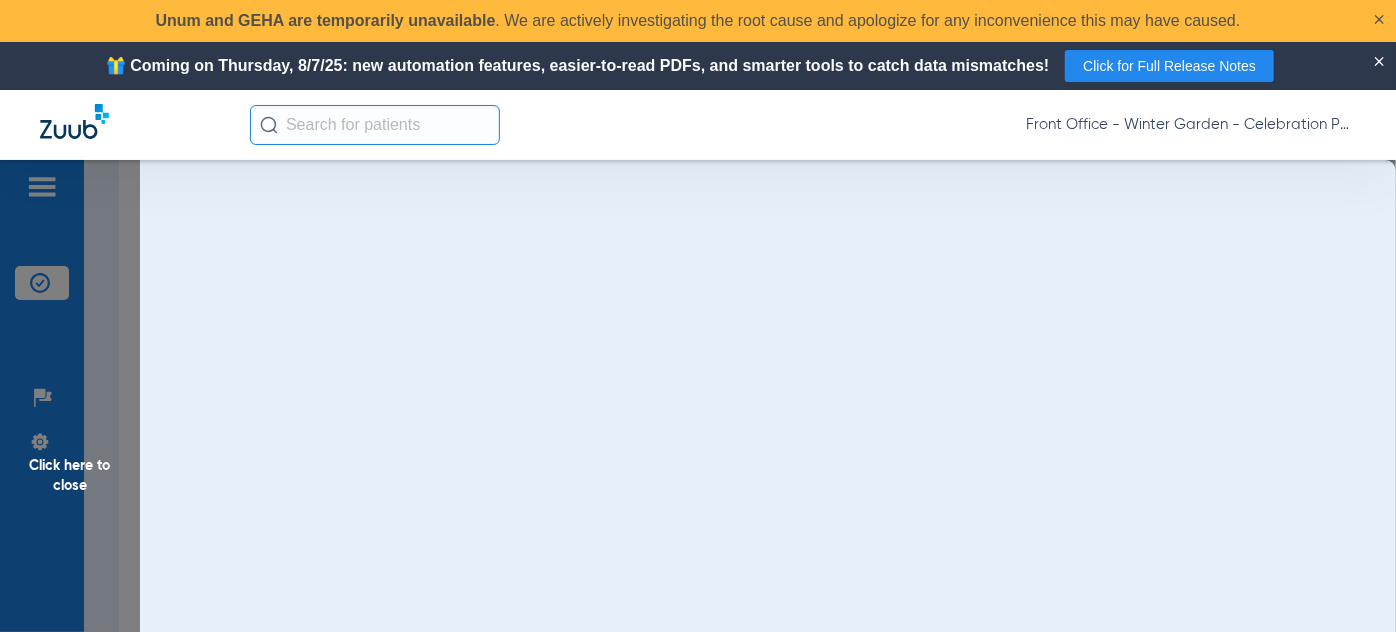 scroll, scrollTop: 0, scrollLeft: 0, axis: both 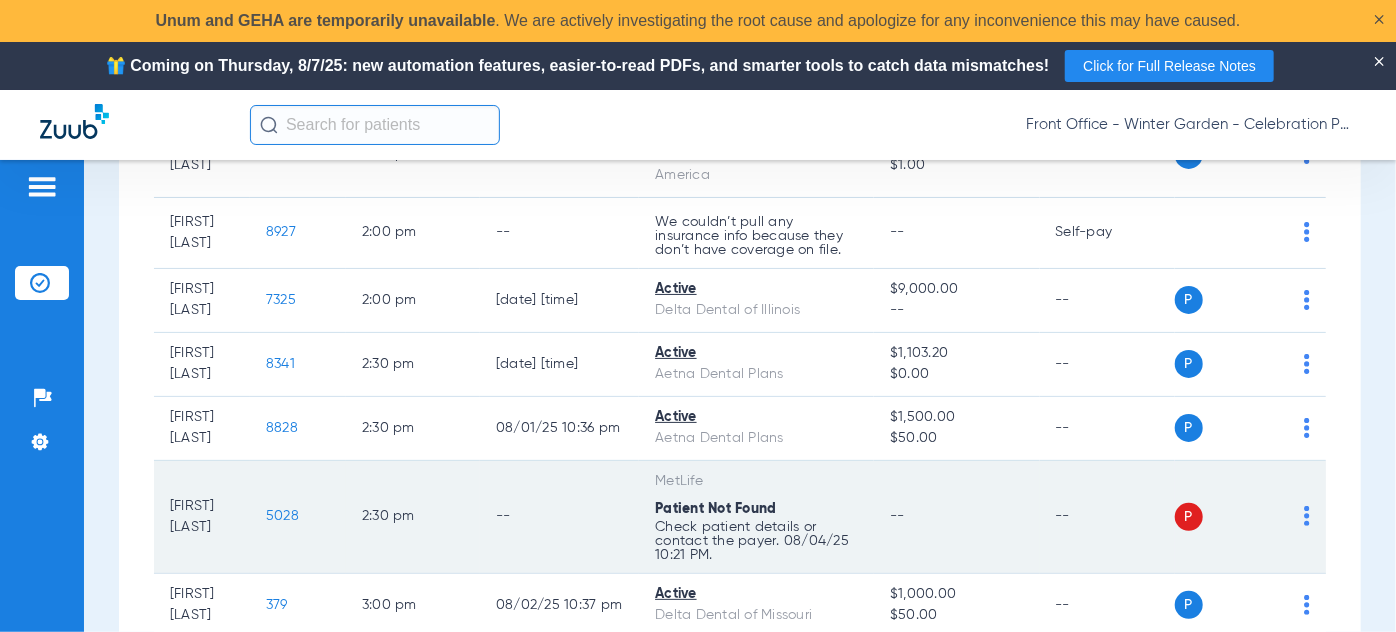 click on "5028" 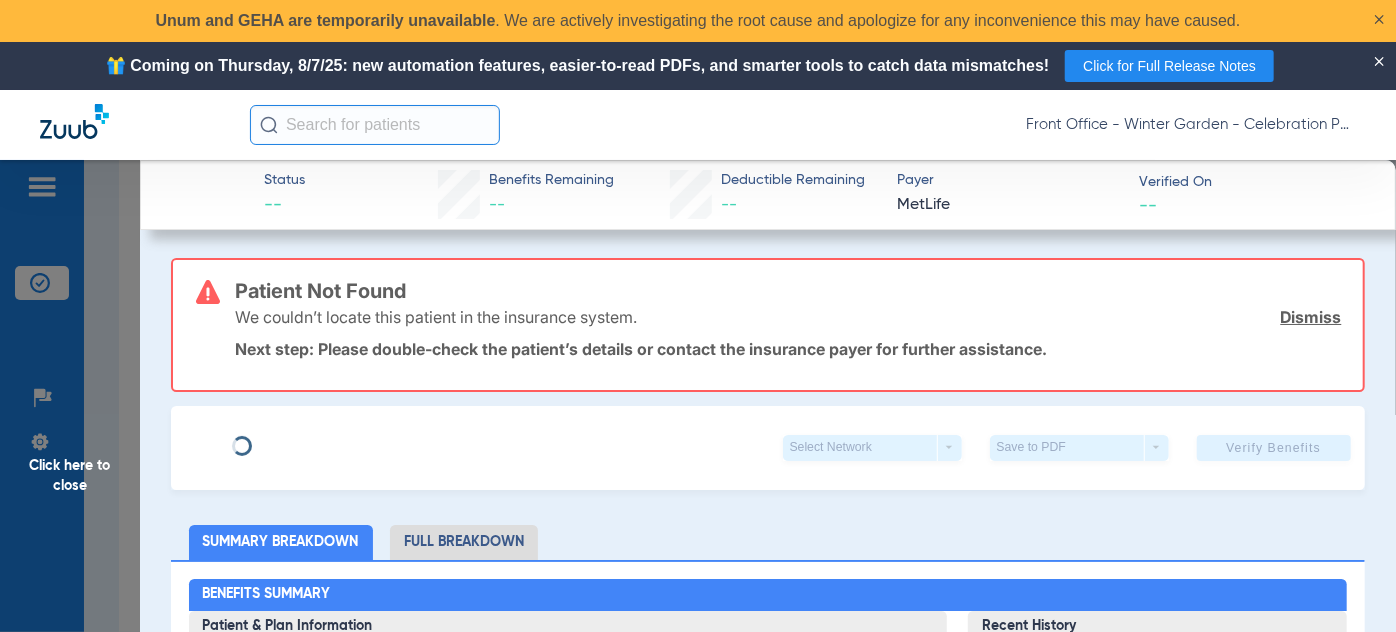 type on "[FIRST]" 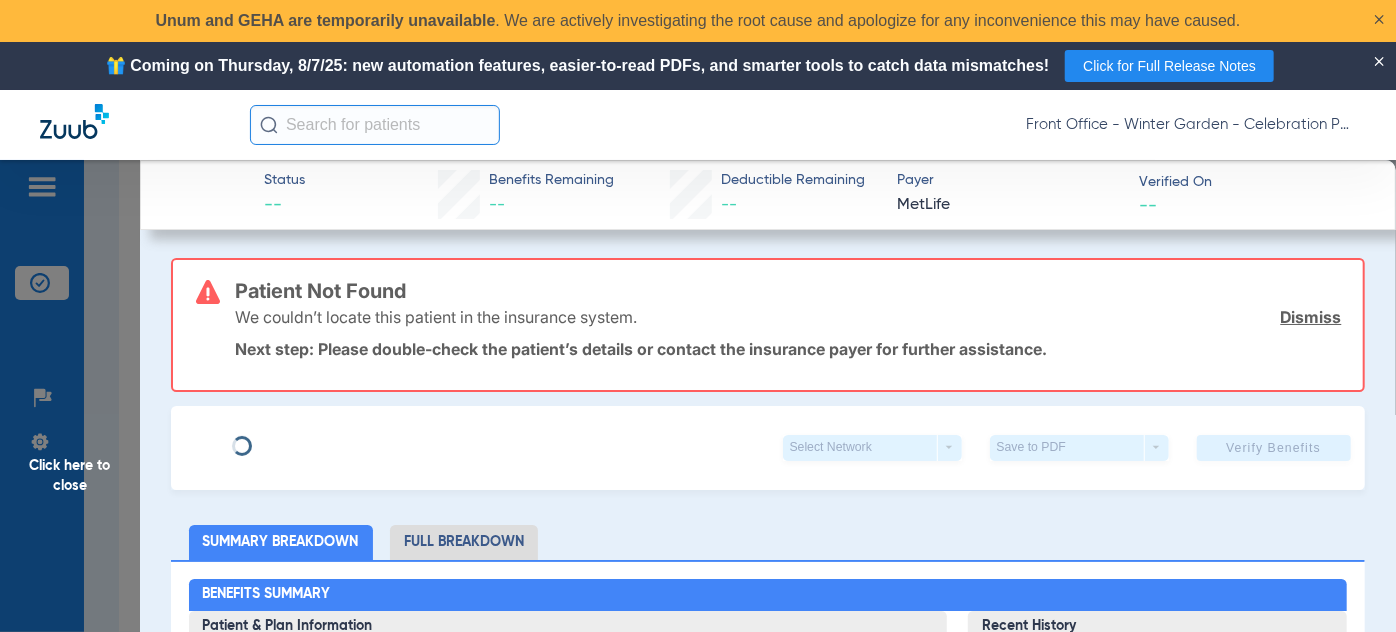 type on "[LAST]" 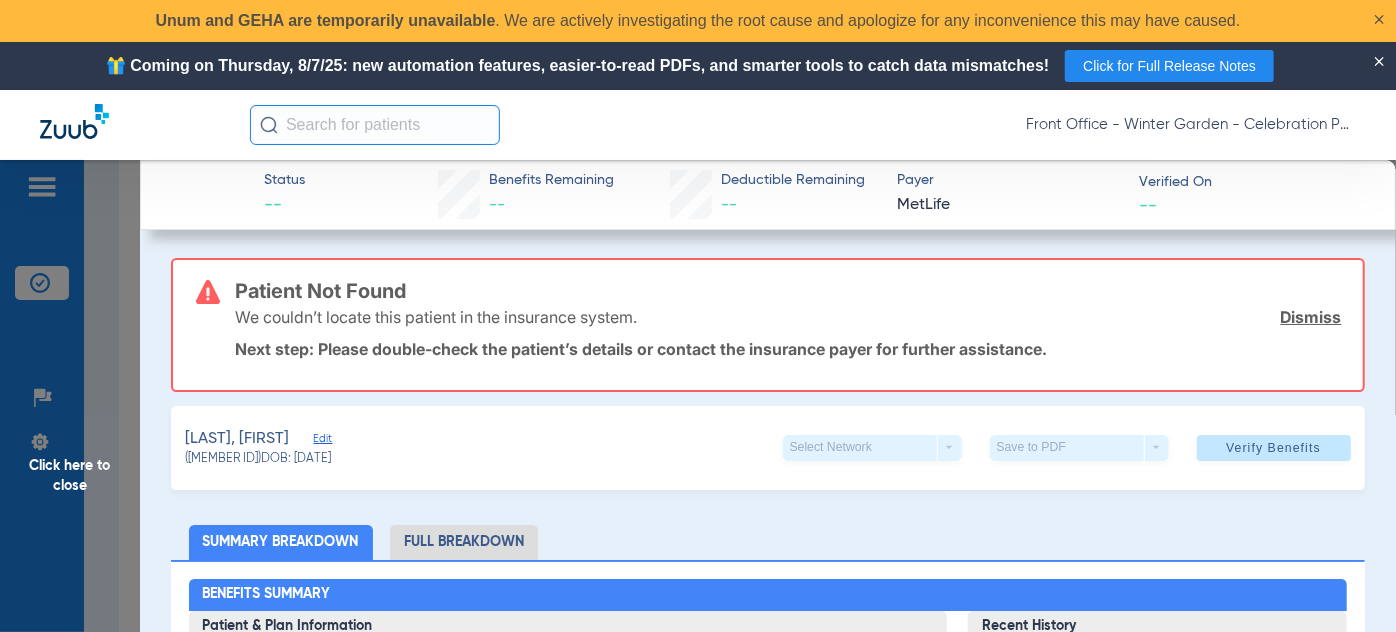 click on "Edit" 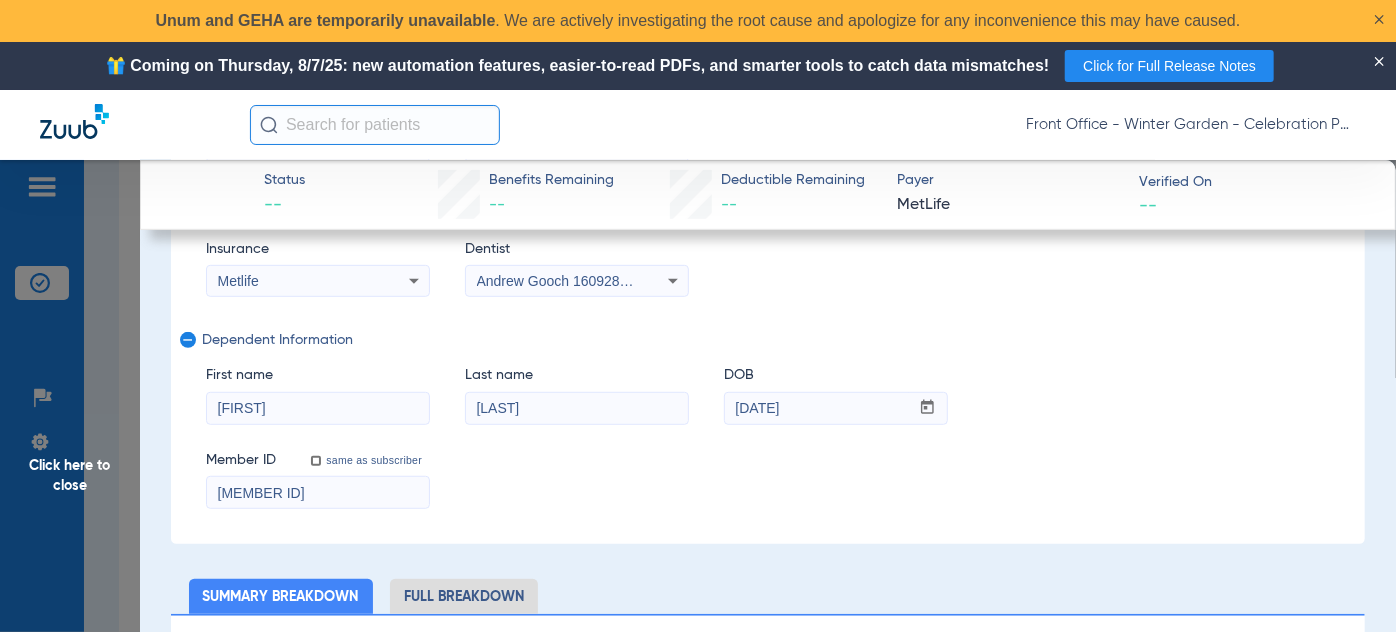 scroll, scrollTop: 454, scrollLeft: 0, axis: vertical 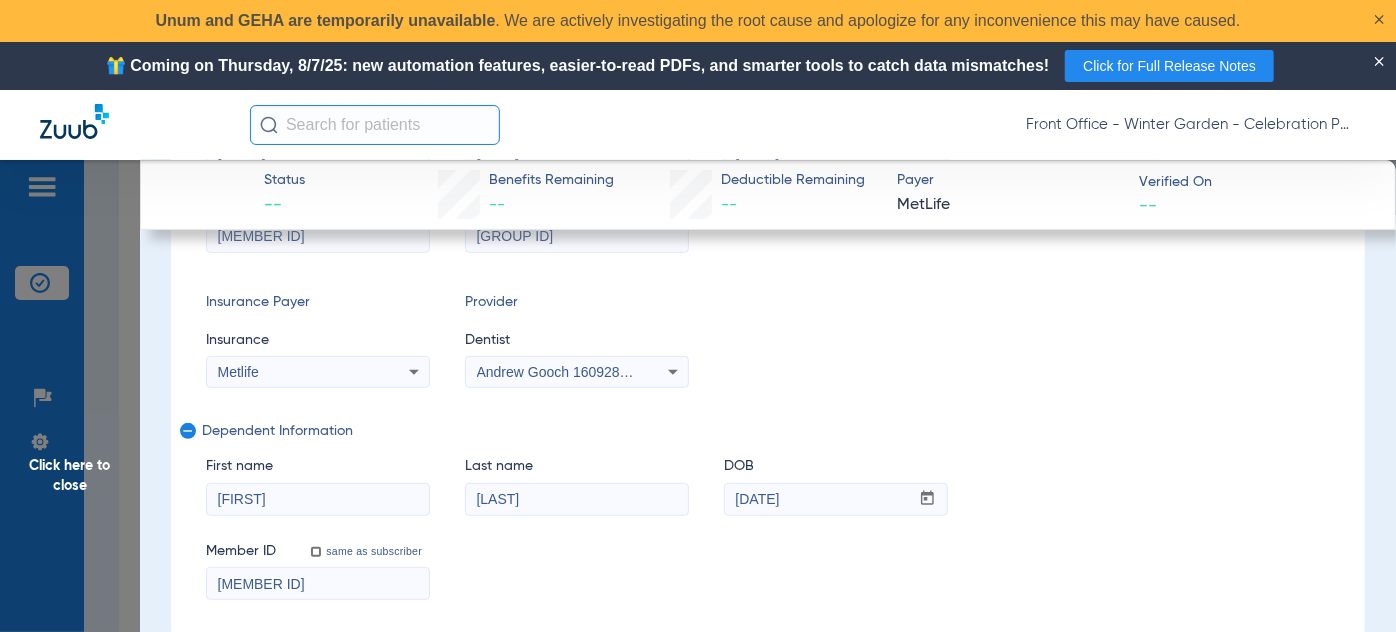 drag, startPoint x: 341, startPoint y: 327, endPoint x: 337, endPoint y: 311, distance: 16.492422 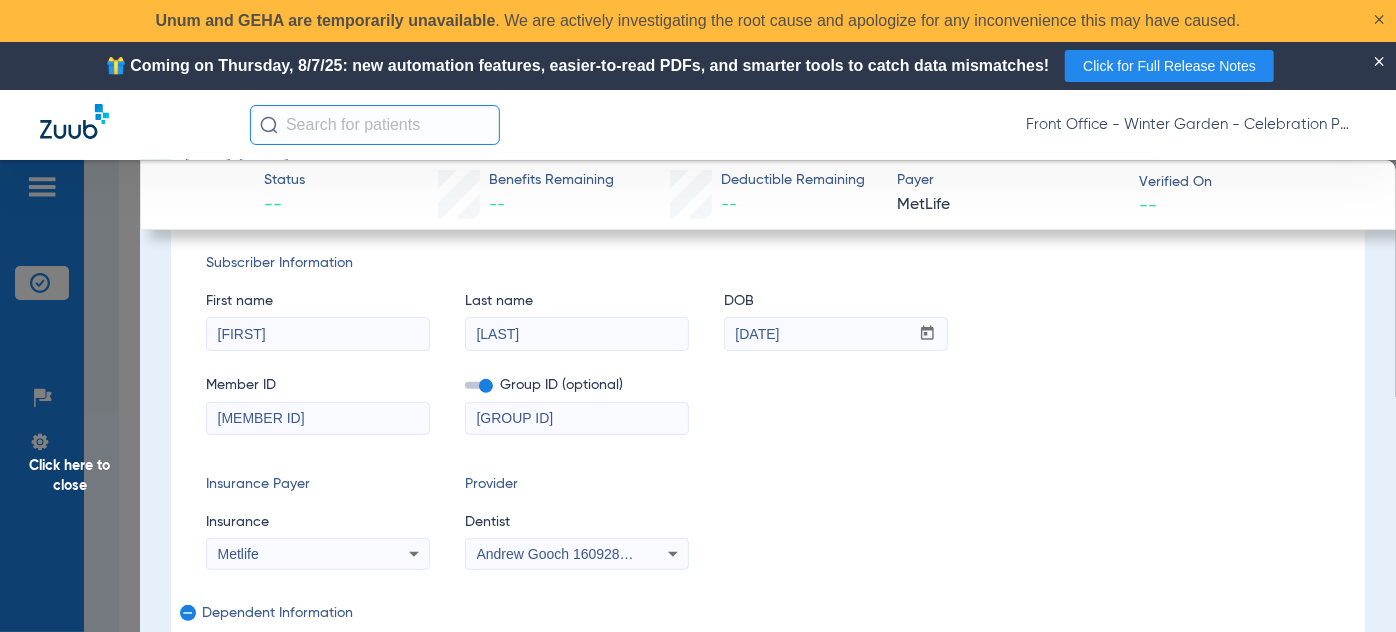 drag, startPoint x: 293, startPoint y: 418, endPoint x: 144, endPoint y: 424, distance: 149.12076 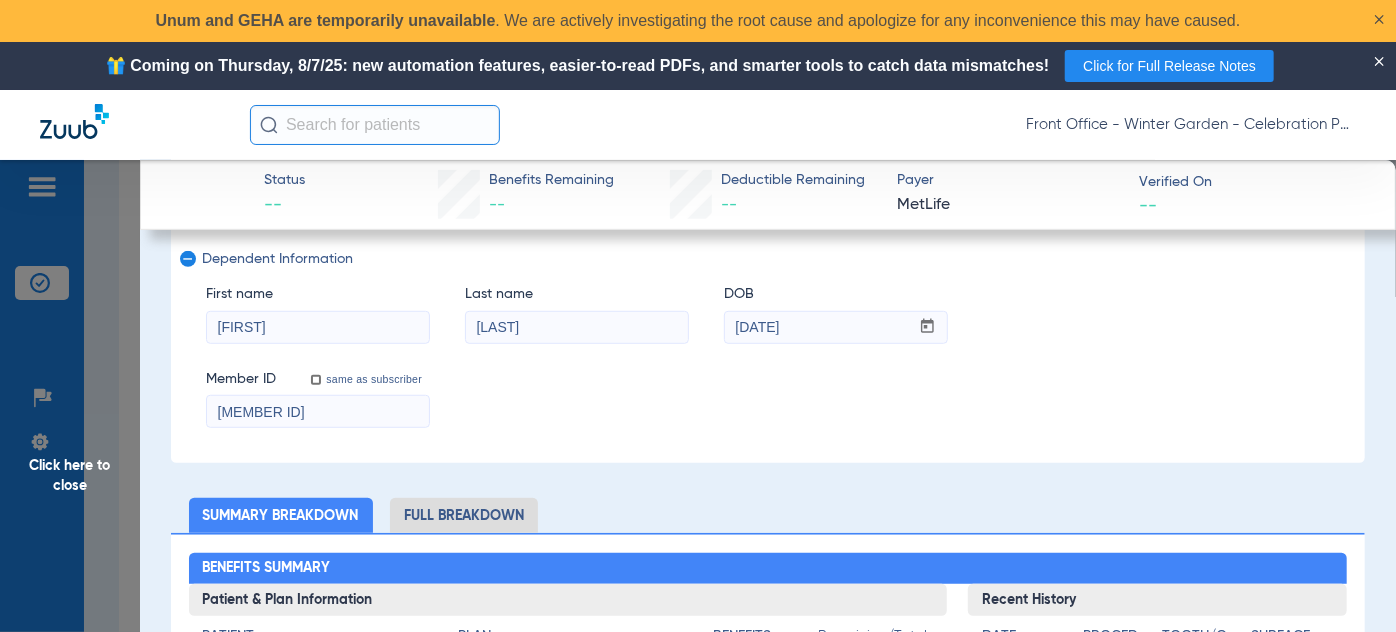 scroll, scrollTop: 636, scrollLeft: 0, axis: vertical 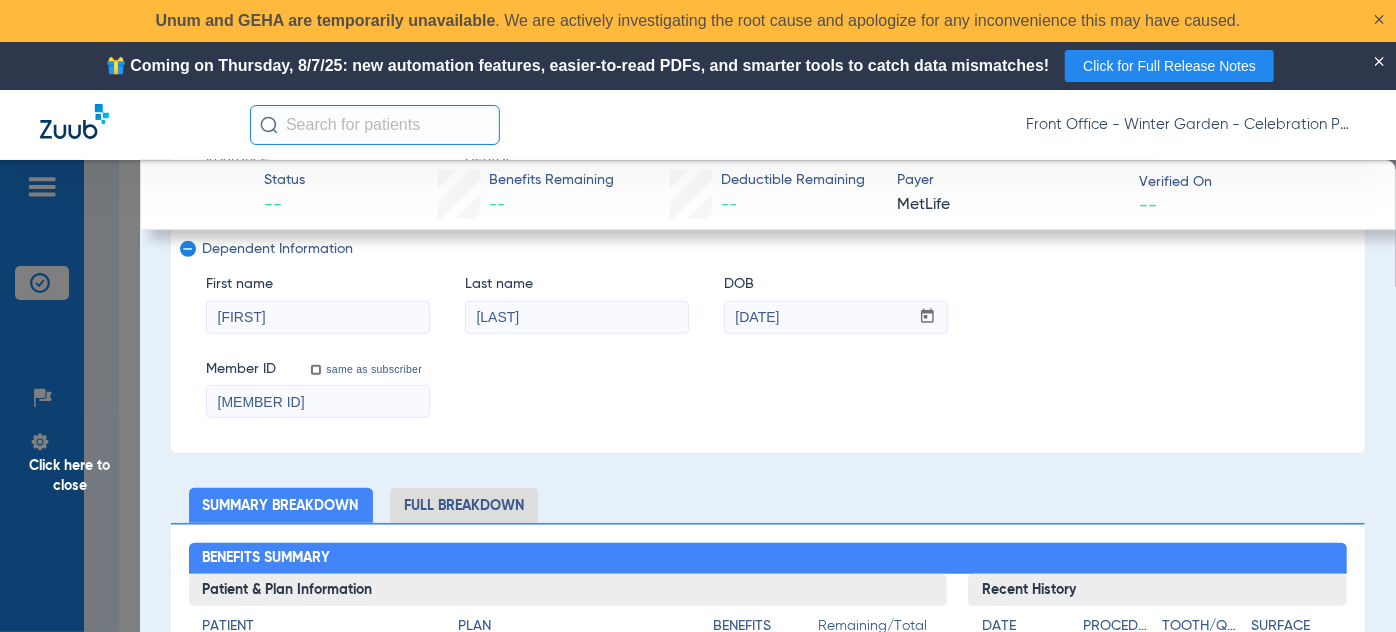 type on "141901940" 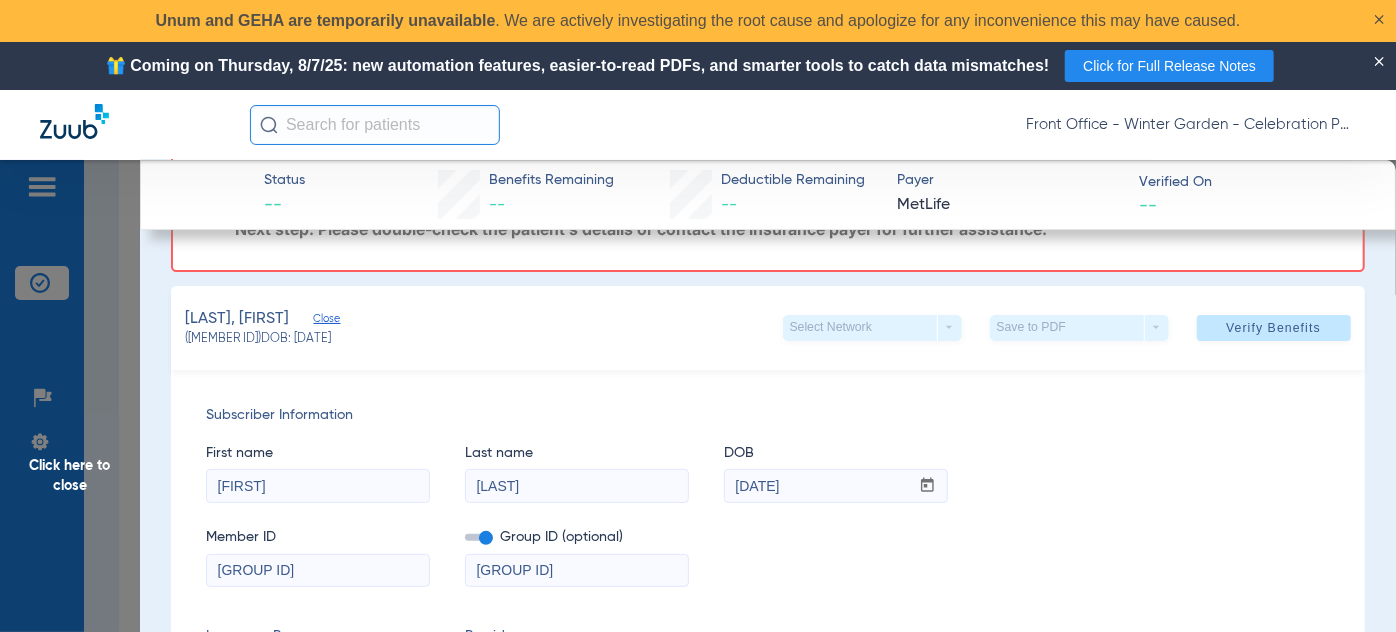 scroll, scrollTop: 0, scrollLeft: 0, axis: both 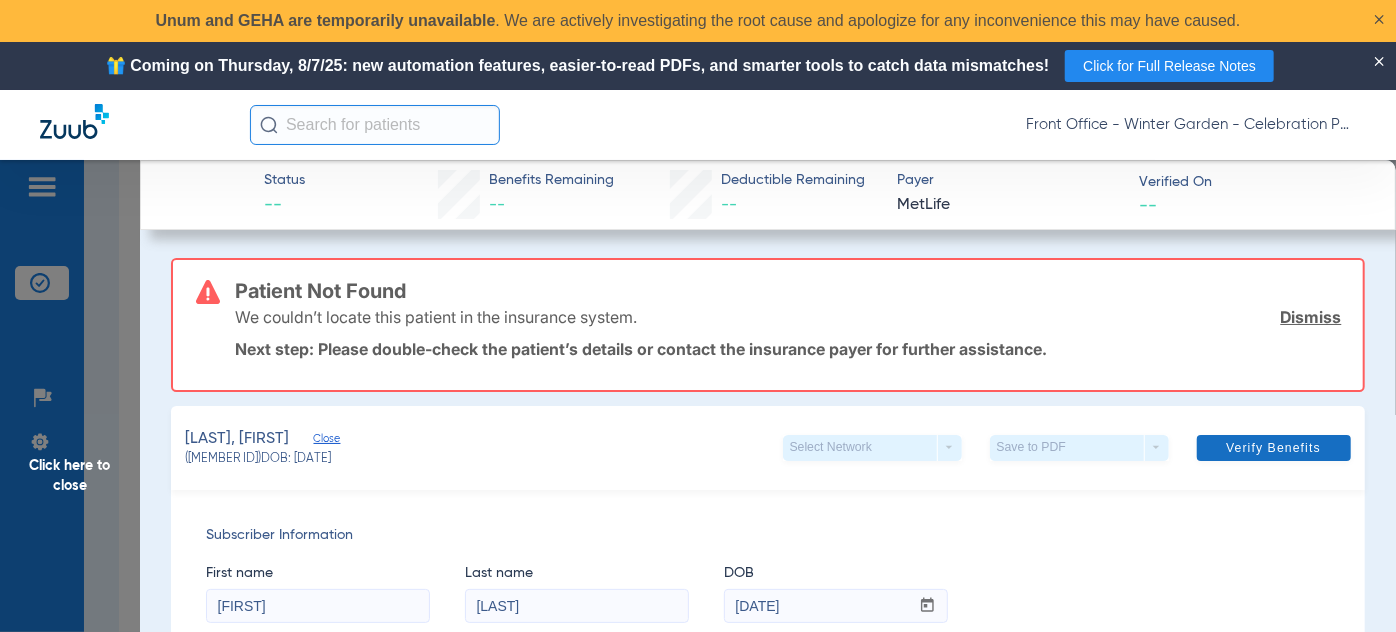 type on "141901940" 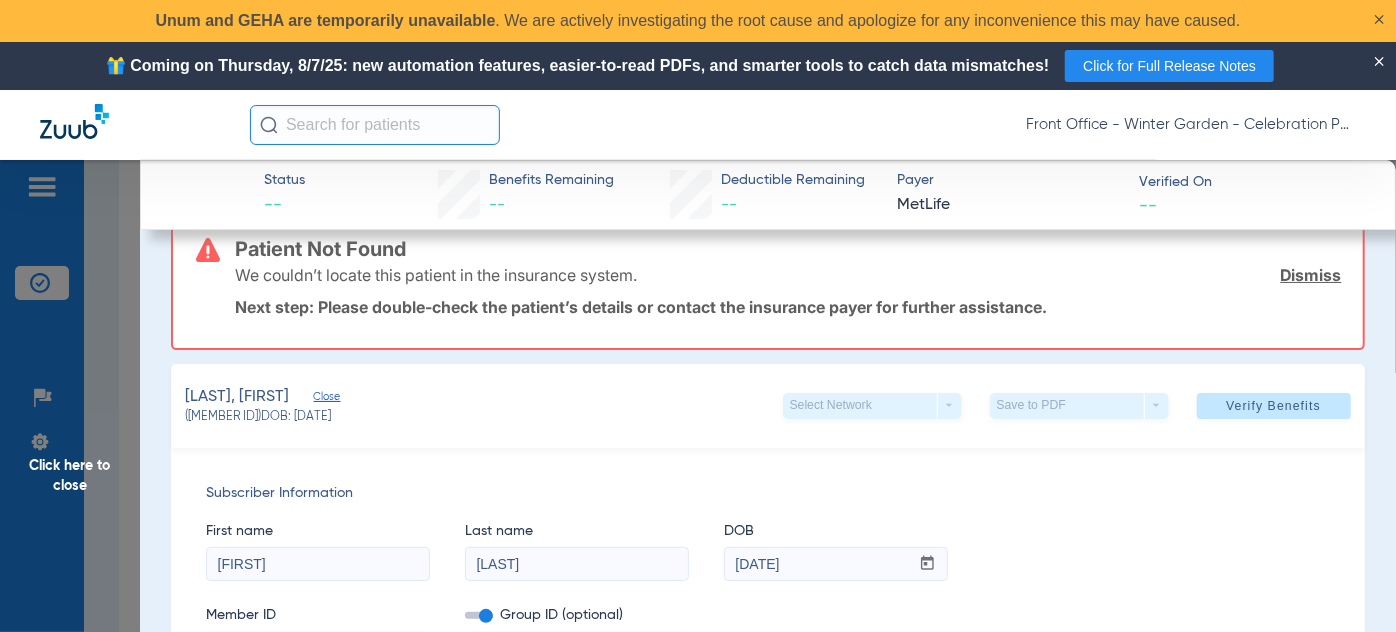 scroll, scrollTop: 0, scrollLeft: 0, axis: both 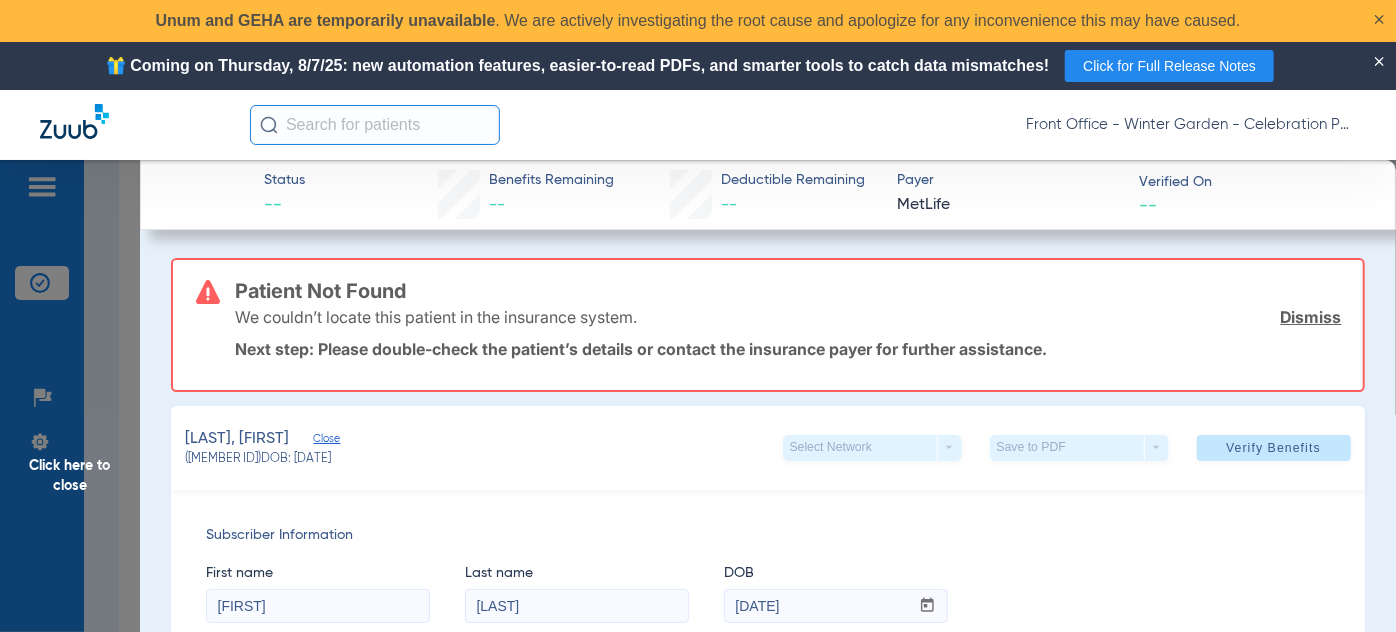click on "Click here to close" 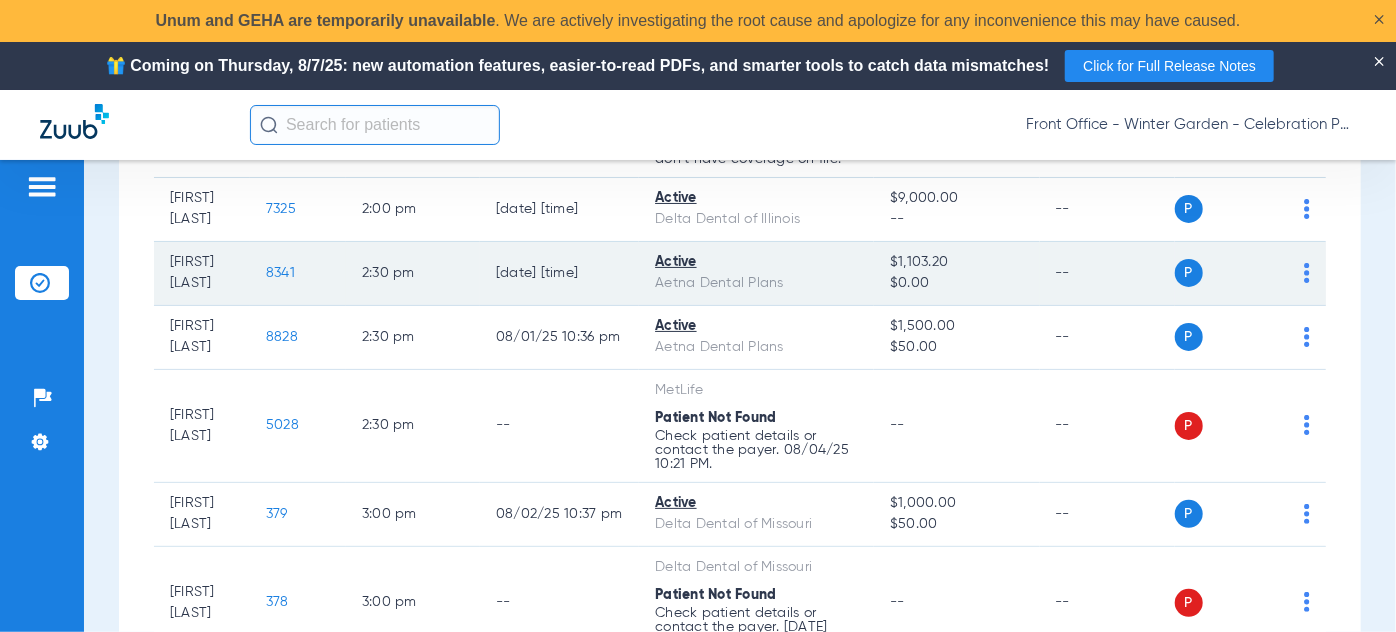 scroll, scrollTop: 2636, scrollLeft: 0, axis: vertical 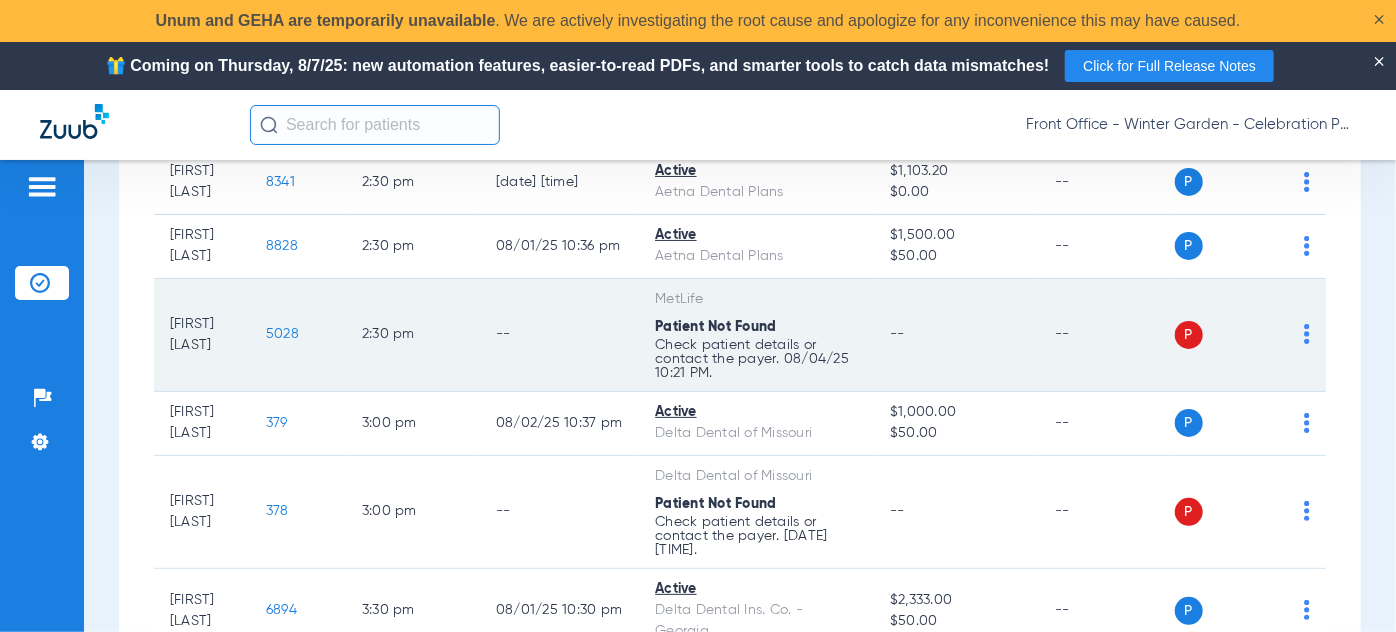 click on "5028" 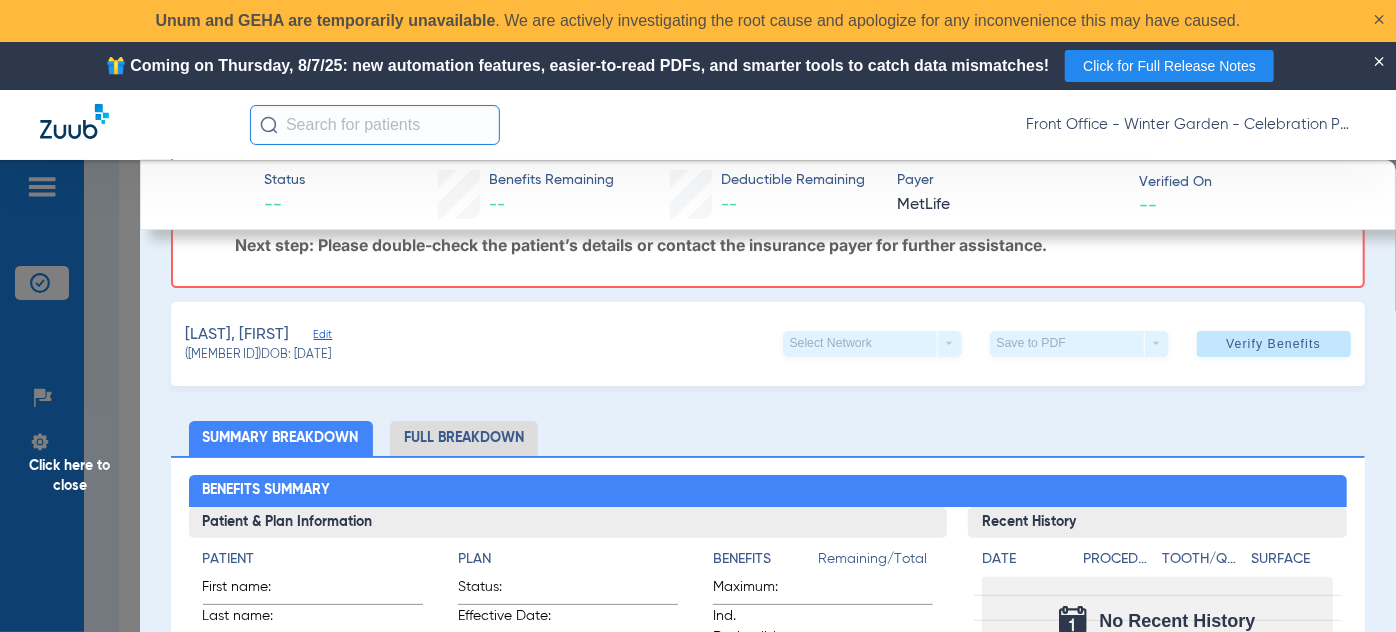 scroll, scrollTop: 0, scrollLeft: 0, axis: both 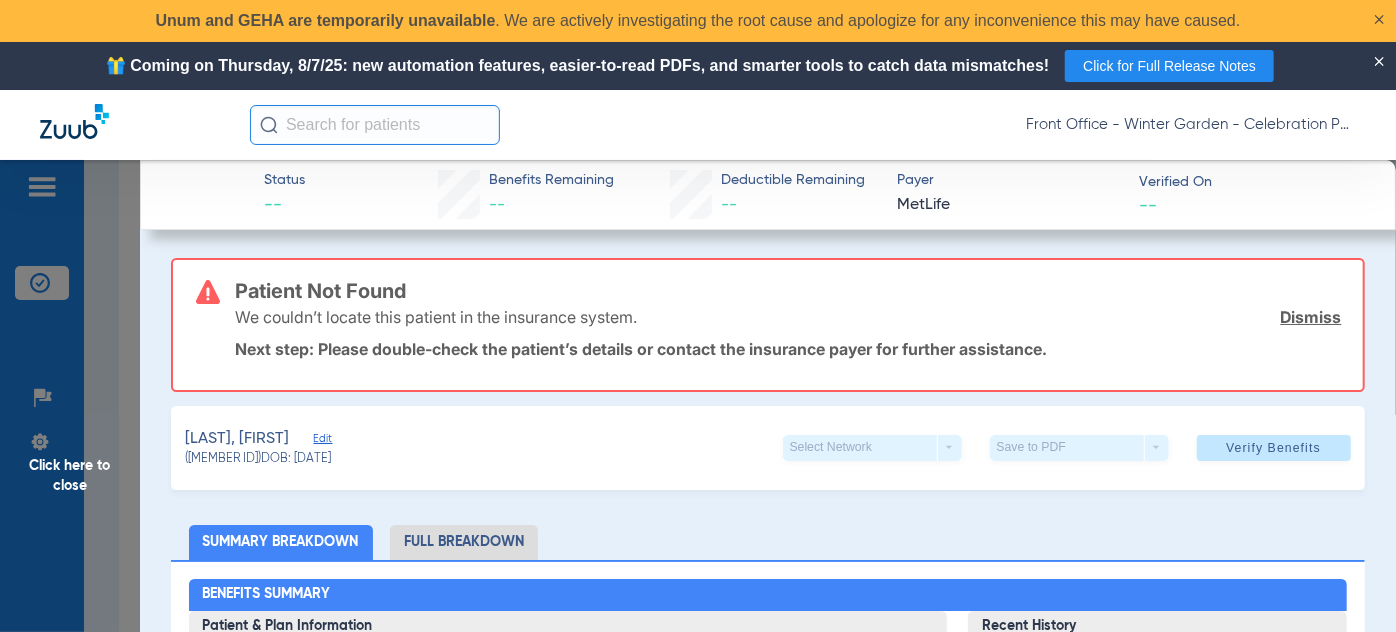 click on "Click here to close" 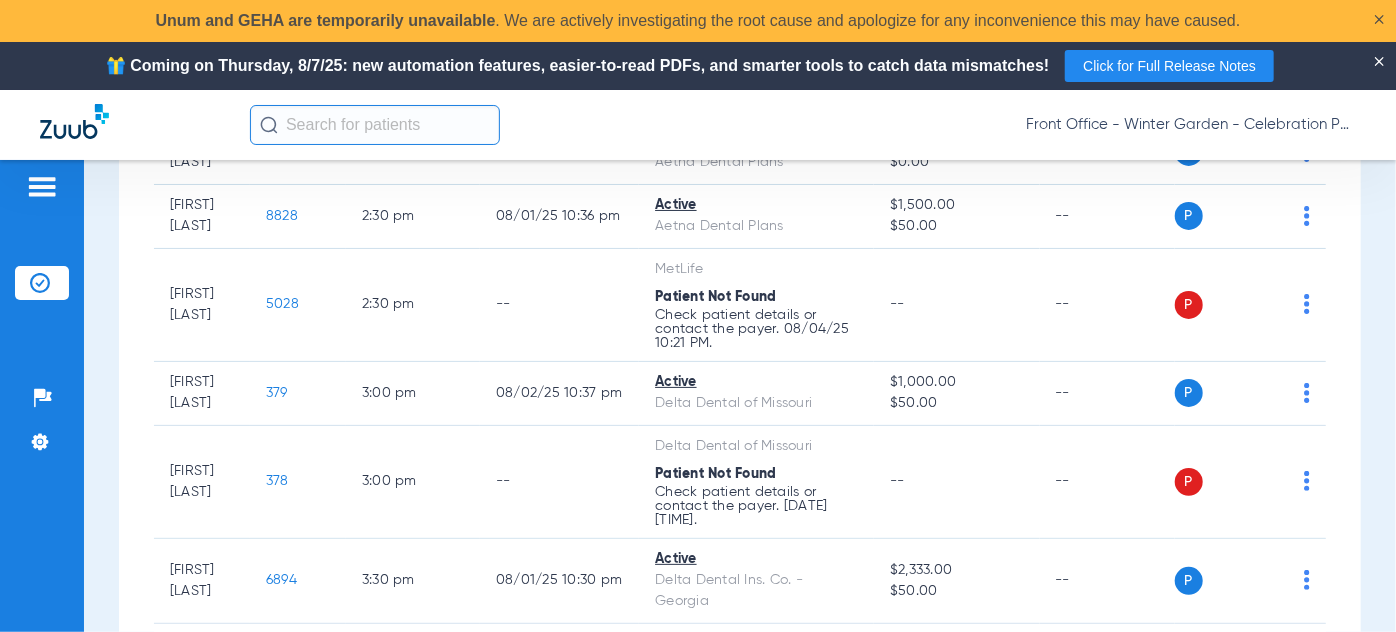 scroll, scrollTop: 2757, scrollLeft: 0, axis: vertical 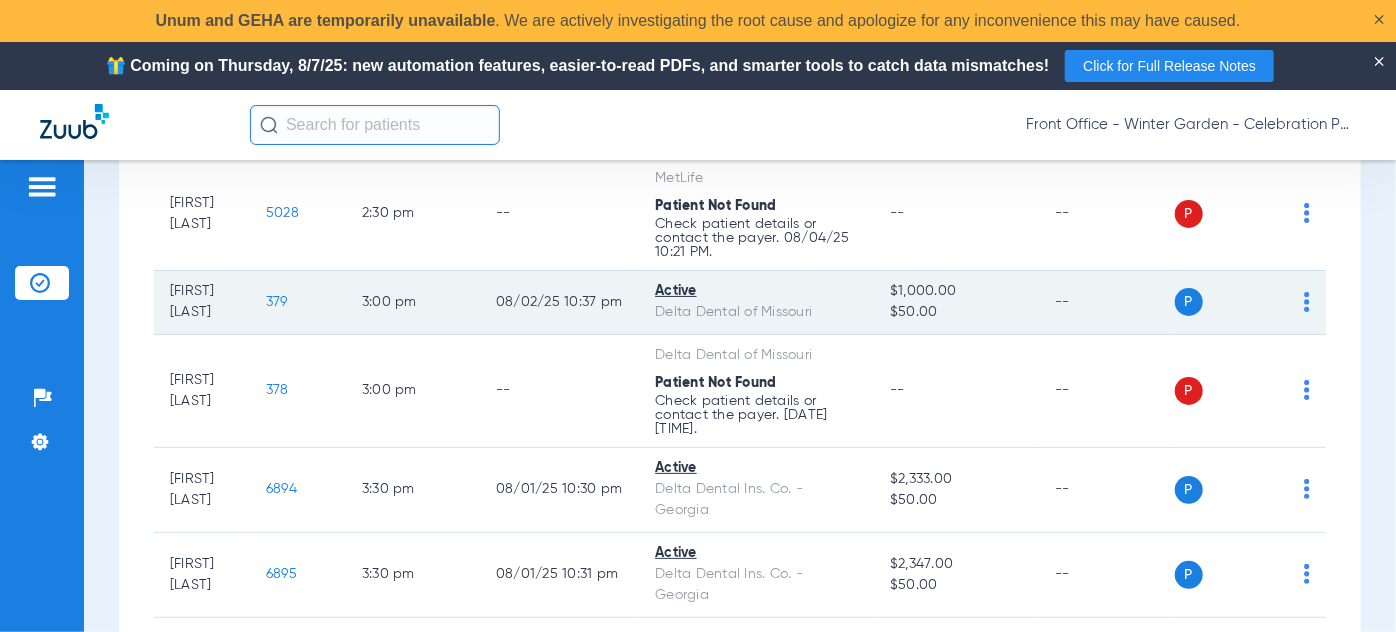 click on "379" 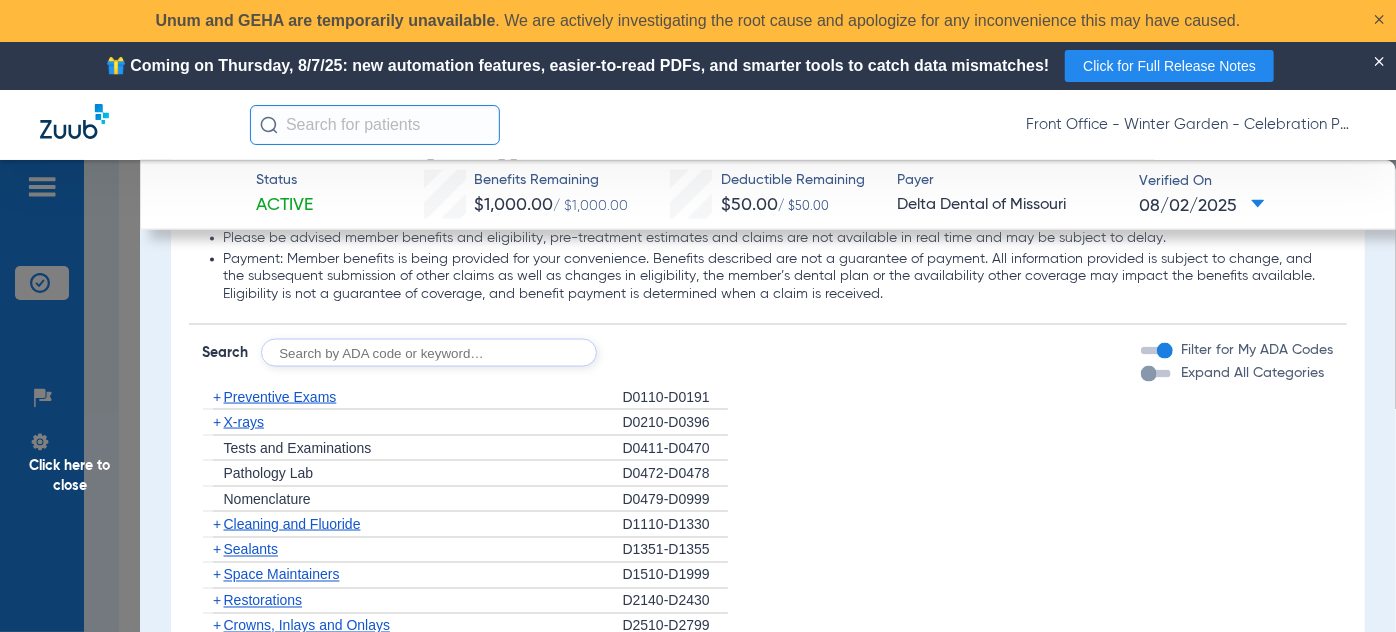 scroll, scrollTop: 1636, scrollLeft: 0, axis: vertical 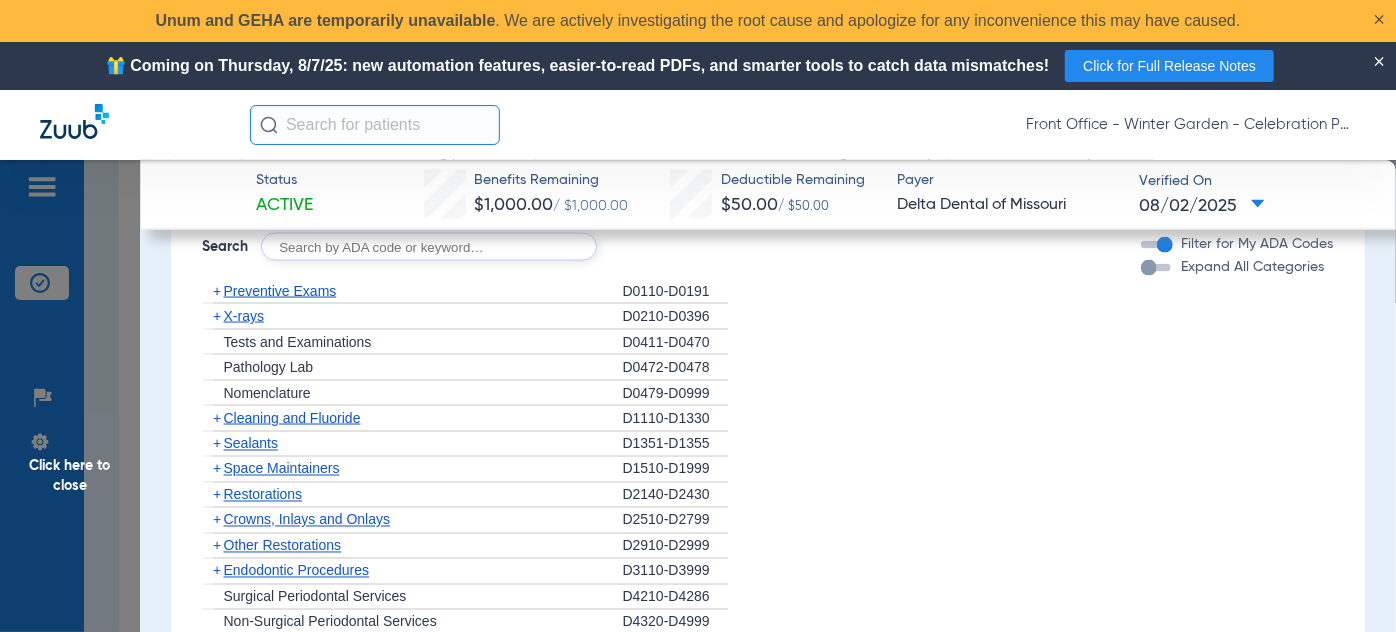 click on "+" 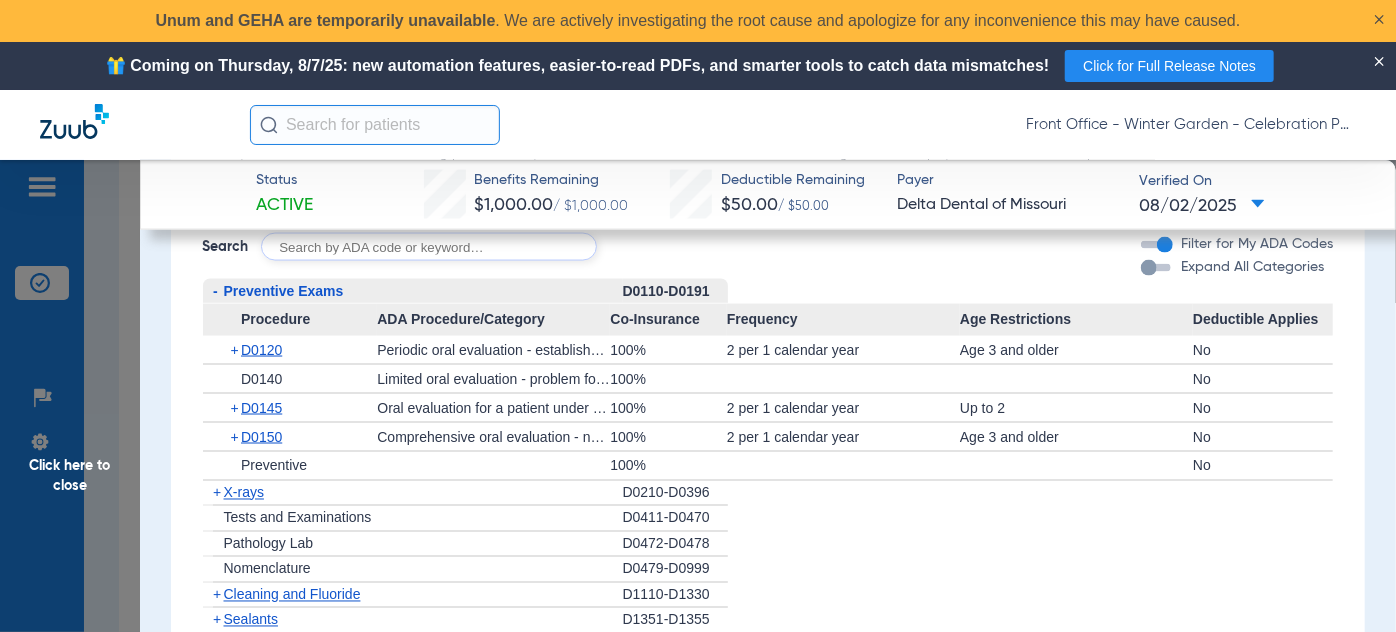 click on "-" 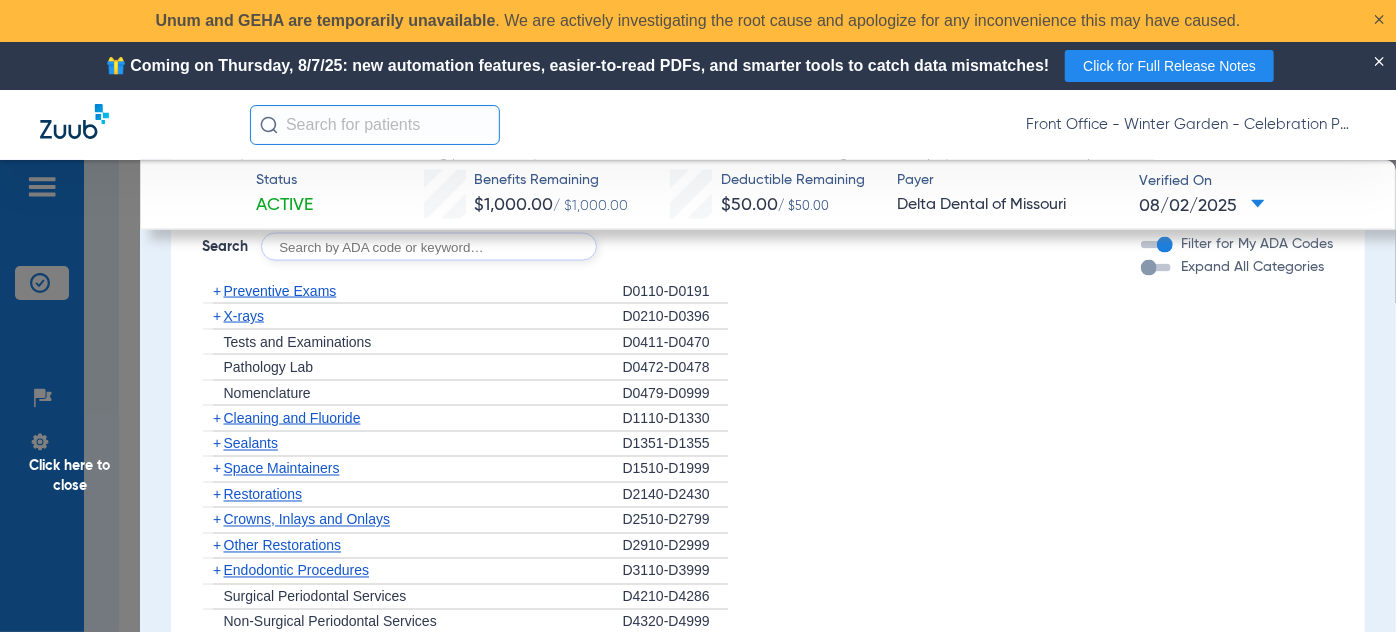 click on "+" 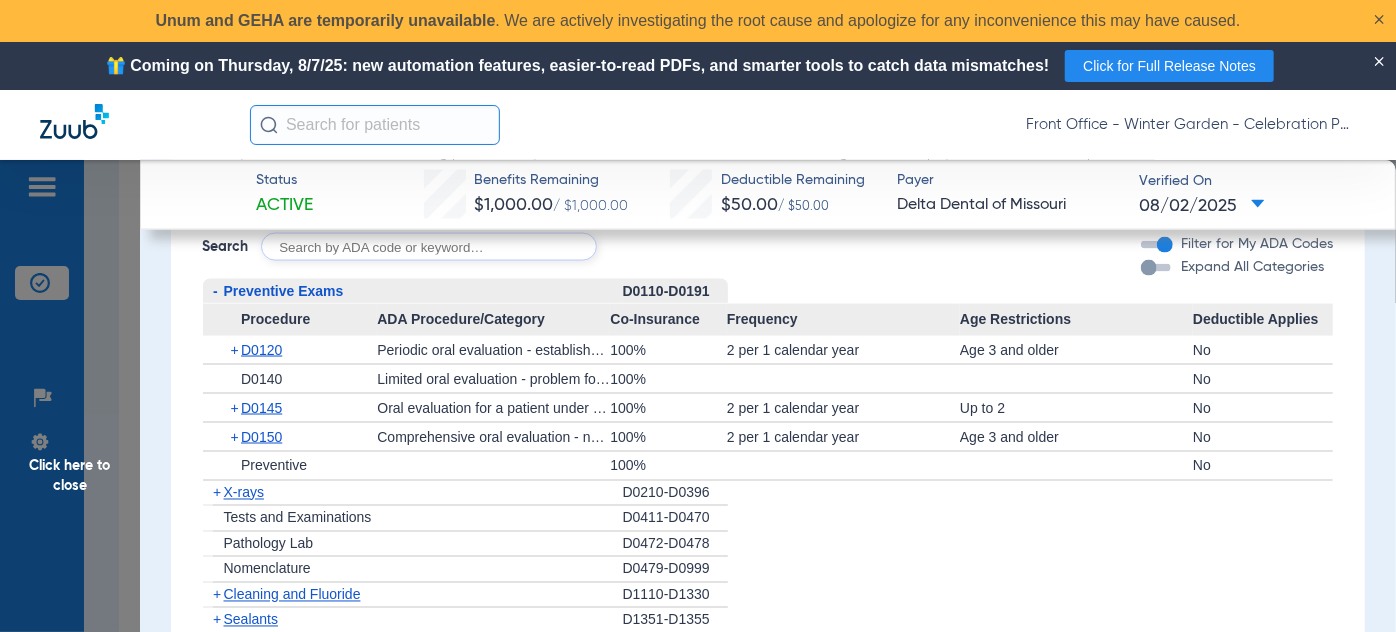click on "-" 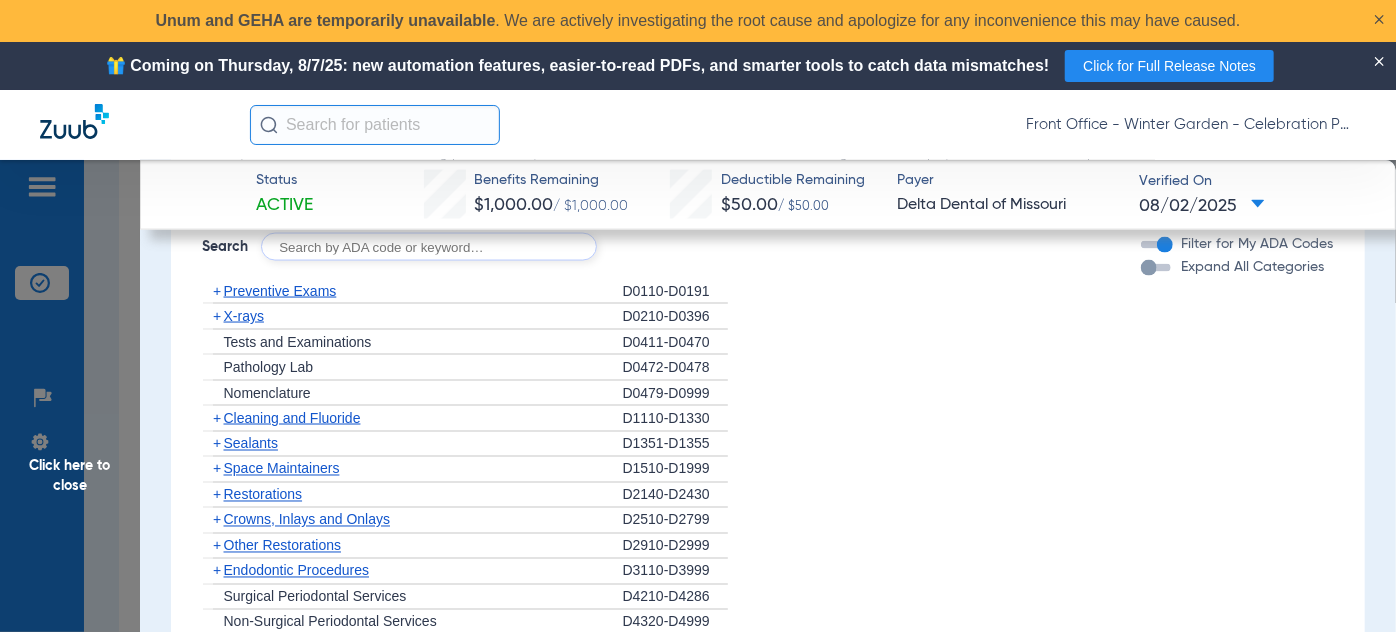 click on "X-rays" 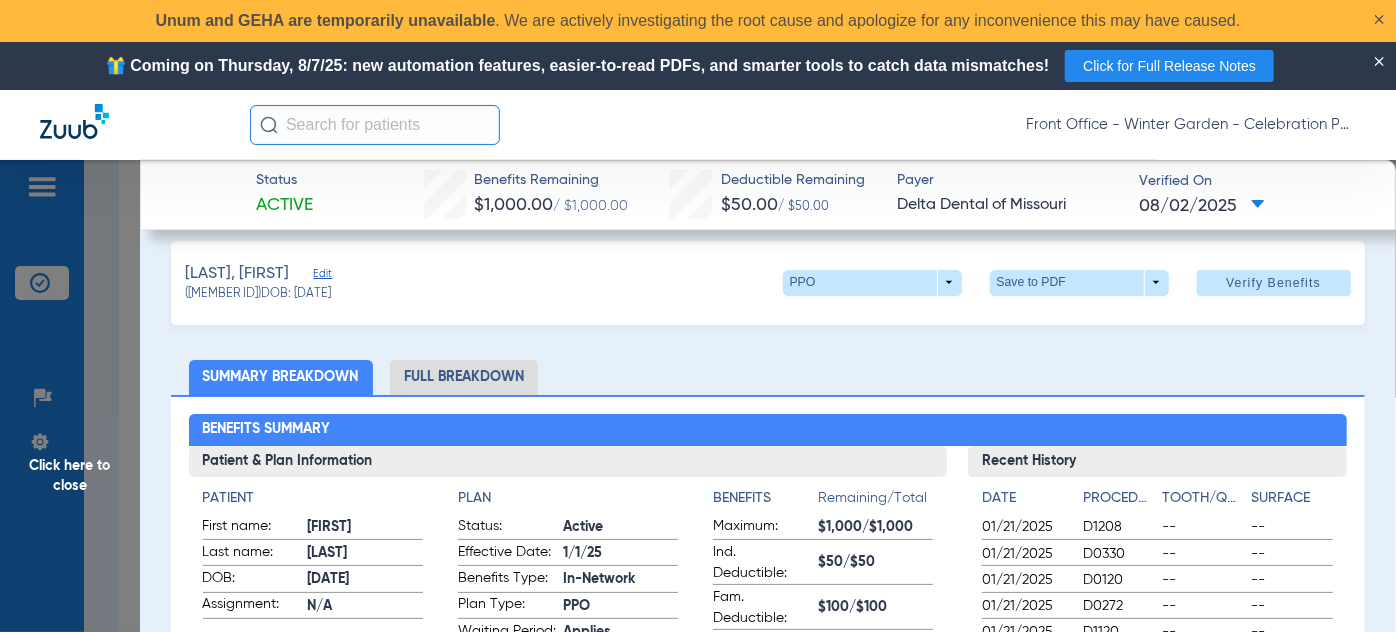 scroll, scrollTop: 0, scrollLeft: 0, axis: both 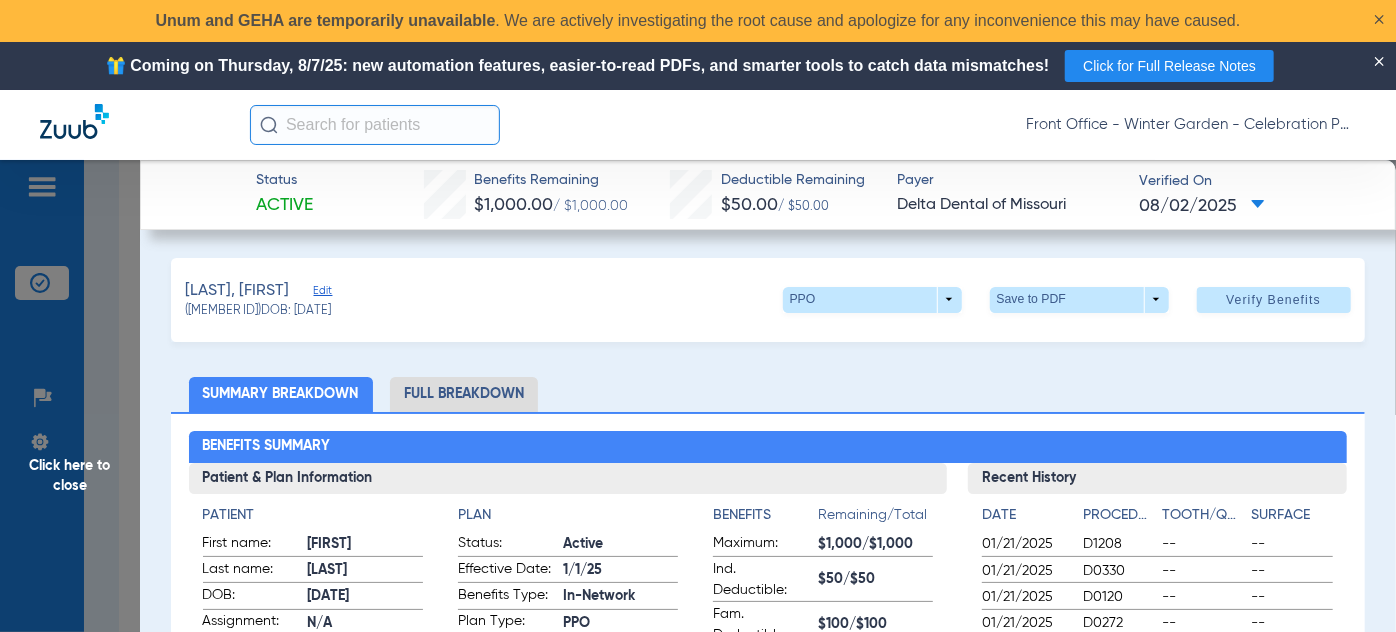 click on "Edit" 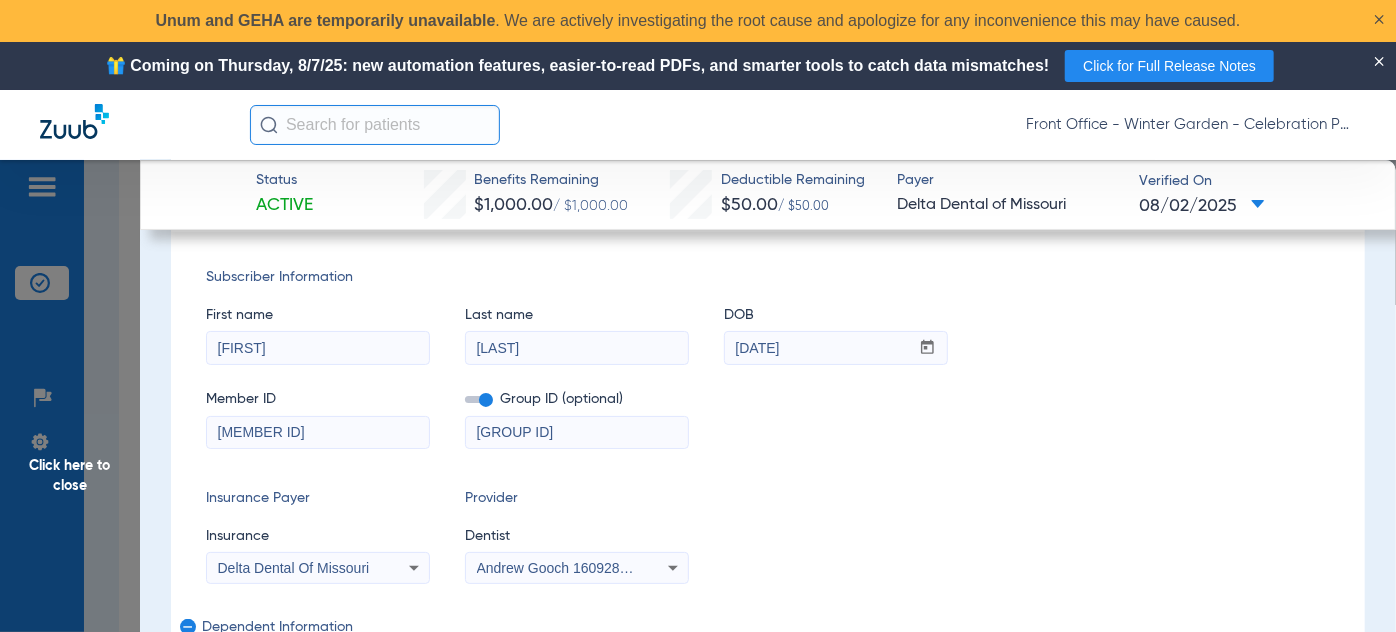 scroll, scrollTop: 181, scrollLeft: 0, axis: vertical 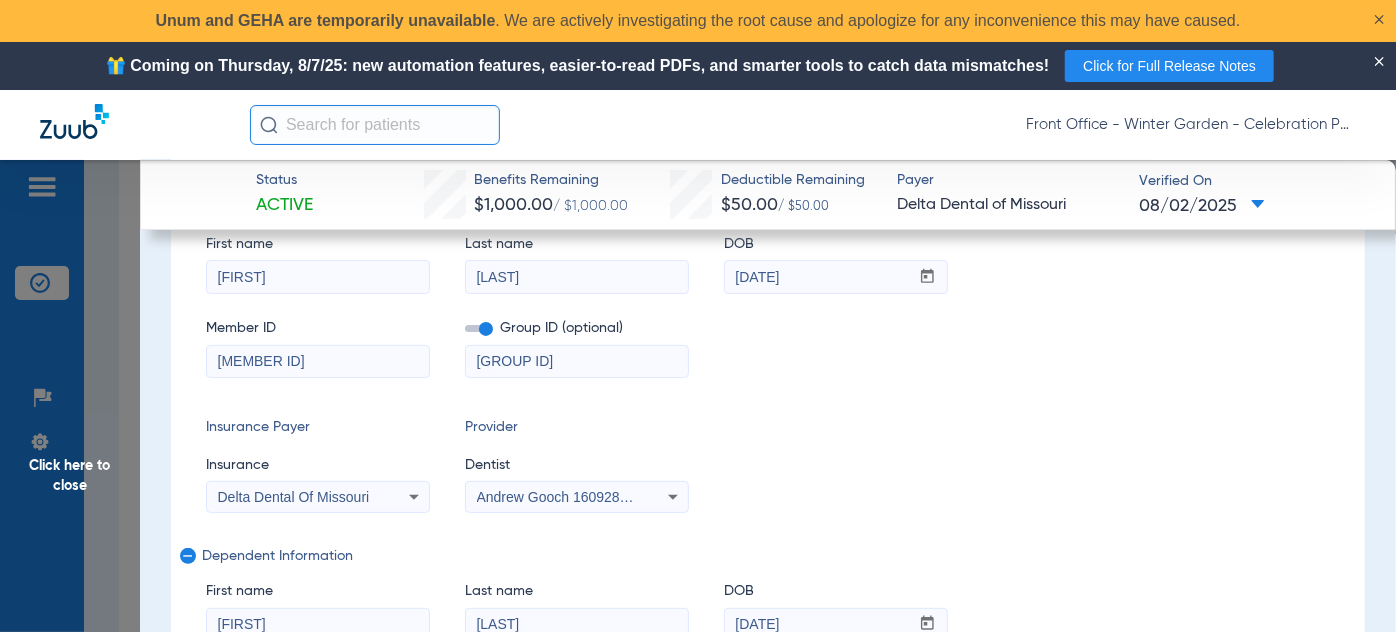 drag, startPoint x: 381, startPoint y: 362, endPoint x: -157, endPoint y: 333, distance: 538.781 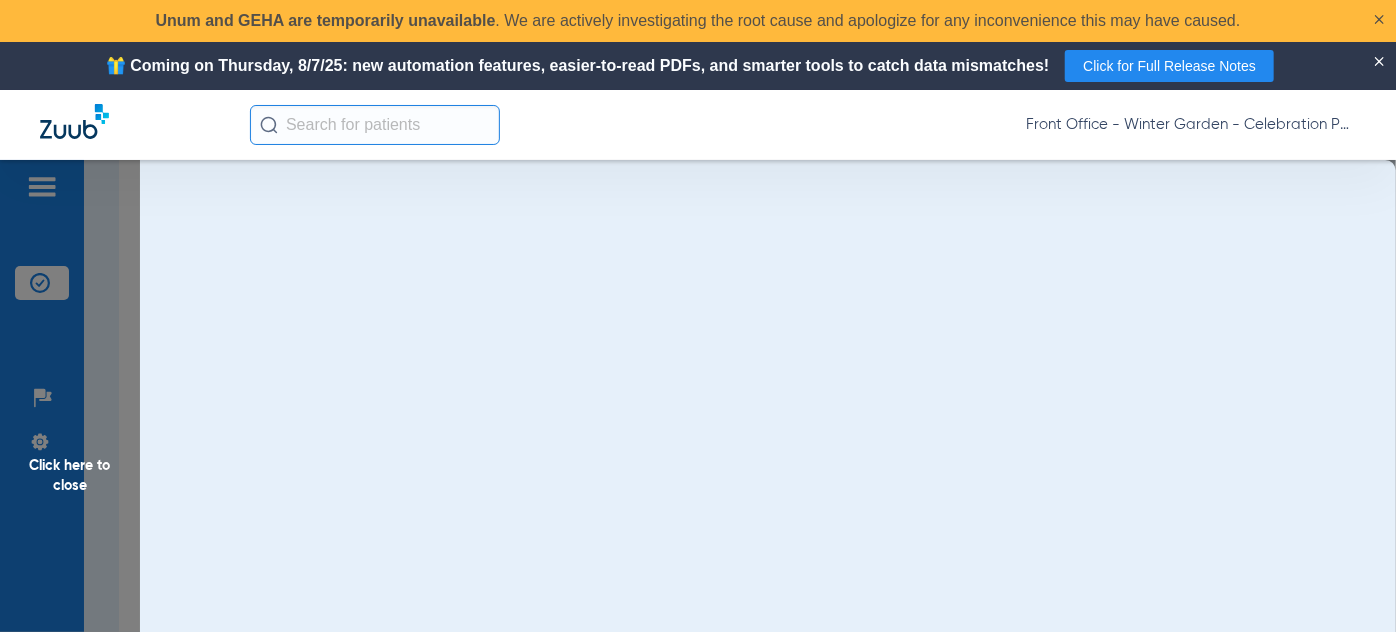 scroll, scrollTop: 0, scrollLeft: 0, axis: both 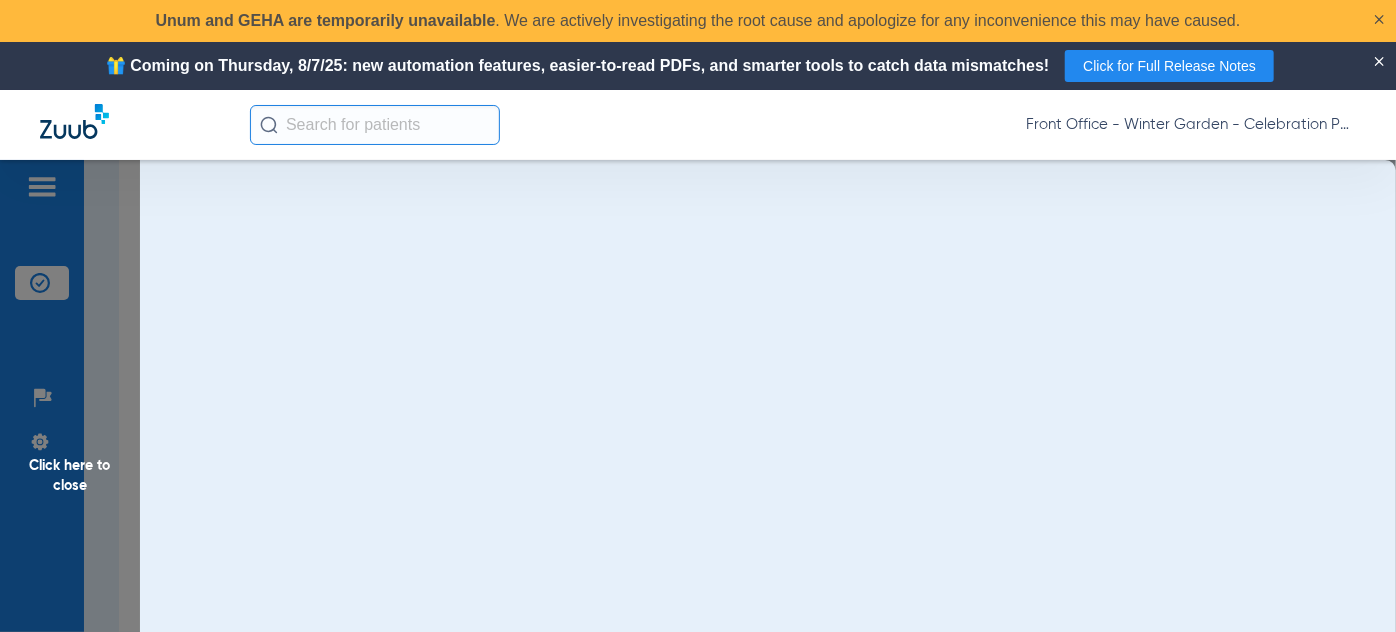 click on "Click here to close" 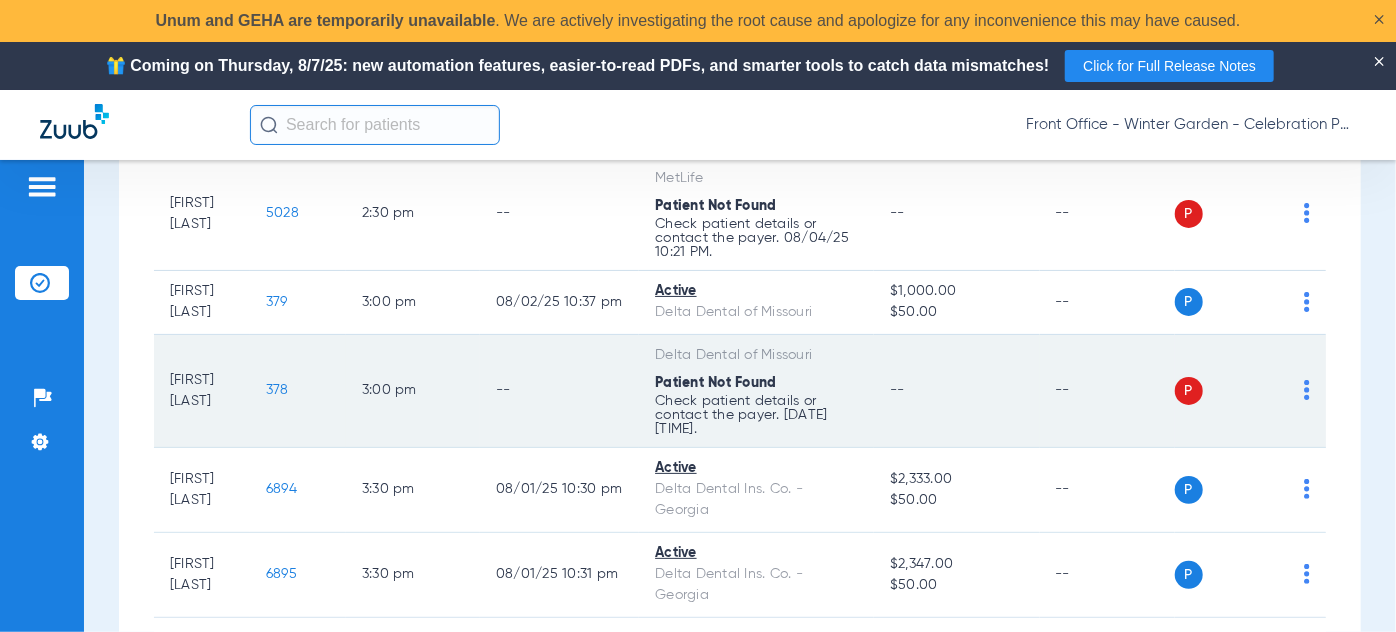 click on "378" 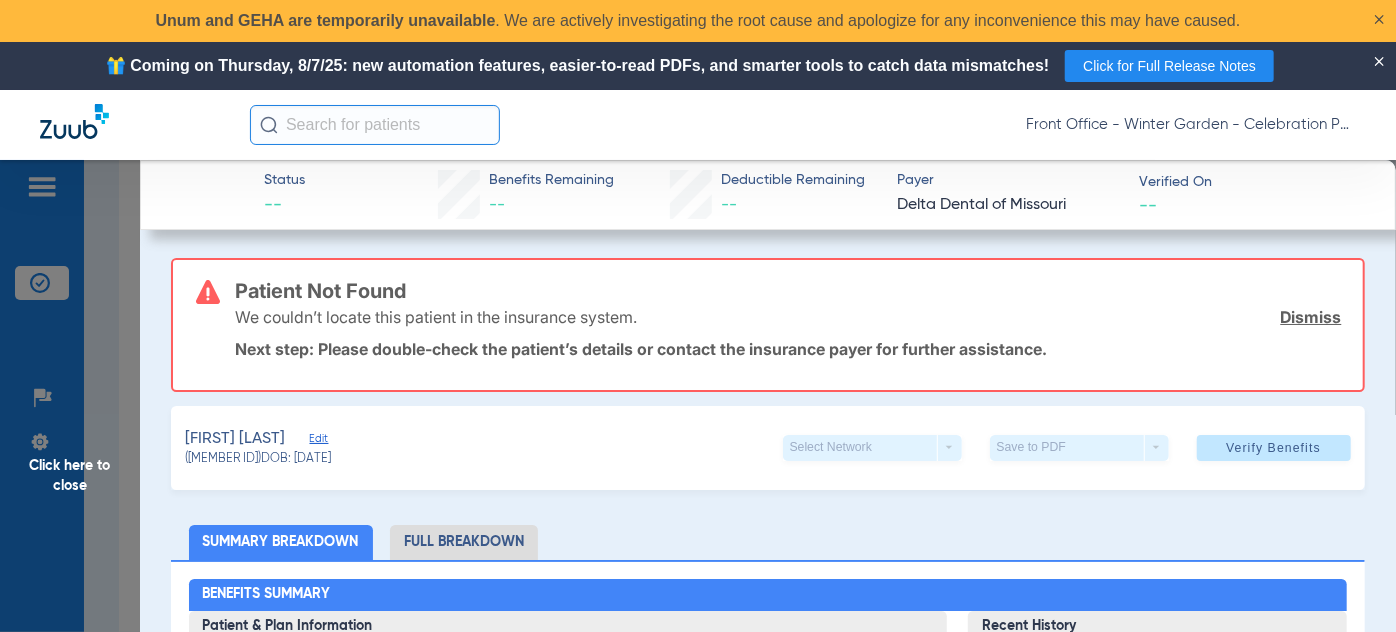 click on "Edit" 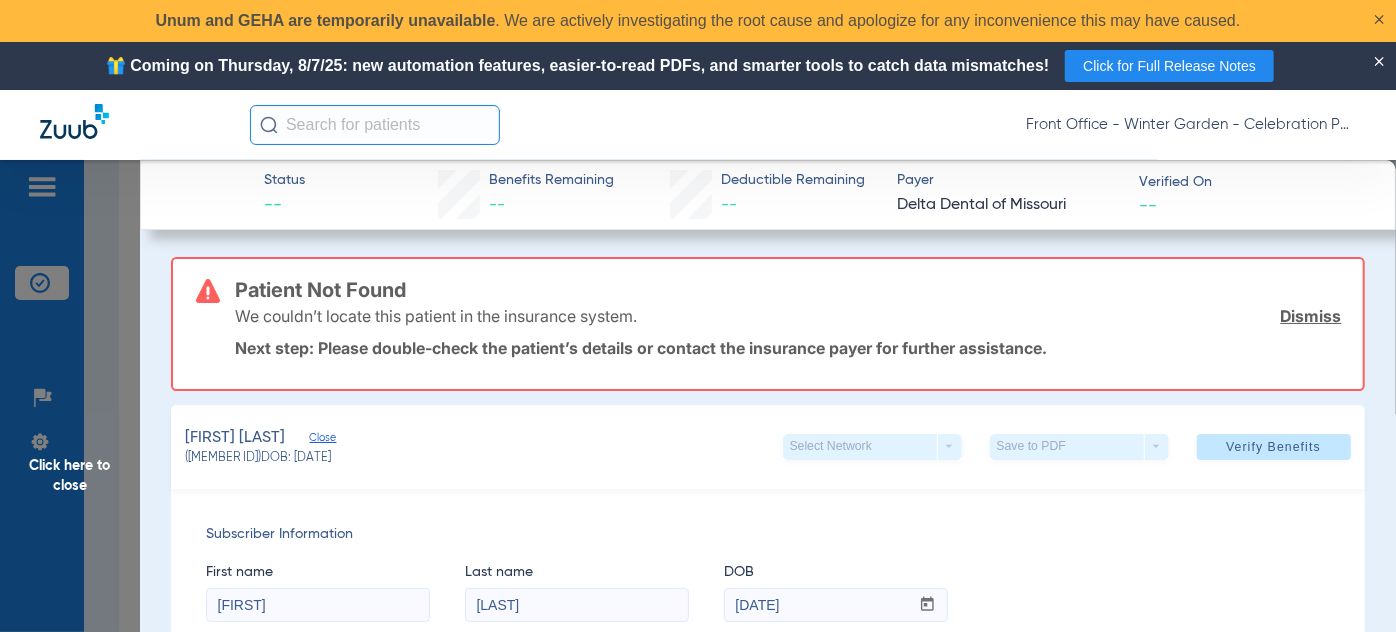 scroll, scrollTop: 0, scrollLeft: 0, axis: both 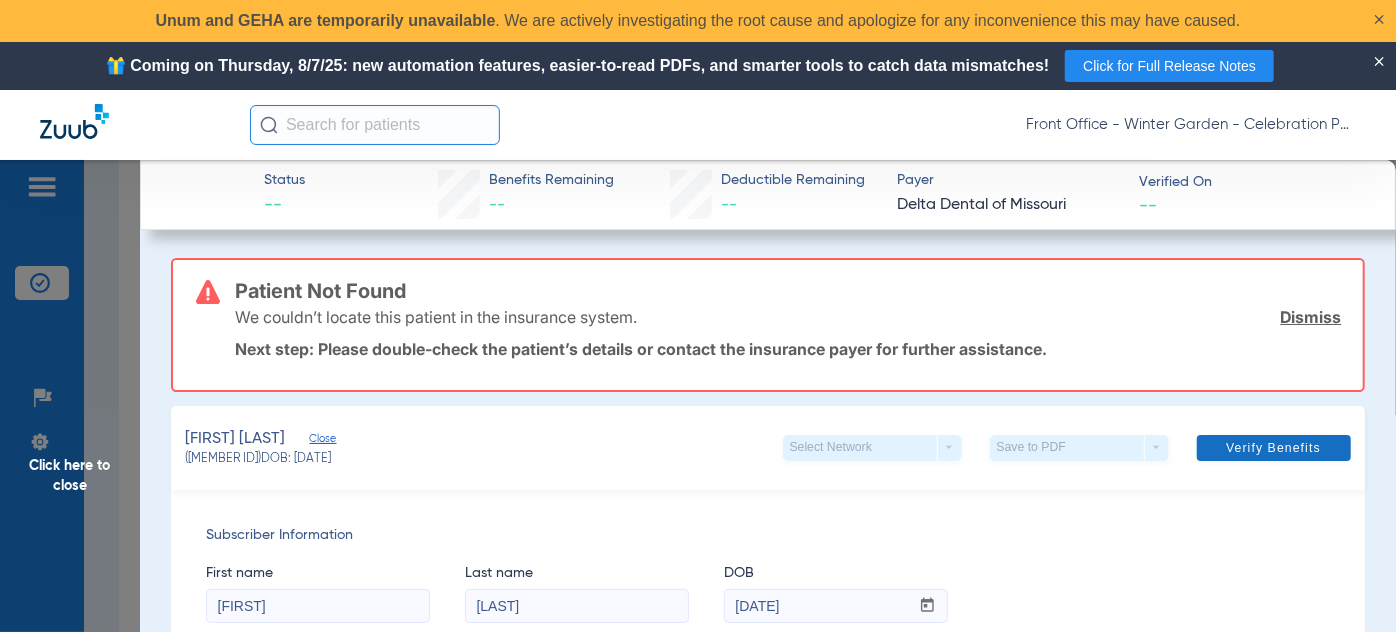 click on "Verify Benefits" 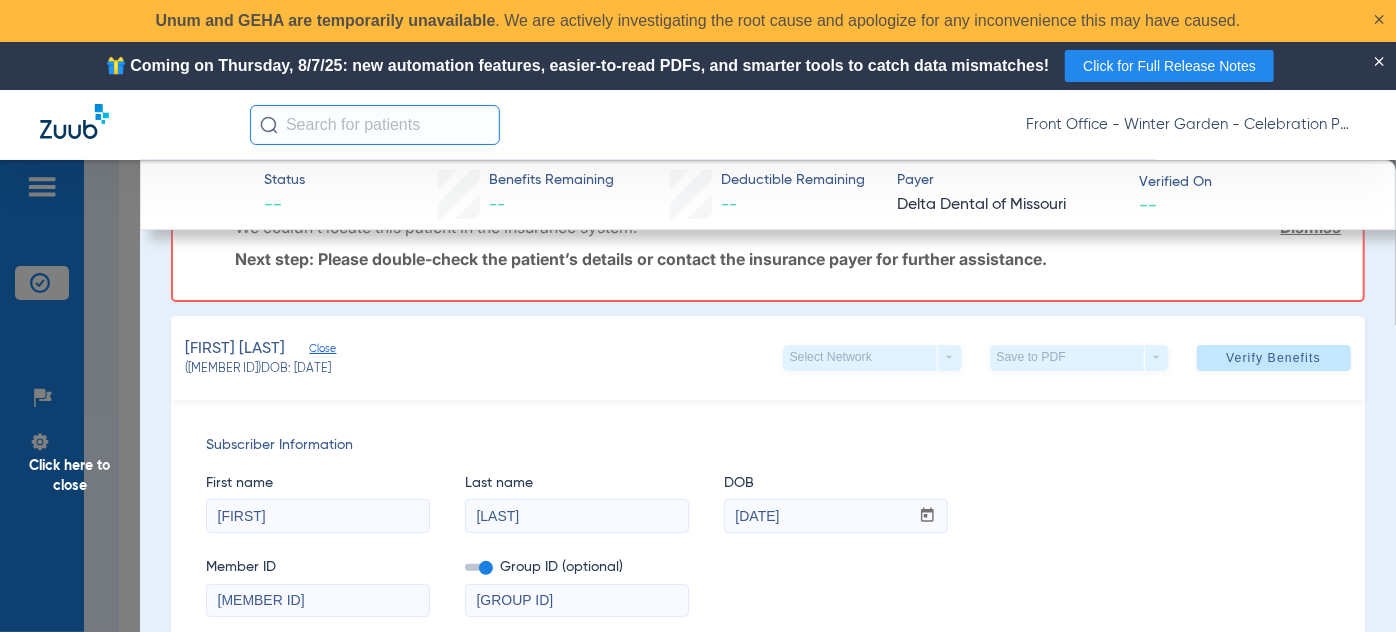 scroll, scrollTop: 0, scrollLeft: 0, axis: both 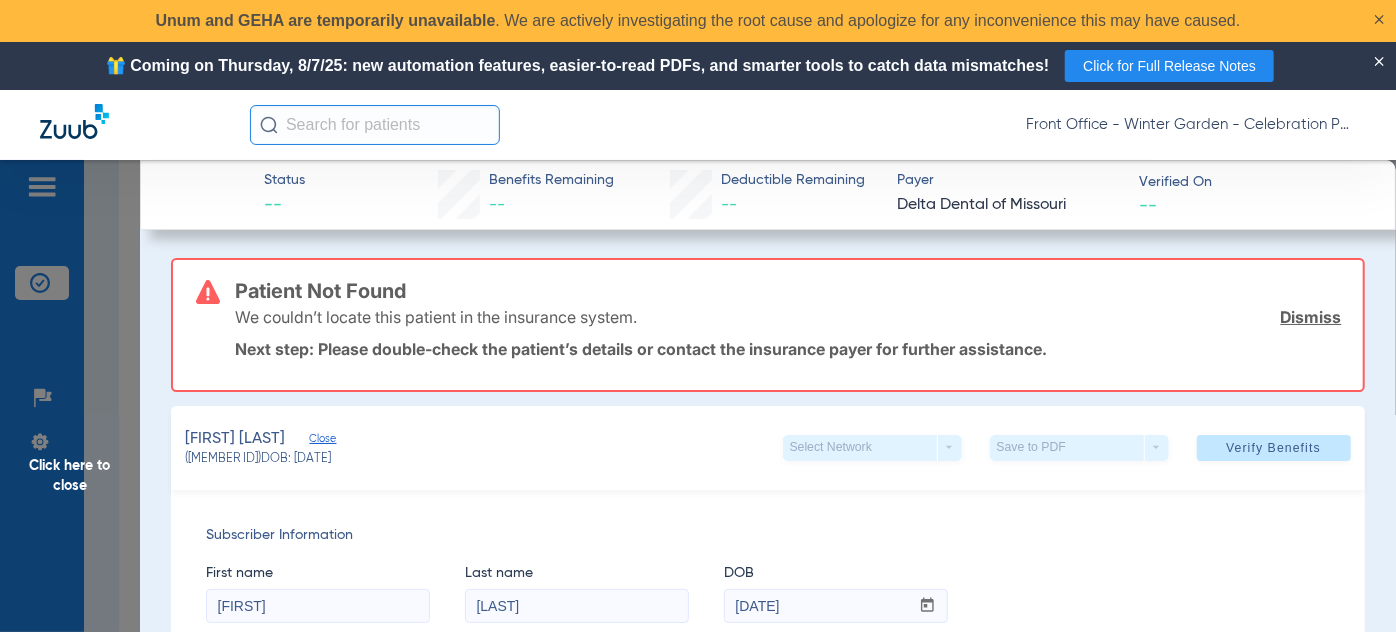 drag, startPoint x: 90, startPoint y: 462, endPoint x: 549, endPoint y: 186, distance: 535.59033 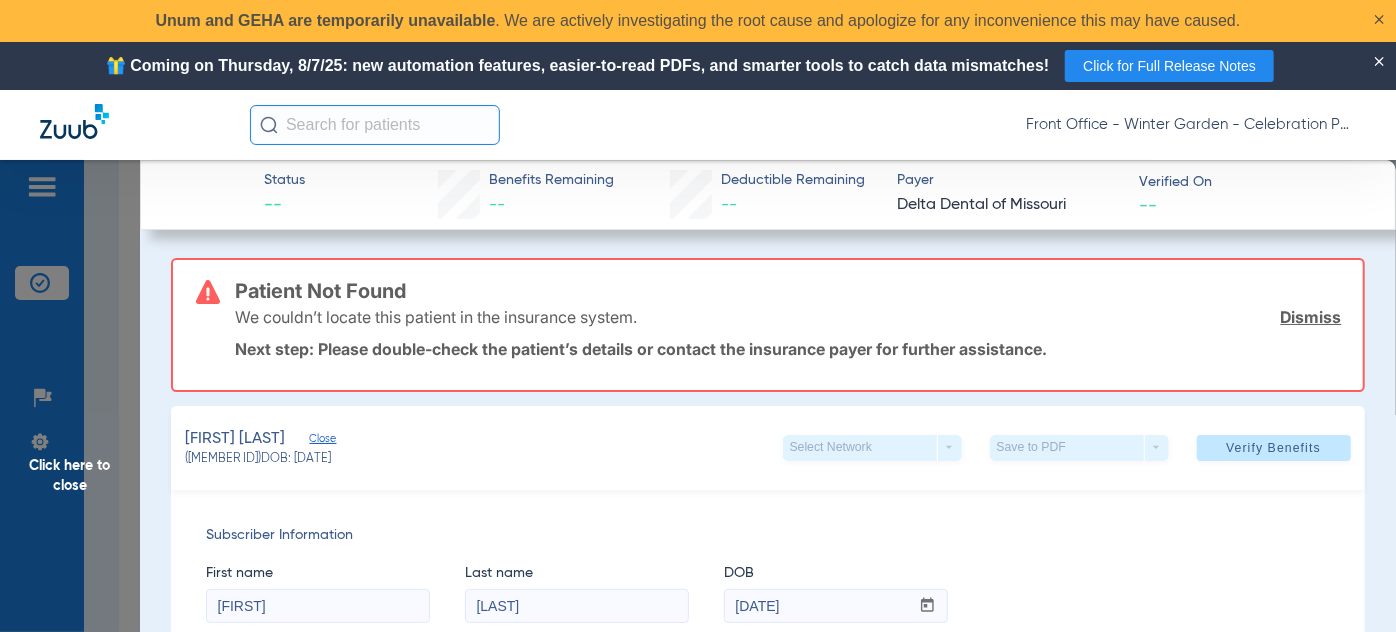 click on "Click here to close Status --  Benefits Remaining   --   Deductible Remaining   --  Payer Delta Dental of Missouri  Verified On
--   Patient Not Found  We couldn’t locate this patient in the insurance system.  Dismiss  Next step: Please double-check the patient’s details or contact the insurance payer for further assistance.  Fischbeck, Derek   Close   (378)   DOB: 05/21/2014   Select Network  arrow_drop_down  Save to PDF  arrow_drop_down  Verify Benefits   Subscriber Information   First name  Dana  Last name  Fischbeck  DOB  mm / dd / yyyy 02/18/1984  Member ID  69275707671080  Group ID (optional)  68271028  Insurance Payer   Insurance
Delta Dental Of Missouri  Provider   Dentist
Andrew Gooch  1609288539  remove   Dependent Information   First name  Derek  Last name  Fischbeck  DOB  mm / dd / yyyy 05/21/2014  Member ID  same as subscriber 69275707671080  Summary Breakdown   Full Breakdown  Benefits Summary Patient & Plan Information Patient First name:    Last name:    DOB:    Assignment:" 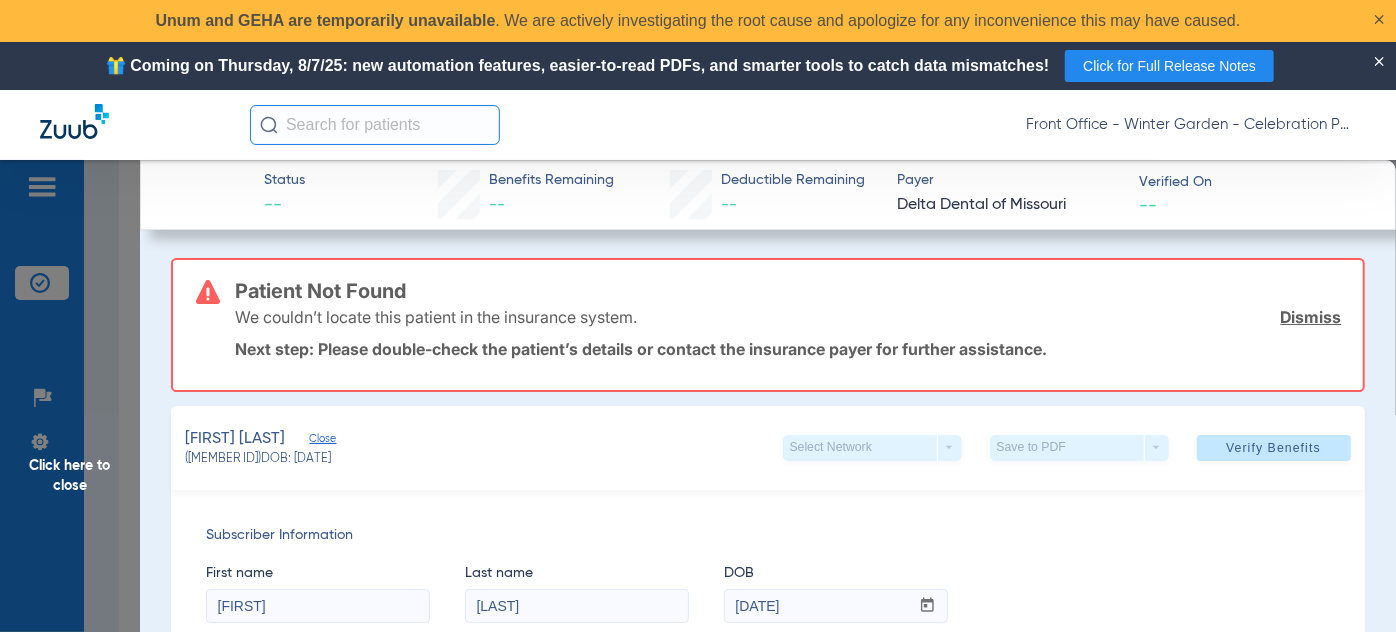 scroll, scrollTop: 90, scrollLeft: 0, axis: vertical 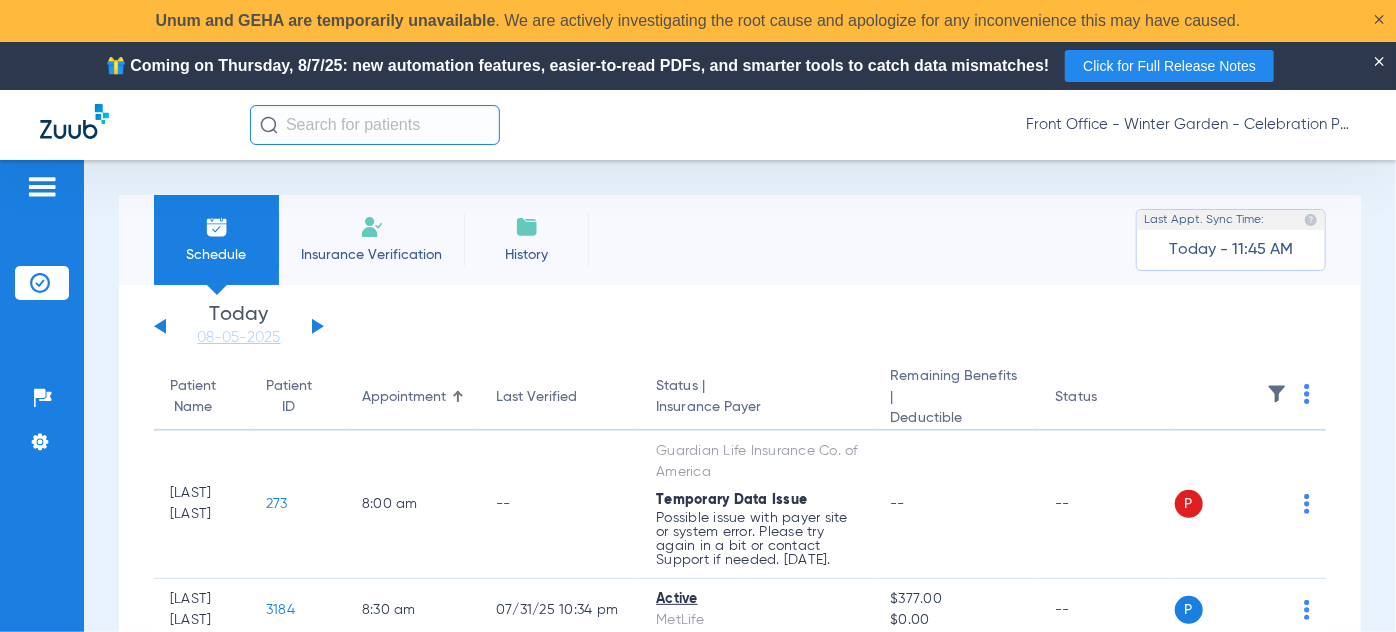 click on "Sunday   06-01-2025   Monday   06-02-2025   Tuesday   06-03-2025   Wednesday   06-04-2025   Thursday   06-05-2025   Friday   06-06-2025   Saturday   06-07-2025   Sunday   06-08-2025   Monday   06-09-2025   Tuesday   06-10-2025   Wednesday   06-11-2025   Thursday   06-12-2025   Friday   06-13-2025   Saturday   06-14-2025   Sunday   06-15-2025   Monday   06-16-2025   Tuesday   06-17-2025   Wednesday   06-18-2025   Thursday   06-19-2025   Friday   06-20-2025   Saturday   06-21-2025   Sunday   06-22-2025   Monday   06-23-2025   Tuesday   06-24-2025   Wednesday   06-25-2025   Thursday   06-26-2025   Friday   06-27-2025   Saturday   06-28-2025   Sunday   06-29-2025   Monday   06-30-2025   Tuesday   07-01-2025   Wednesday   07-02-2025   Thursday   07-03-2025   Friday   07-04-2025   Saturday   07-05-2025   Sunday   07-06-2025   Monday   07-07-2025   Tuesday   07-08-2025   Wednesday   07-09-2025   Thursday   07-10-2025   Friday   07-11-2025   Saturday   07-12-2025   Sunday   07-13-2025   Monday   07-14-2025   Friday" 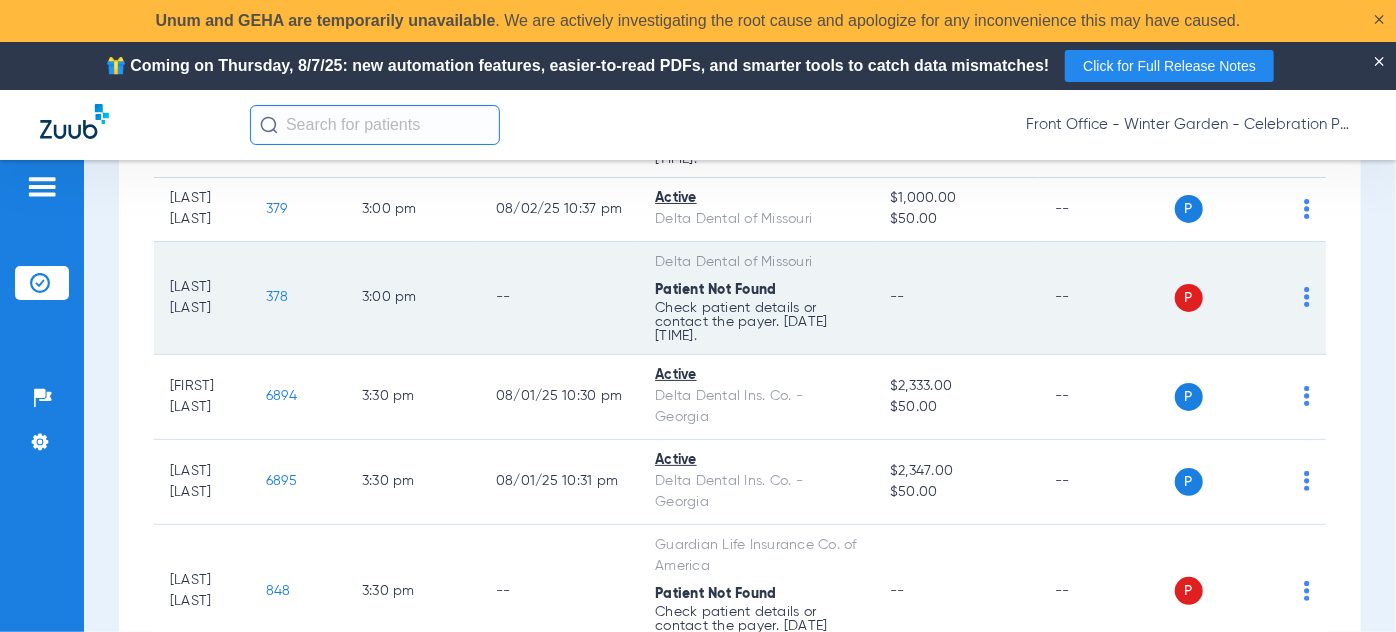 scroll, scrollTop: 2818, scrollLeft: 0, axis: vertical 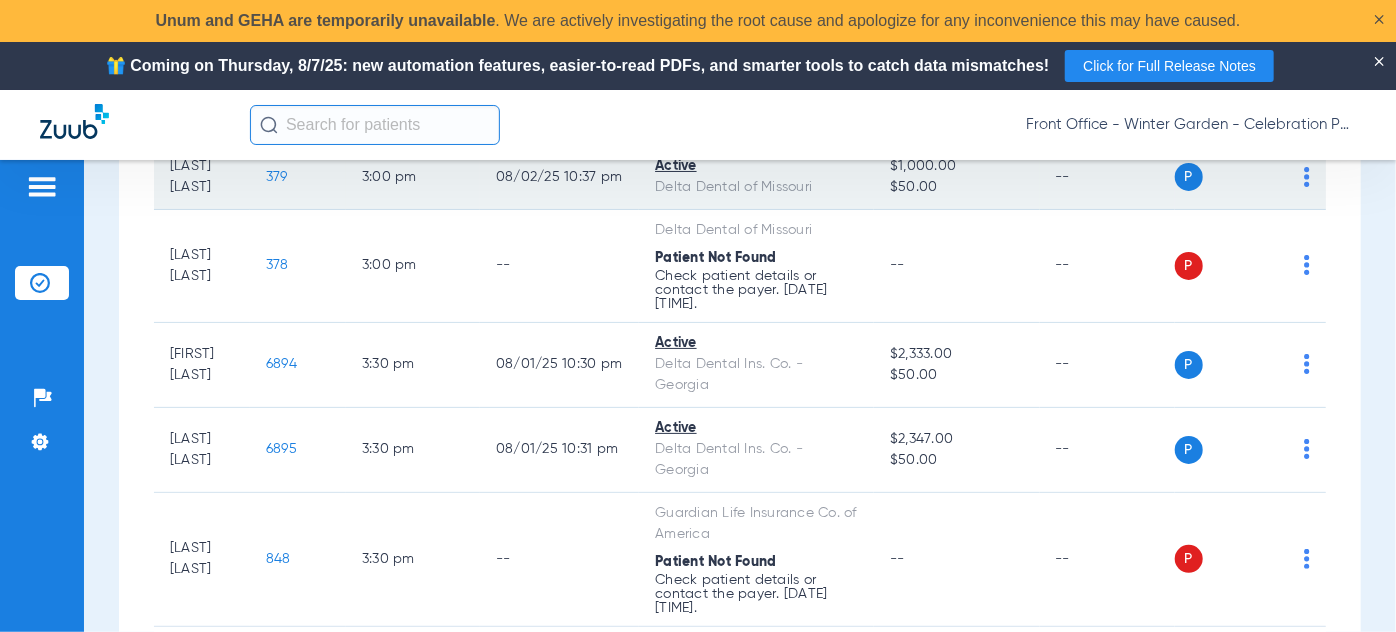 click on "379" 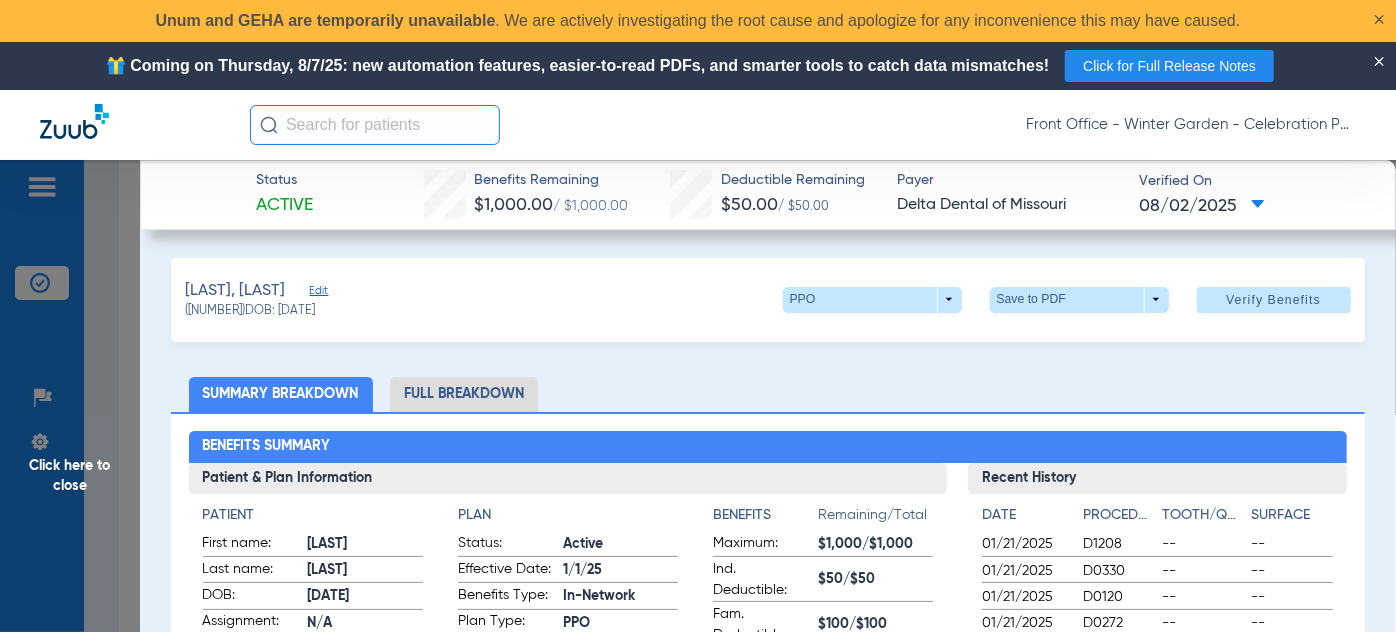 click on "Edit" 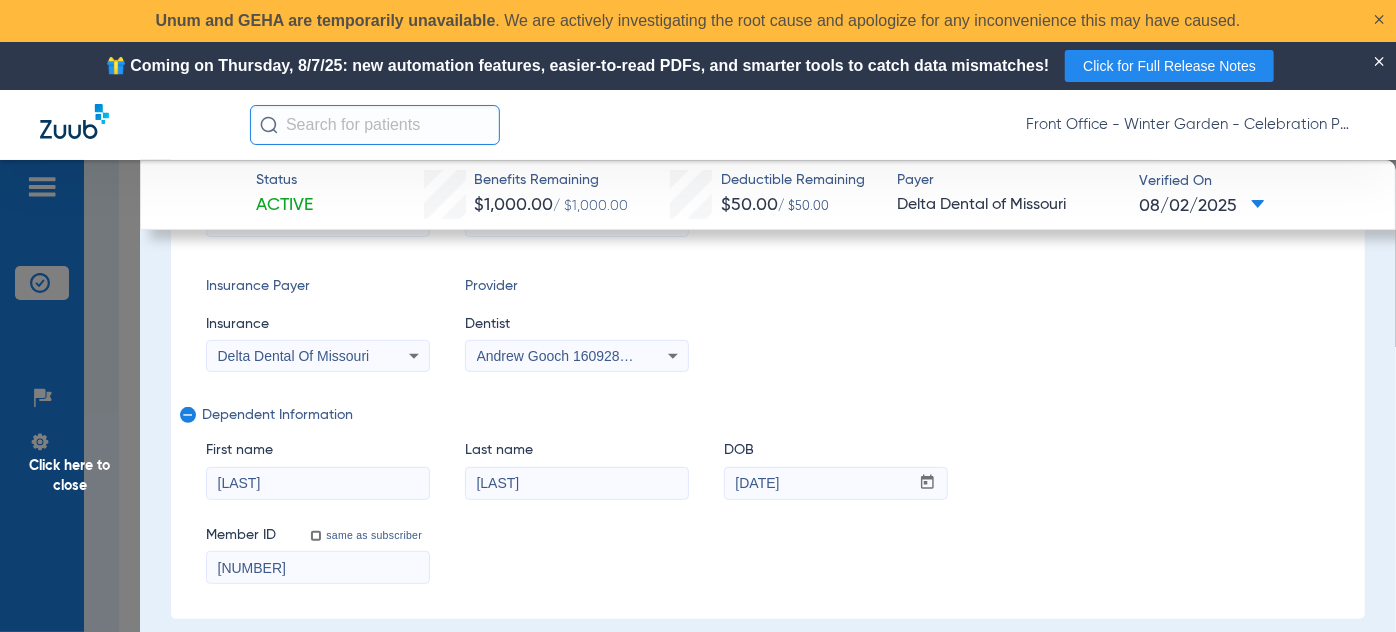 scroll, scrollTop: 363, scrollLeft: 0, axis: vertical 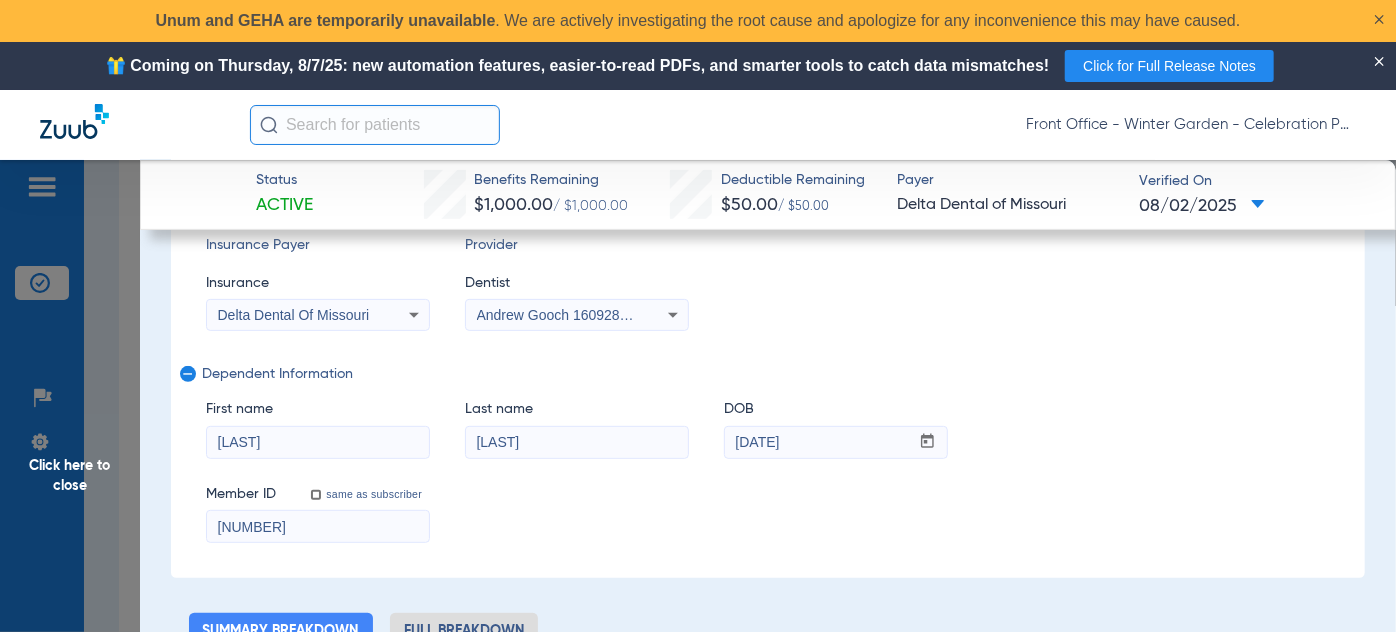 click on "Status Active  Benefits Remaining   $1,000.00   / $1,000.00   Deductible Remaining   $50.00   / $50.00  Payer Delta Dental of Missouri  Verified On
[DATE]   [LAST], [LAST]   Close   ([PHONE])   DOB: [DATE]   PPO  arrow_drop_down  Save to PDF  arrow_drop_down  Verify Benefits   Subscriber Information   First name  [LAST]  Last name  [LAST]  DOB  mm / dd / yyyy [DATE]  Member ID  [NUMBER]  Group ID (optional)  [NUMBER]  Insurance Payer   Insurance
Delta Dental Of Missouri  Provider   Dentist
Andrew Gooch  [NUMBER]  remove   Dependent Information   First name  [LAST]  Last name  [LAST]  DOB  mm / dd / yyyy [DATE]  Member ID  same as subscriber [NUMBER]  Summary Breakdown   Full Breakdown  Benefits Summary Patient & Plan Information Patient First name:  [LAST]  Last name:  [LAST]  DOB:  [DATE]  Assignment:  N/A  Subscriber First name:  [LAST]  Last name:  [LAST]  DOB:  [DATE]  Plan Status:  Active  Effective Date:  1/1/25  Benefits Type:  In-Network  Plan Type:" 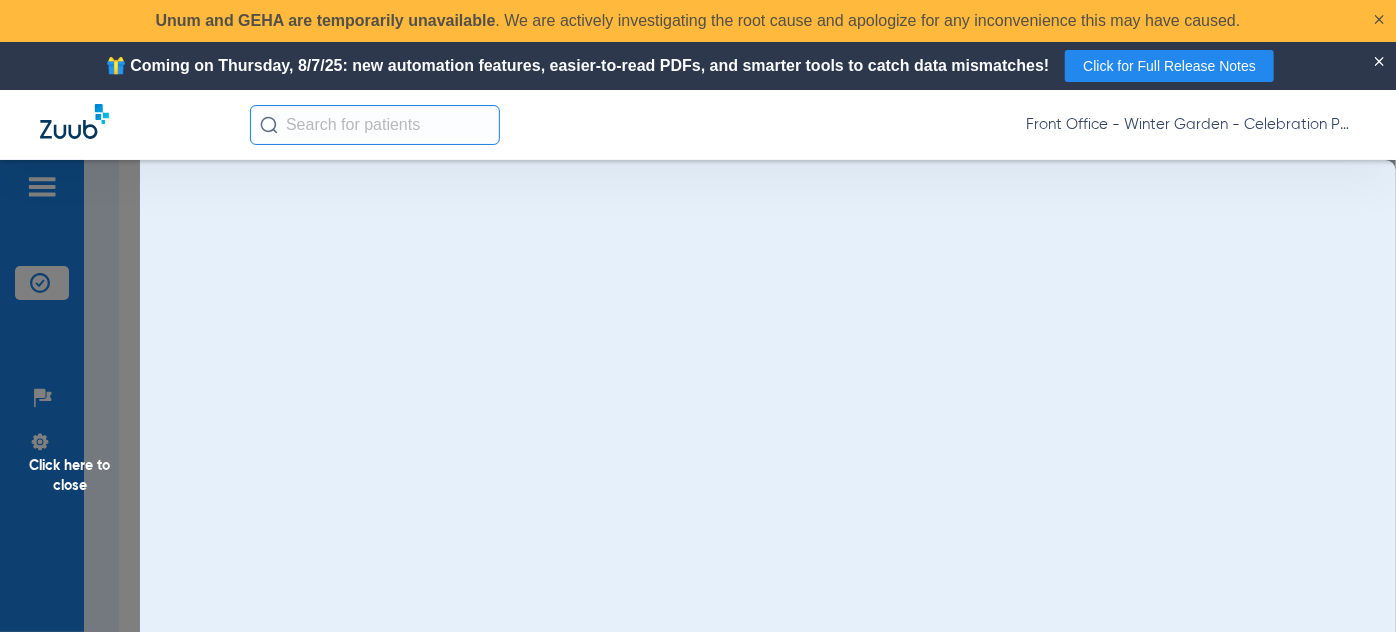 scroll, scrollTop: 0, scrollLeft: 0, axis: both 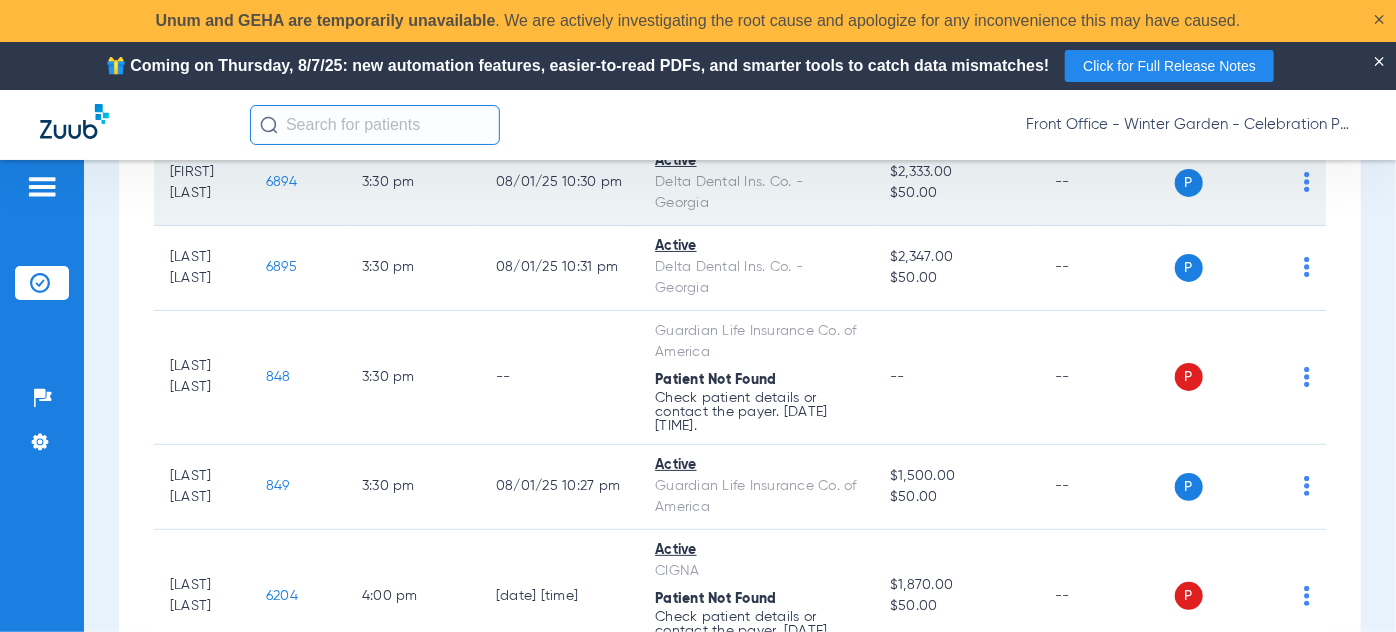 click on "6894" 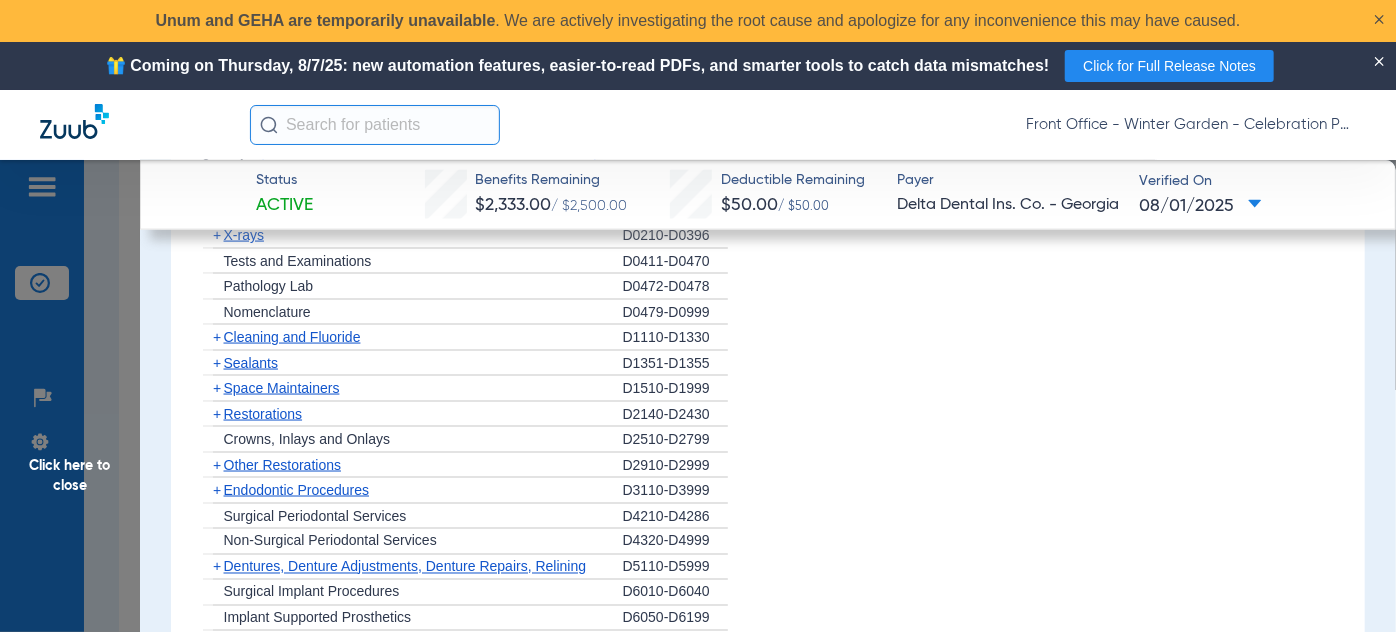 scroll, scrollTop: 1454, scrollLeft: 0, axis: vertical 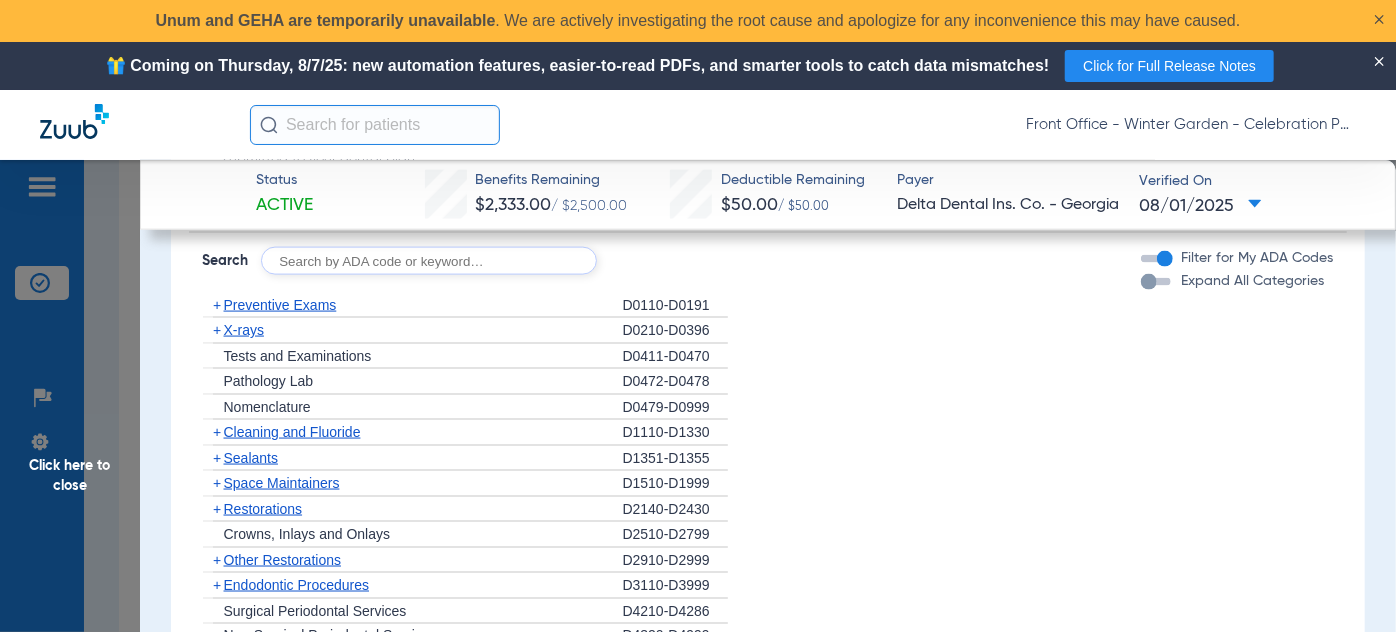 click on "+" 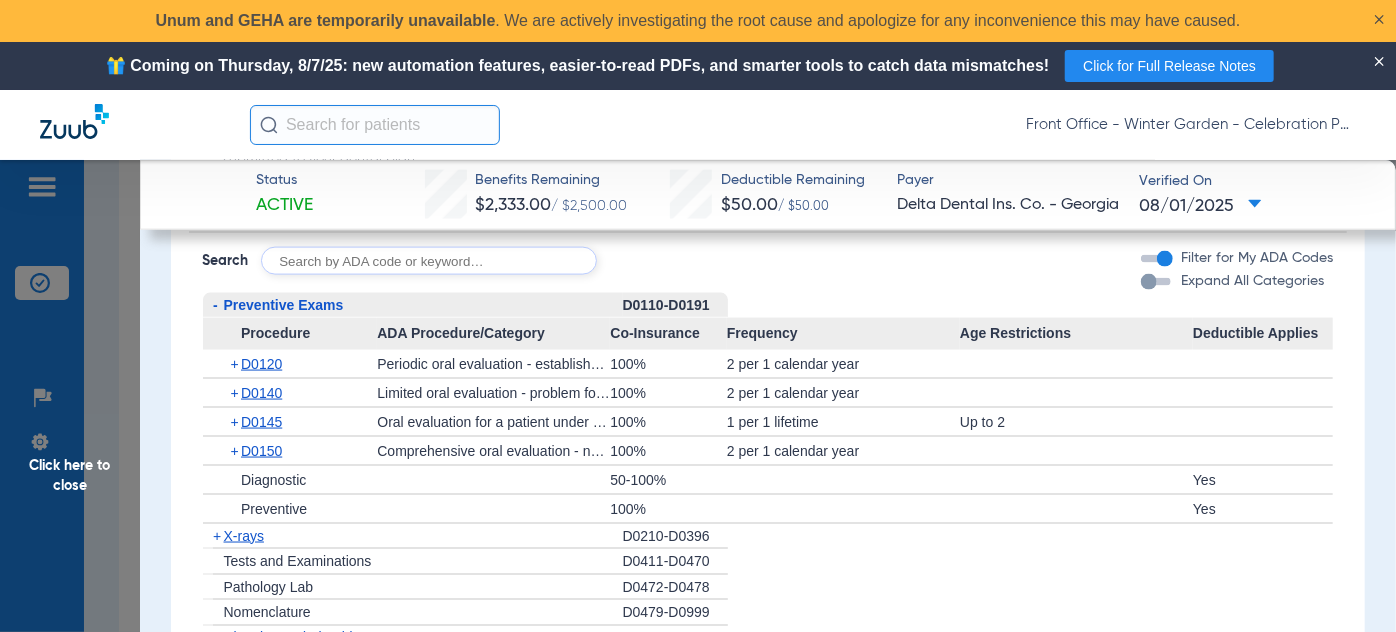 click on "-" 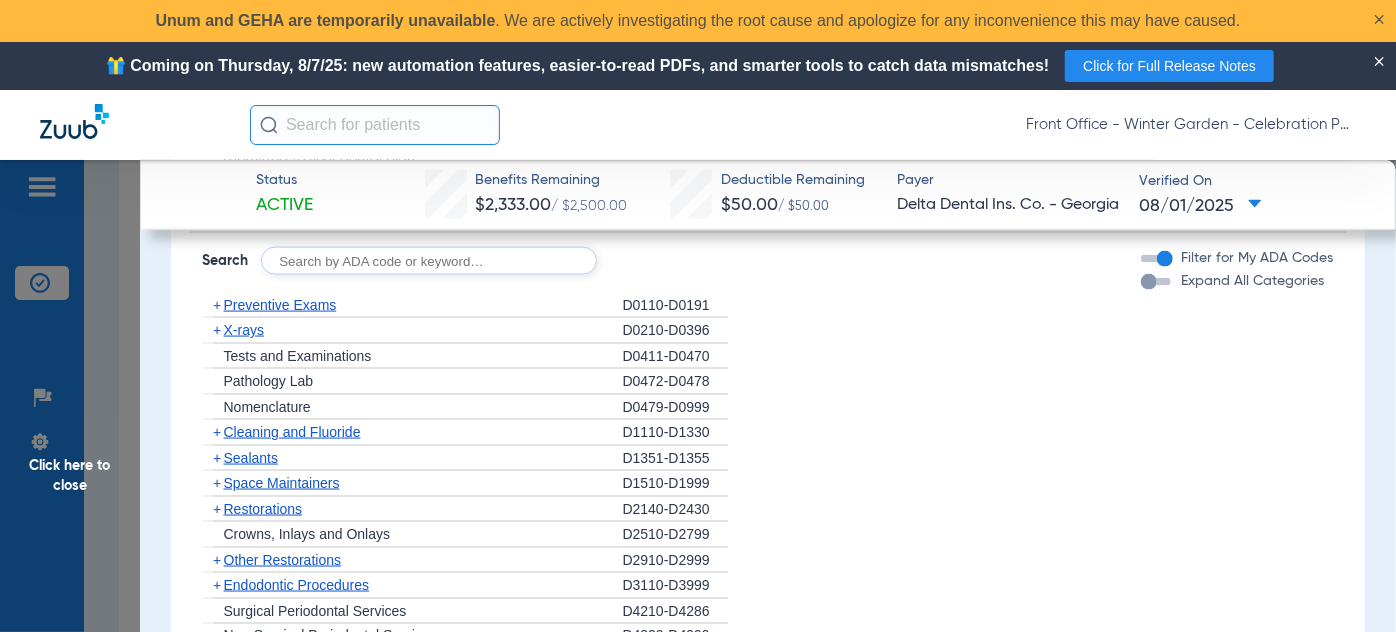 click on "+" 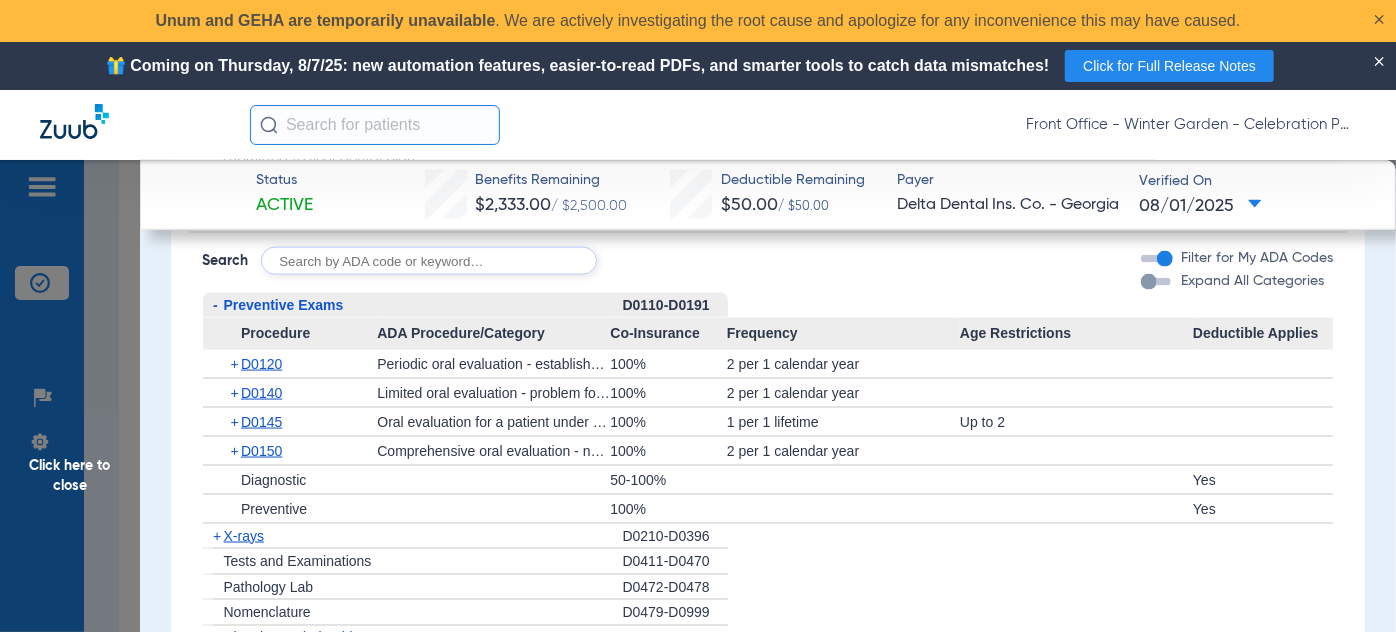 click on "-" 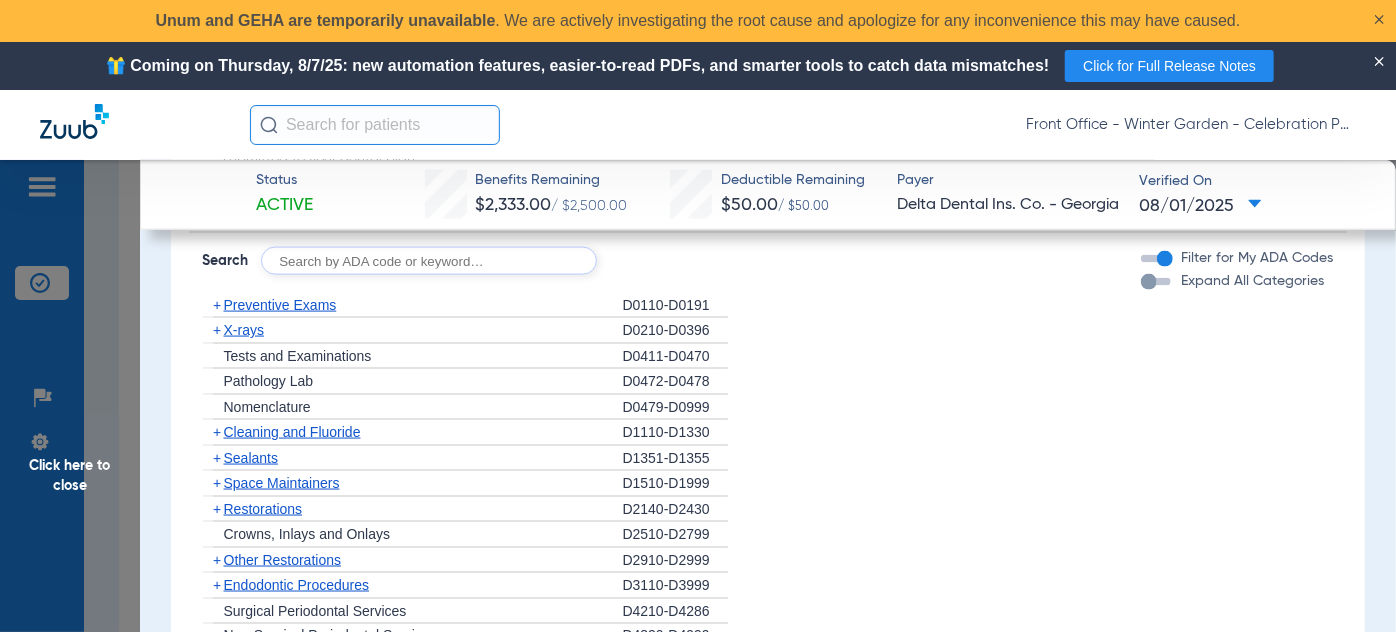 click on "+" 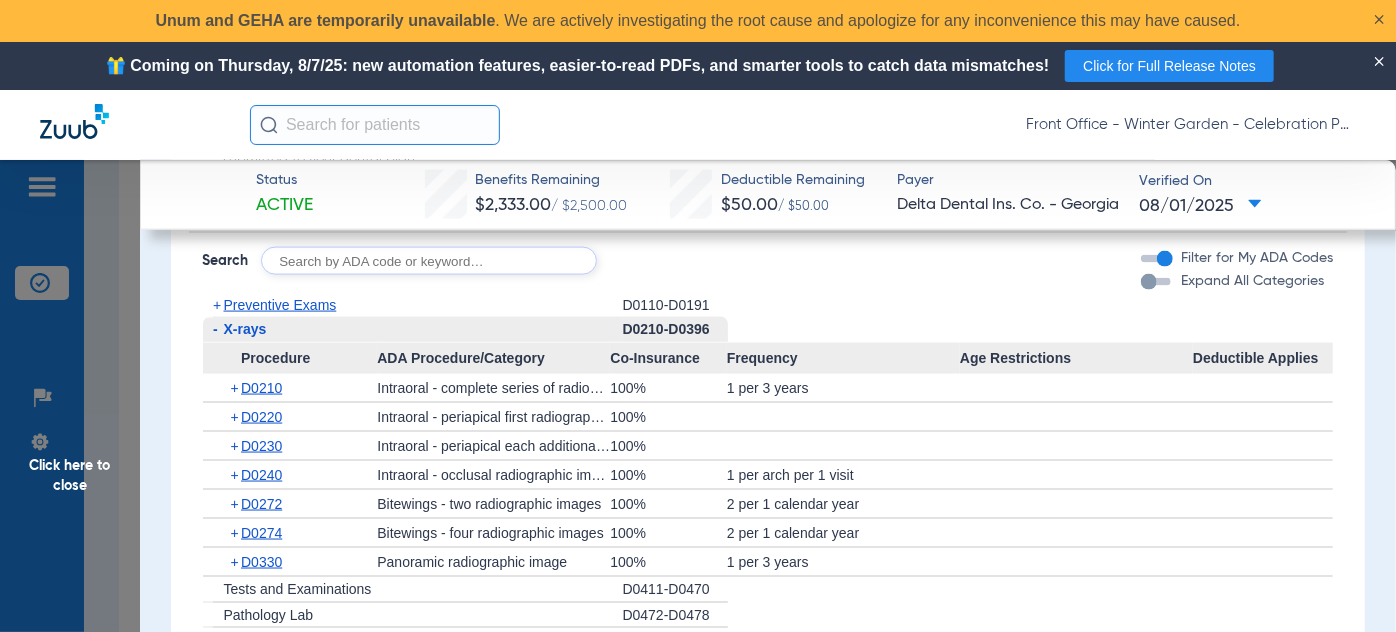 click on "+" 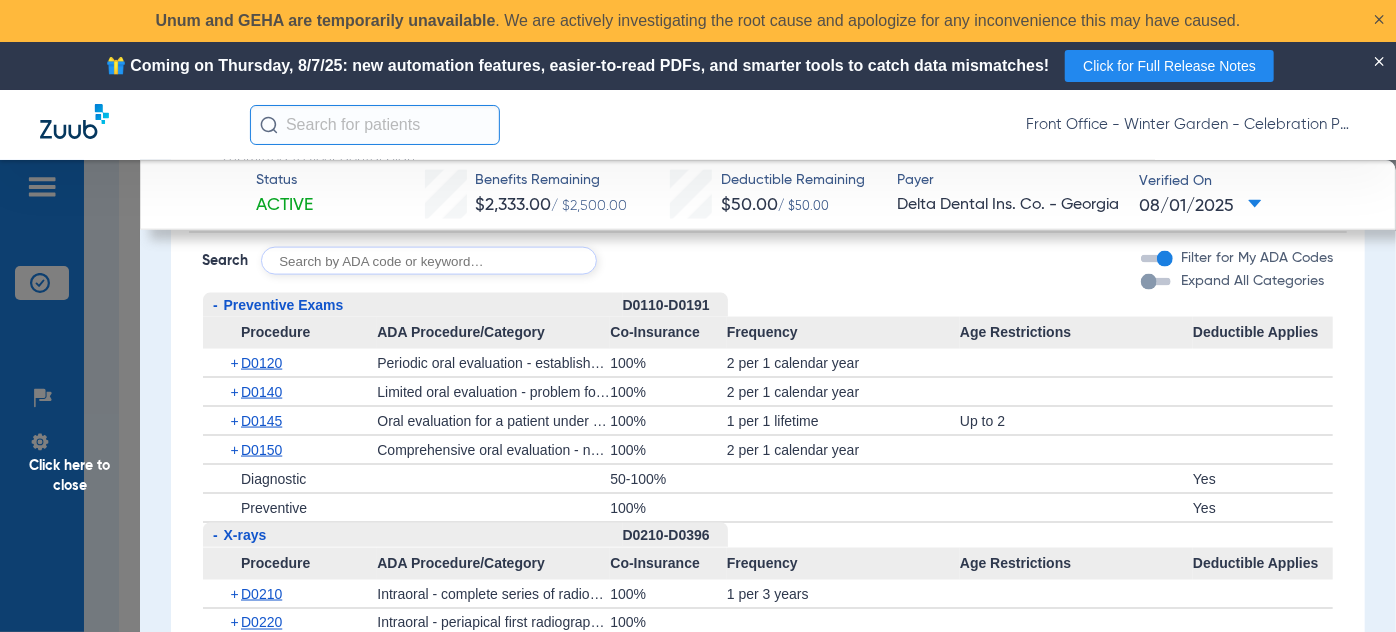 click on "-" 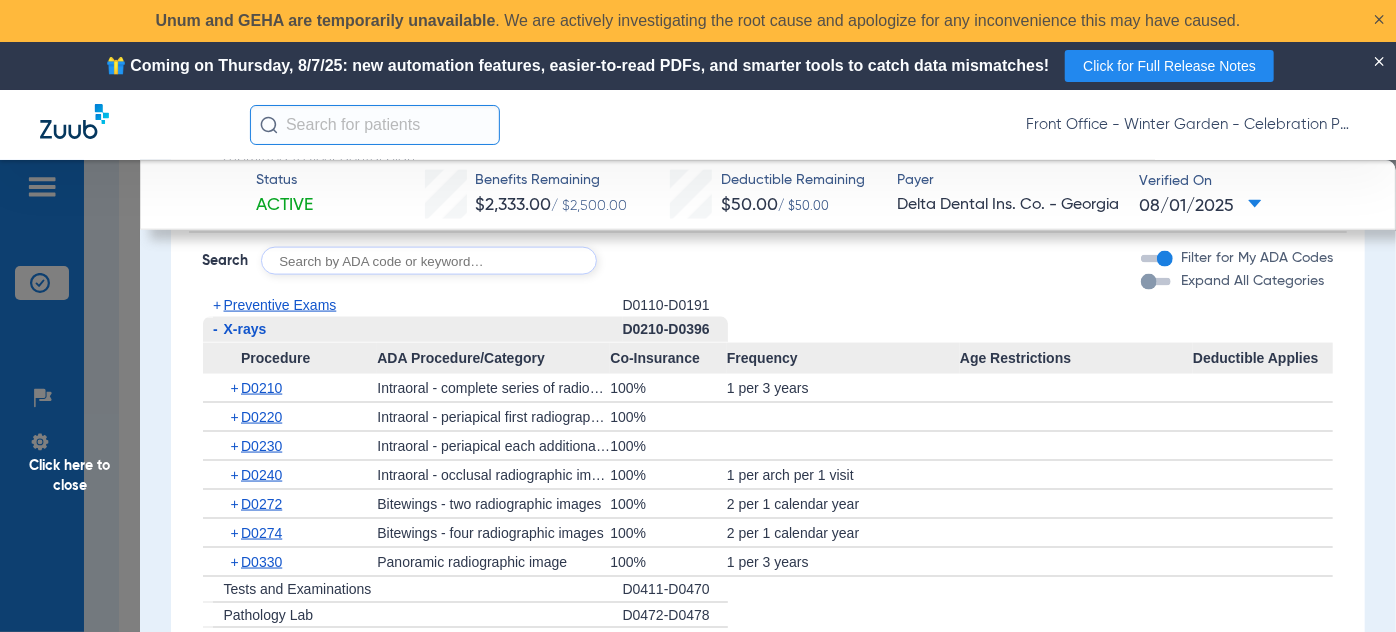 click on "+" 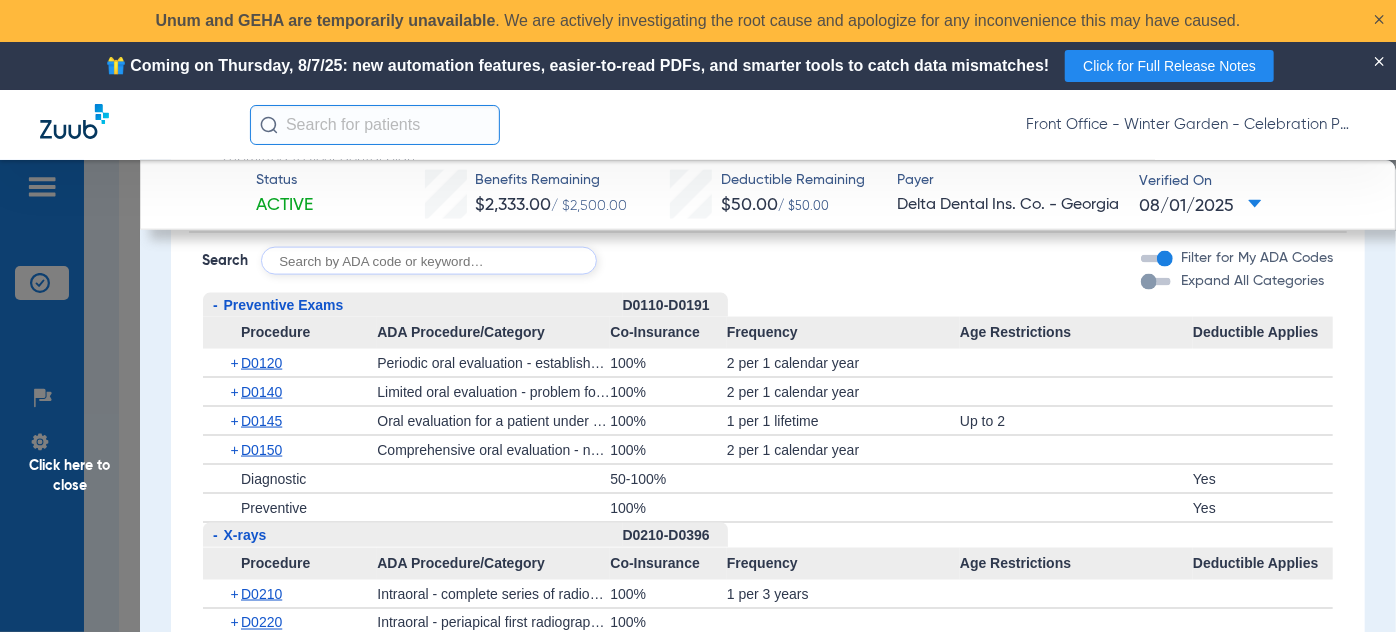 click on "-" 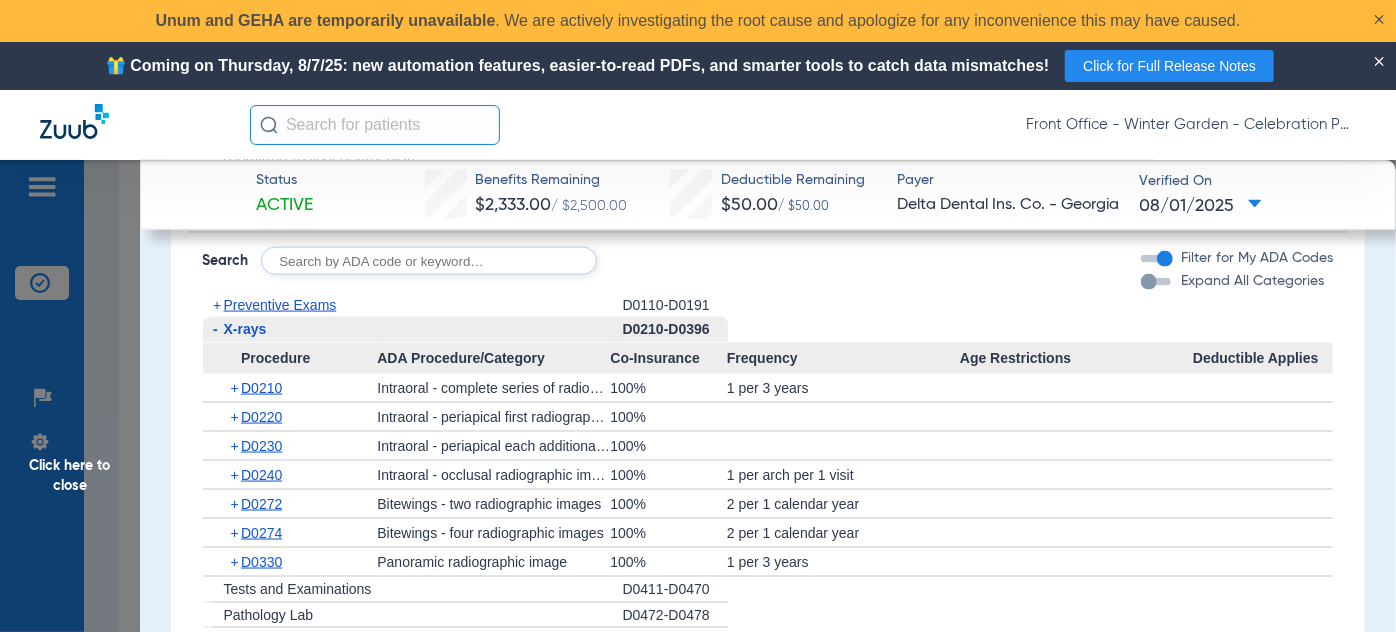 click on "-" 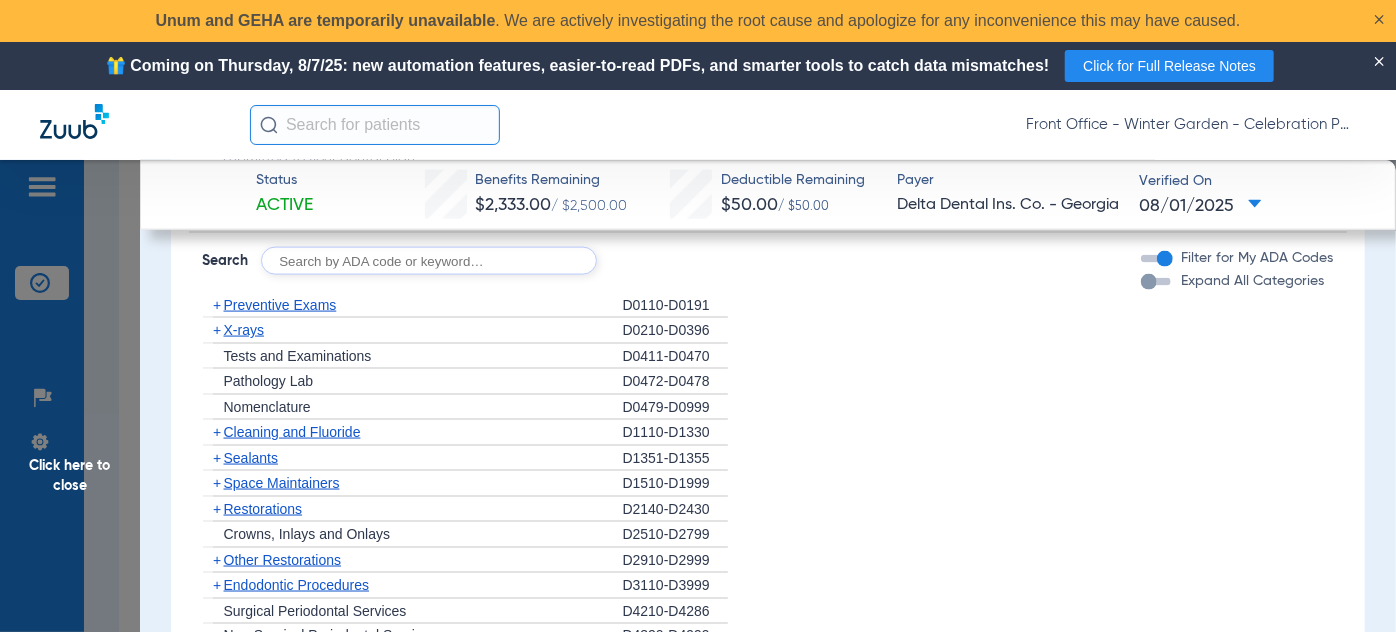 scroll, scrollTop: 1636, scrollLeft: 0, axis: vertical 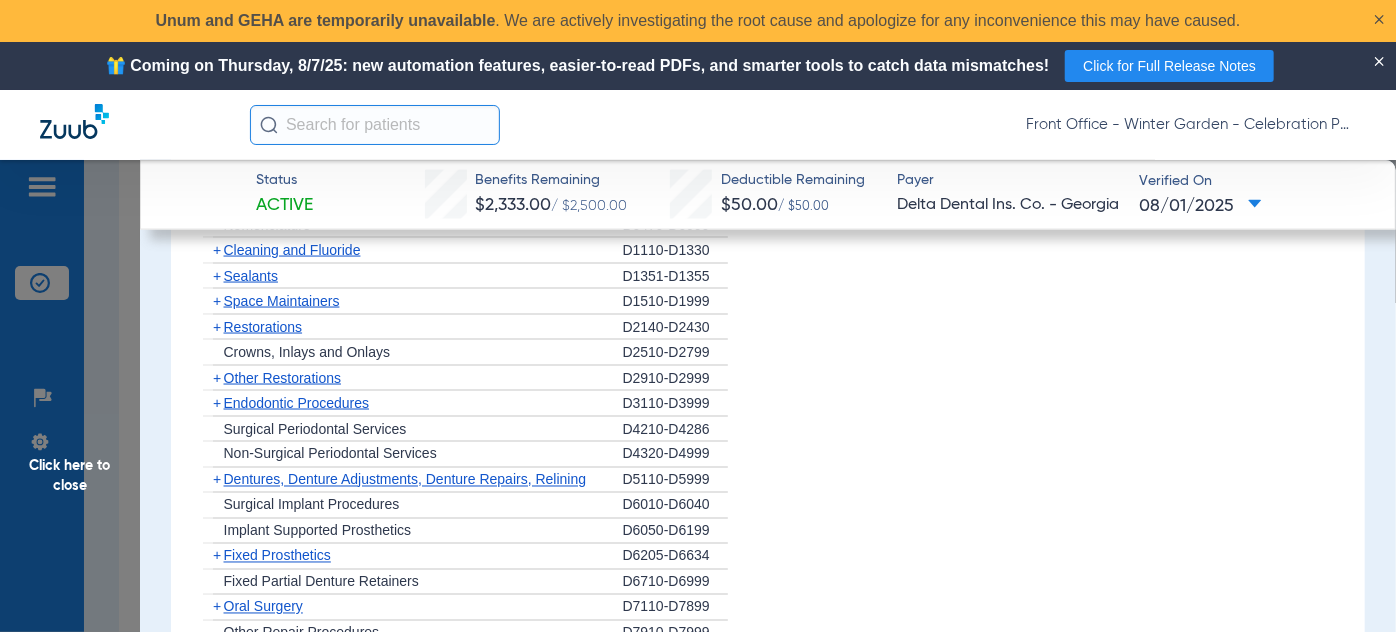 click on "+" 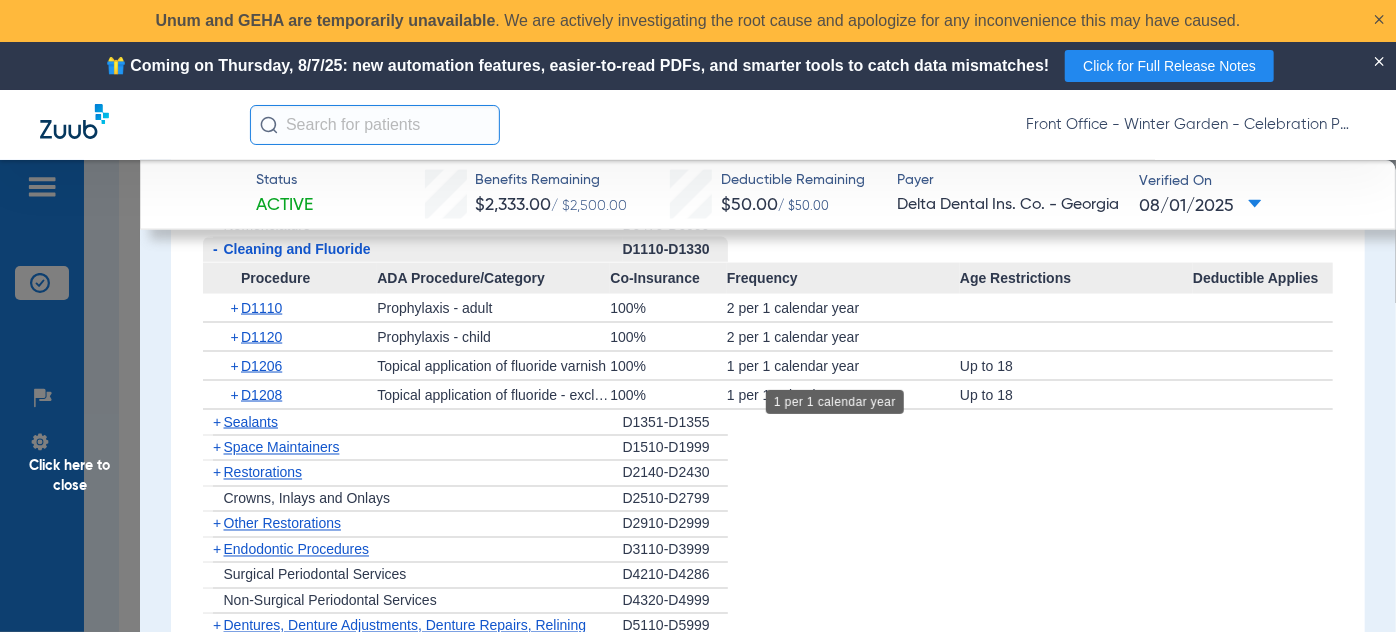 drag, startPoint x: 882, startPoint y: 395, endPoint x: 521, endPoint y: 372, distance: 361.73193 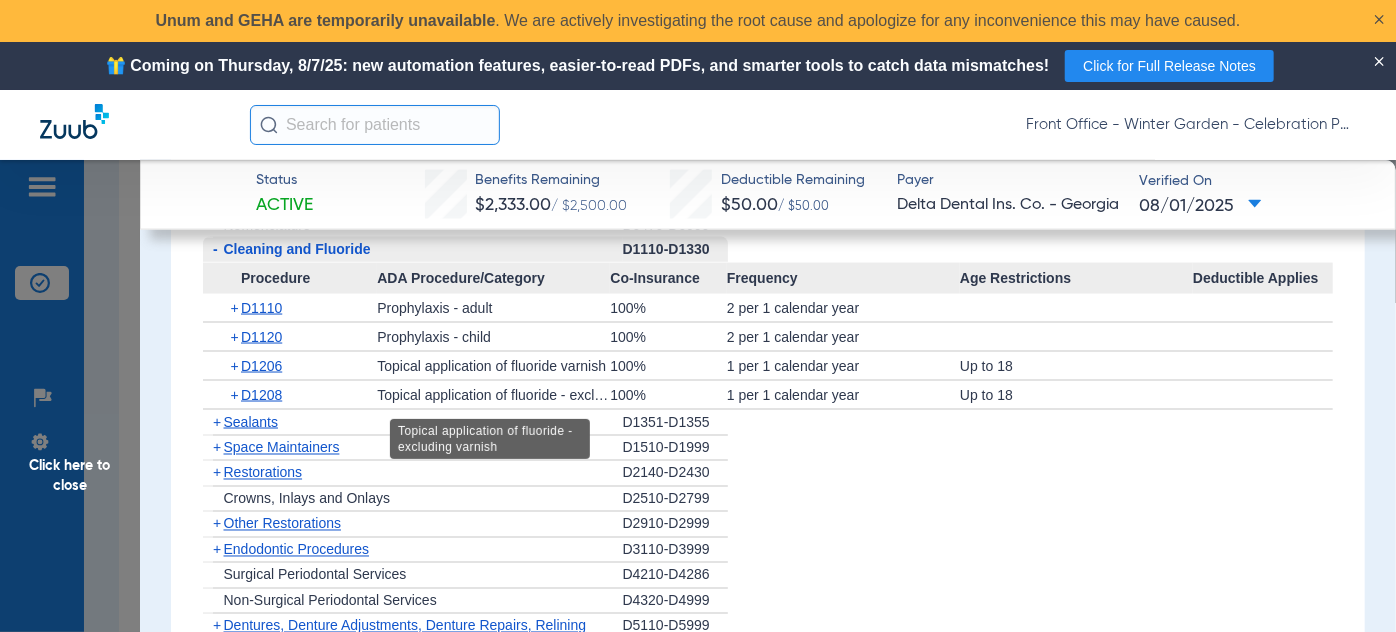click on "Topical application of fluoride varnish" 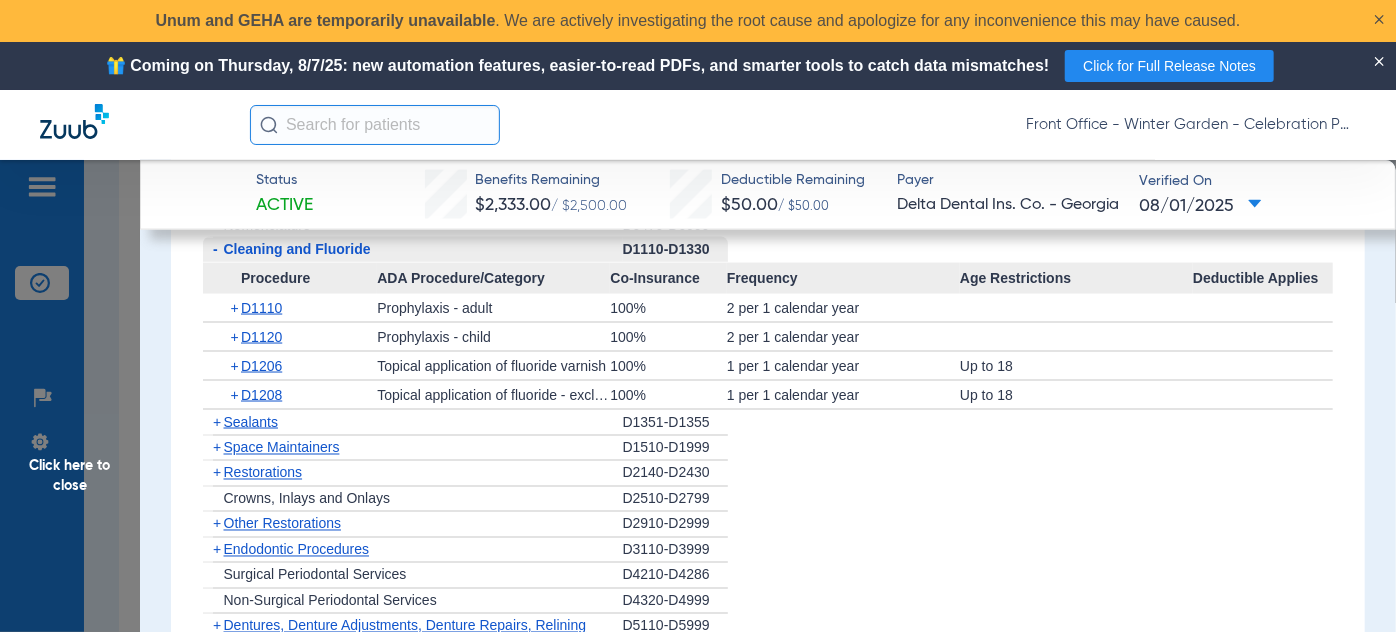 click on "Sealants" 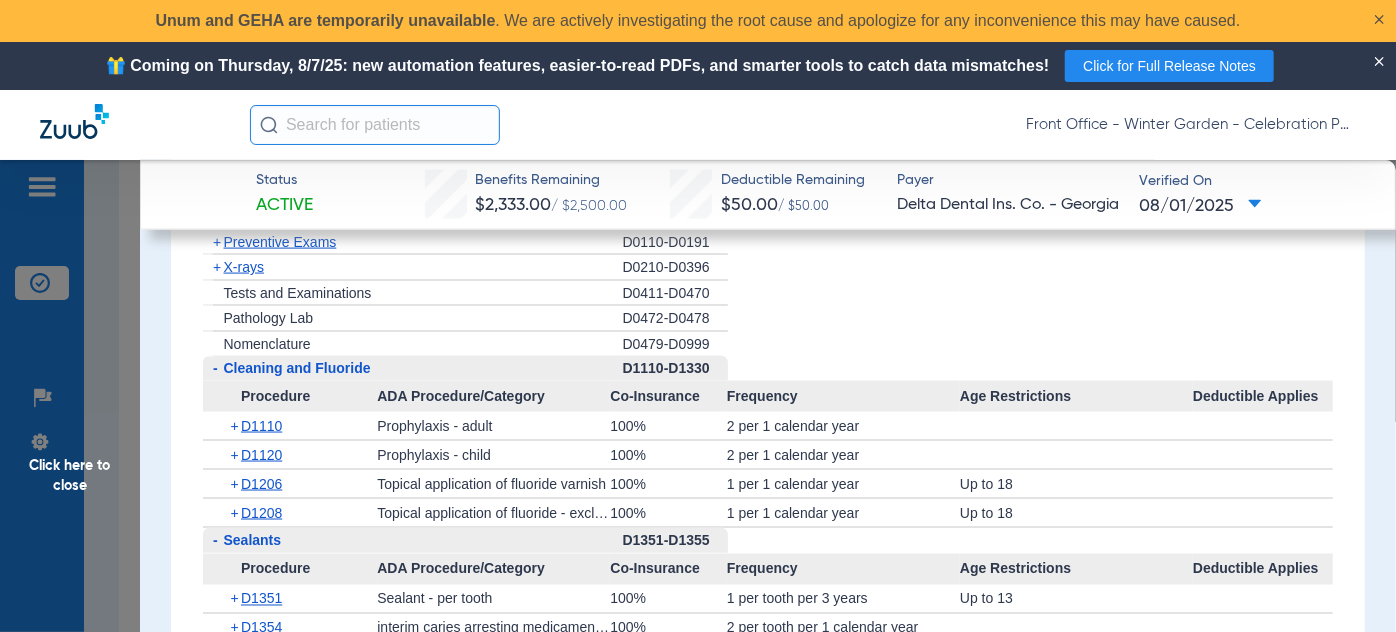 scroll, scrollTop: 1363, scrollLeft: 0, axis: vertical 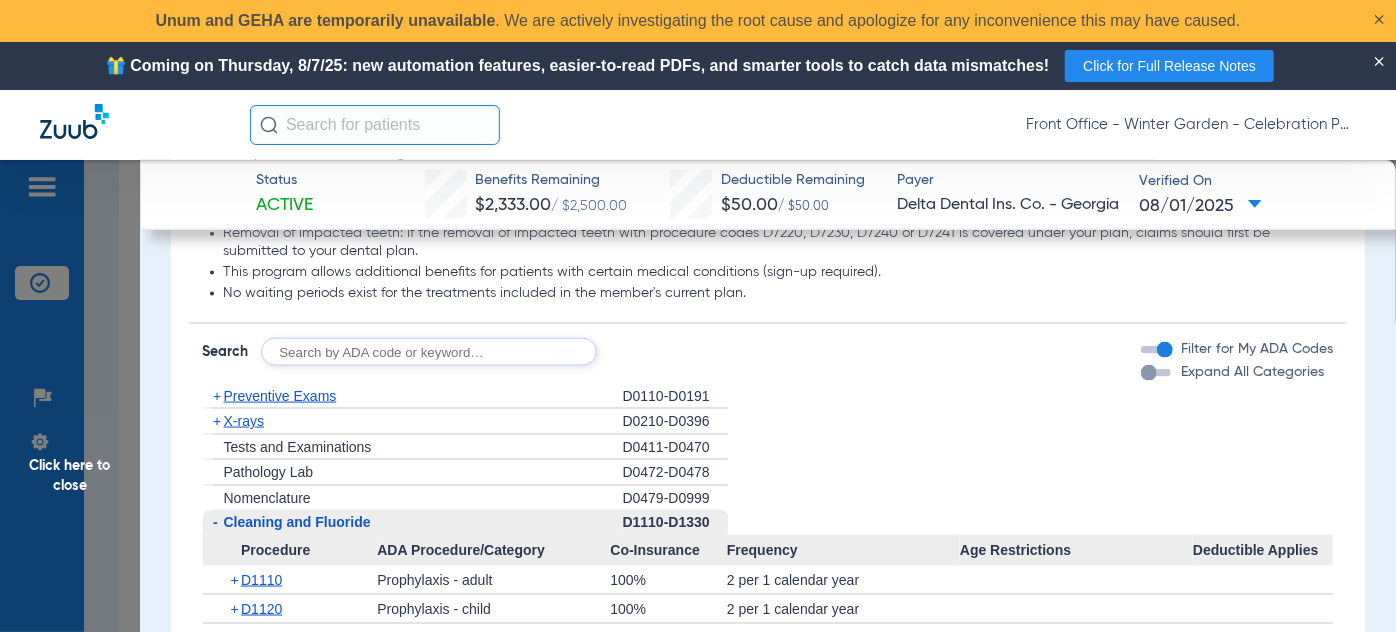 click on "+" 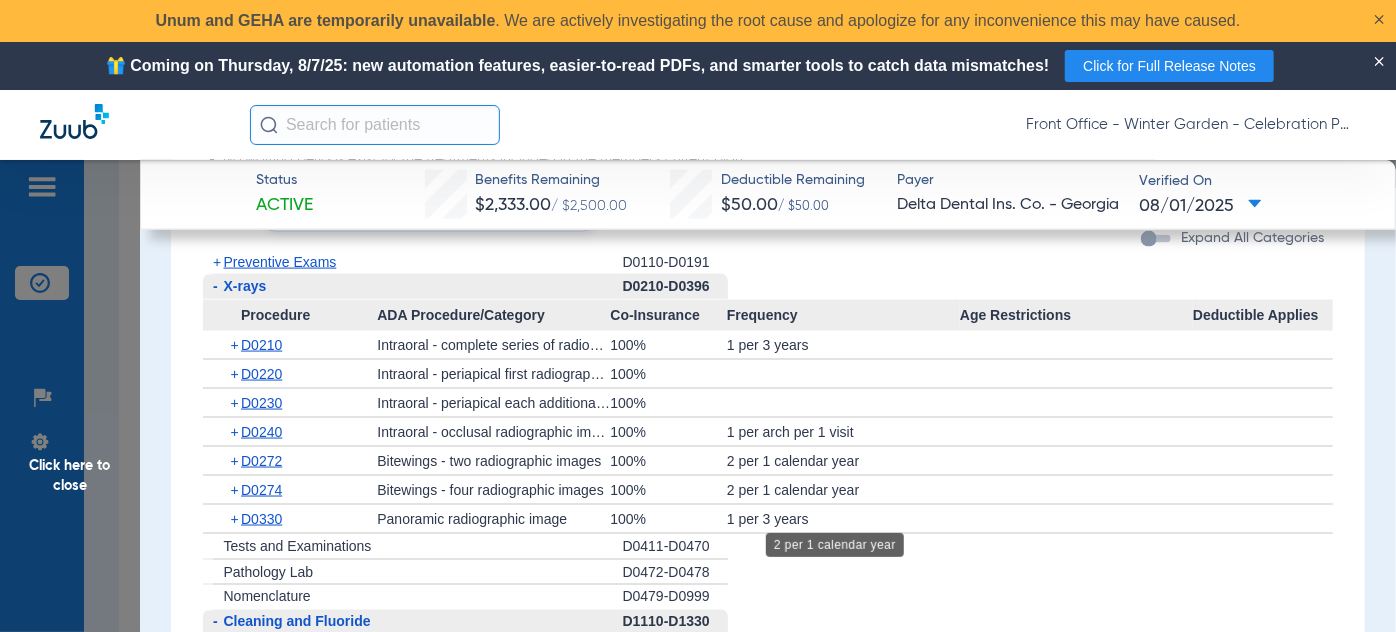 scroll, scrollTop: 1363, scrollLeft: 0, axis: vertical 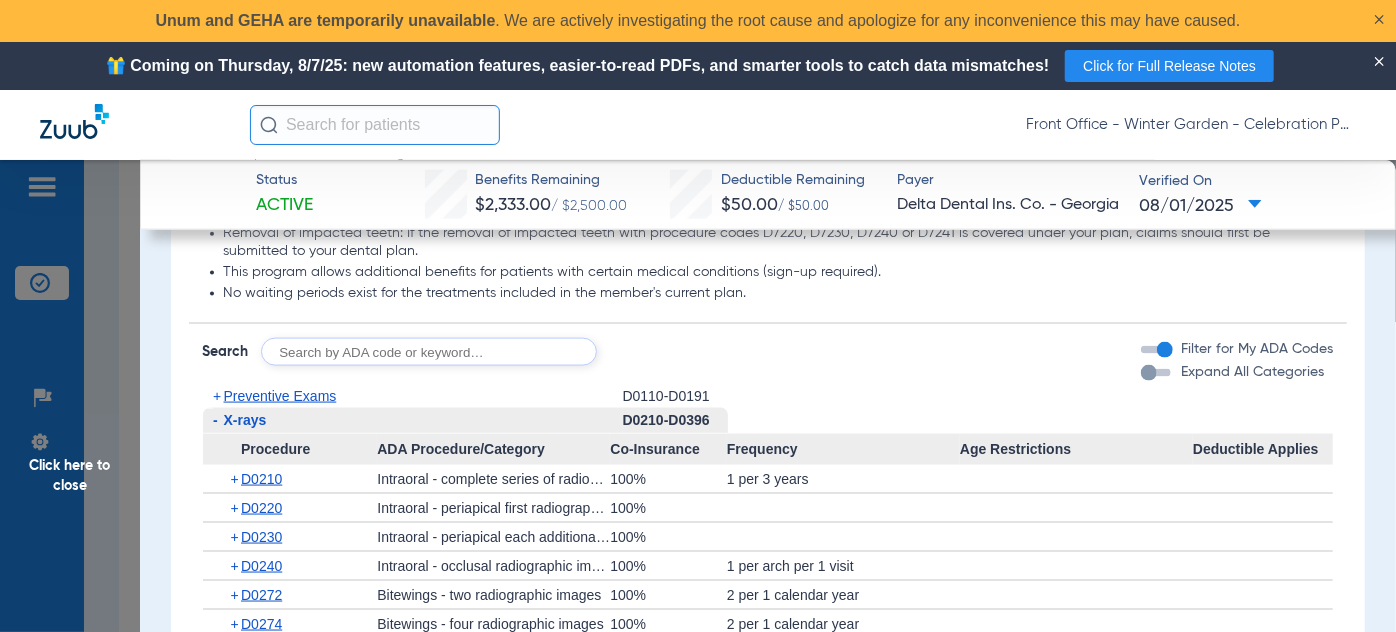 click on "Click here to close" 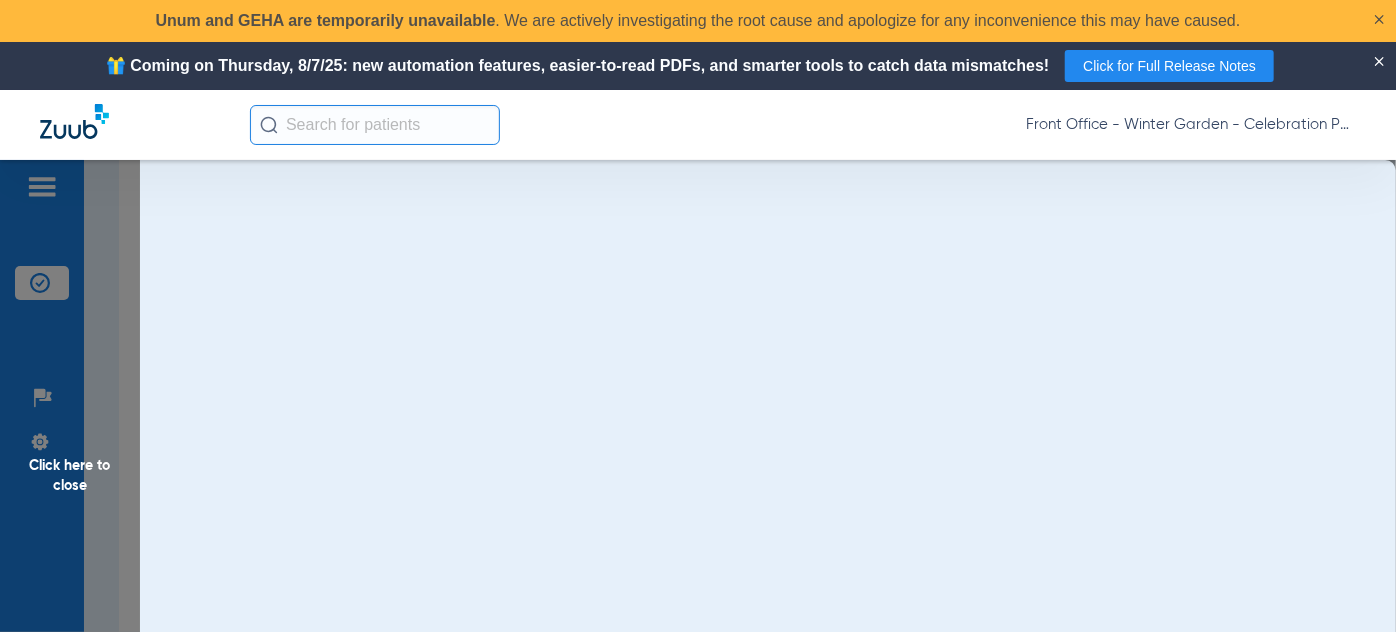 scroll, scrollTop: 0, scrollLeft: 0, axis: both 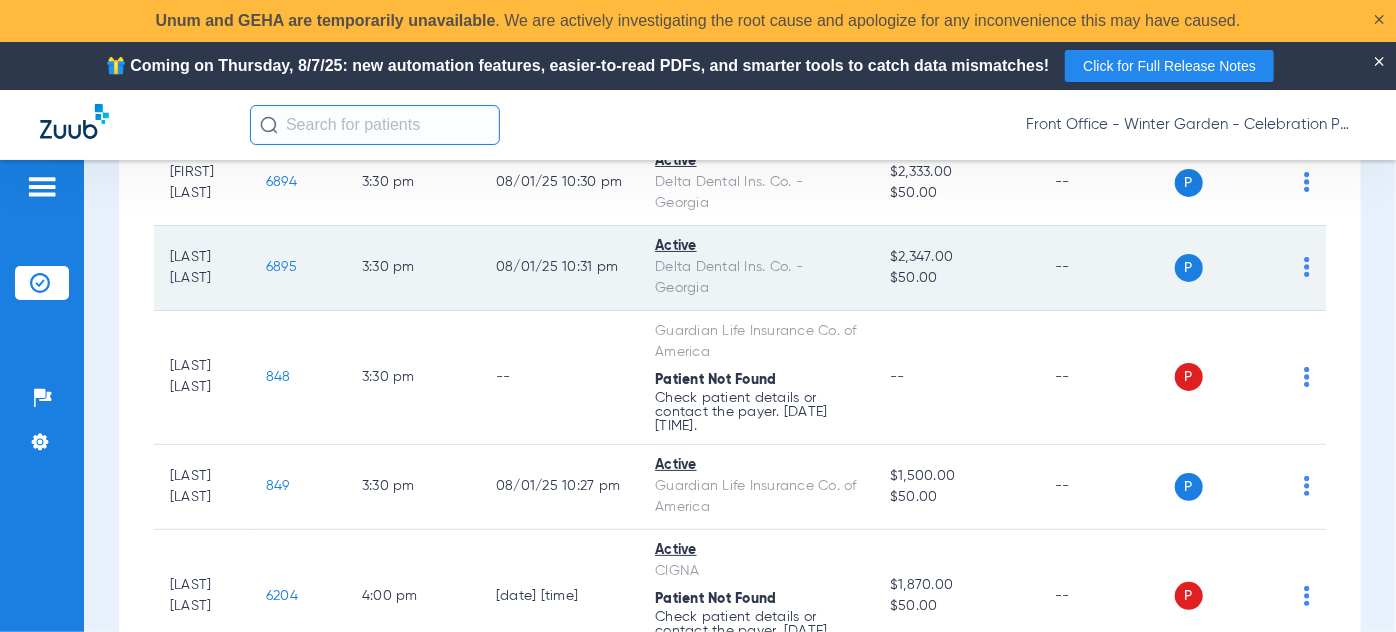 click on "6895" 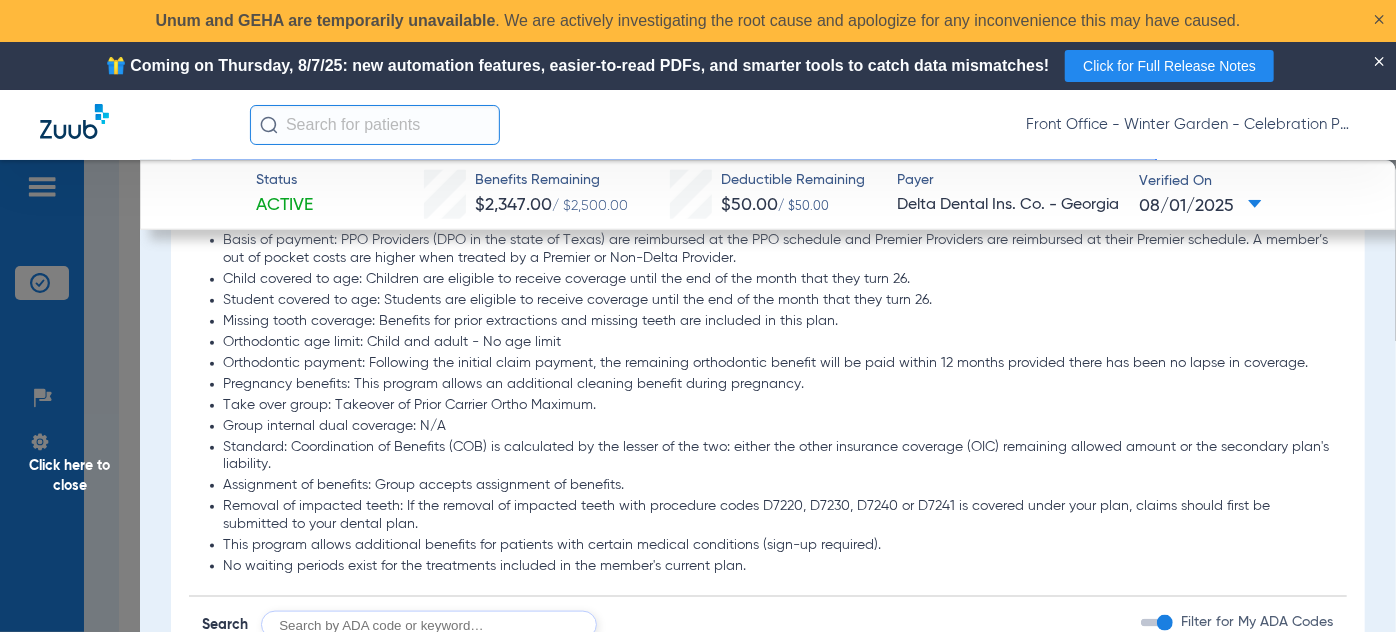 scroll, scrollTop: 1454, scrollLeft: 0, axis: vertical 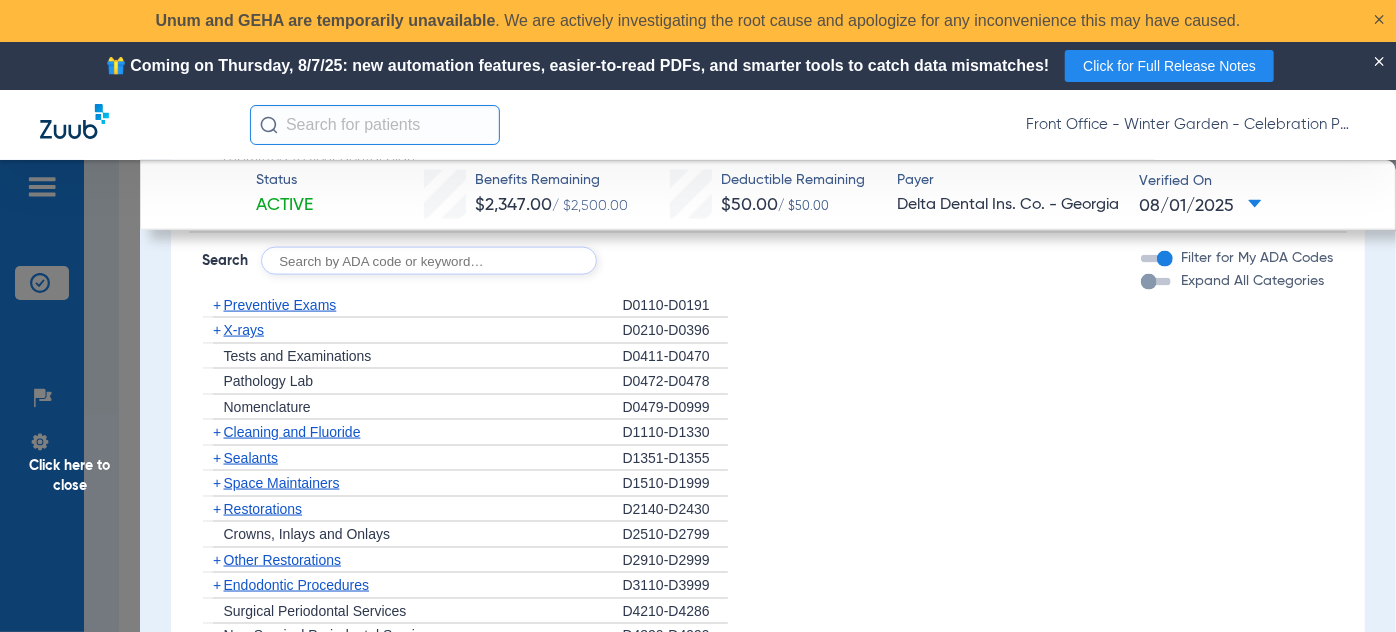click on "+" 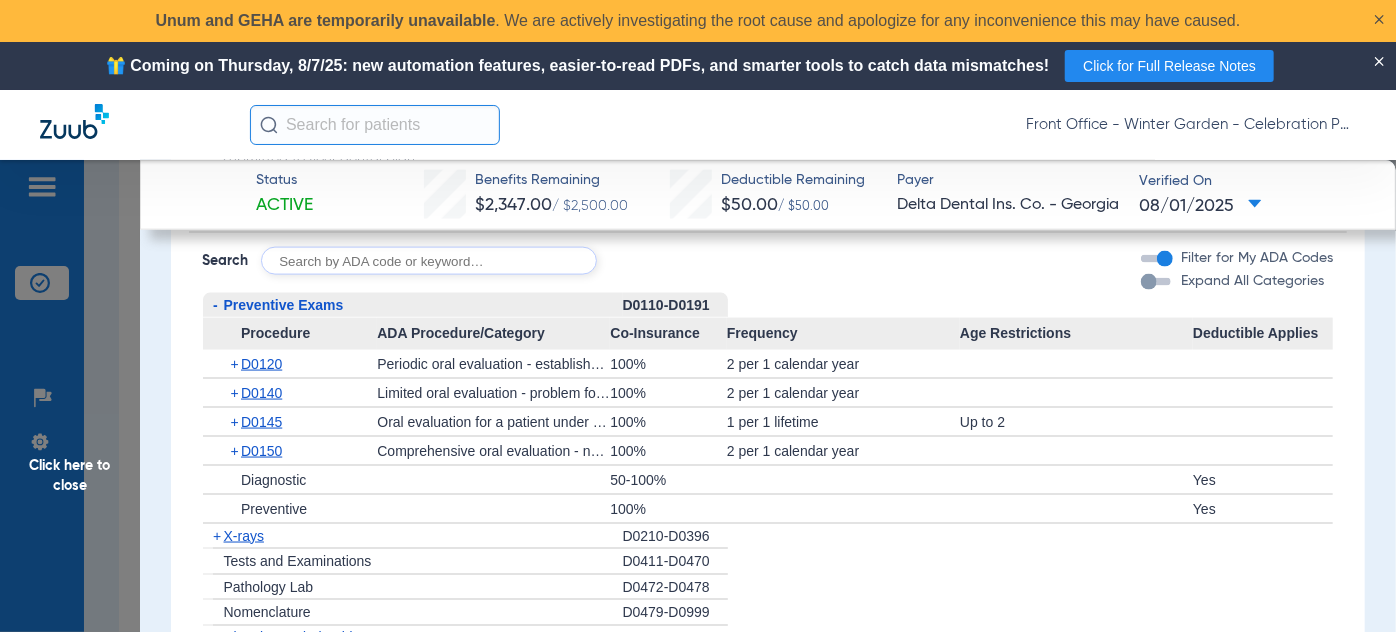 click on "-" 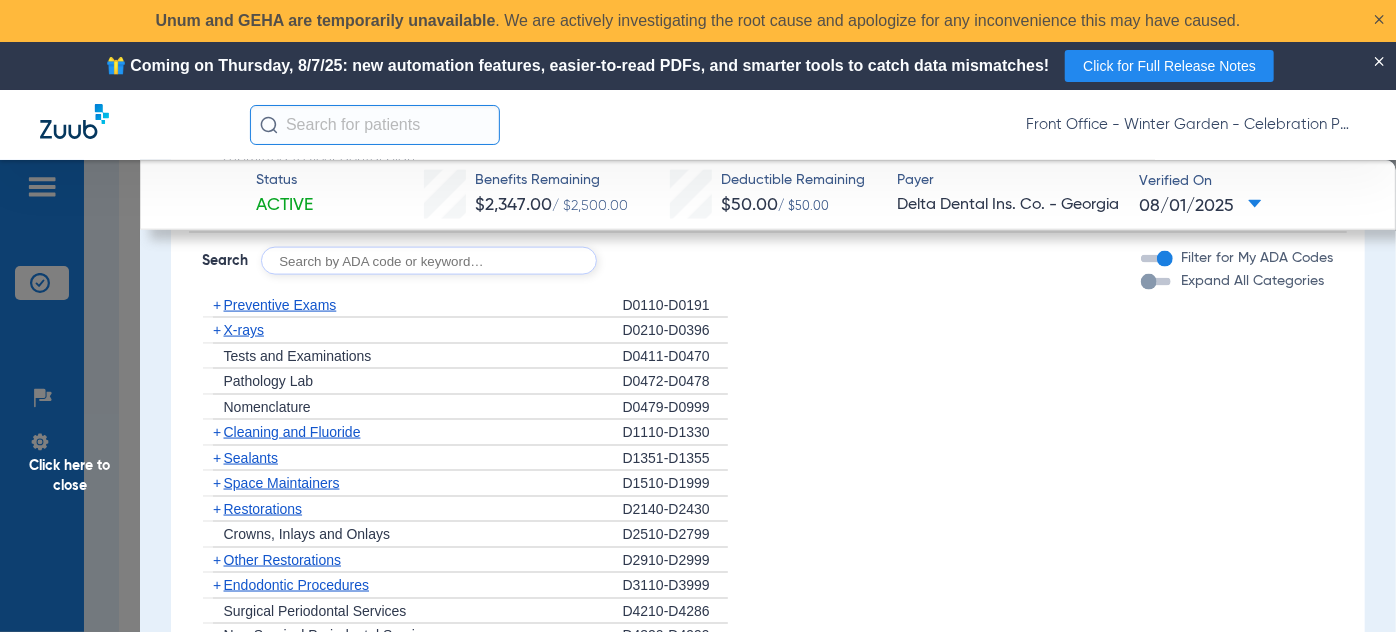 click on "+" 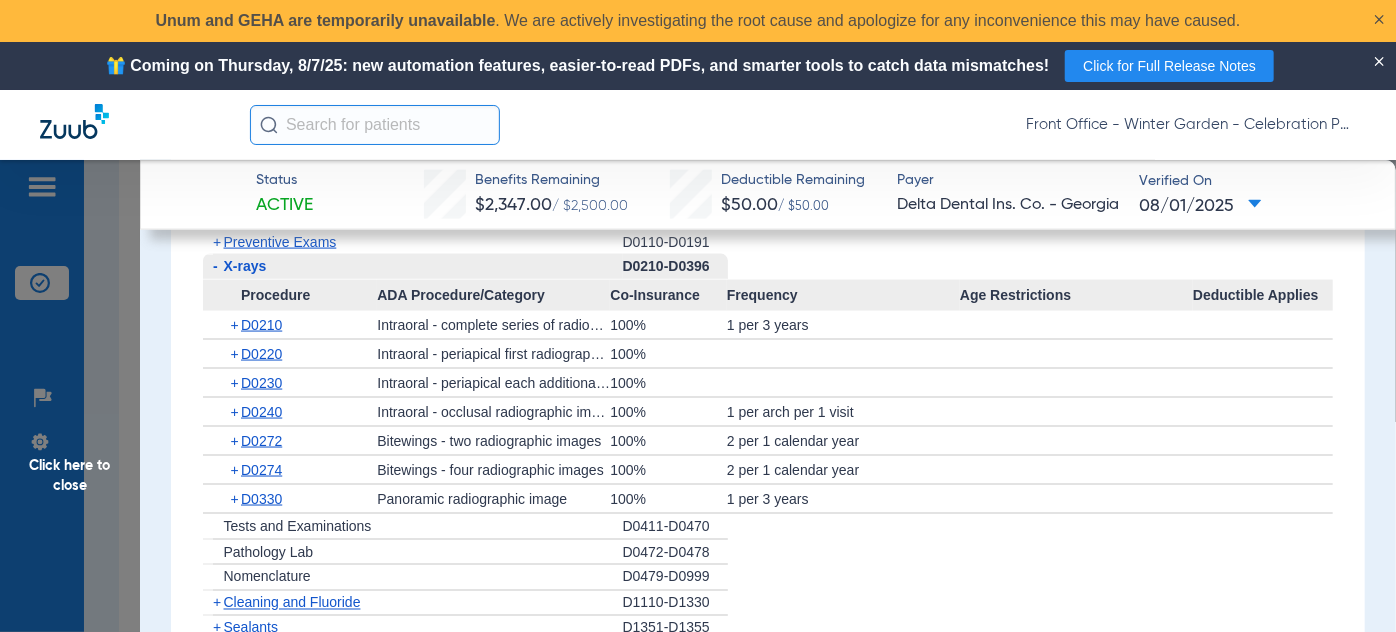 scroll, scrollTop: 1545, scrollLeft: 0, axis: vertical 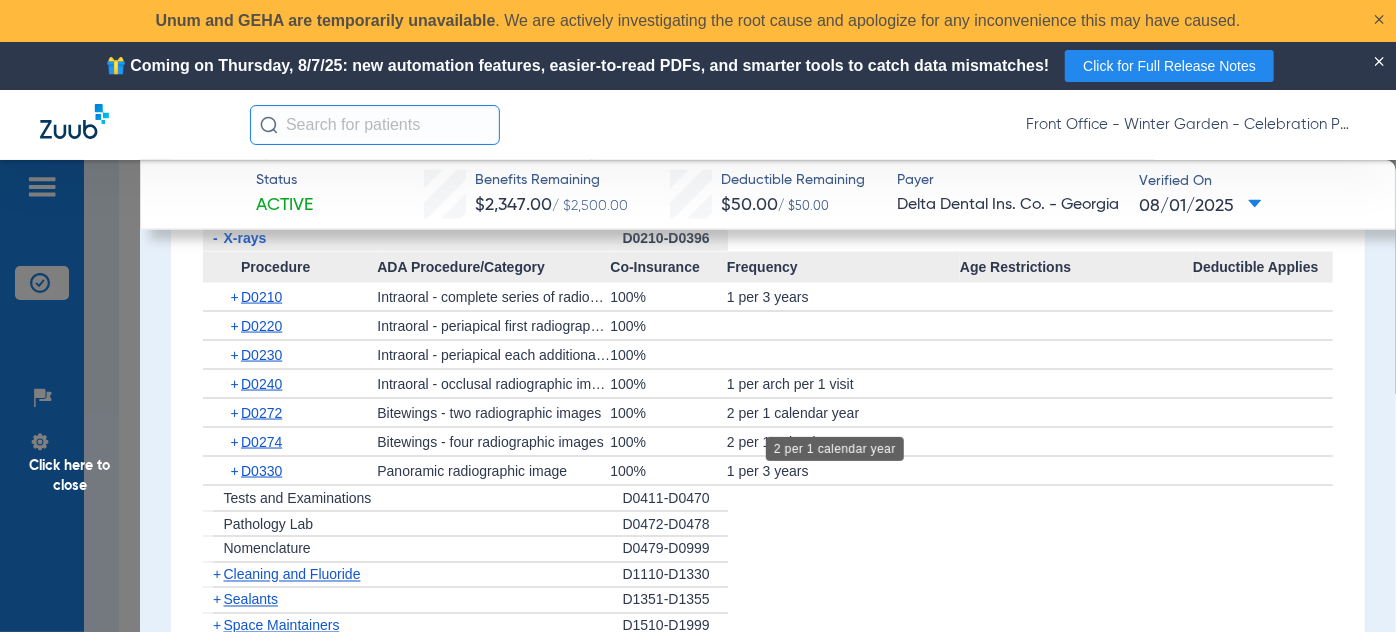 drag, startPoint x: 722, startPoint y: 410, endPoint x: 776, endPoint y: 442, distance: 62.76942 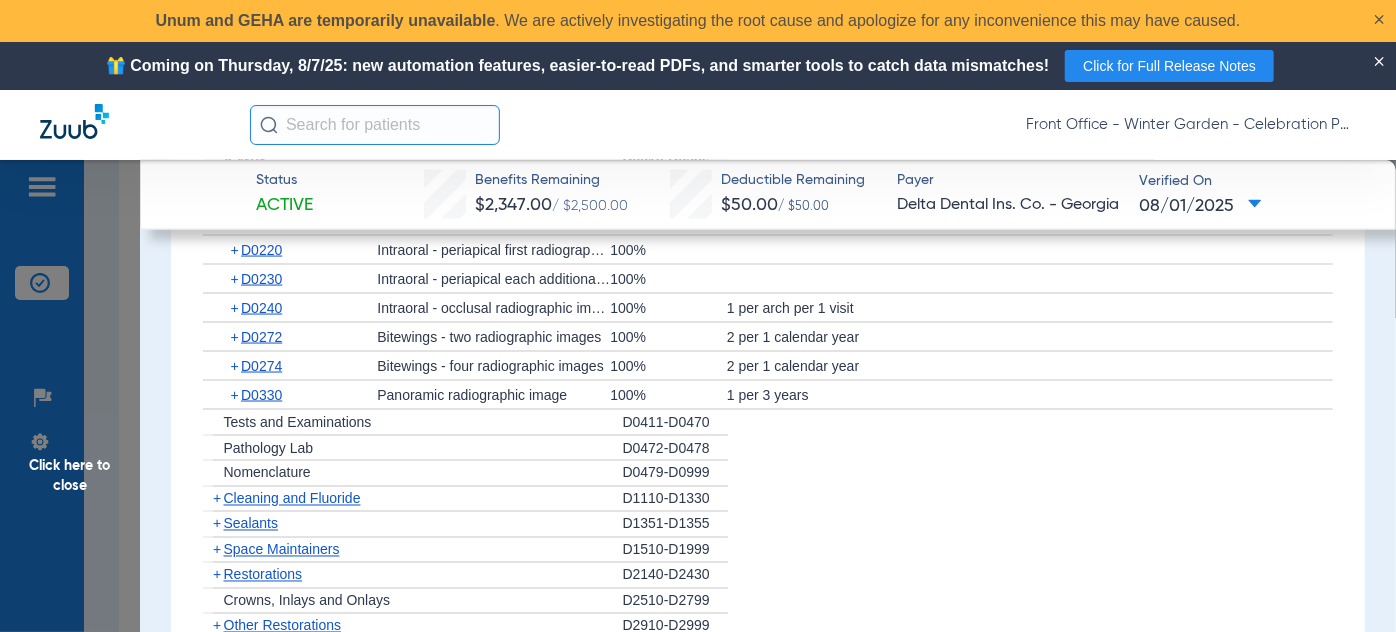 scroll, scrollTop: 1636, scrollLeft: 0, axis: vertical 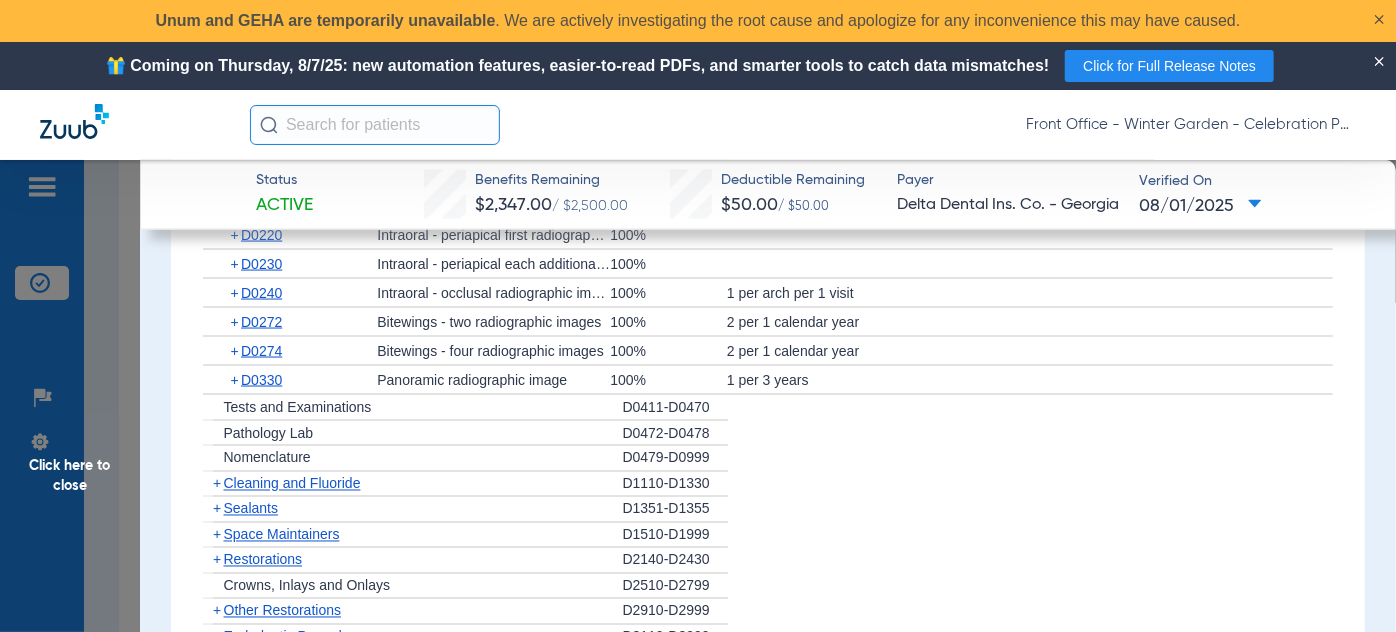 click on "+" 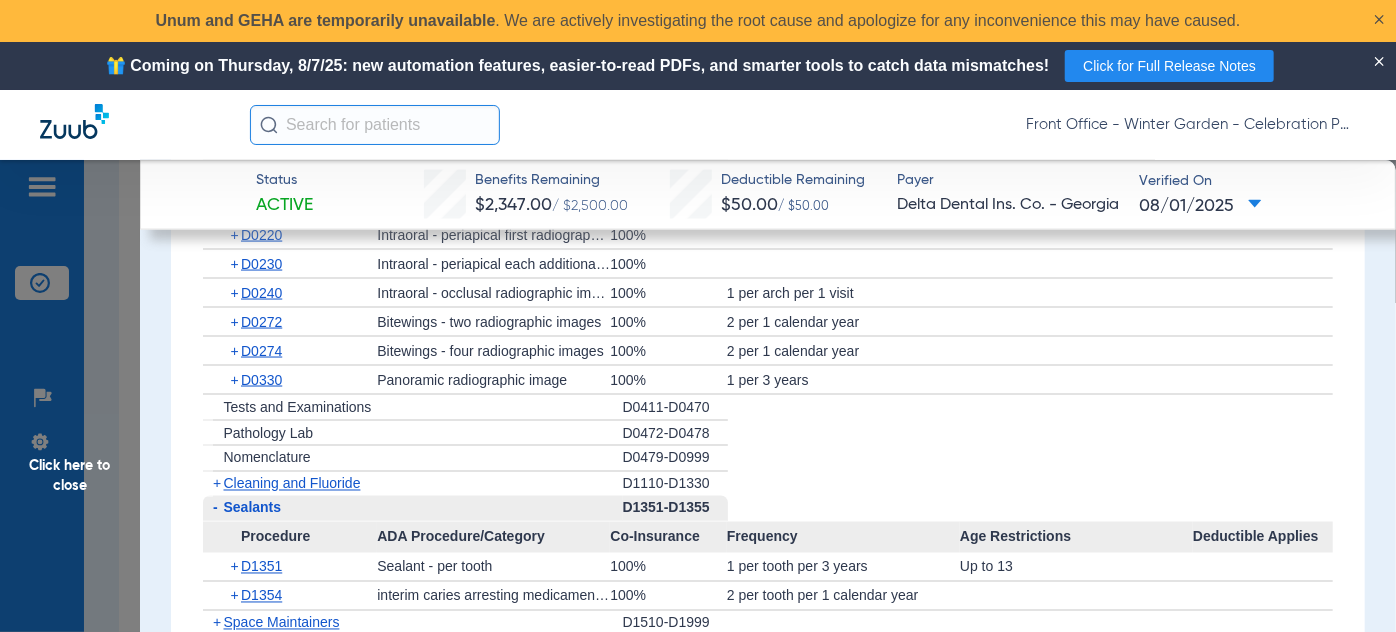 click on "-" 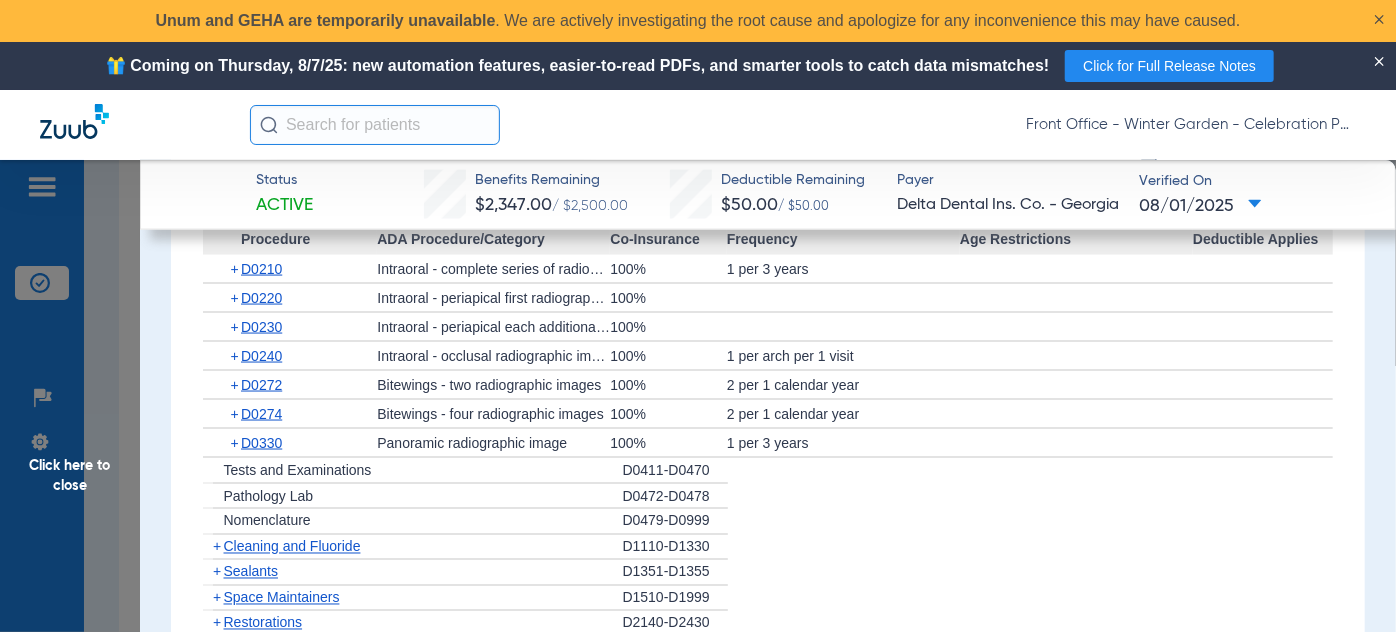 scroll, scrollTop: 1545, scrollLeft: 0, axis: vertical 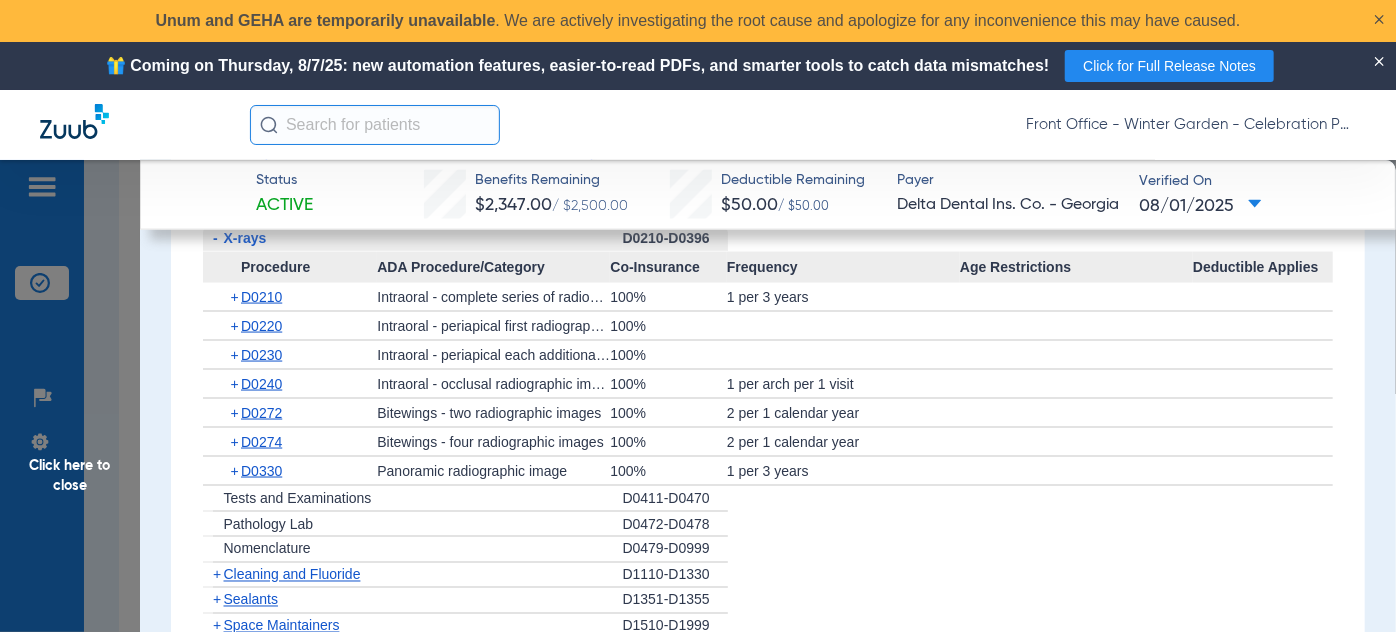 click on "+" 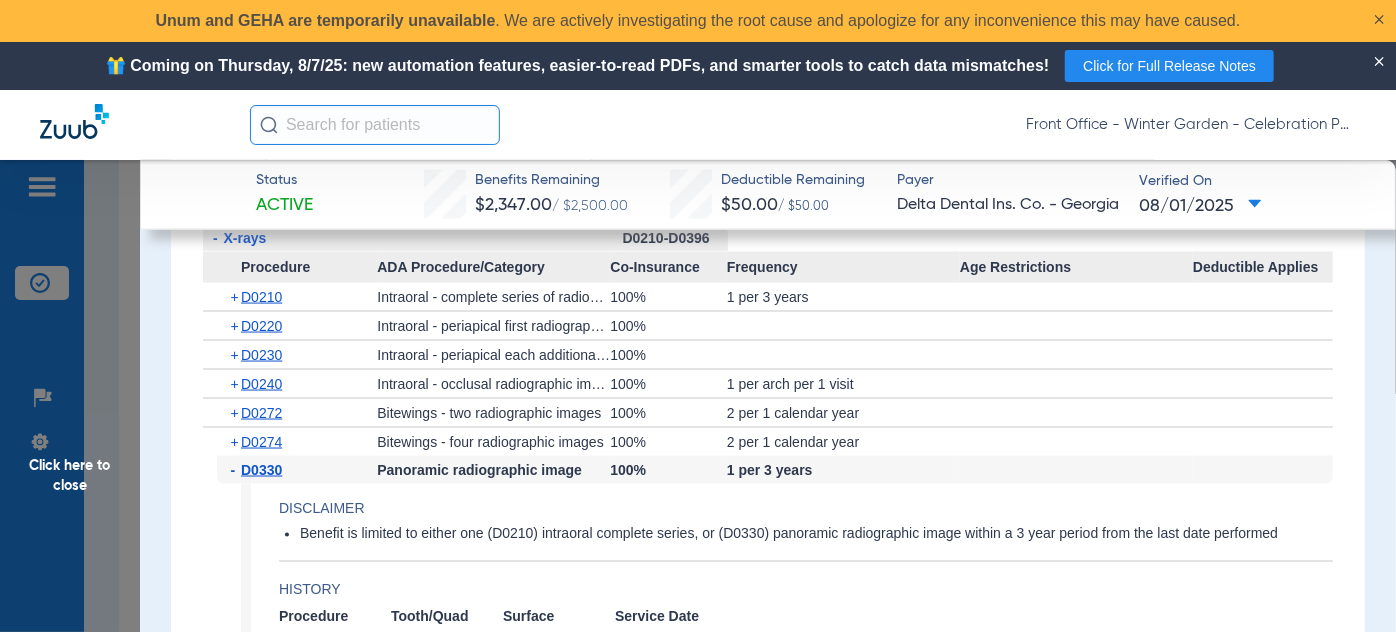 scroll, scrollTop: 1636, scrollLeft: 0, axis: vertical 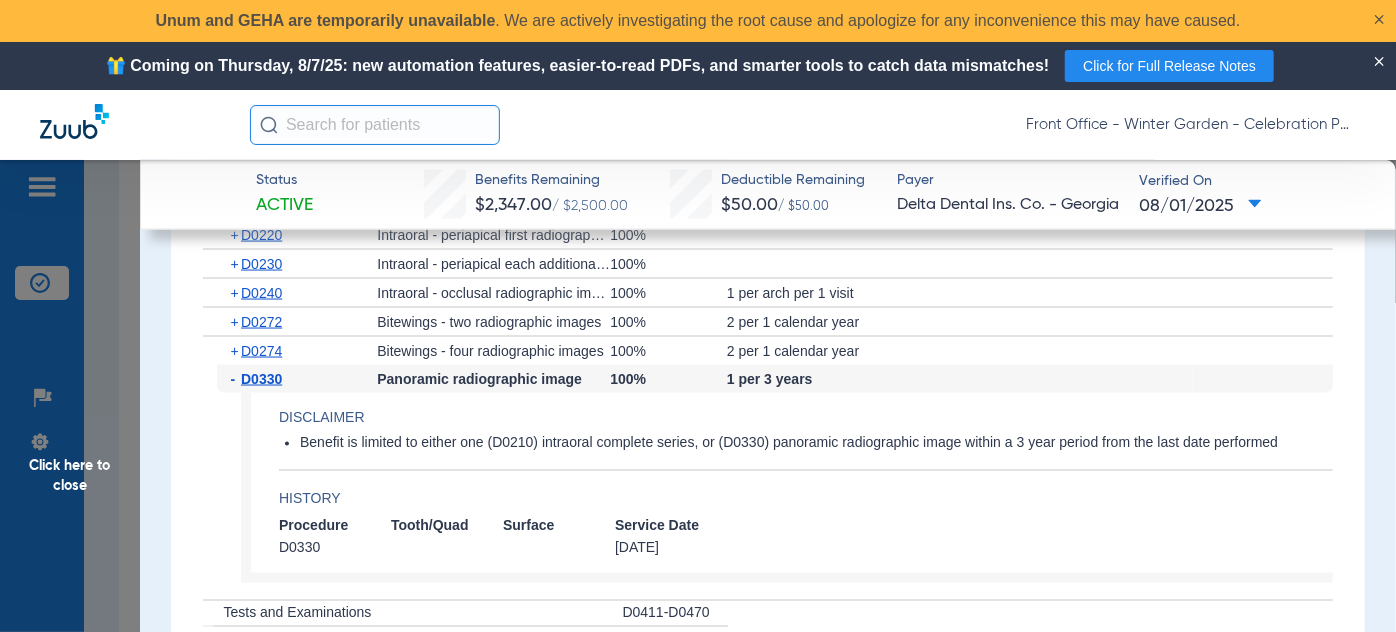 click on "Click here to close" 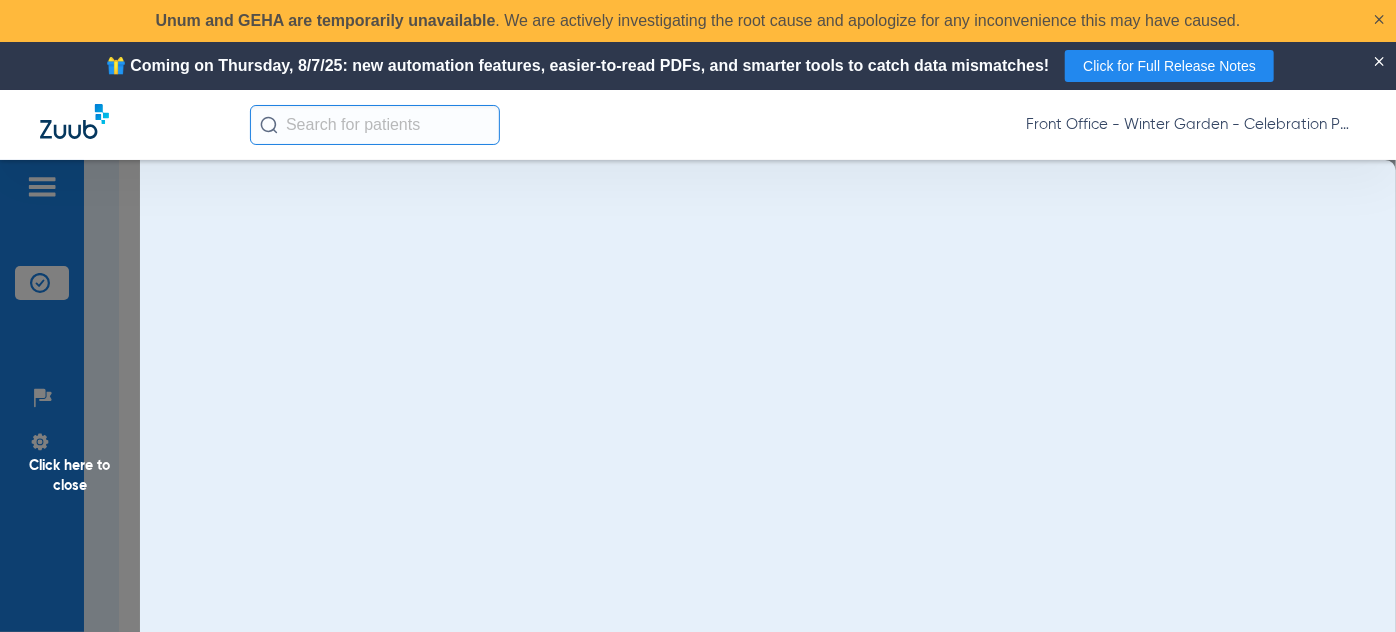 scroll, scrollTop: 0, scrollLeft: 0, axis: both 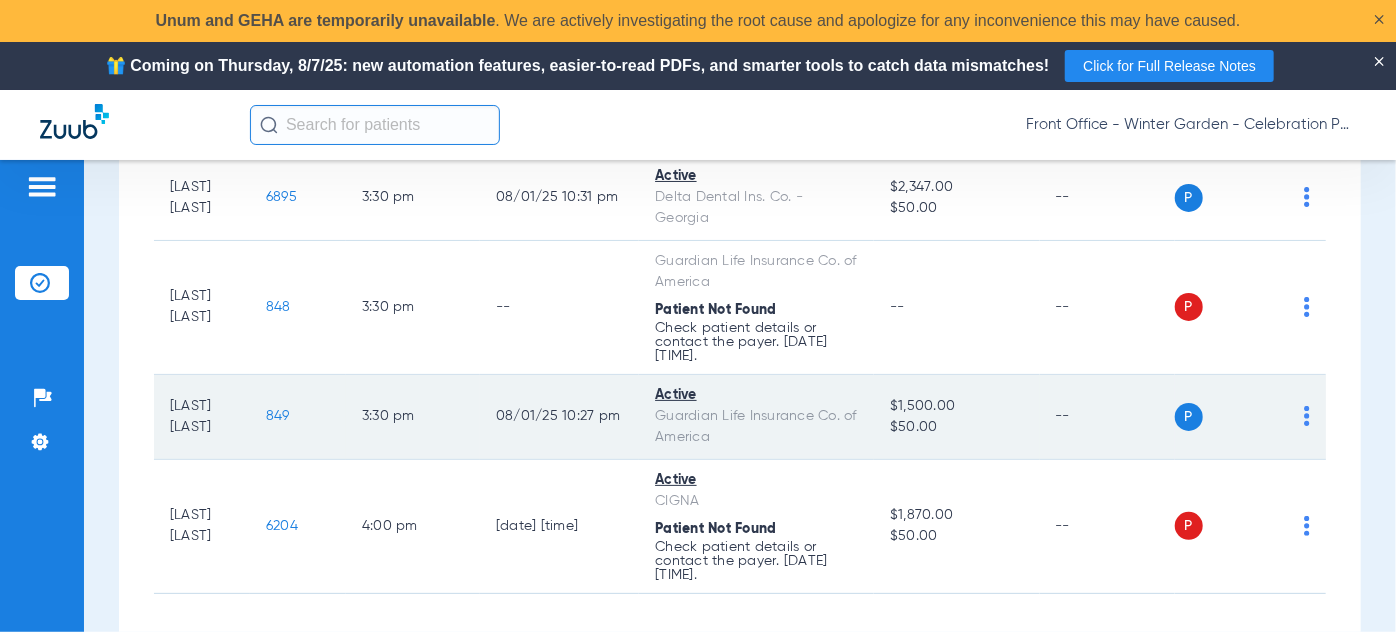click on "849" 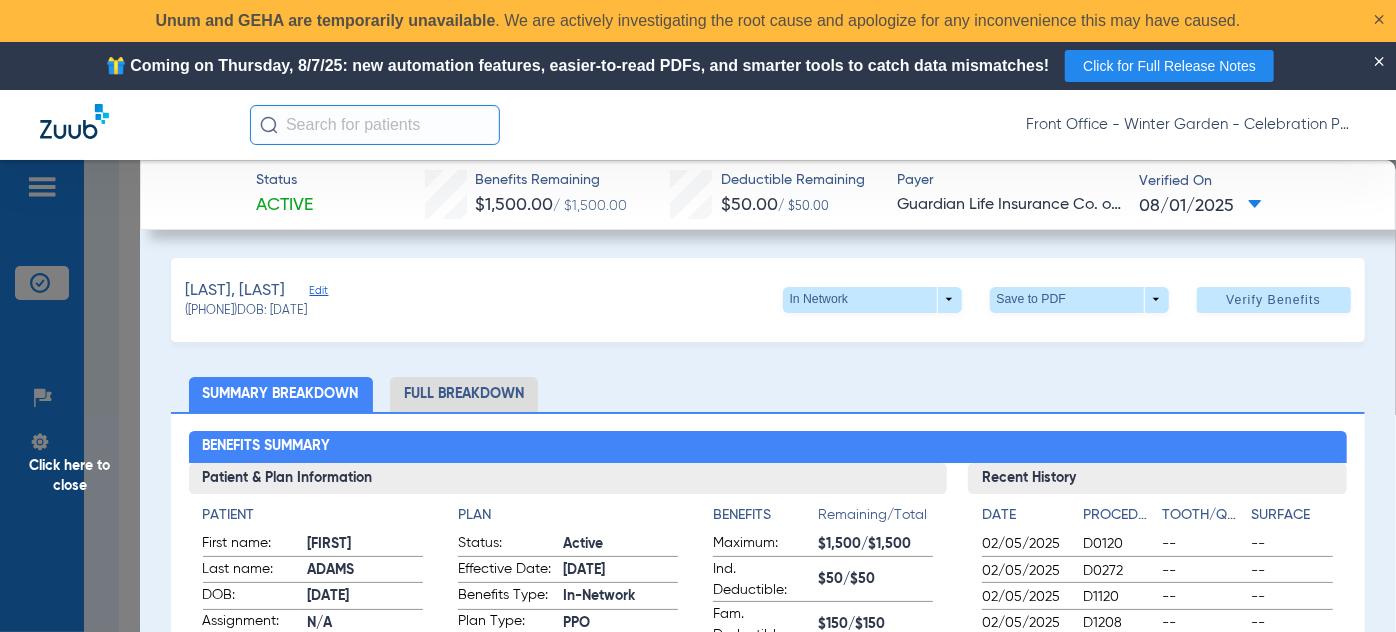 click on "Click here to close" 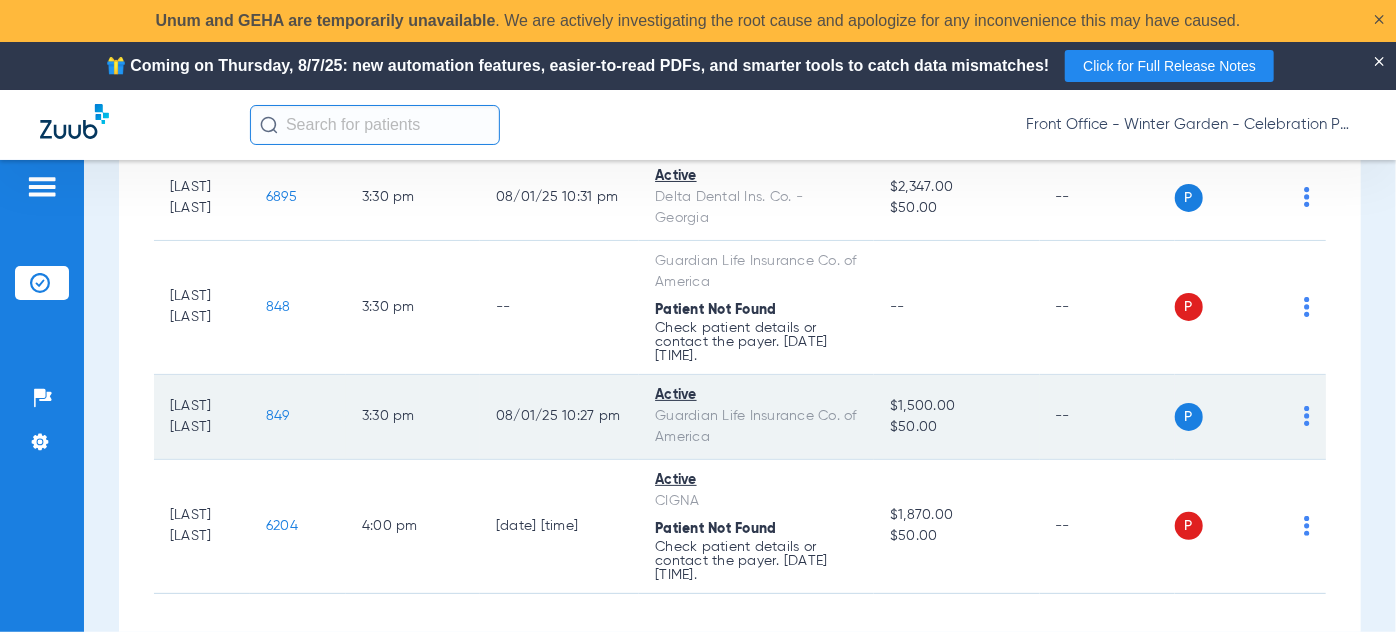 click on "849" 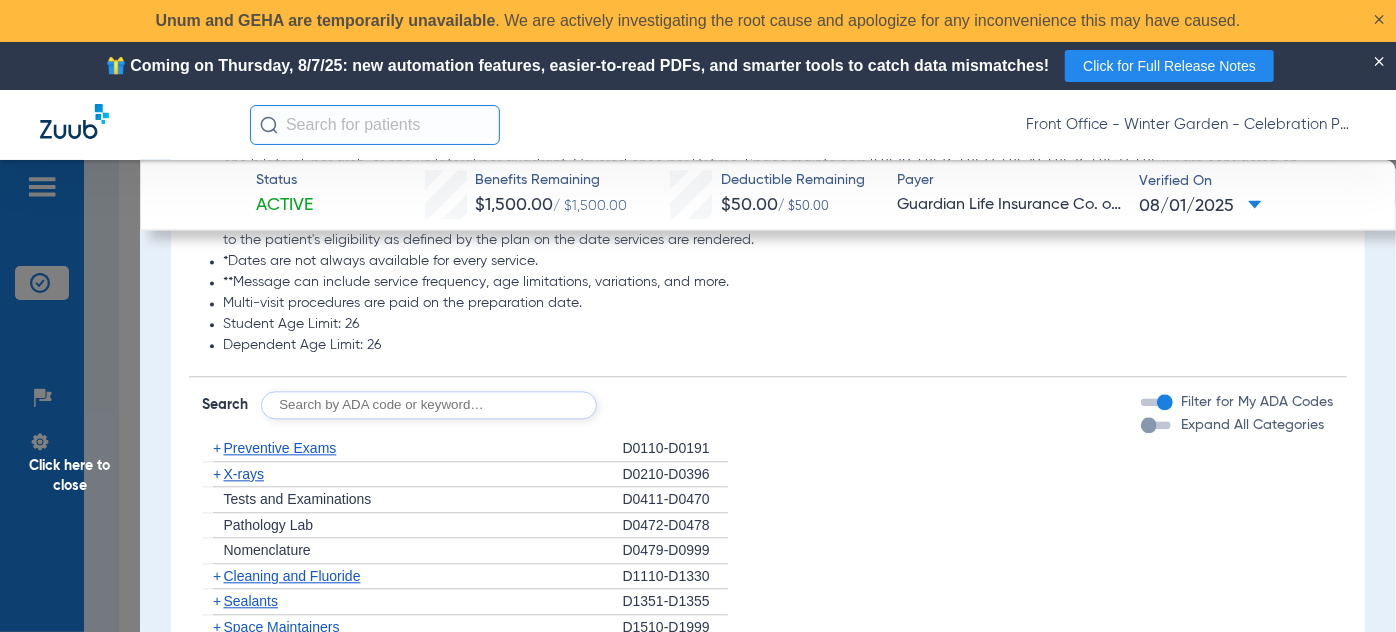 scroll, scrollTop: 2363, scrollLeft: 0, axis: vertical 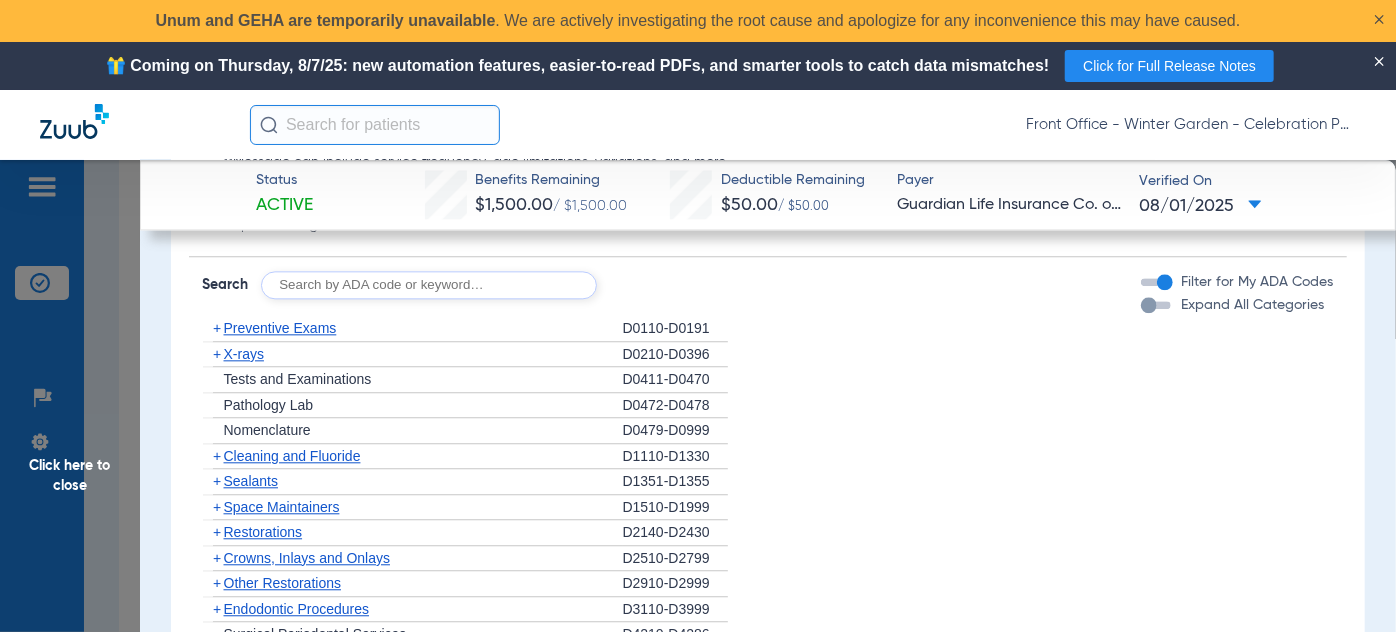 click on "Preventive Exams" 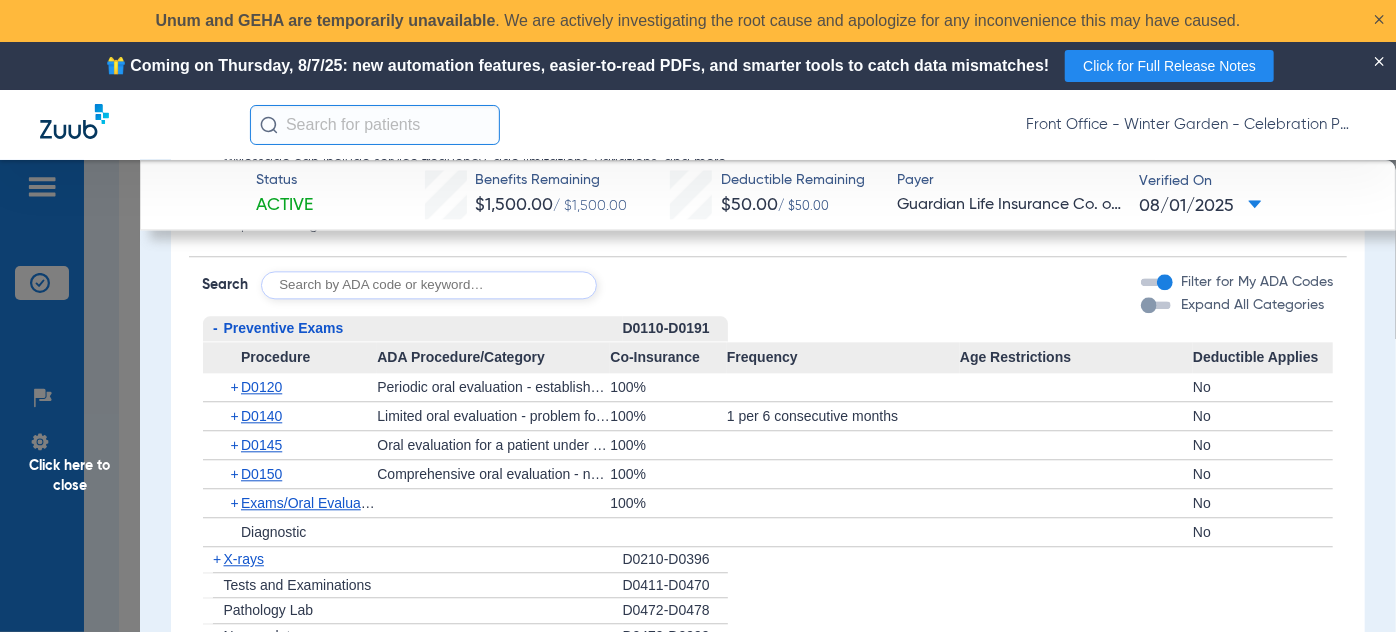 click on "-" 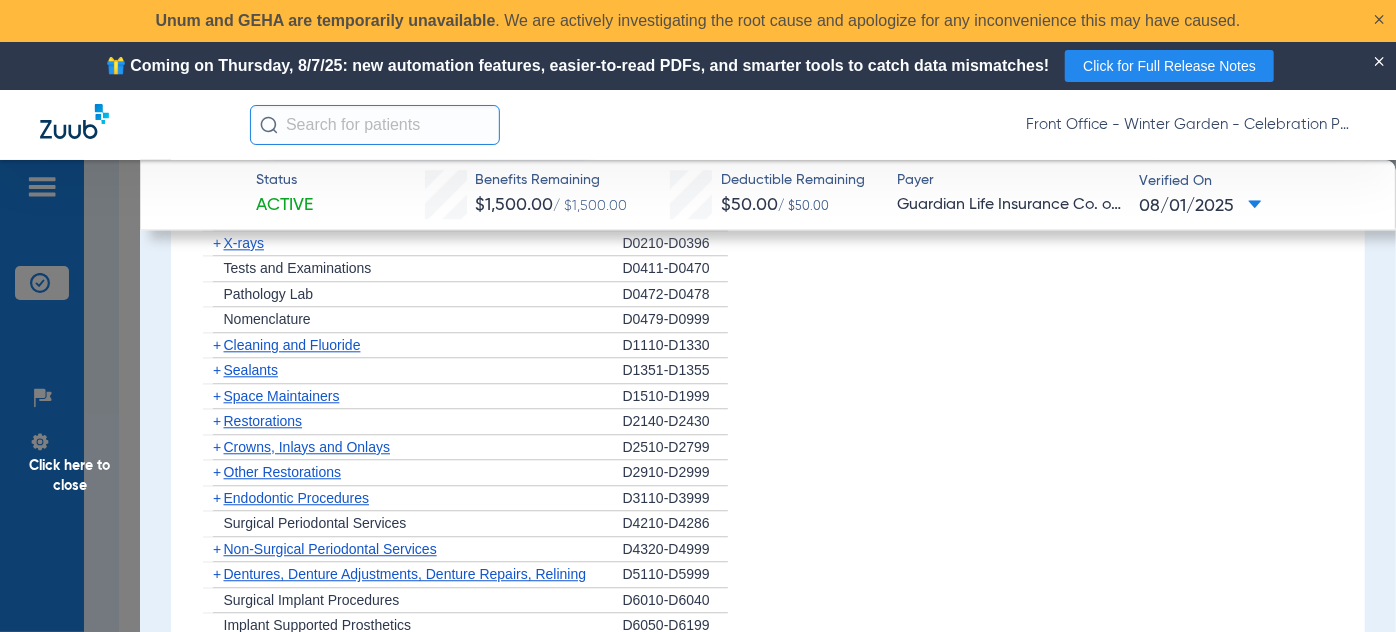 scroll, scrollTop: 2272, scrollLeft: 0, axis: vertical 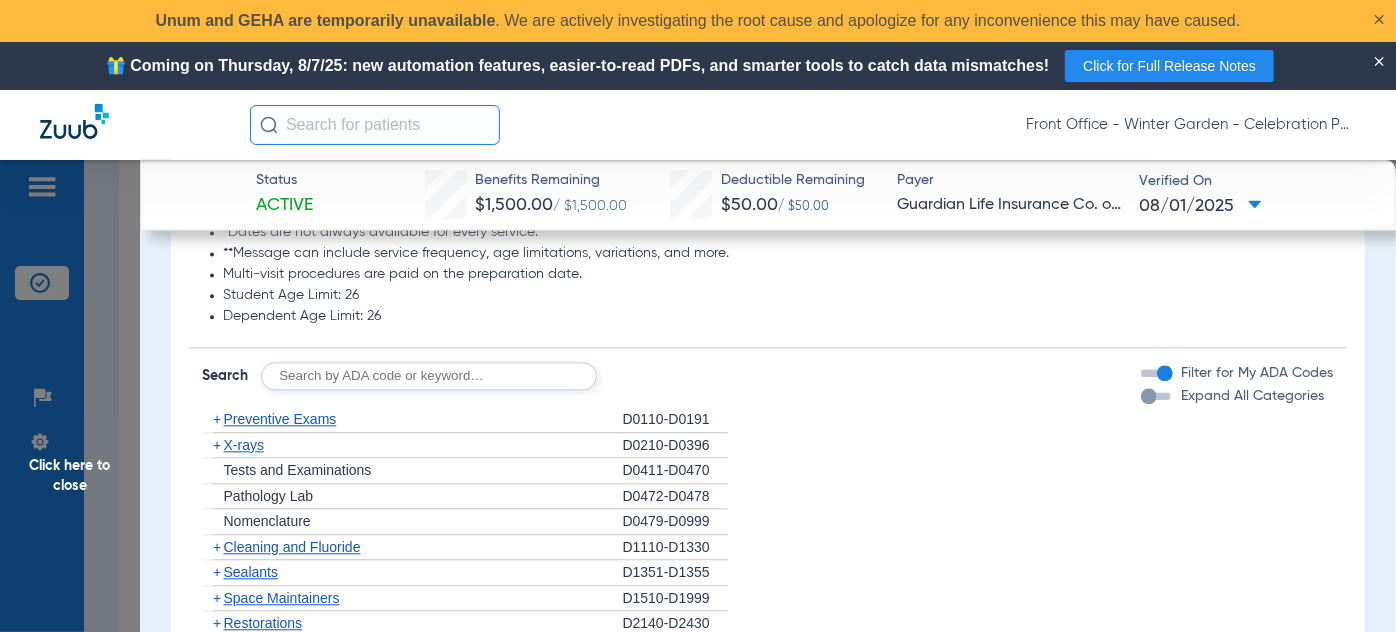 click on "+" 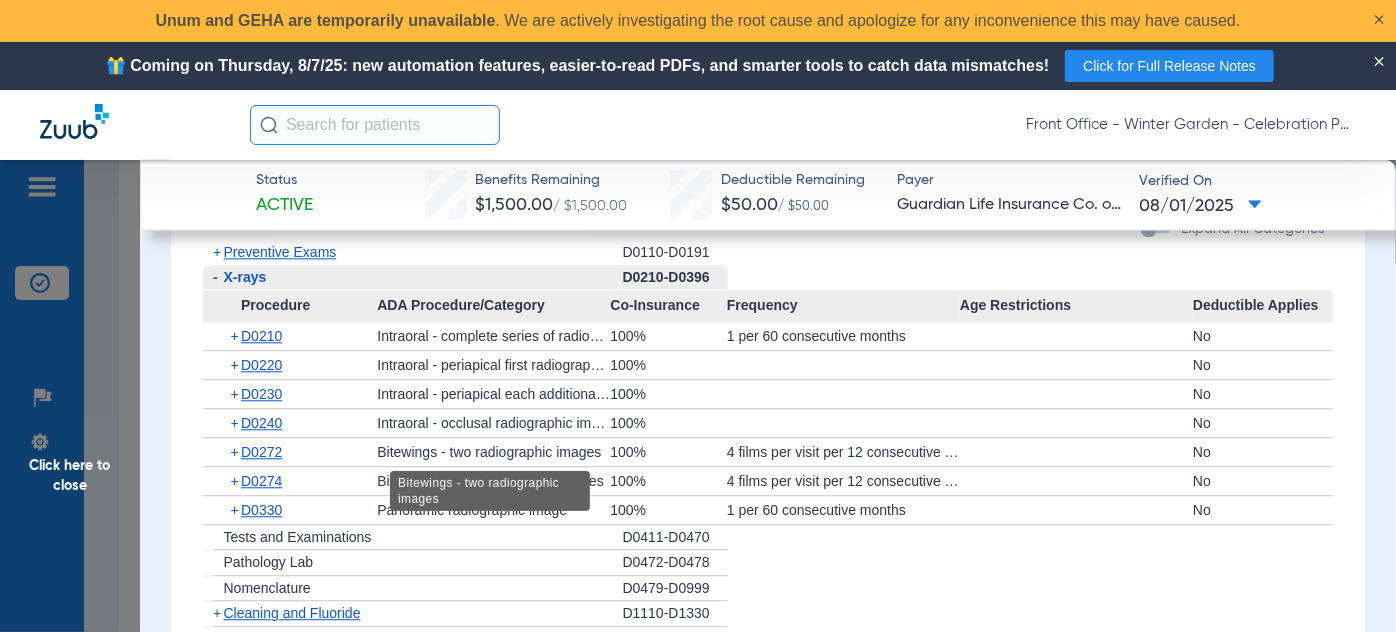 scroll, scrollTop: 2454, scrollLeft: 0, axis: vertical 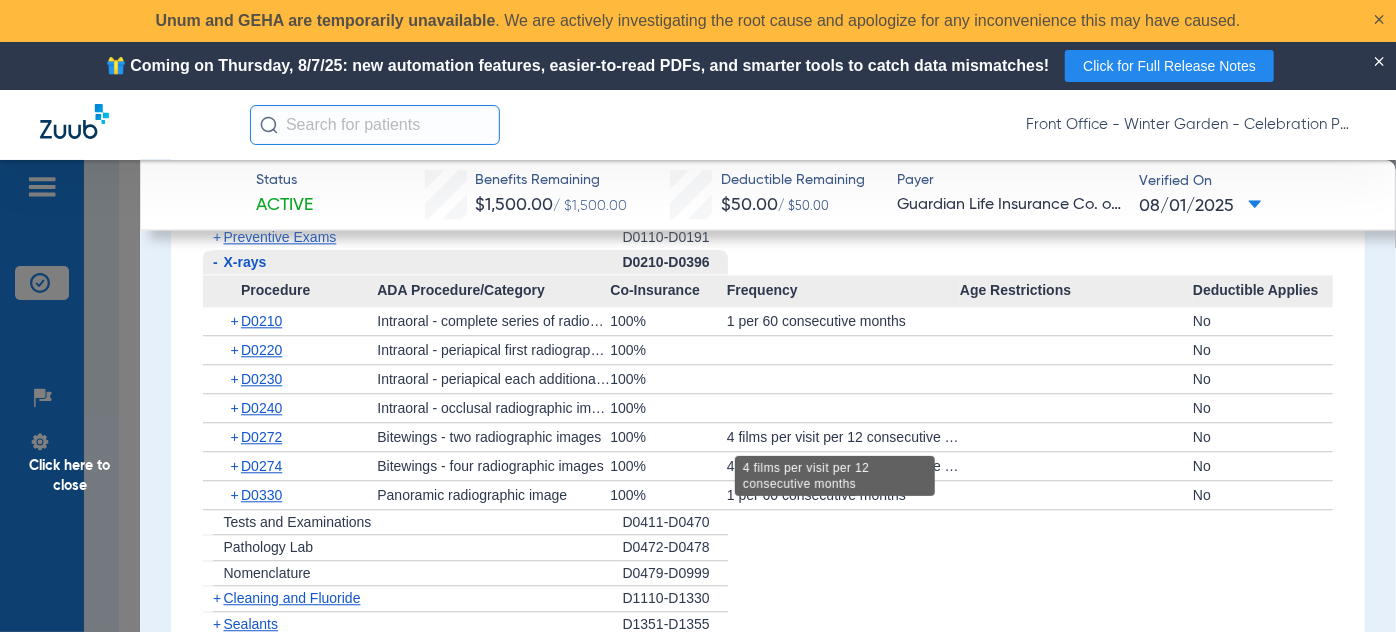 drag, startPoint x: 721, startPoint y: 428, endPoint x: 1000, endPoint y: 455, distance: 280.3034 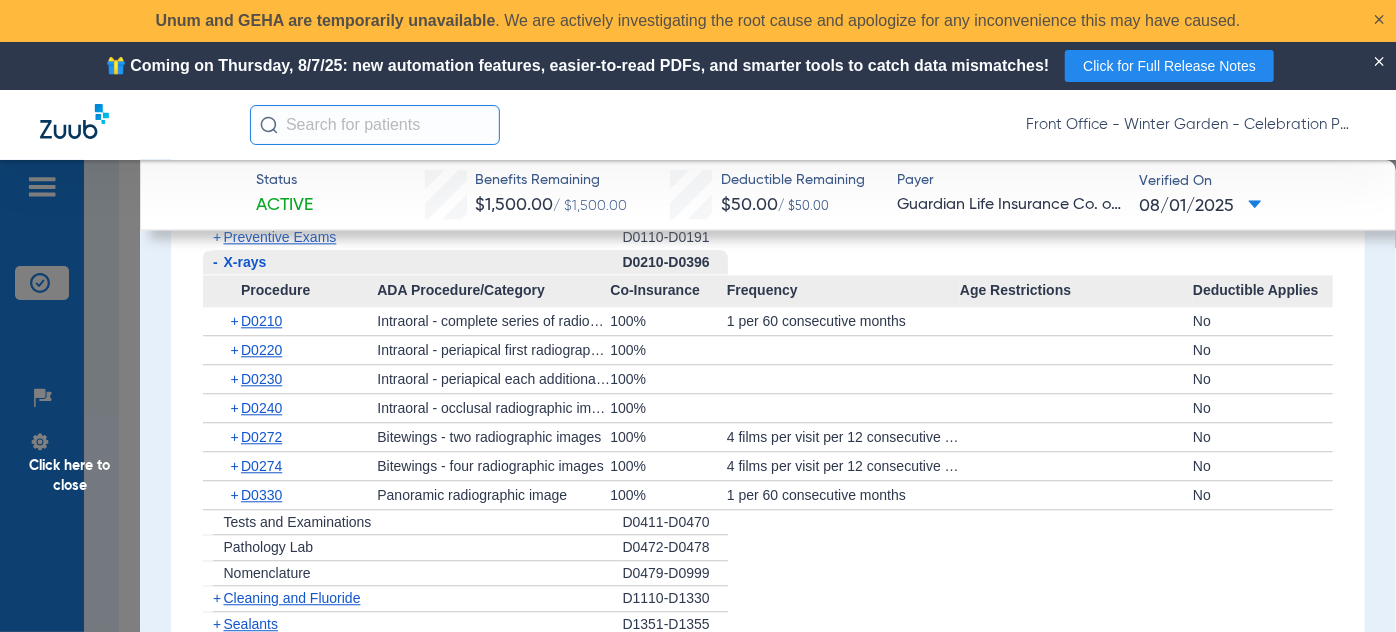 click 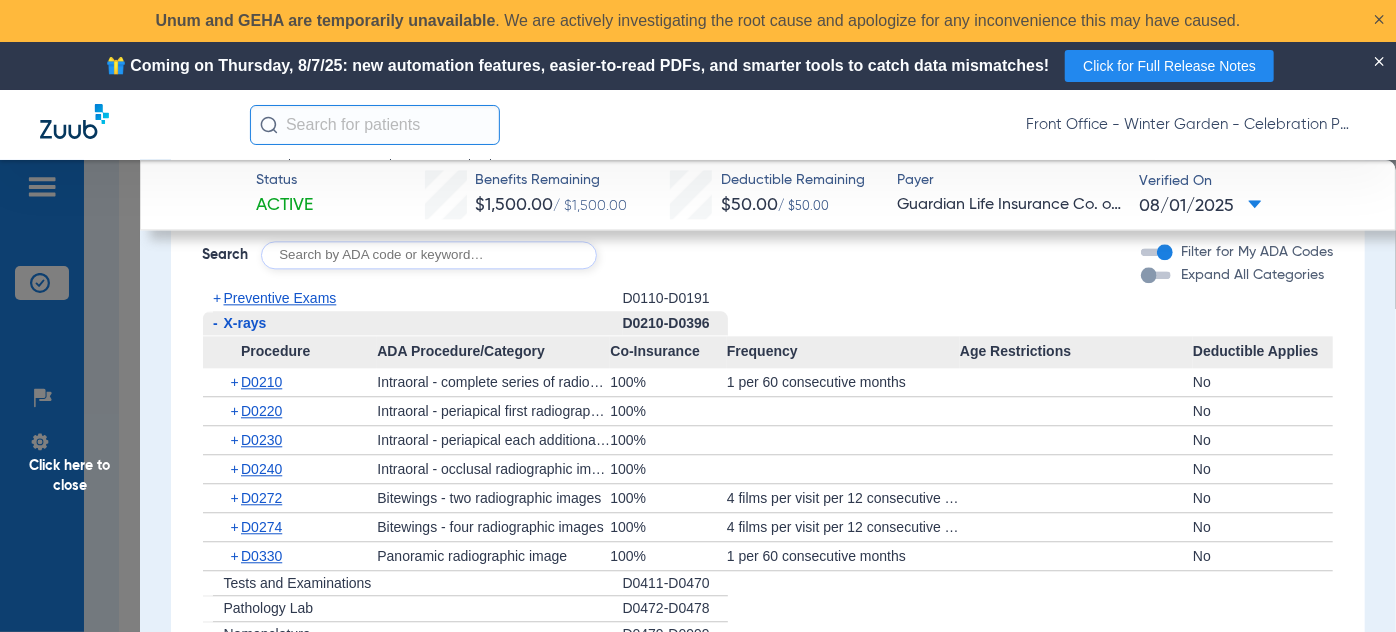 scroll, scrollTop: 2363, scrollLeft: 0, axis: vertical 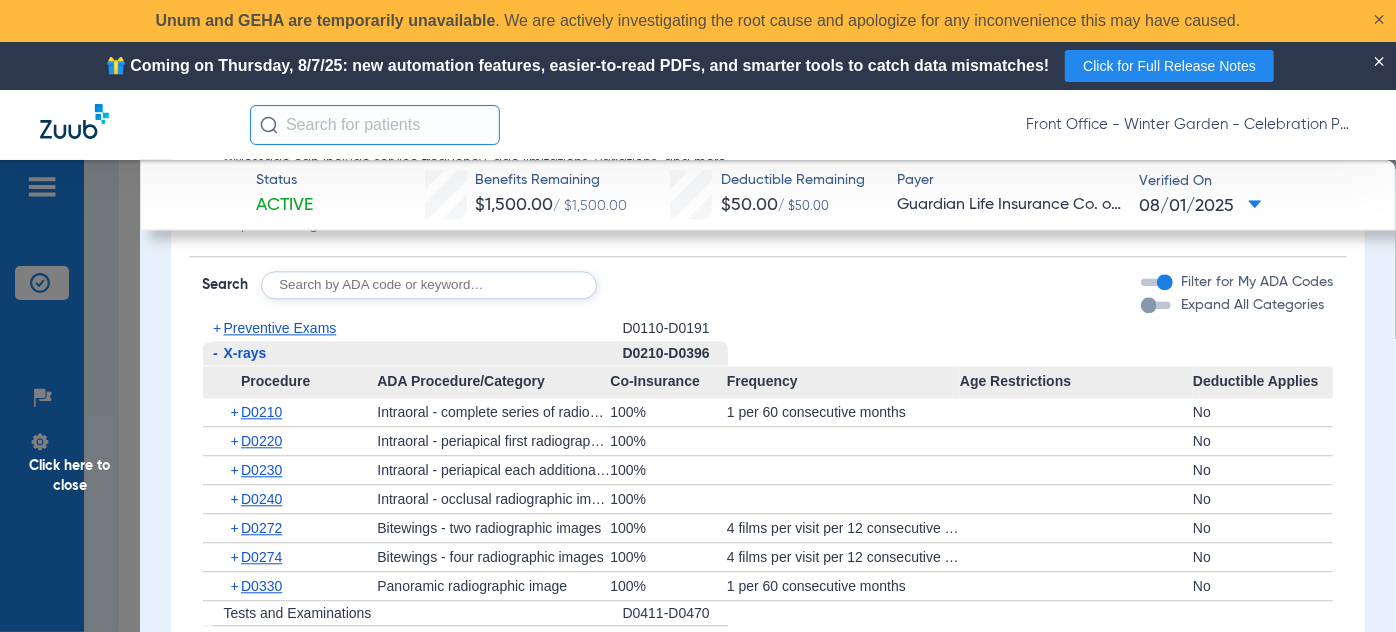 drag, startPoint x: 215, startPoint y: 351, endPoint x: 250, endPoint y: 373, distance: 41.340054 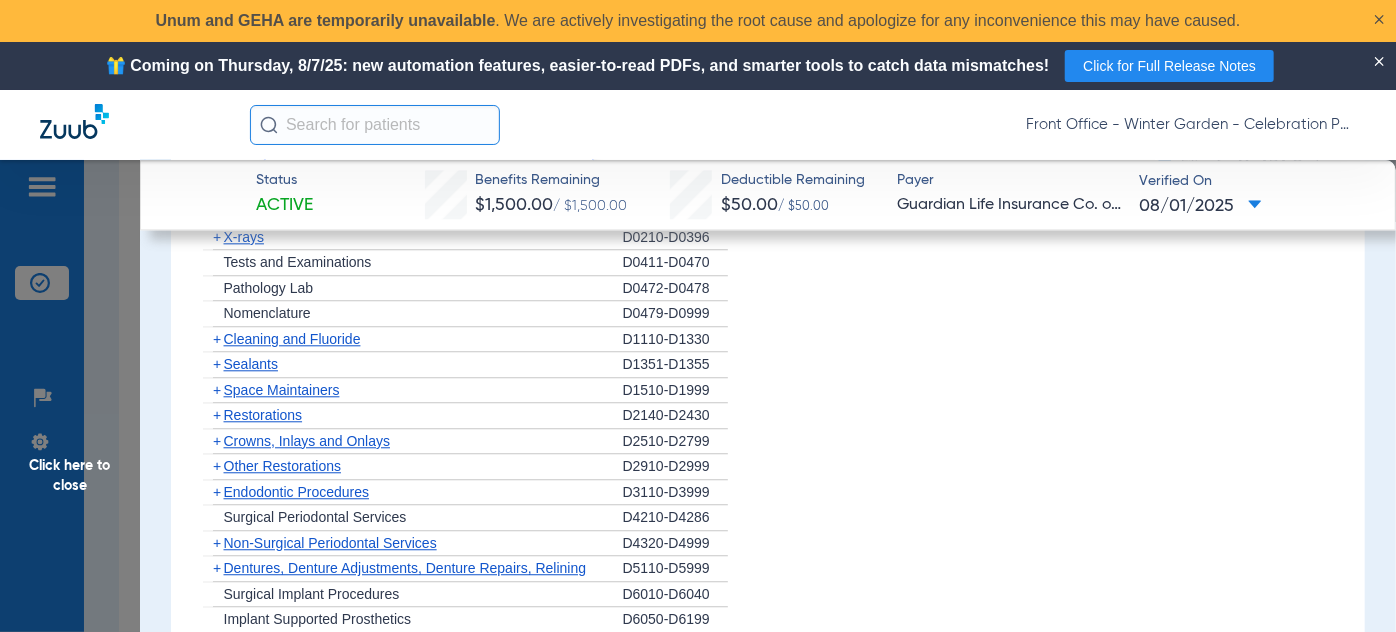 scroll, scrollTop: 2454, scrollLeft: 0, axis: vertical 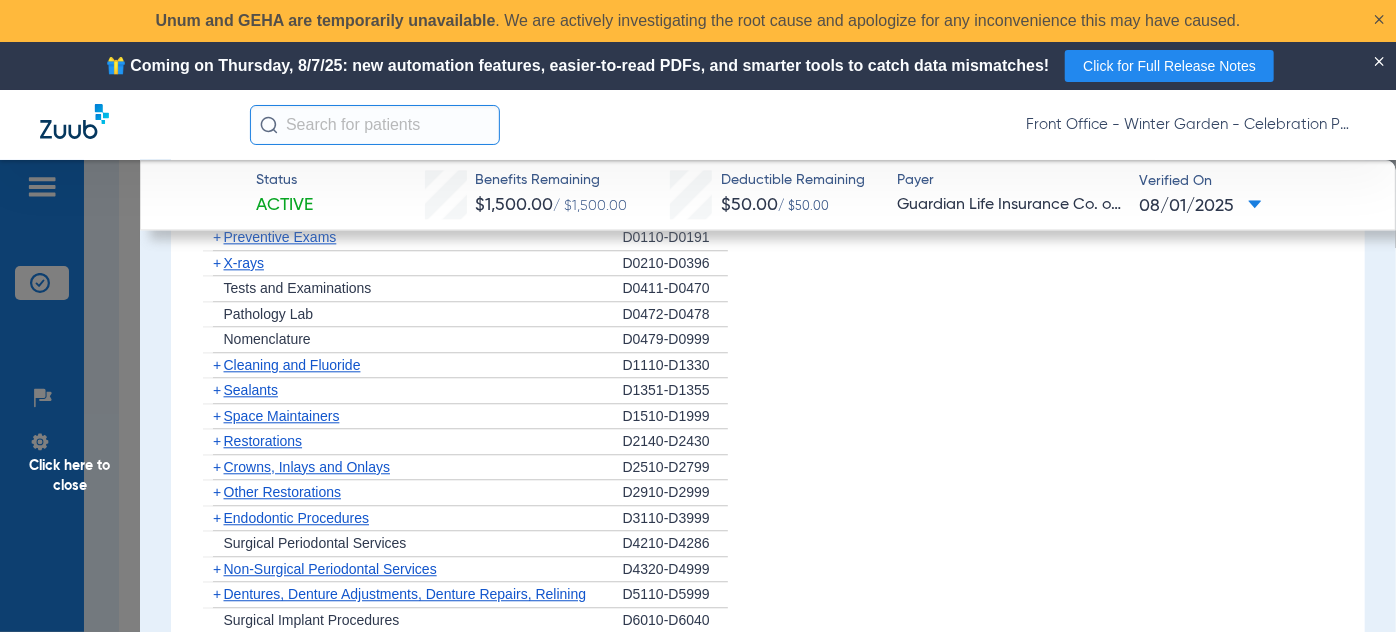 click on "Cleaning and Fluoride" 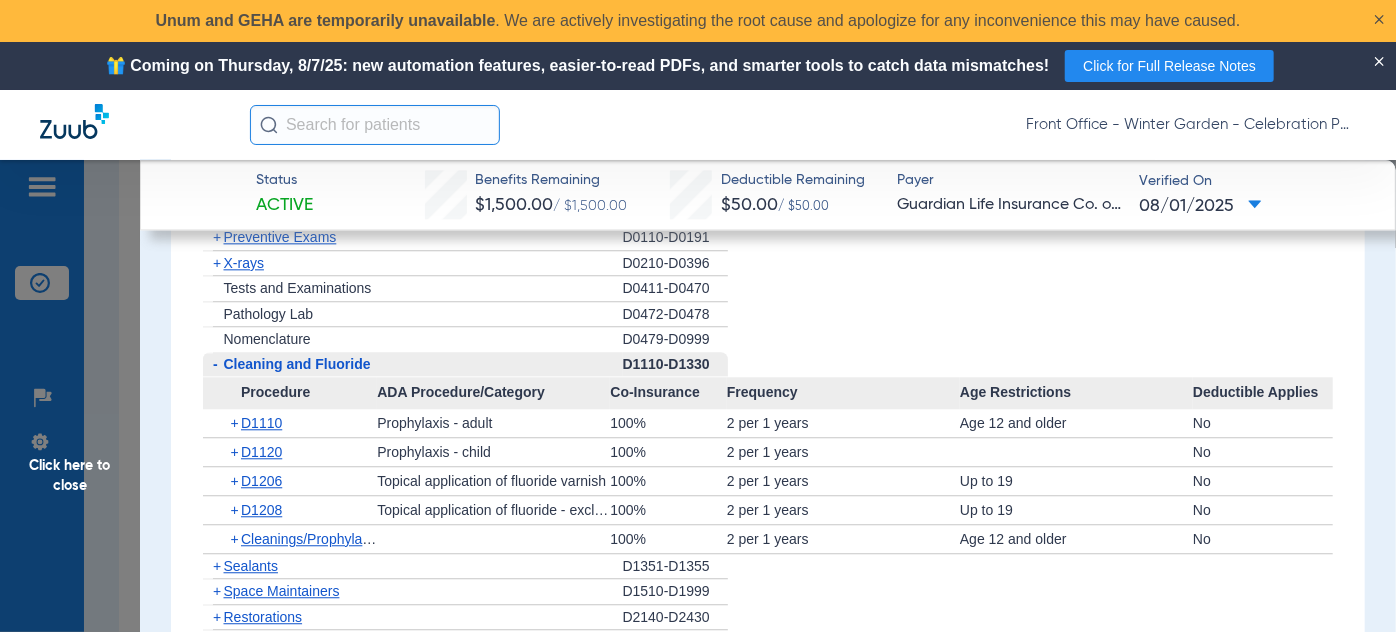 scroll, scrollTop: 2545, scrollLeft: 0, axis: vertical 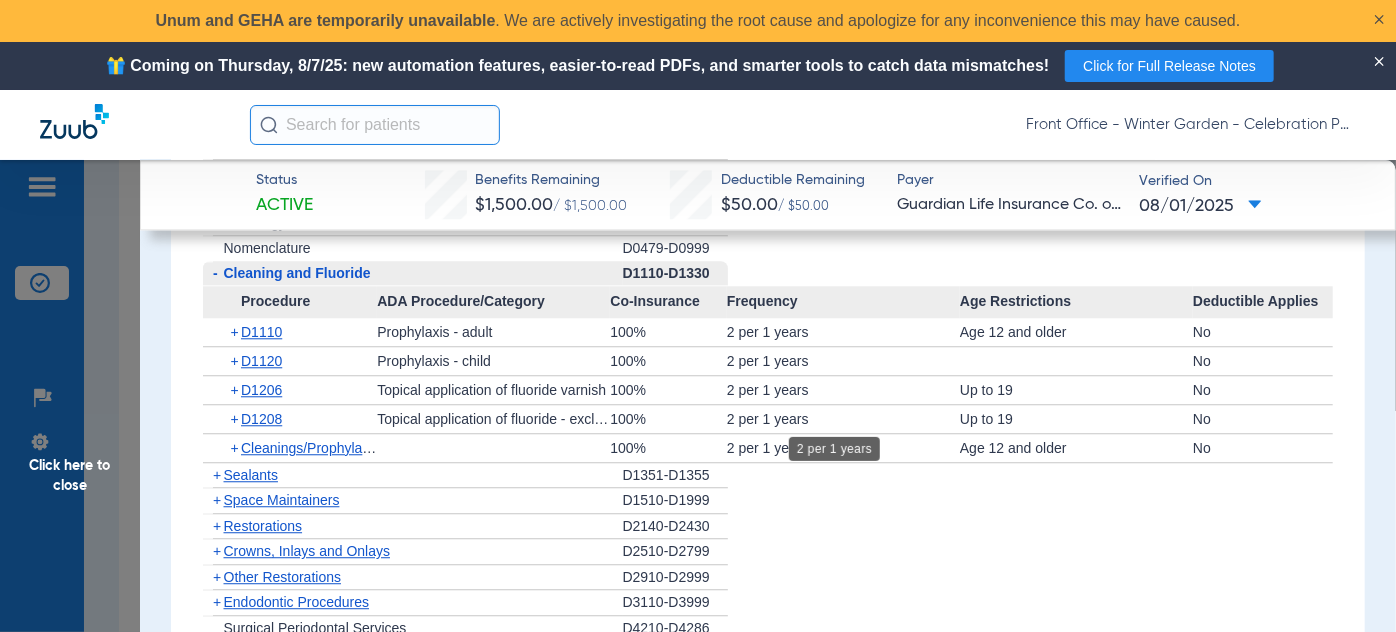 drag, startPoint x: 882, startPoint y: 431, endPoint x: 746, endPoint y: 399, distance: 139.71399 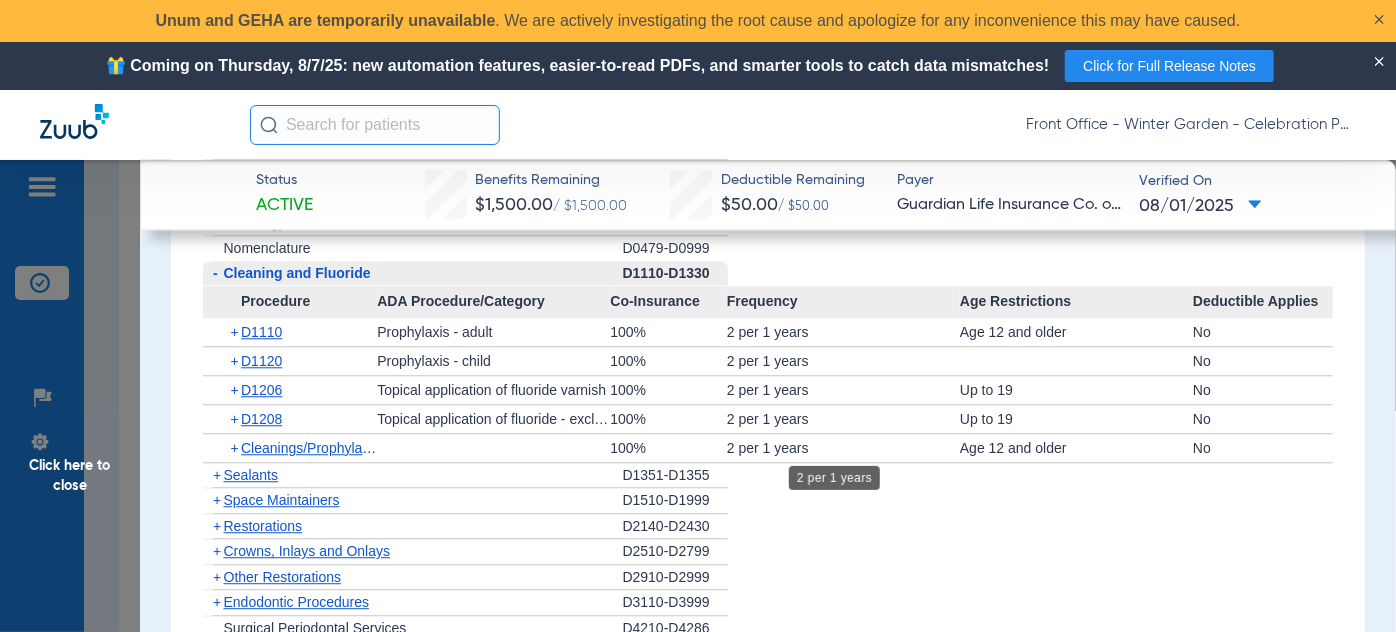 click on "2 per 1 years" 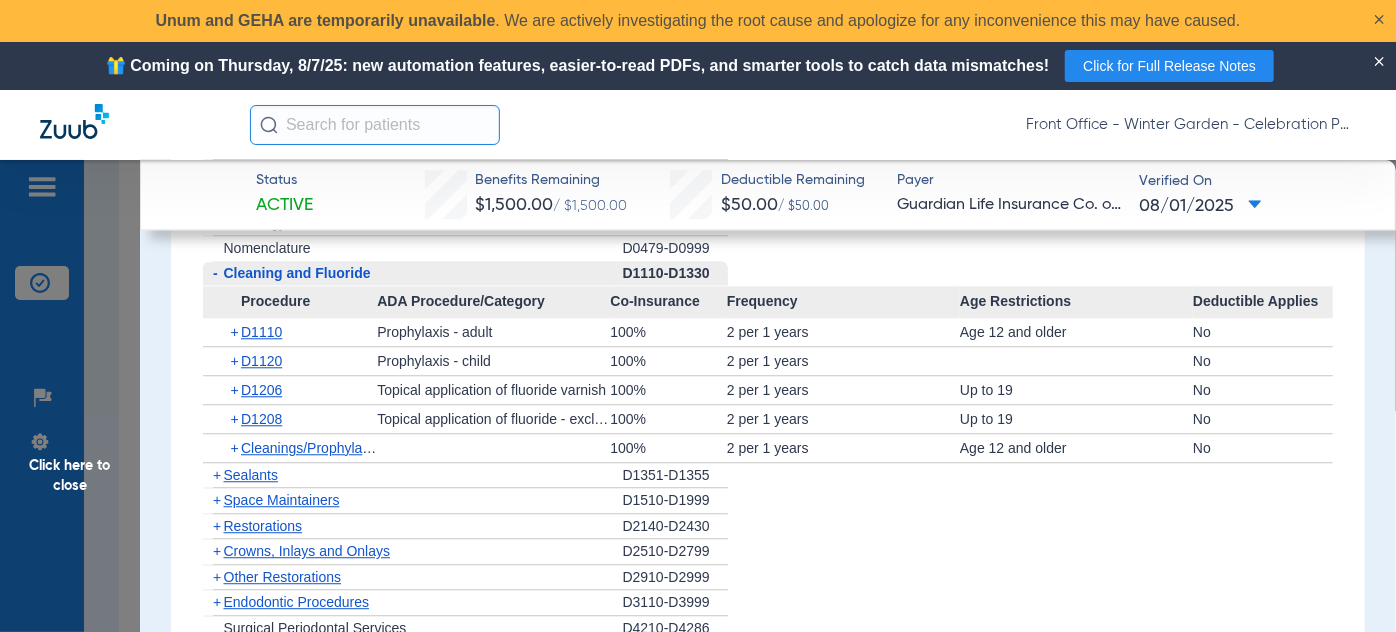 drag, startPoint x: 1010, startPoint y: 413, endPoint x: 624, endPoint y: 387, distance: 386.87466 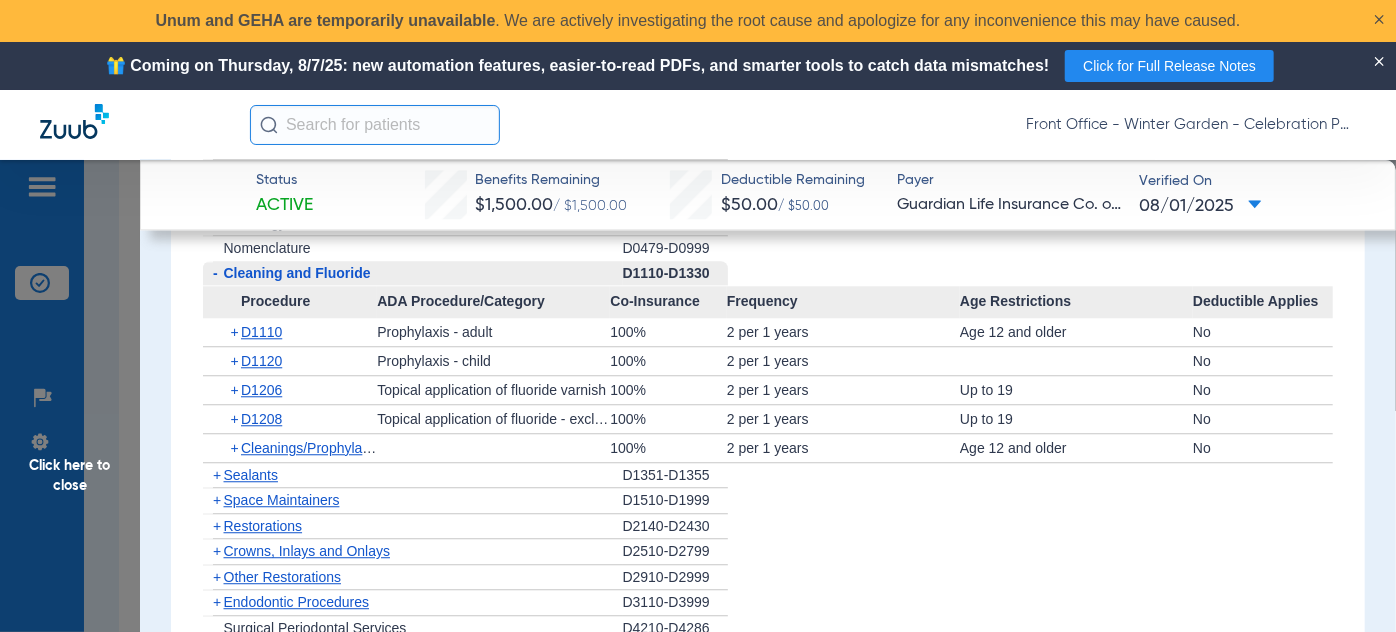 click on "Procedure ADA Procedure/Category Co-Insurance Frequency Age Restrictions Deductible Applies  +   D1110   Prophylaxis - adult   100%   2 per 1 years   Age 12 and older   No   +   D1120   Prophylaxis - child   100%   2 per 1 years      No   +   D1206   Topical application of fluoride varnish   100%   2 per 1 years   Up to 19   No   +   D1208   Topical application of fluoride - excluding varnish   100%   2 per 1 years   Up to 19   No   +   Cleanings/Prophylaxis      100%   2 per 1 years   Age 12 and older   No" 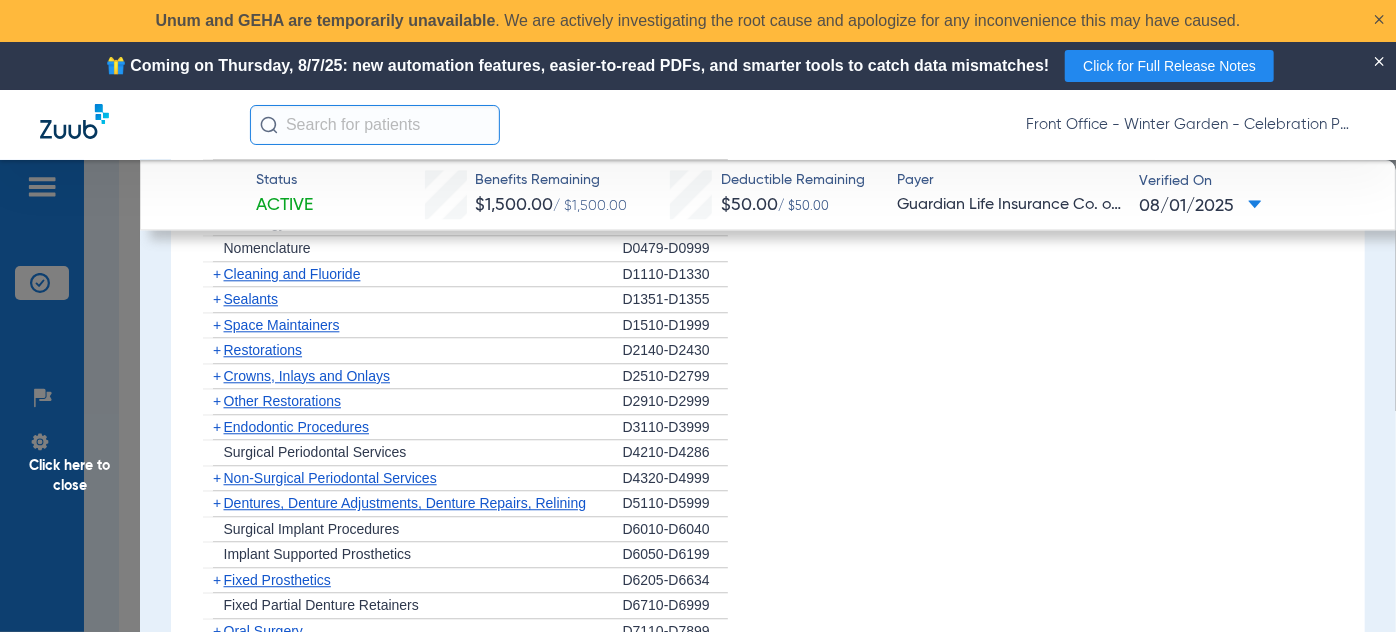 click on "+" 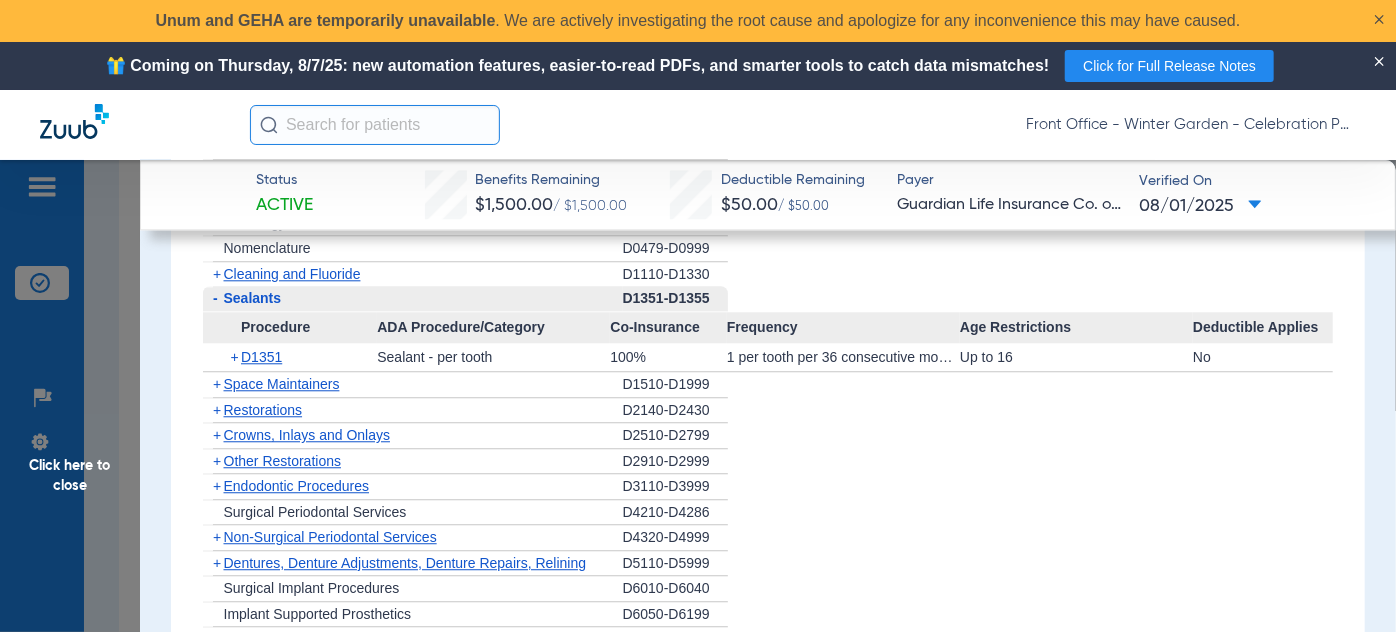 drag, startPoint x: 272, startPoint y: 351, endPoint x: 250, endPoint y: 357, distance: 22.803509 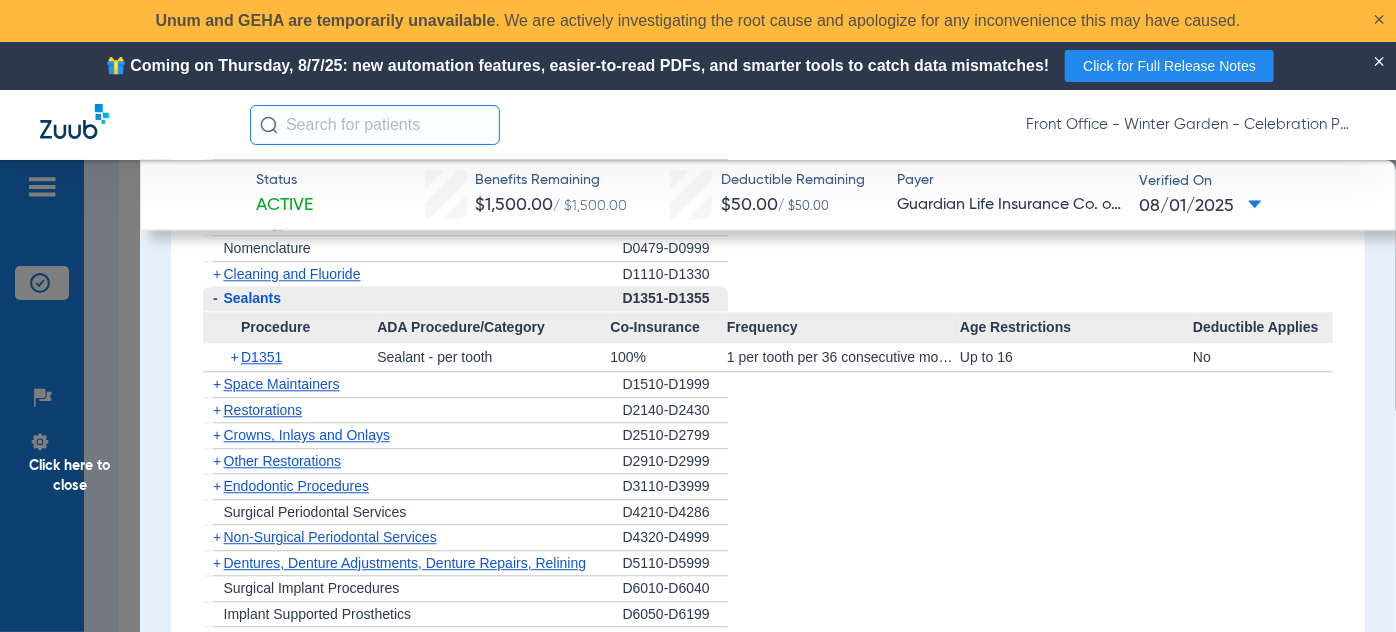 click on "D1351   Sealant - per tooth   100%   1 per tooth per 36 consecutive months   Up to 16   No" 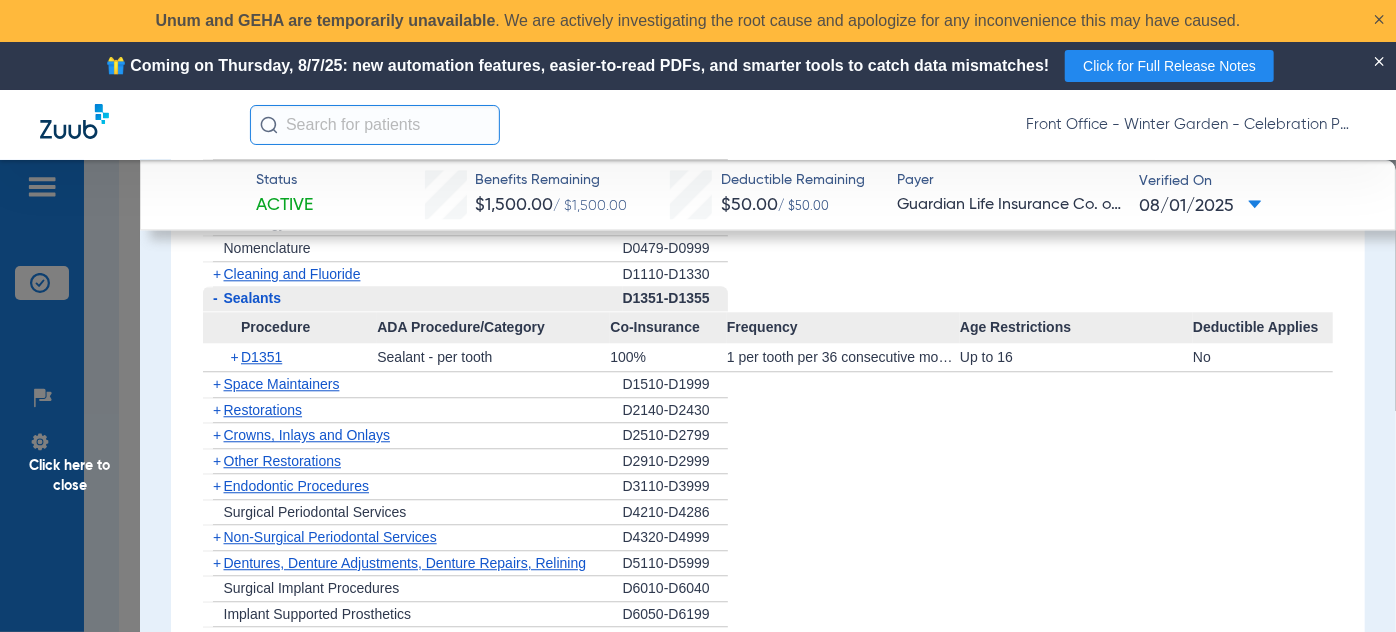 click on "+" 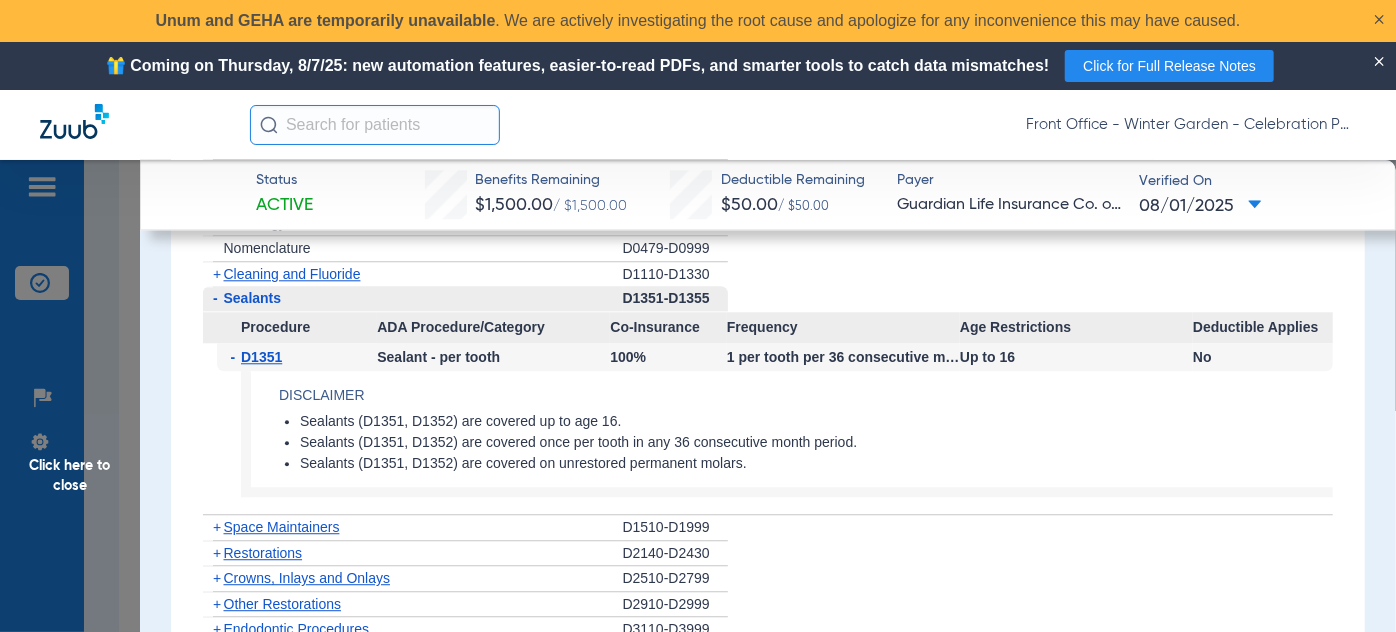 click on "-" 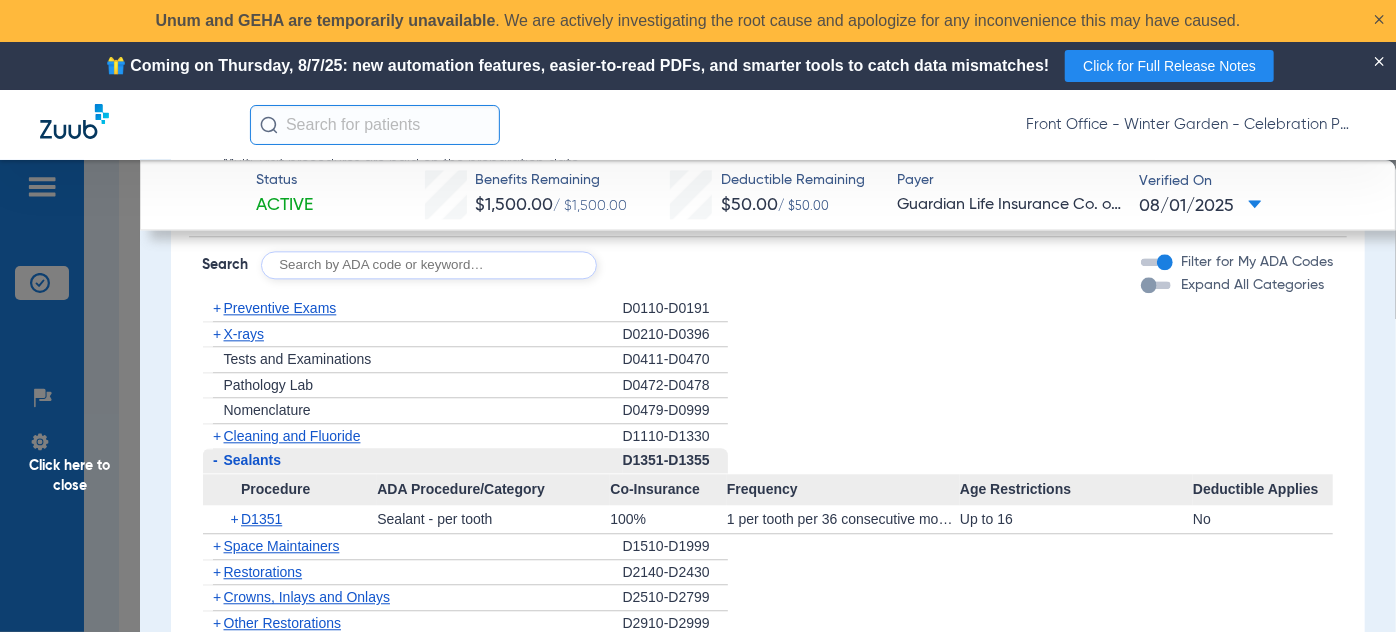 scroll, scrollTop: 2363, scrollLeft: 0, axis: vertical 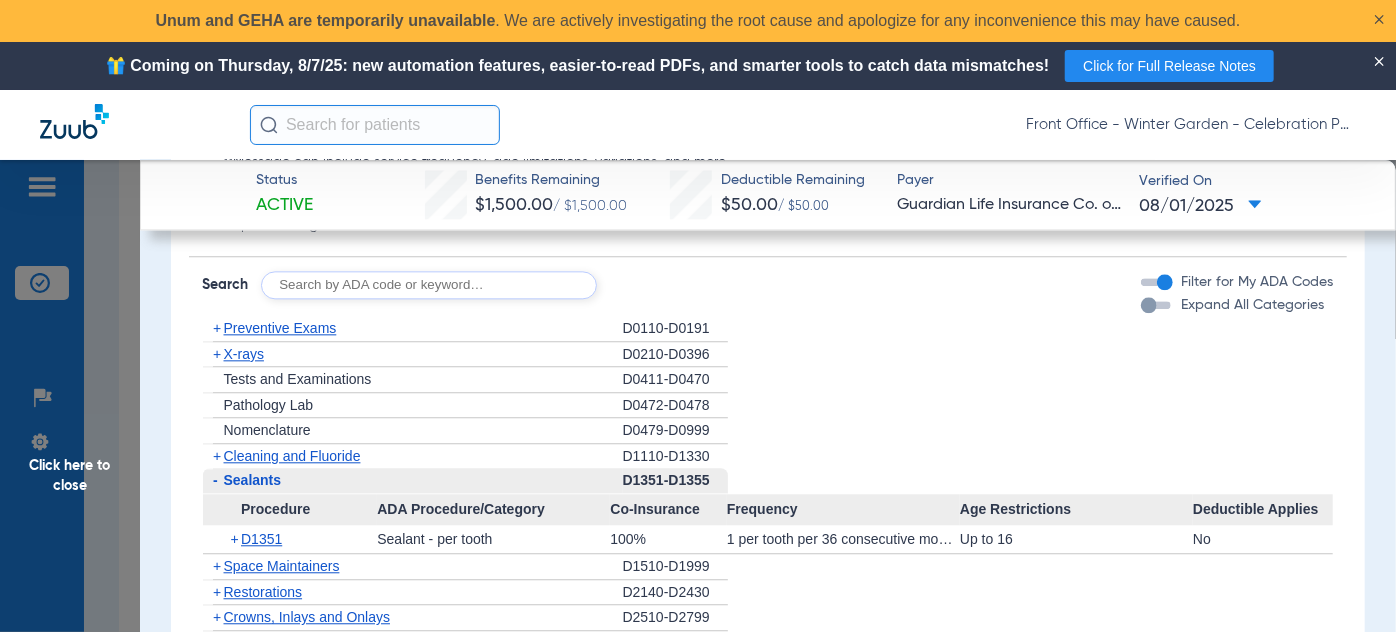 click on "+" 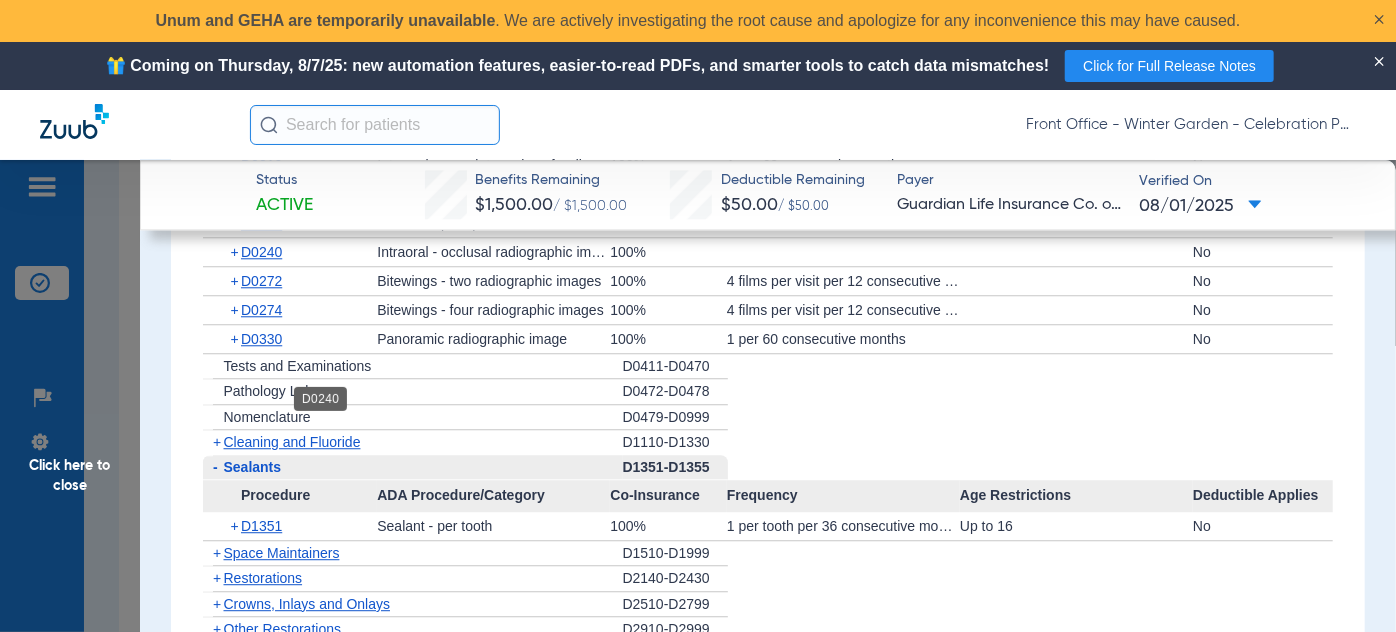 scroll, scrollTop: 2818, scrollLeft: 0, axis: vertical 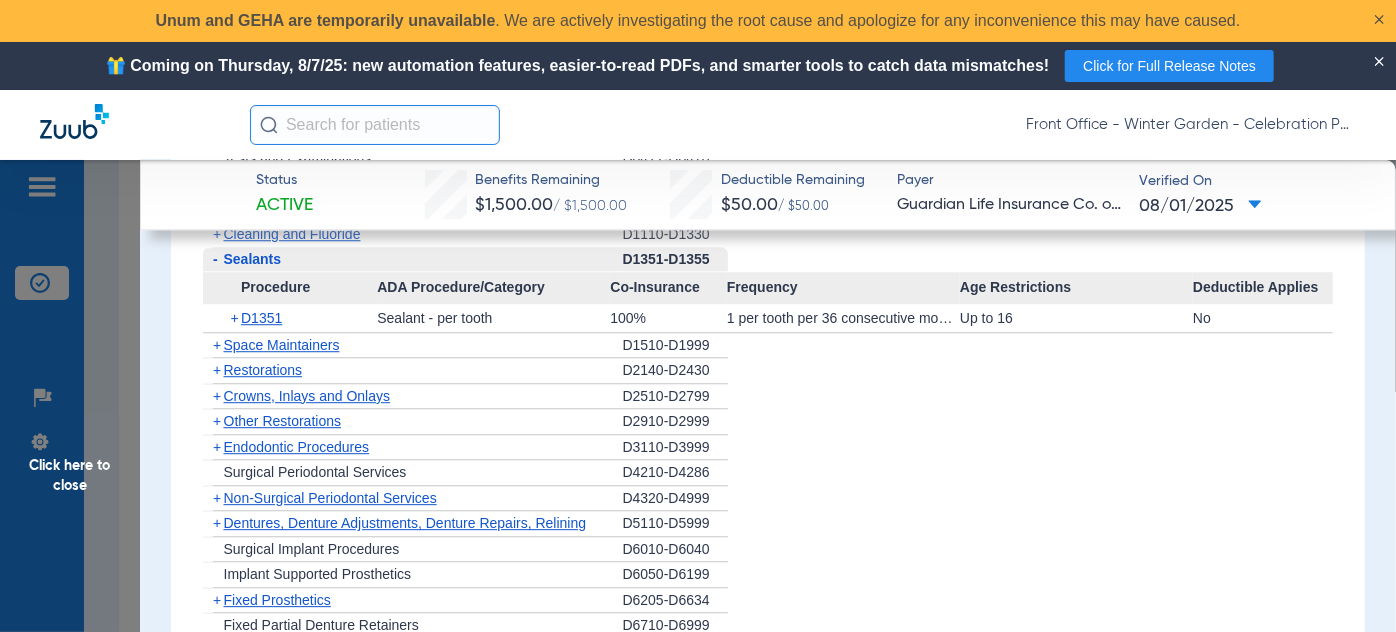 click on "Click here to close" 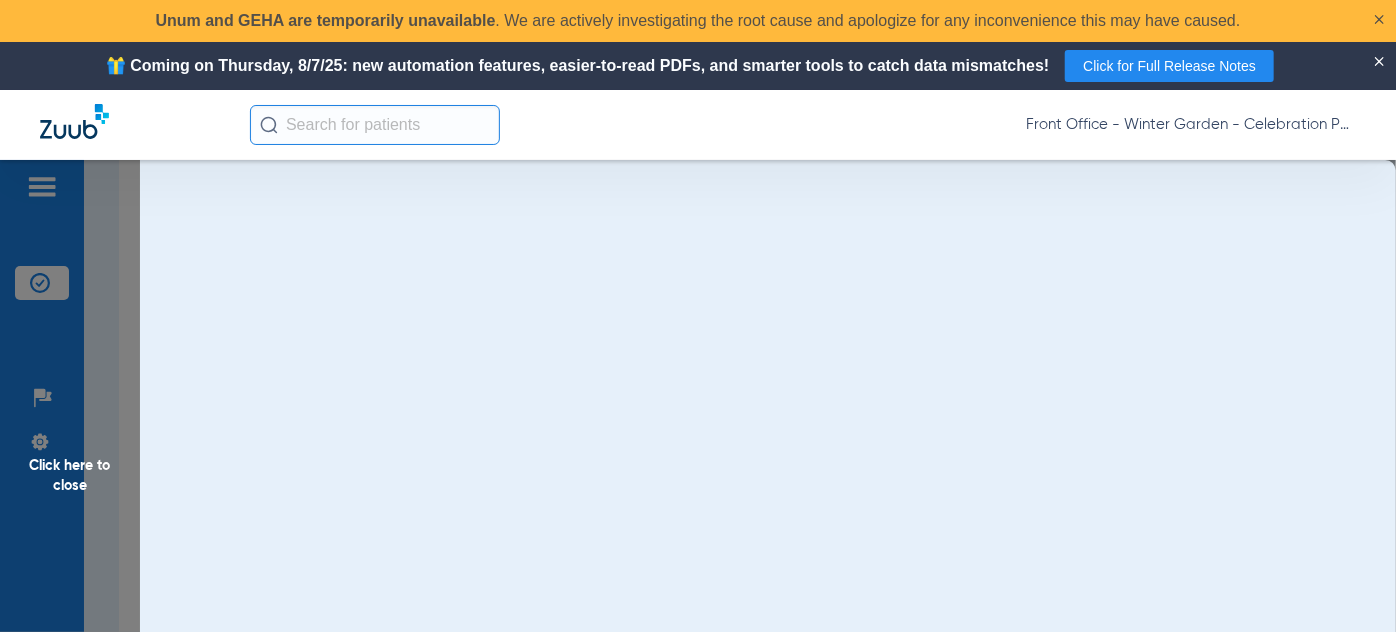 scroll, scrollTop: 0, scrollLeft: 0, axis: both 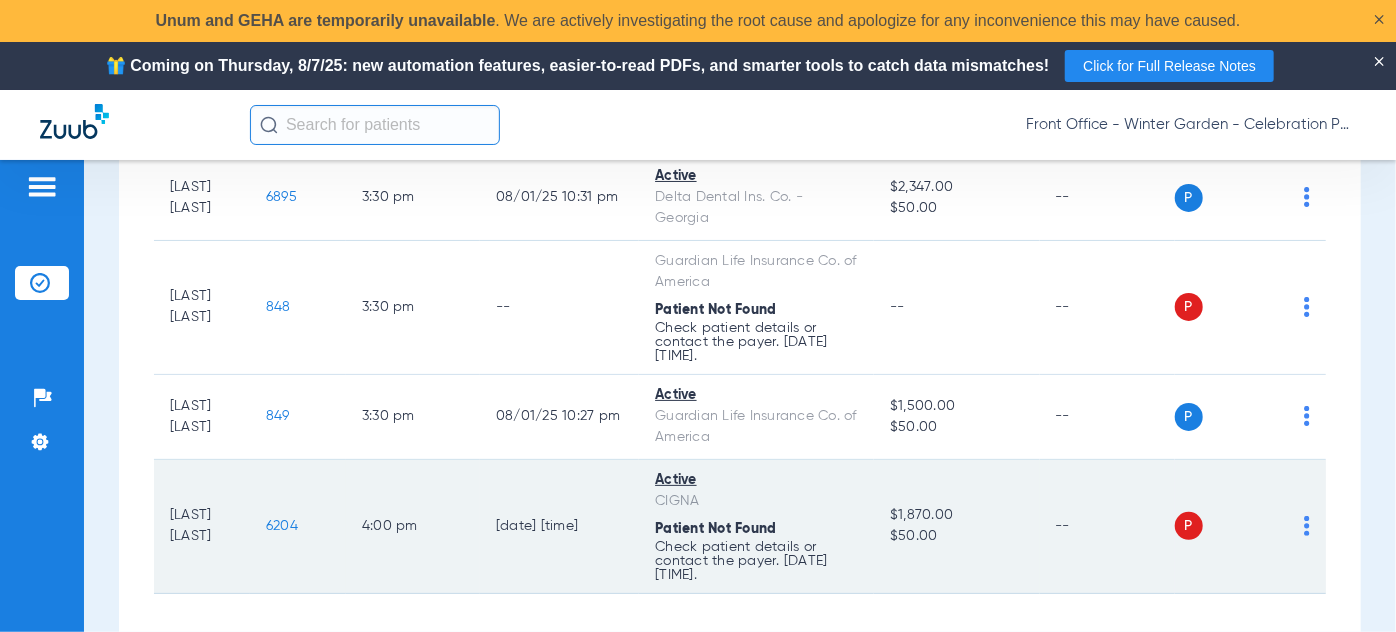 drag, startPoint x: 678, startPoint y: 544, endPoint x: 802, endPoint y: 572, distance: 127.12199 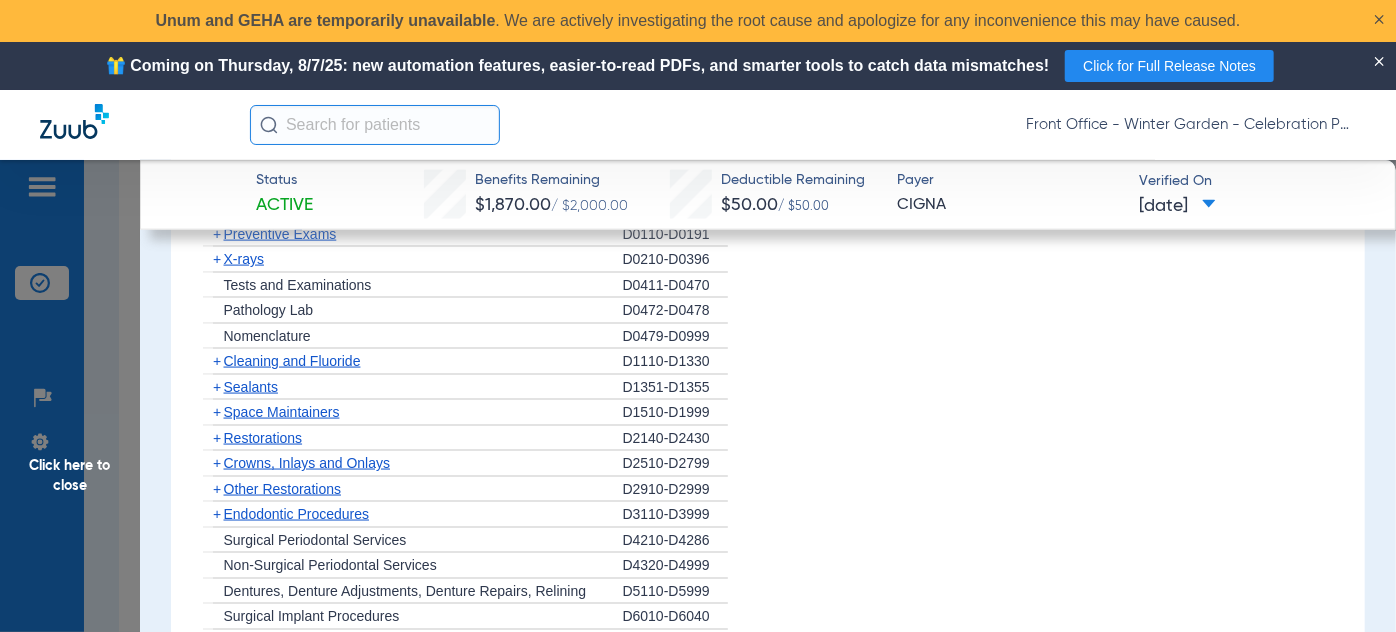 scroll, scrollTop: 1363, scrollLeft: 0, axis: vertical 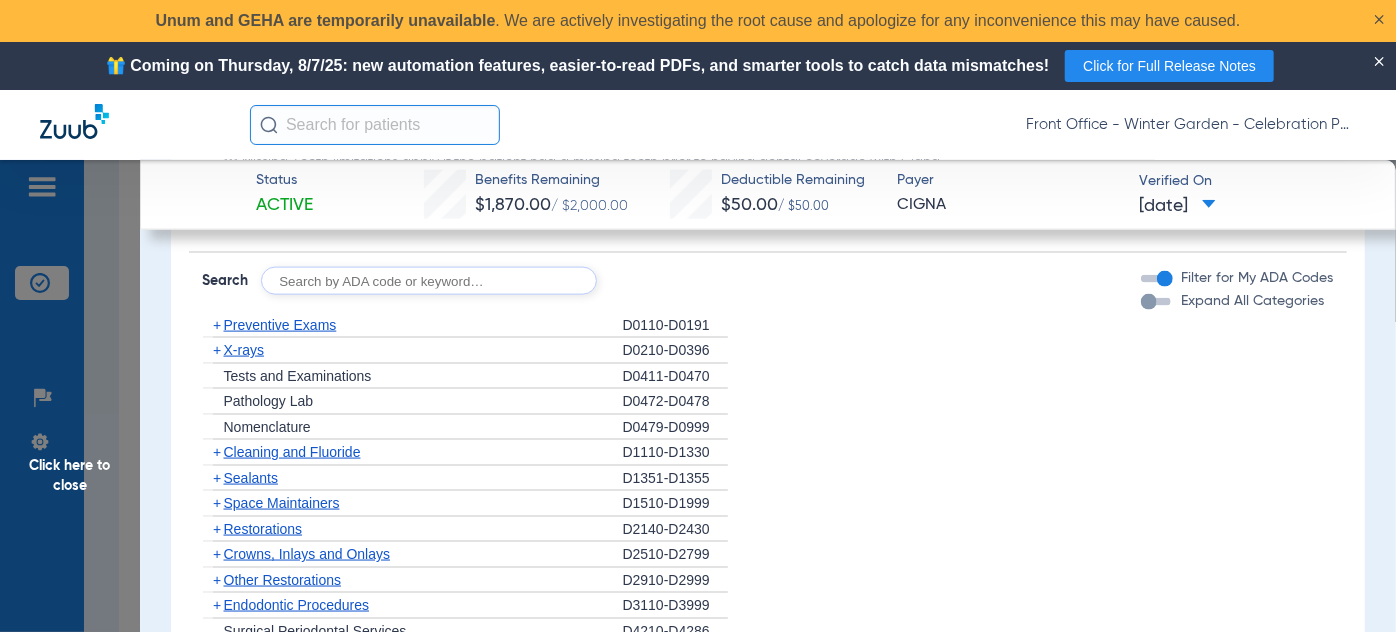 click on "+" 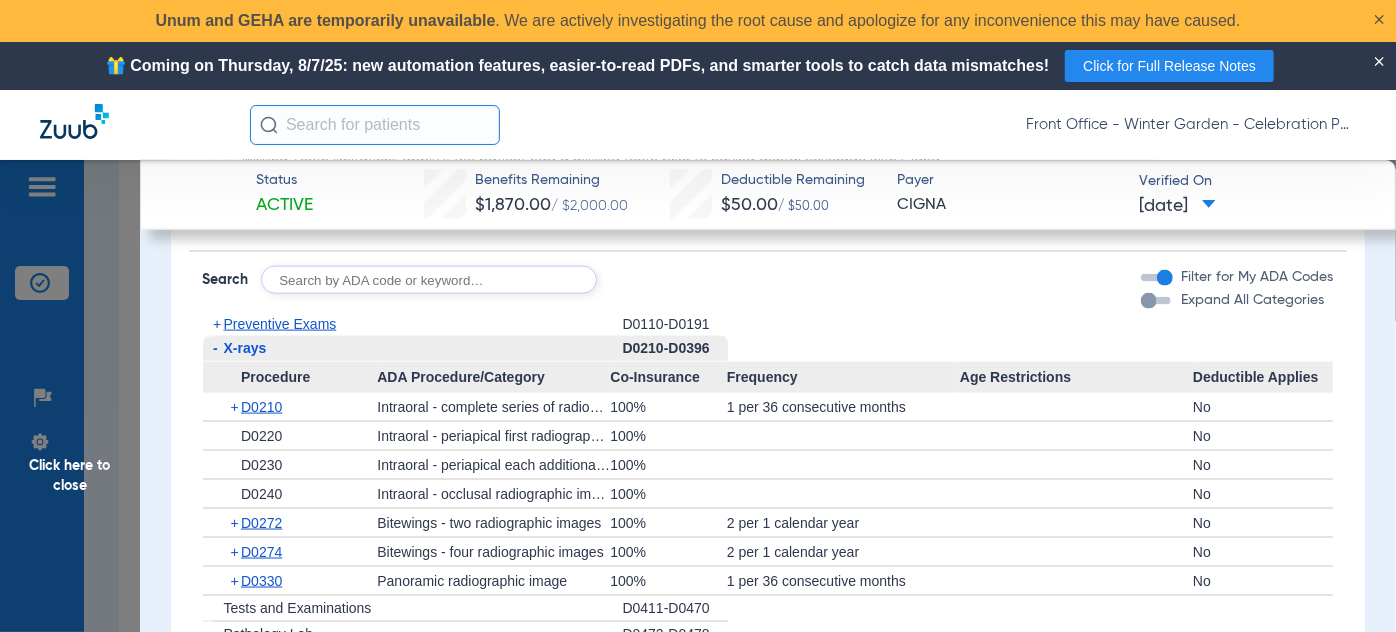 scroll, scrollTop: 1363, scrollLeft: 0, axis: vertical 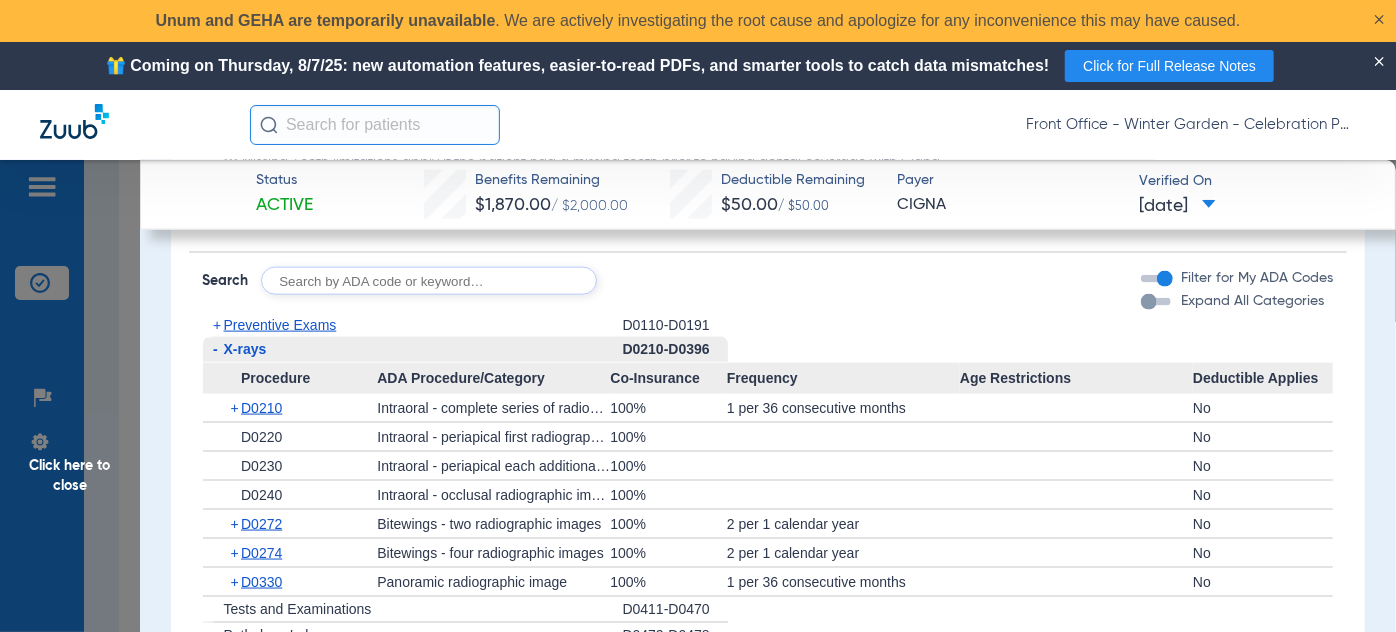 click on "Preventive Exams" 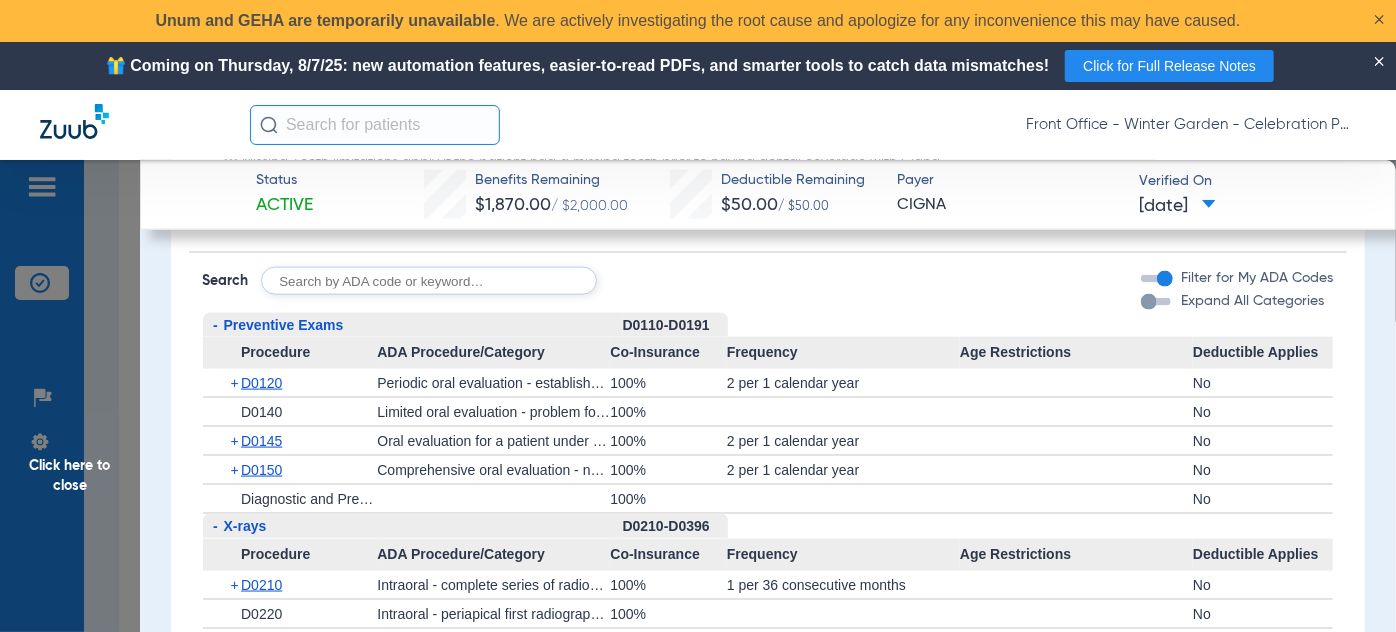 click on "Preventive Exams" 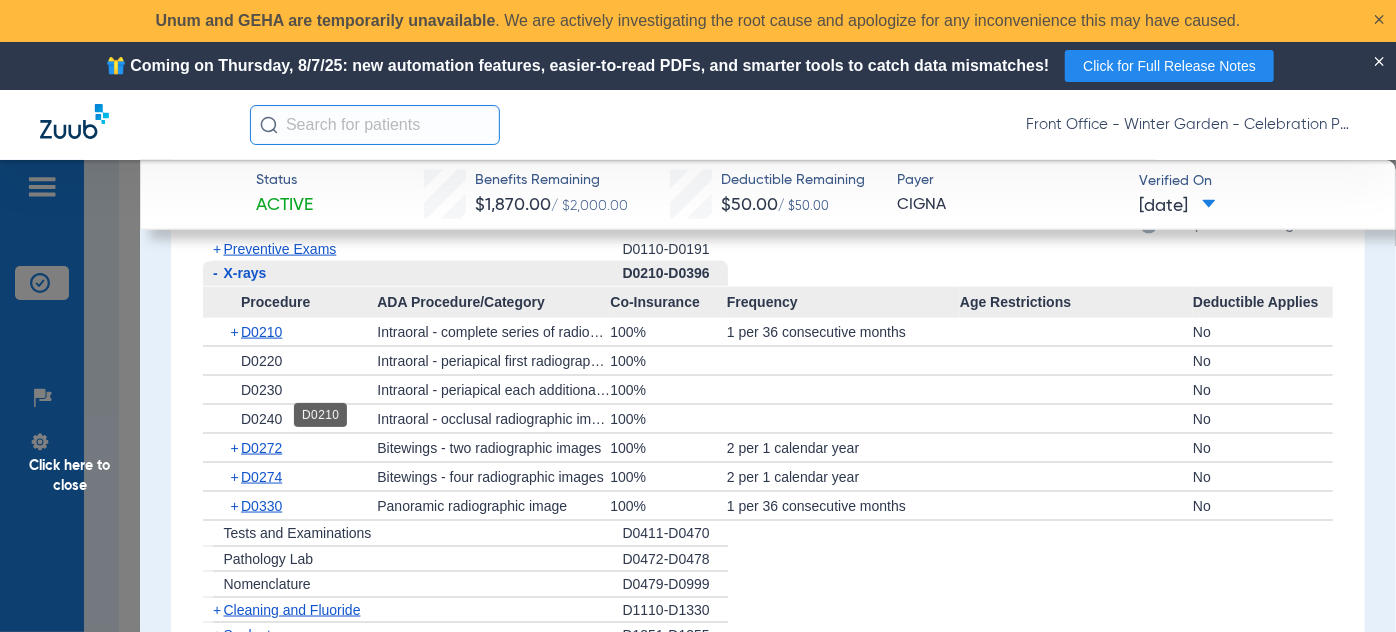 scroll, scrollTop: 1454, scrollLeft: 0, axis: vertical 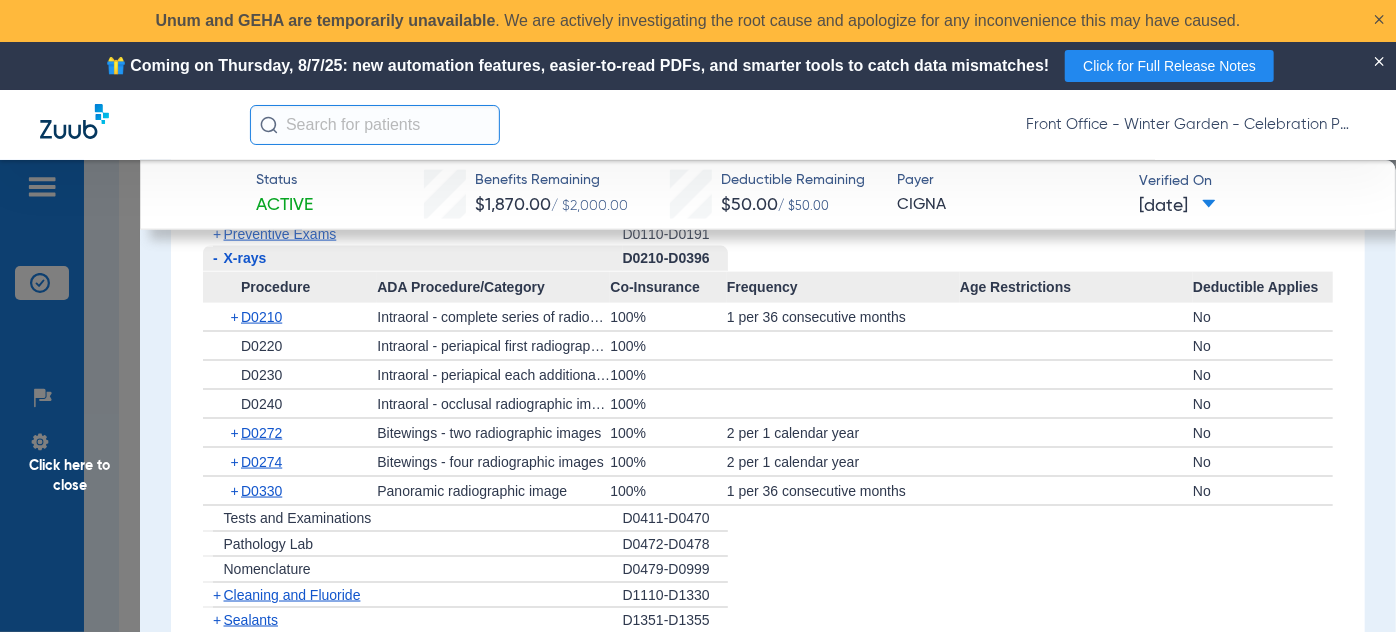 click on "-" 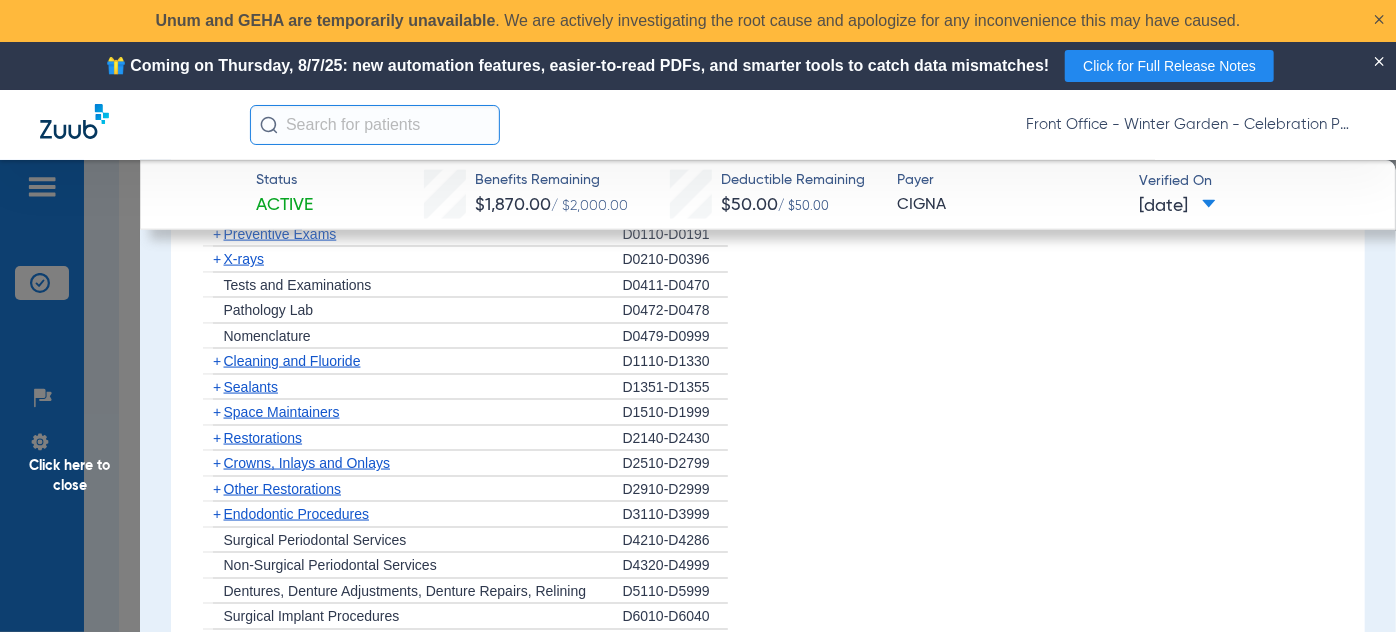 click on "+" 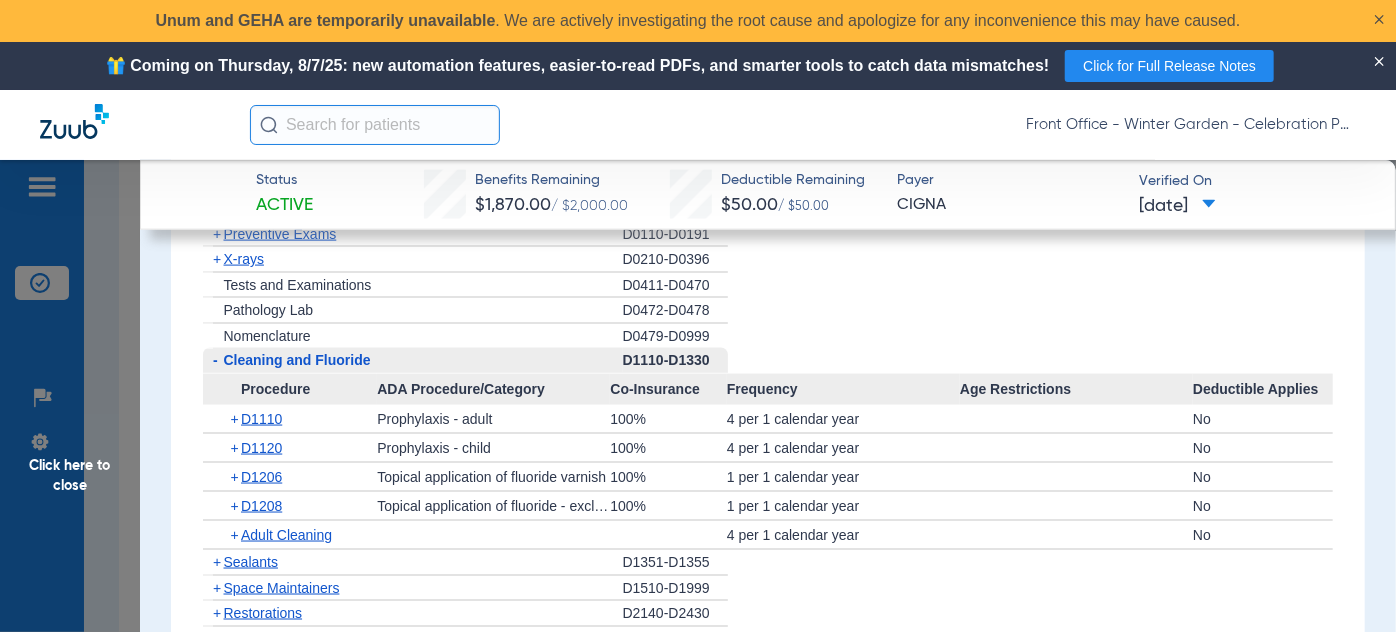 click on "Click here to close" 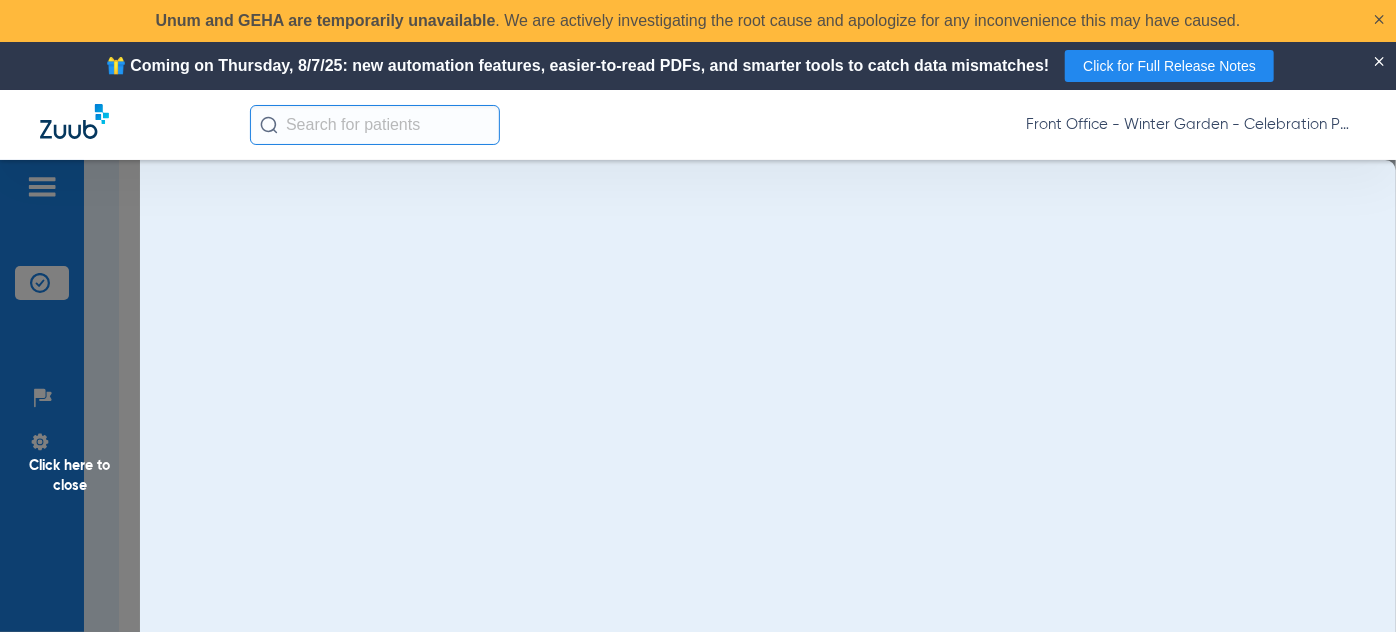 scroll, scrollTop: 0, scrollLeft: 0, axis: both 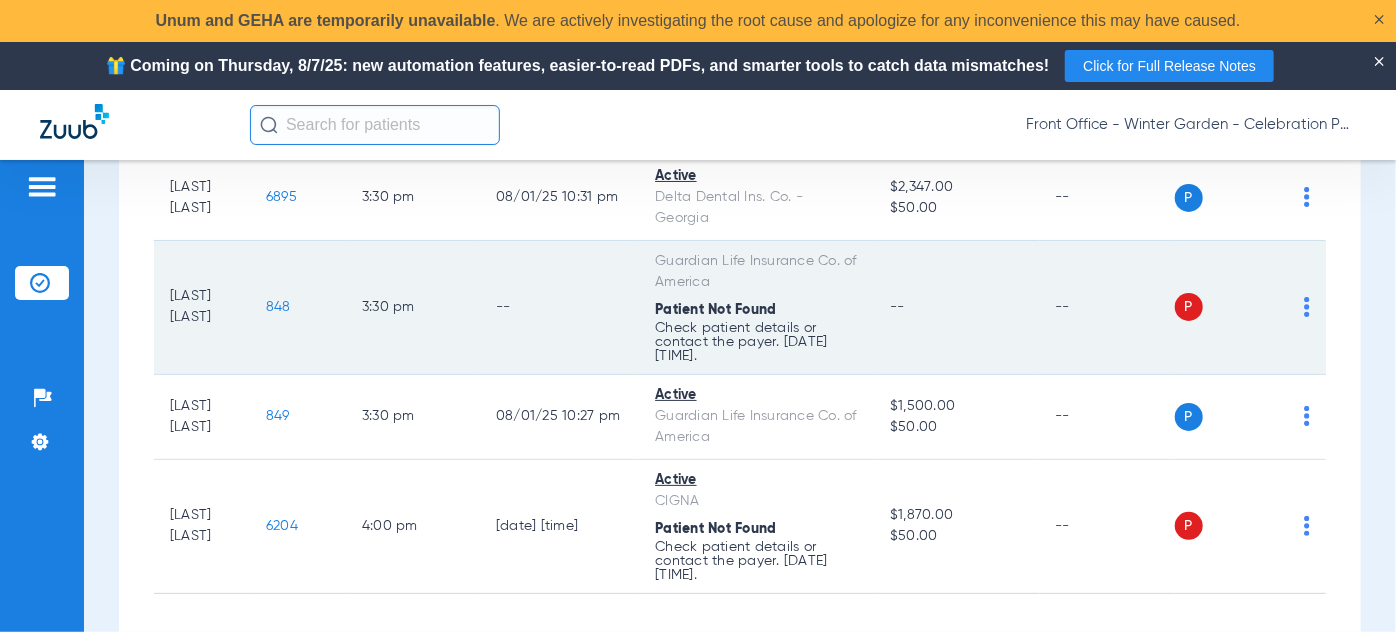 click on "848" 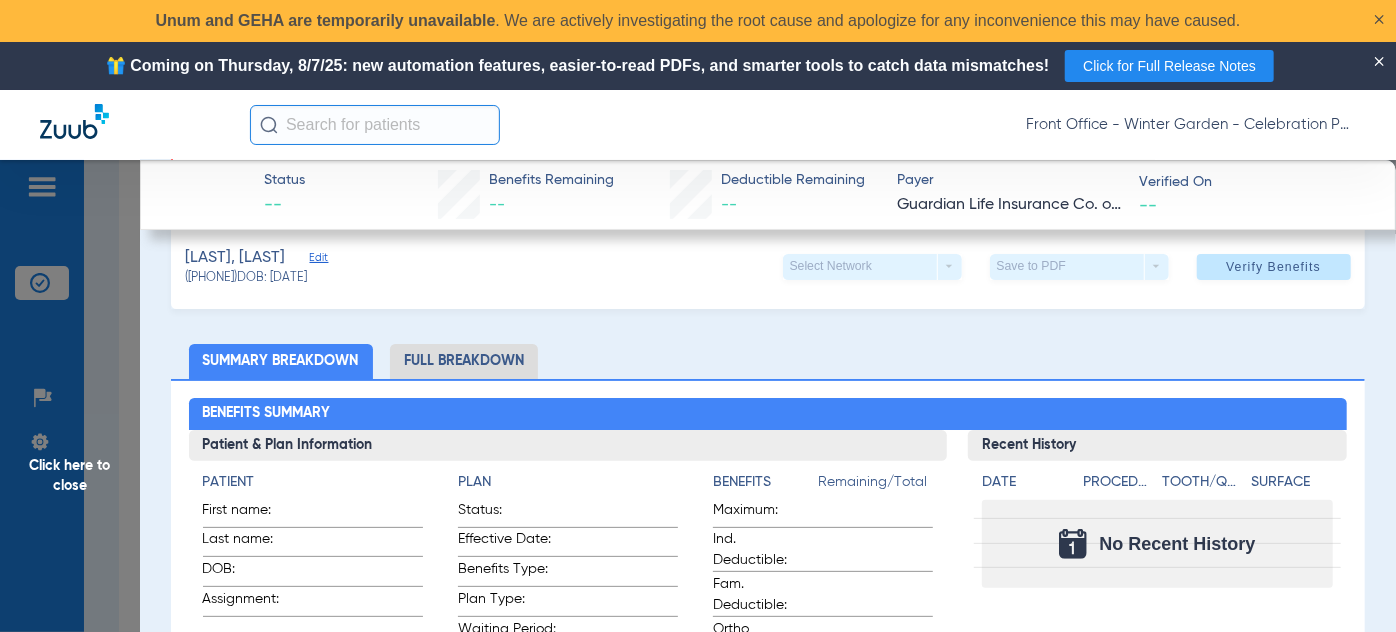 scroll, scrollTop: 90, scrollLeft: 0, axis: vertical 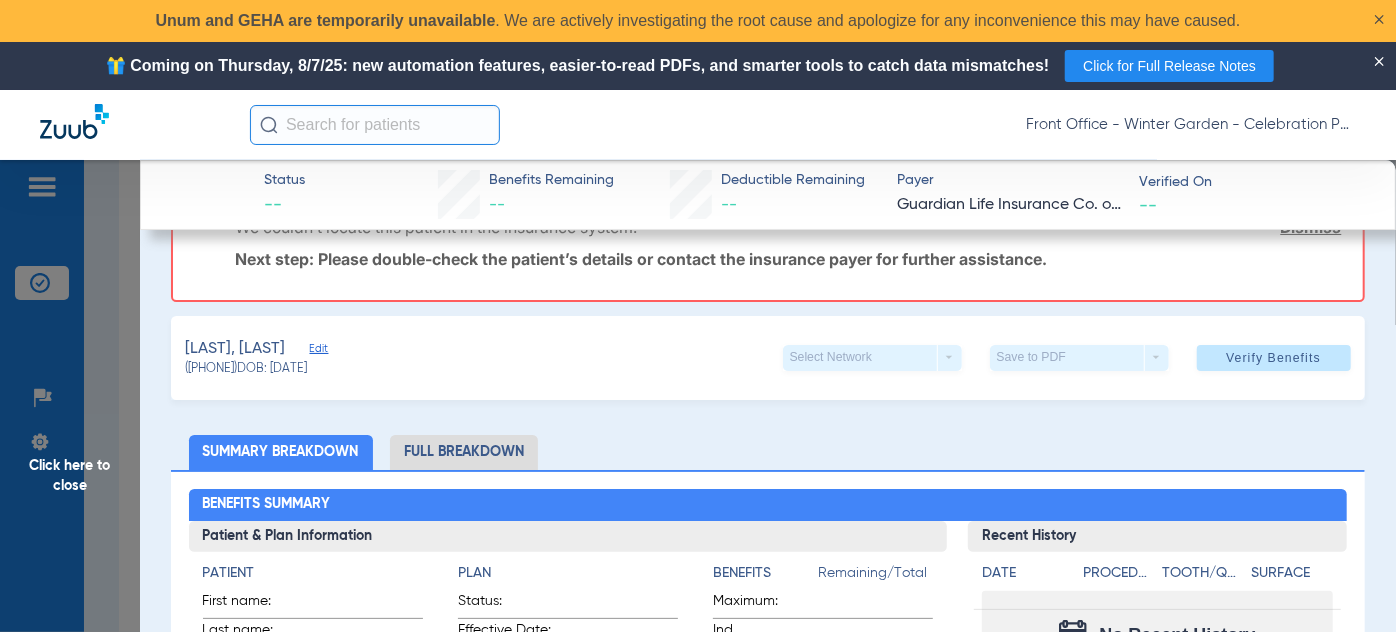 click on "Click here to close" 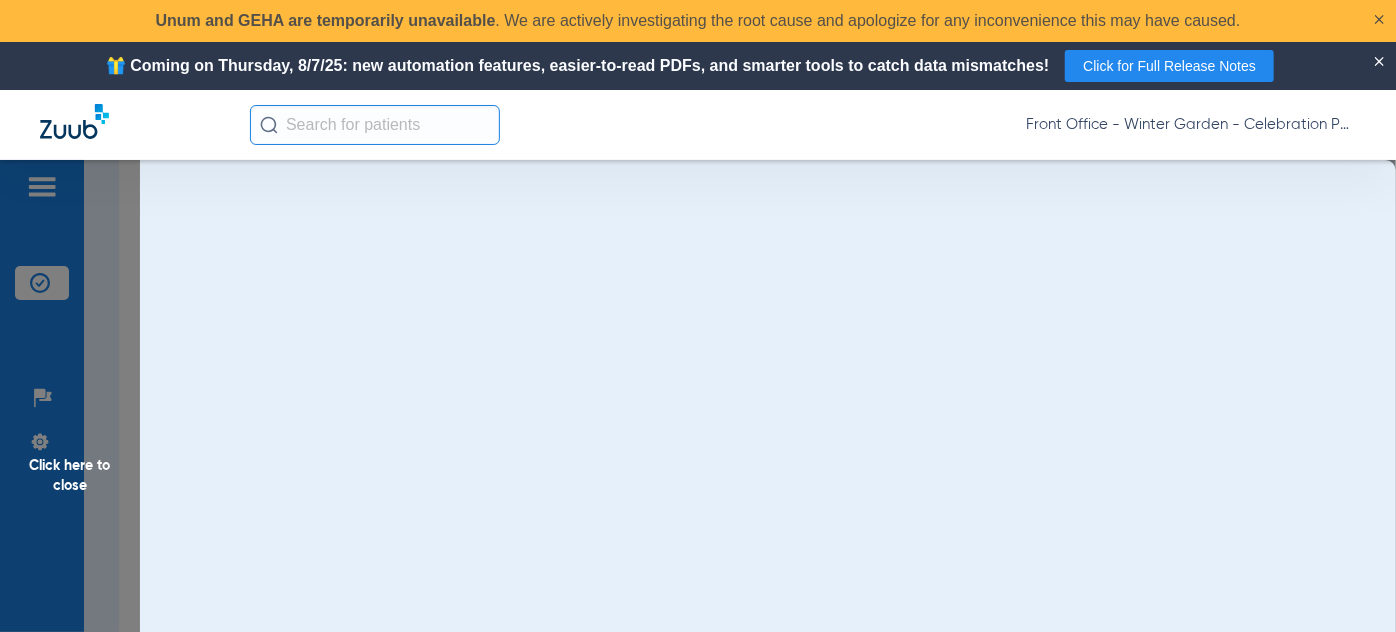 scroll, scrollTop: 0, scrollLeft: 0, axis: both 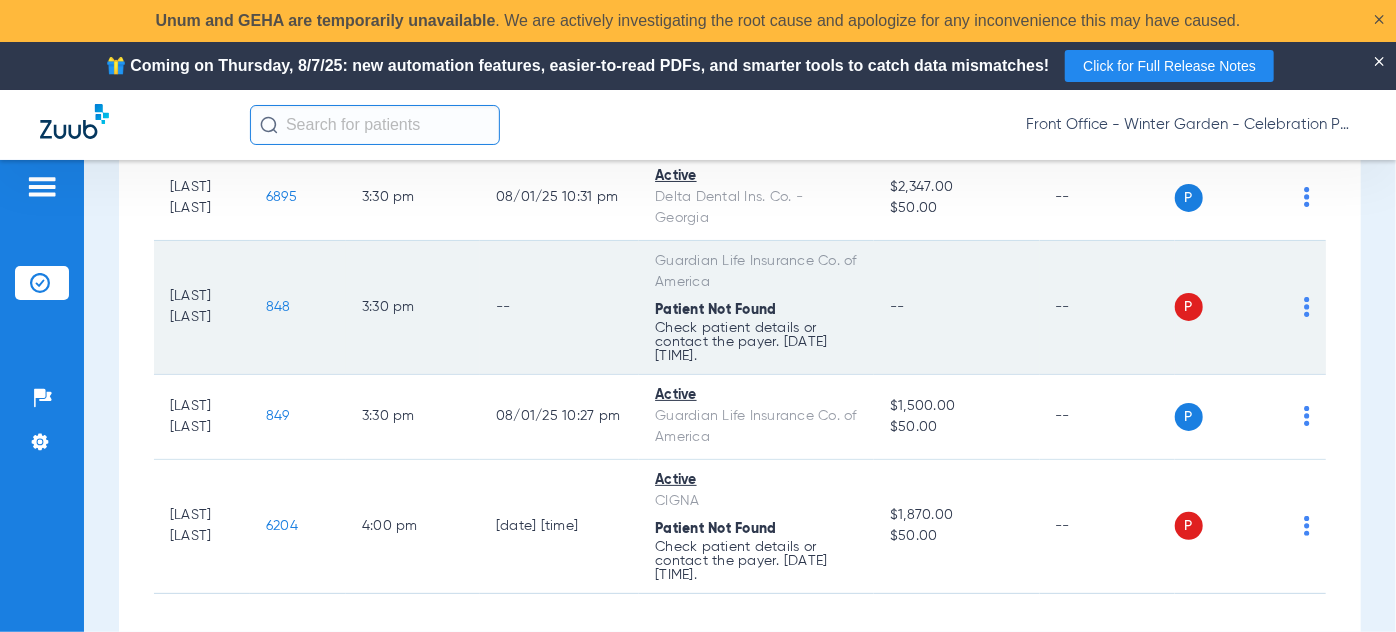 click on "848" 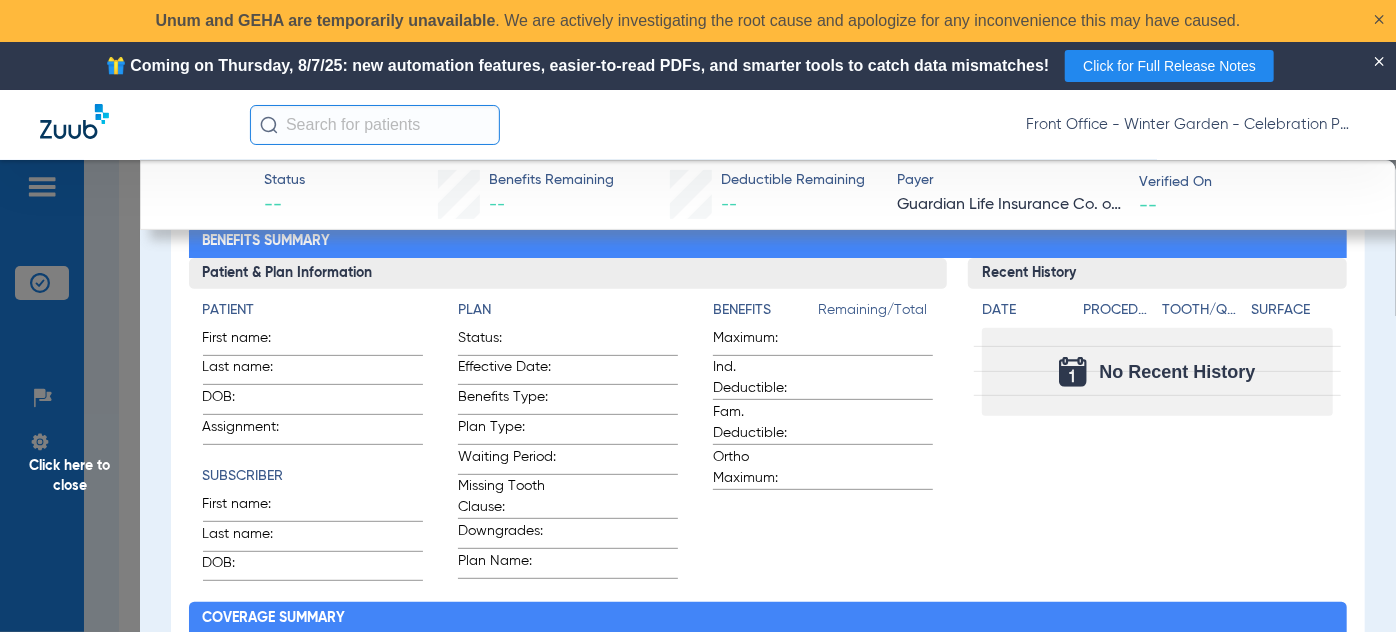 scroll, scrollTop: 181, scrollLeft: 0, axis: vertical 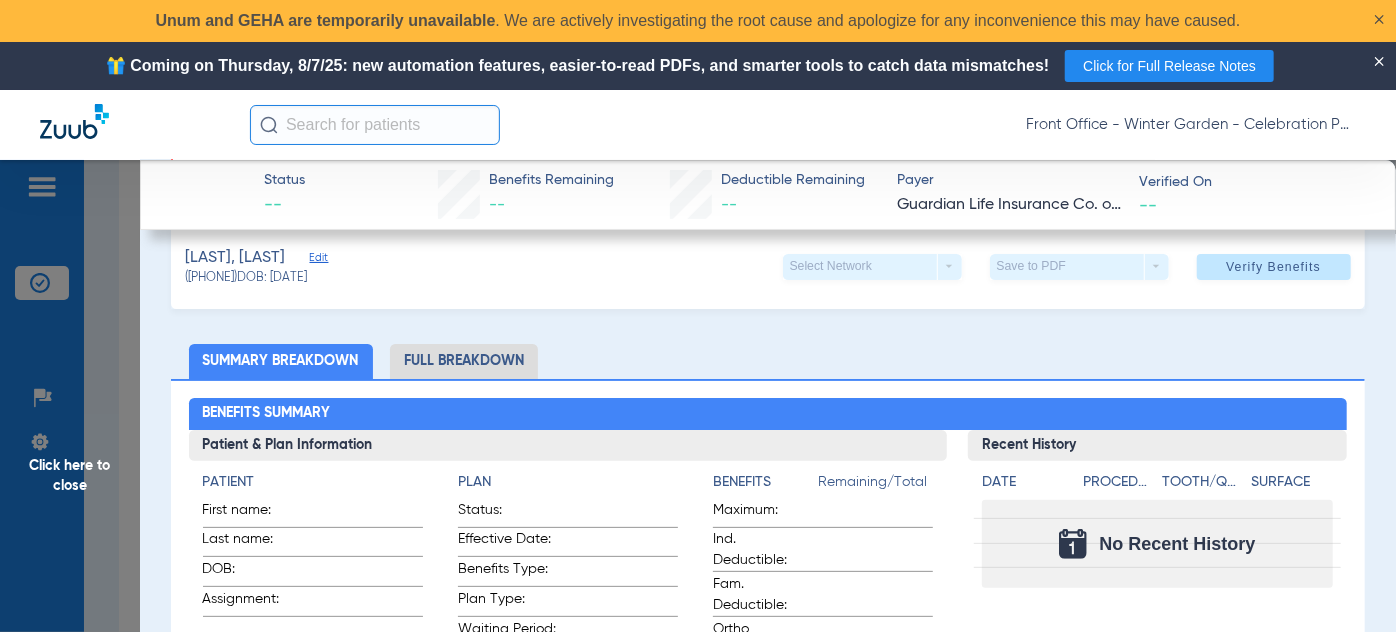 click on "Edit" 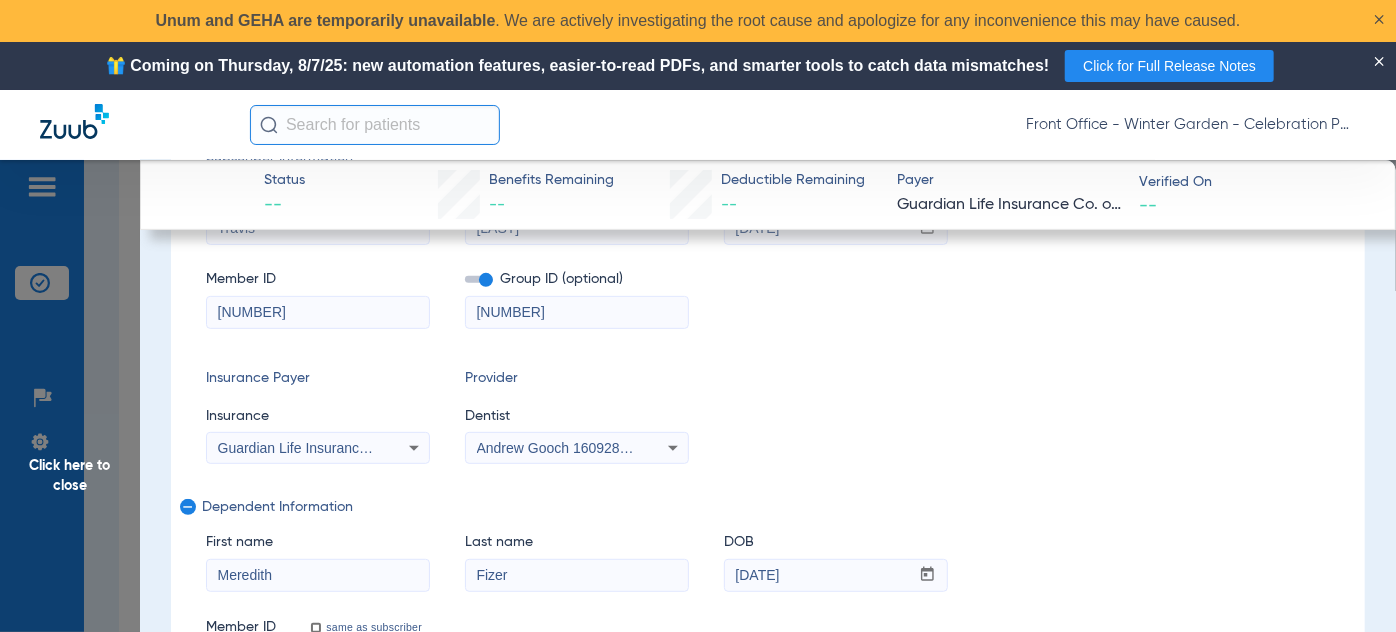 scroll, scrollTop: 363, scrollLeft: 0, axis: vertical 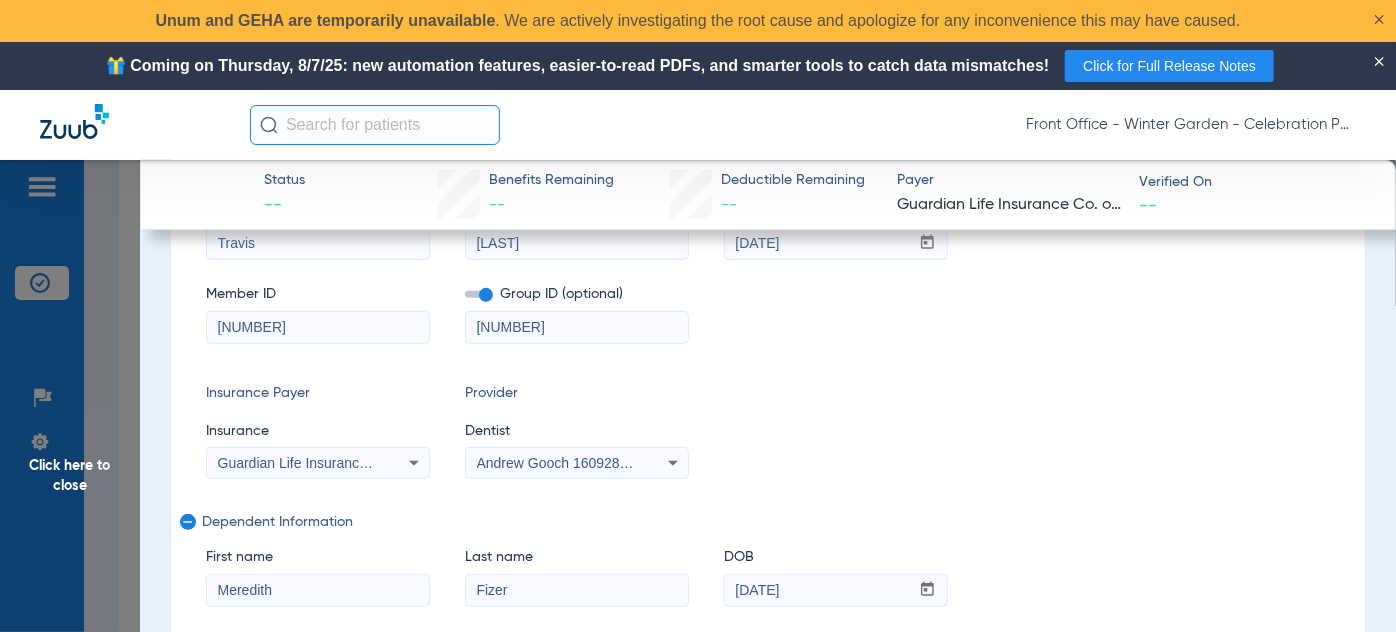 drag, startPoint x: 298, startPoint y: 324, endPoint x: -106, endPoint y: 294, distance: 405.11234 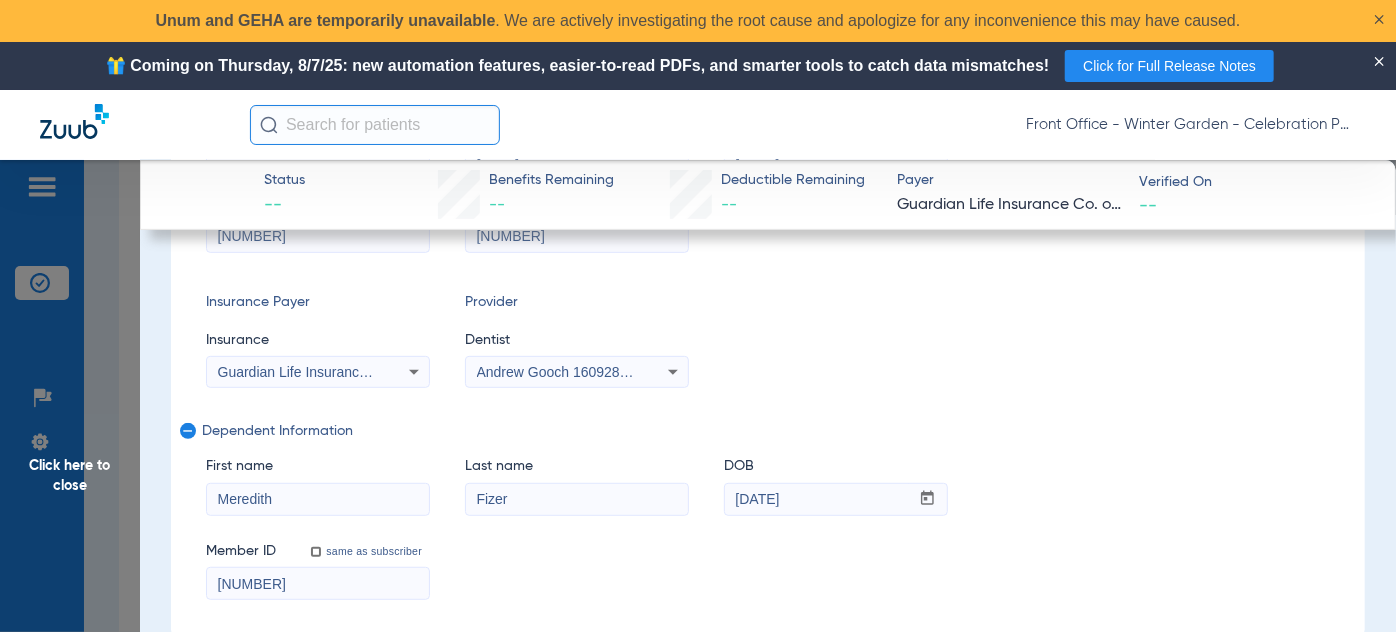 type on "[NUMBER]" 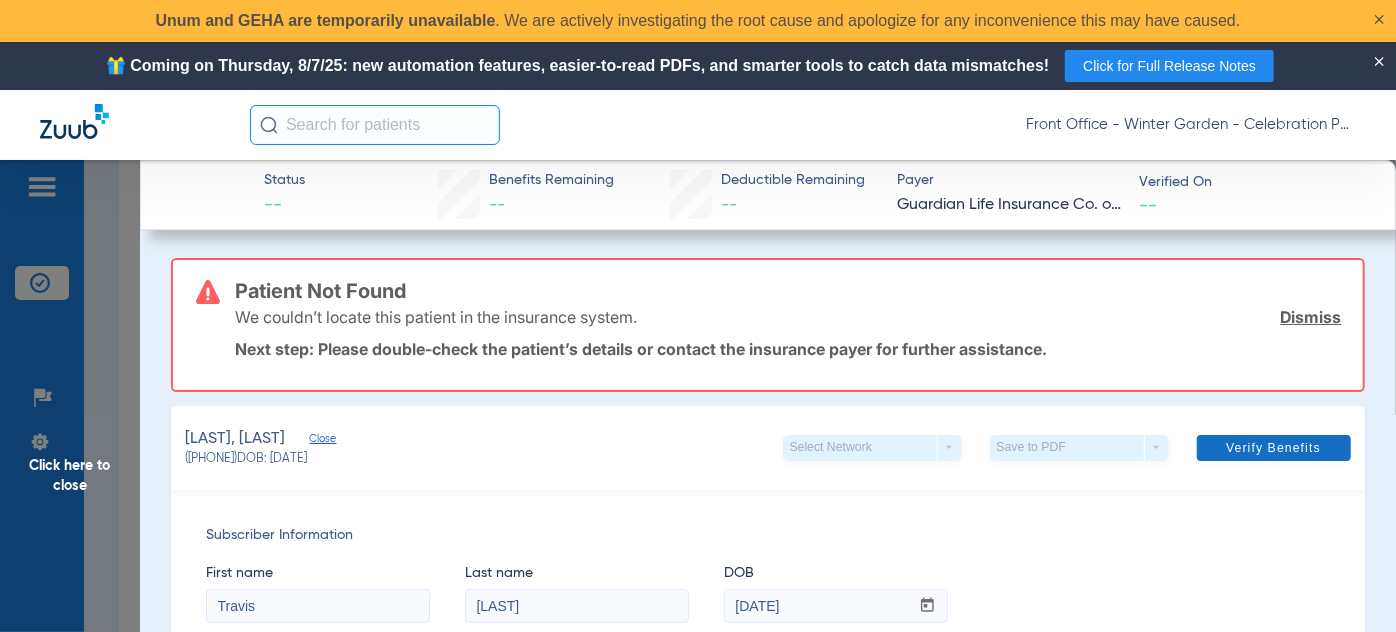 type on "[NUMBER]" 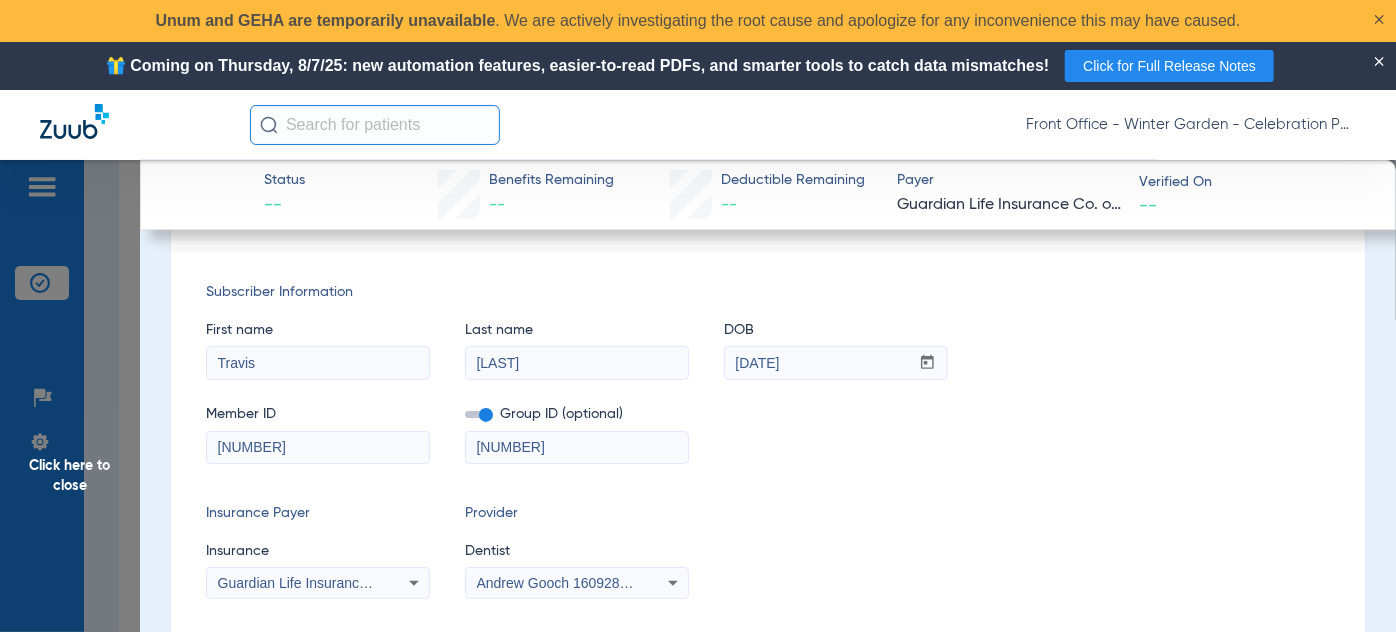scroll, scrollTop: 0, scrollLeft: 0, axis: both 